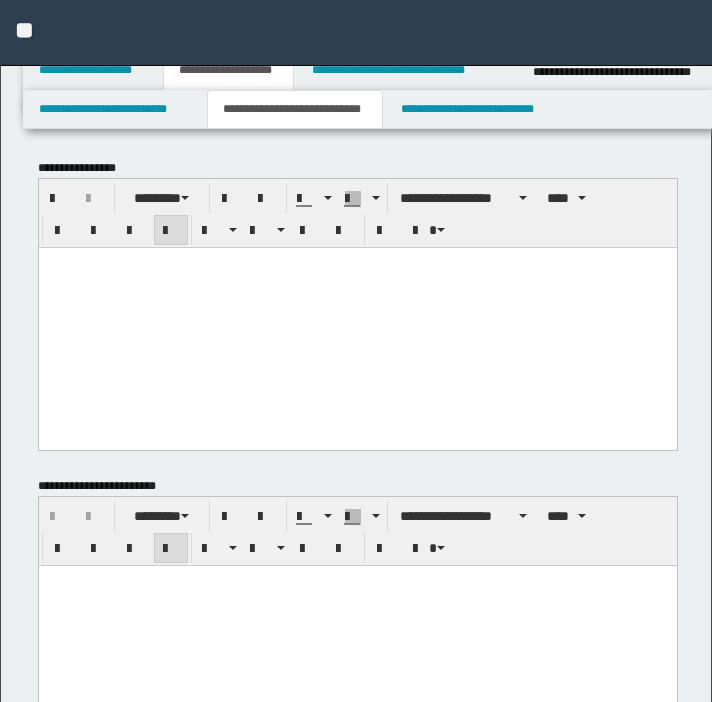 scroll, scrollTop: 695, scrollLeft: 0, axis: vertical 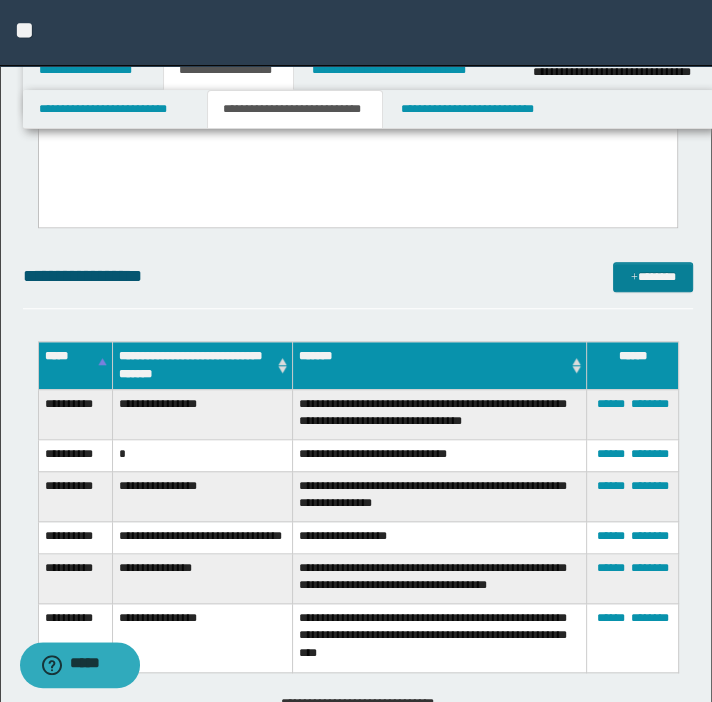 drag, startPoint x: 654, startPoint y: 257, endPoint x: 654, endPoint y: 269, distance: 12 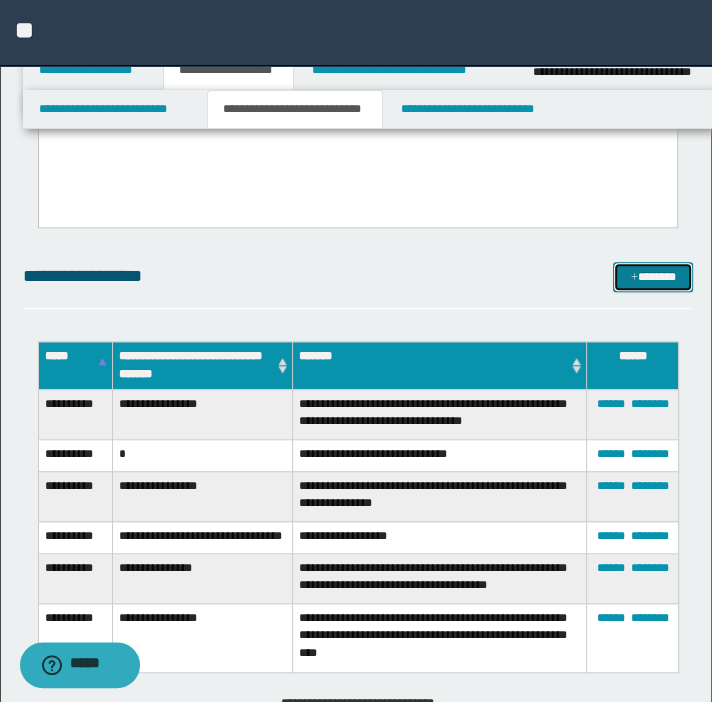 click on "*******" at bounding box center [653, 277] 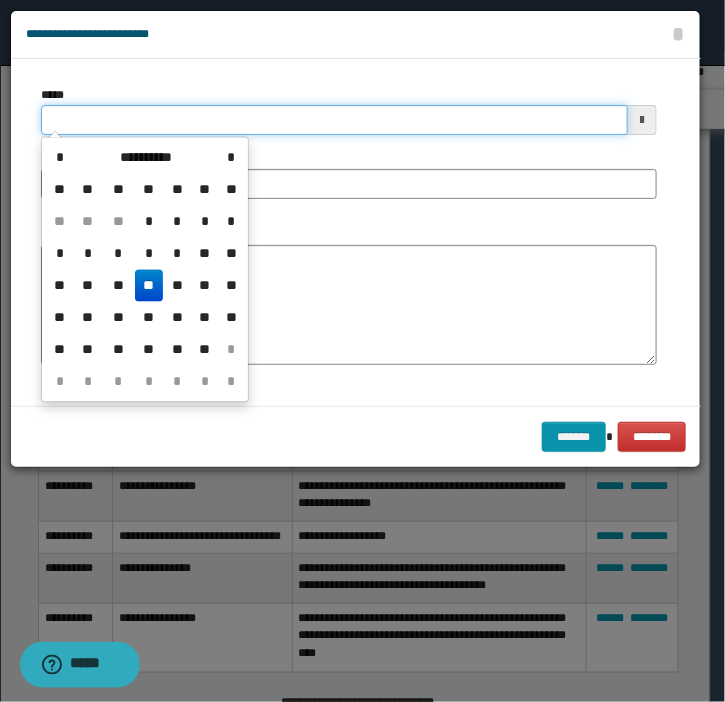 click on "*****" at bounding box center [334, 120] 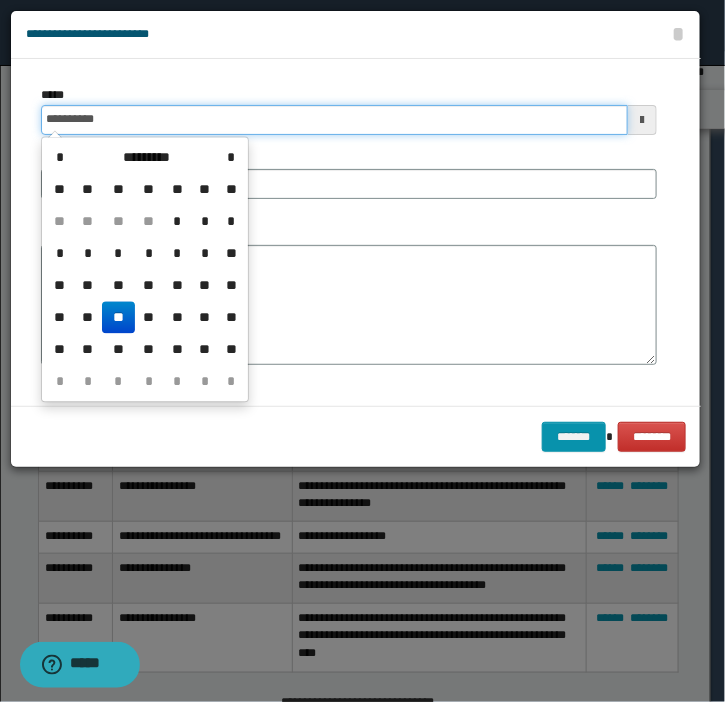 type on "**********" 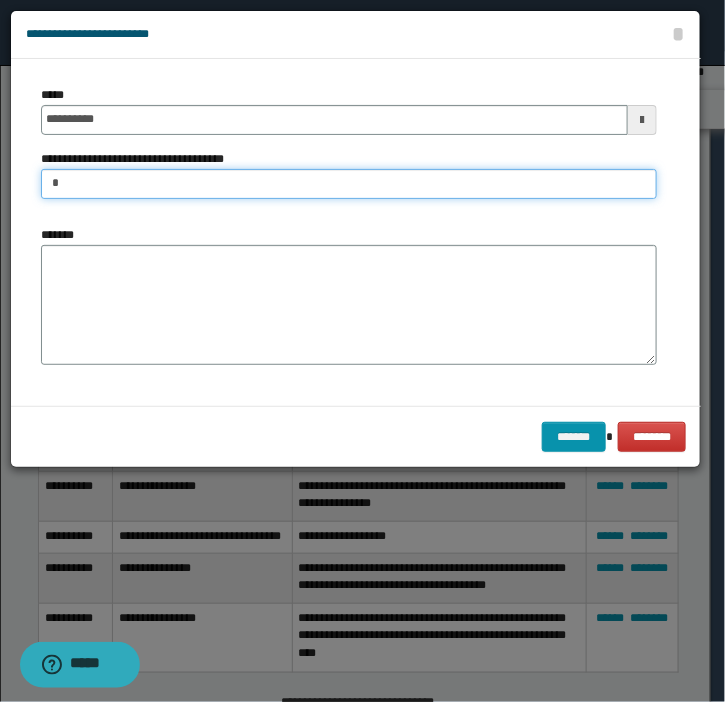 type on "**********" 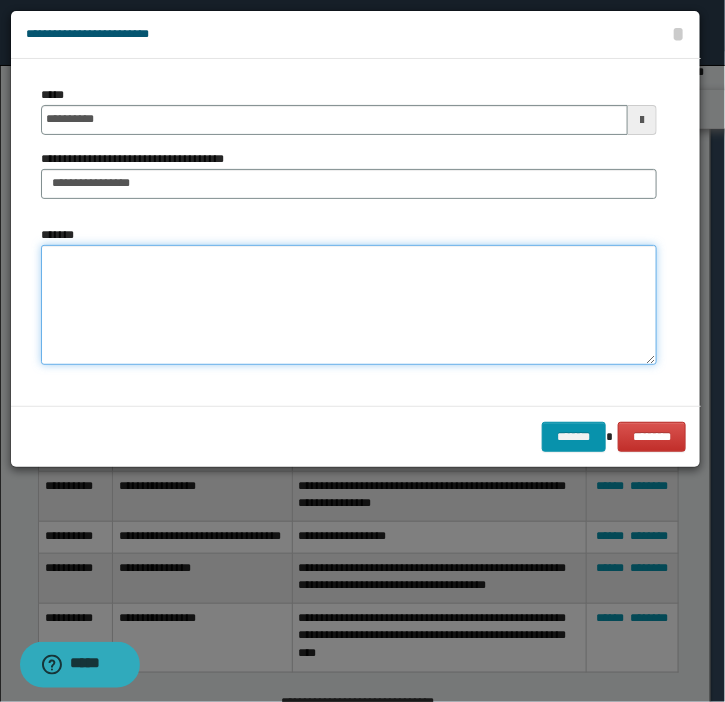 click on "*******" at bounding box center [349, 305] 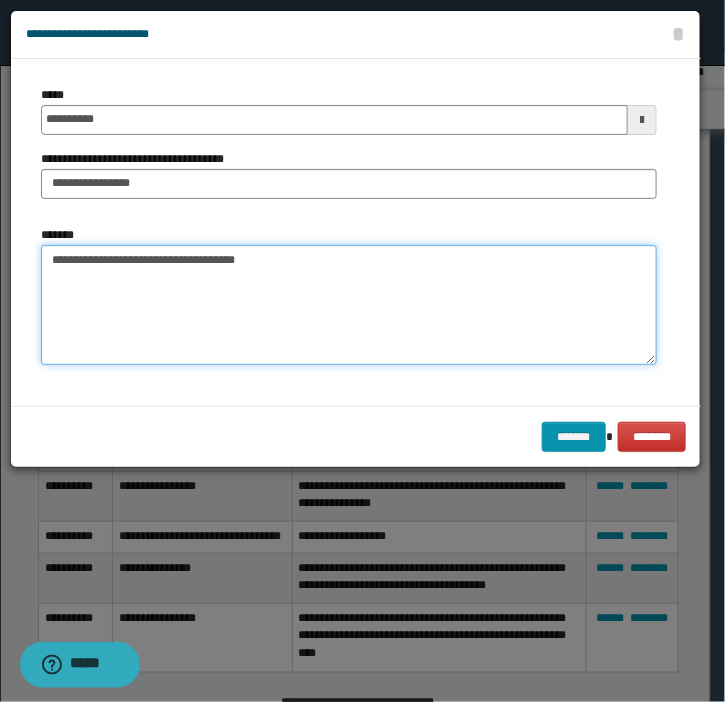 click on "**********" at bounding box center [349, 305] 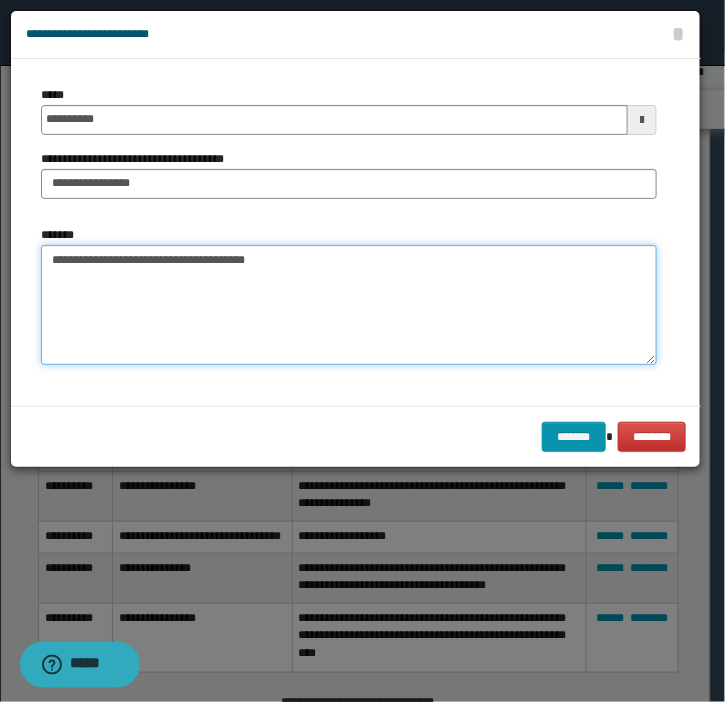 click on "**********" at bounding box center (349, 305) 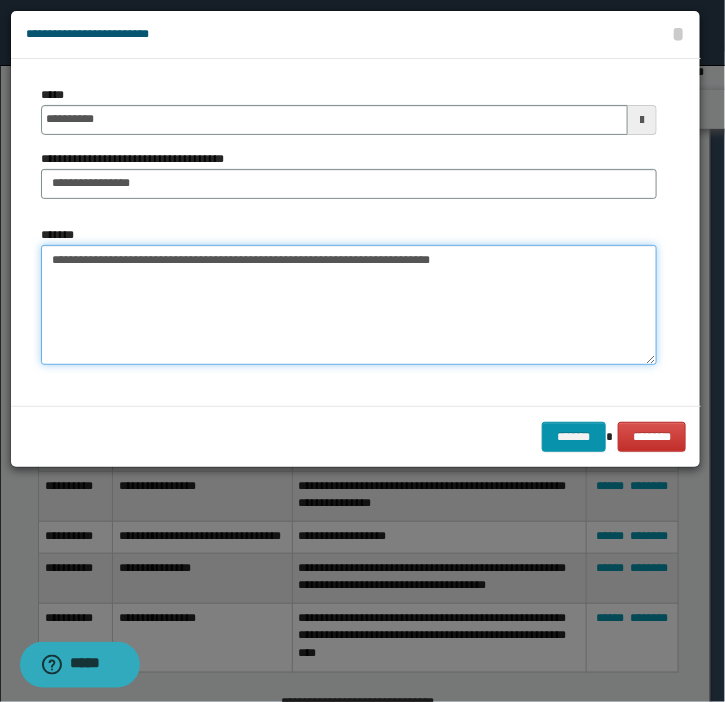 click on "**********" at bounding box center [349, 305] 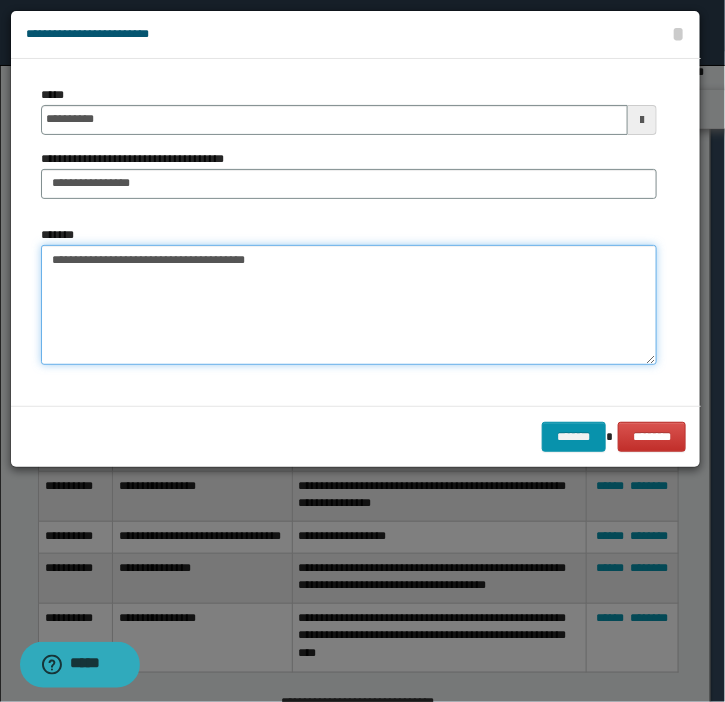 paste on "**********" 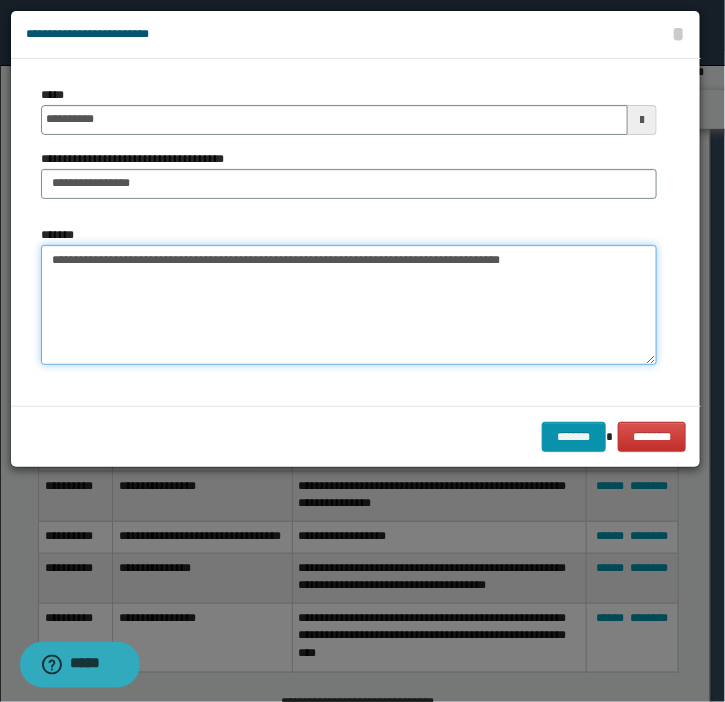 click on "**********" at bounding box center [349, 305] 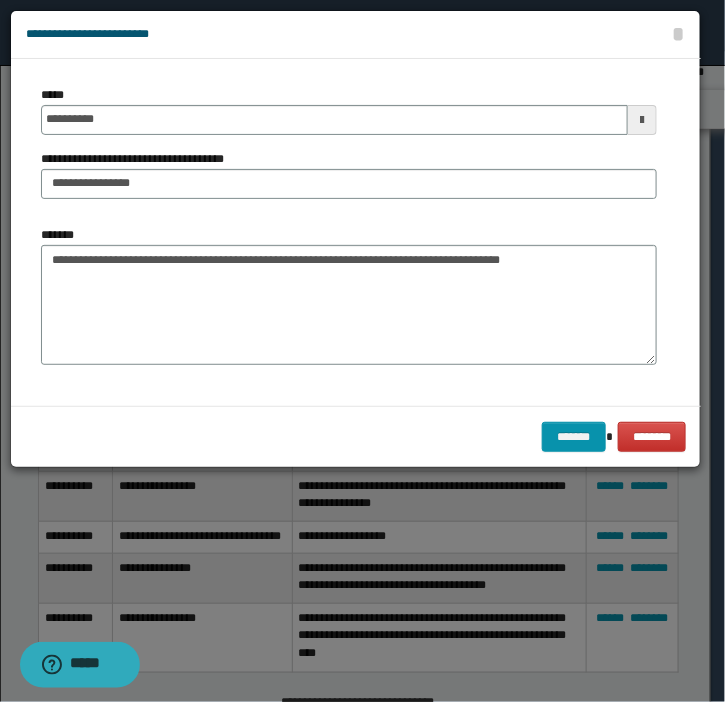 click on "**********" at bounding box center (349, 295) 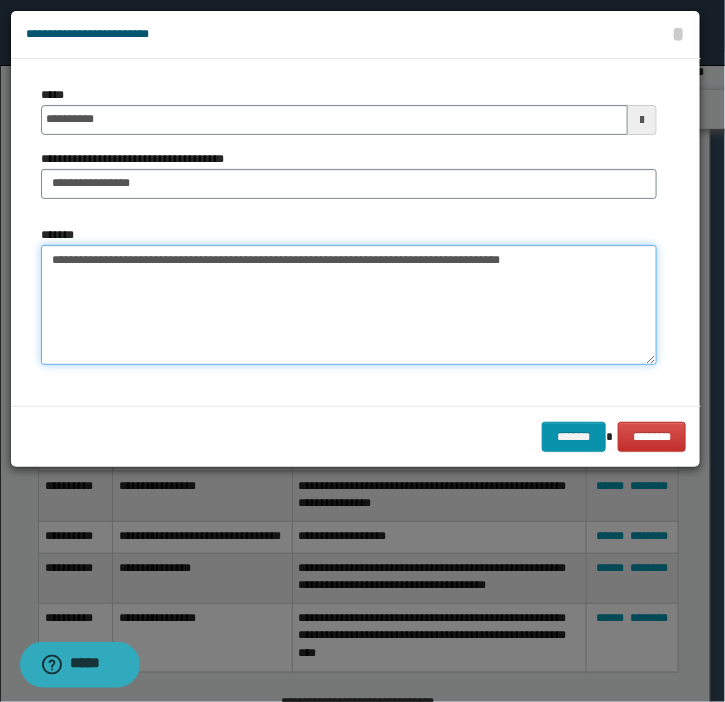 click on "**********" at bounding box center (349, 305) 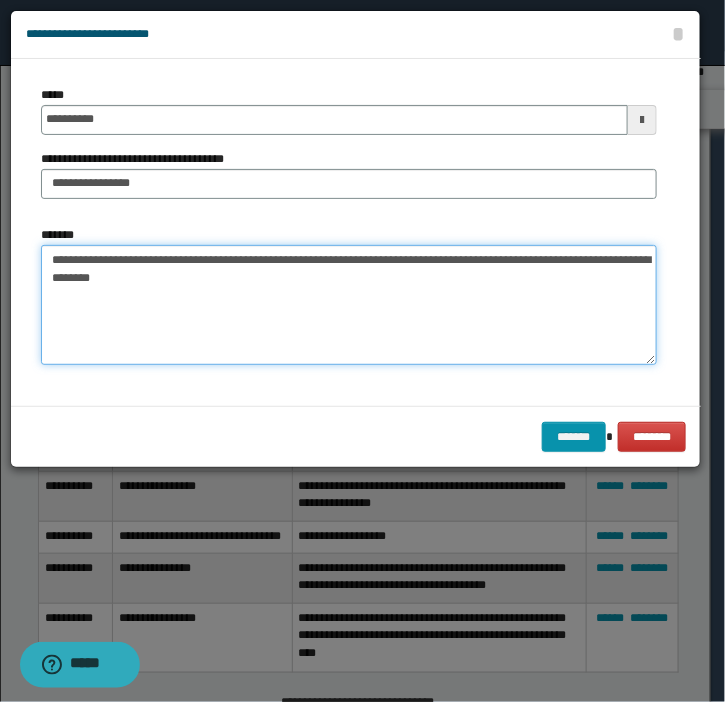 click on "**********" at bounding box center [349, 305] 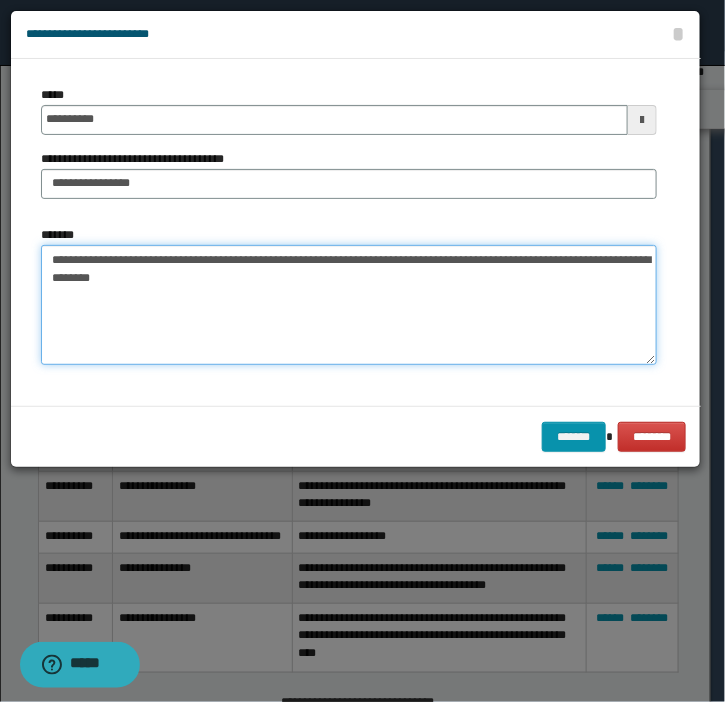 click on "**********" at bounding box center [349, 305] 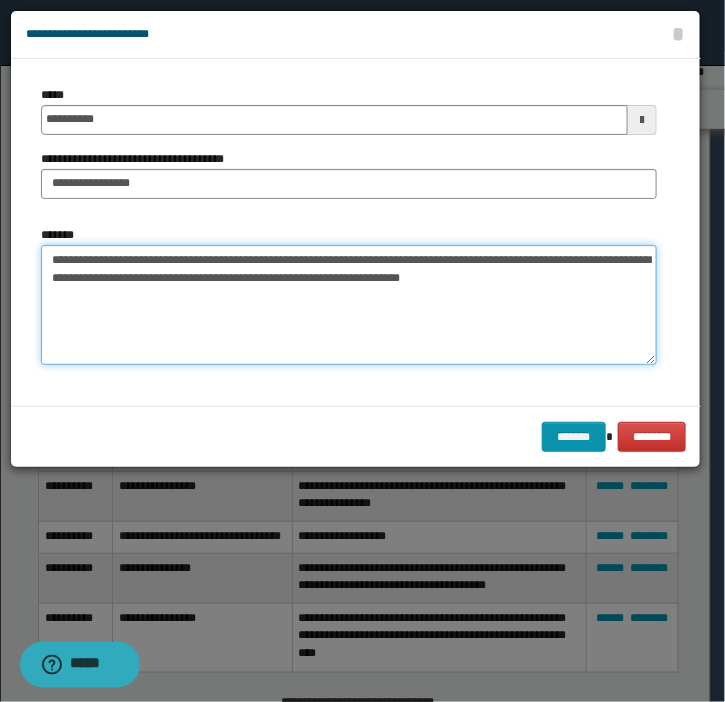 click on "**********" at bounding box center (349, 305) 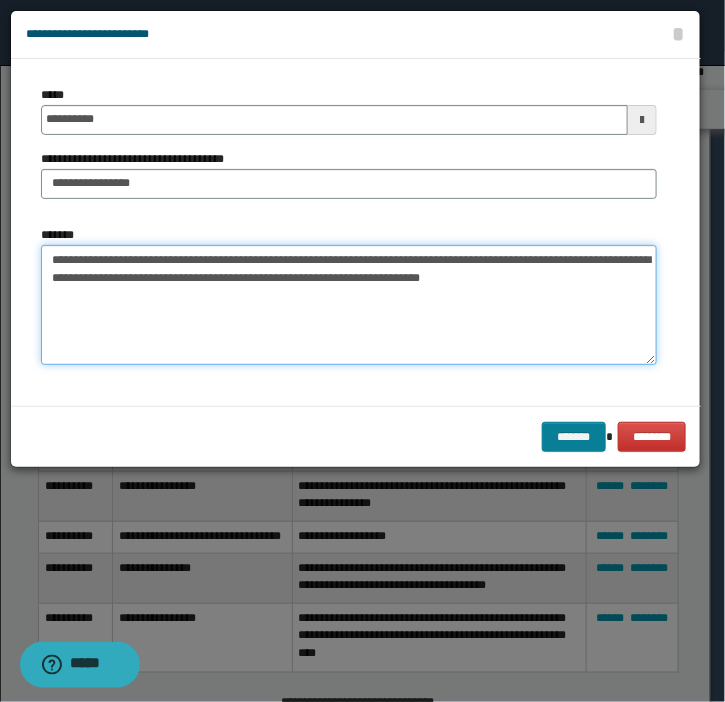 type on "**********" 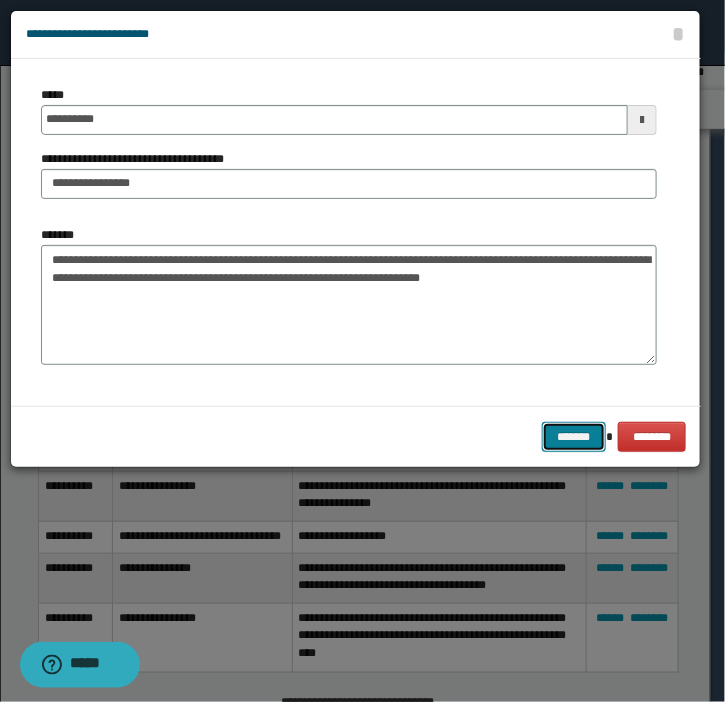 click on "*******" at bounding box center (574, 437) 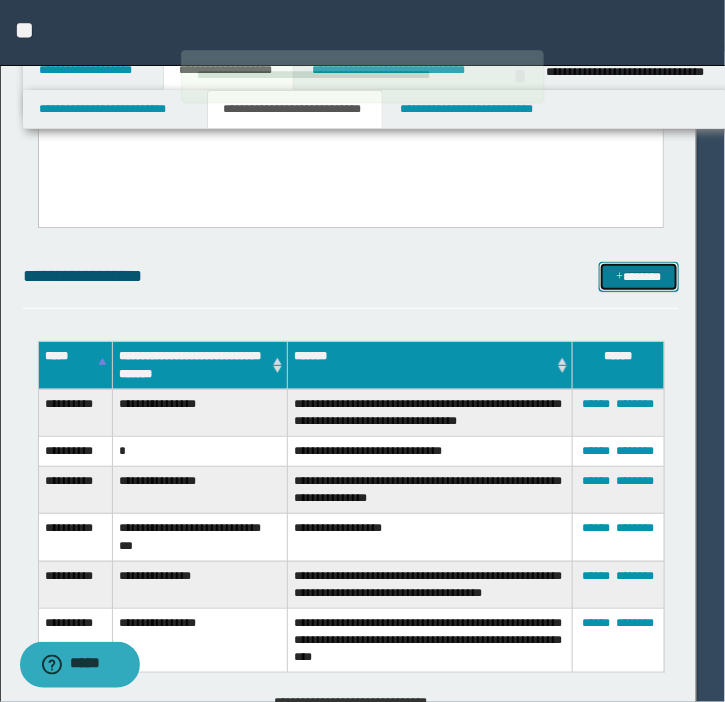 type 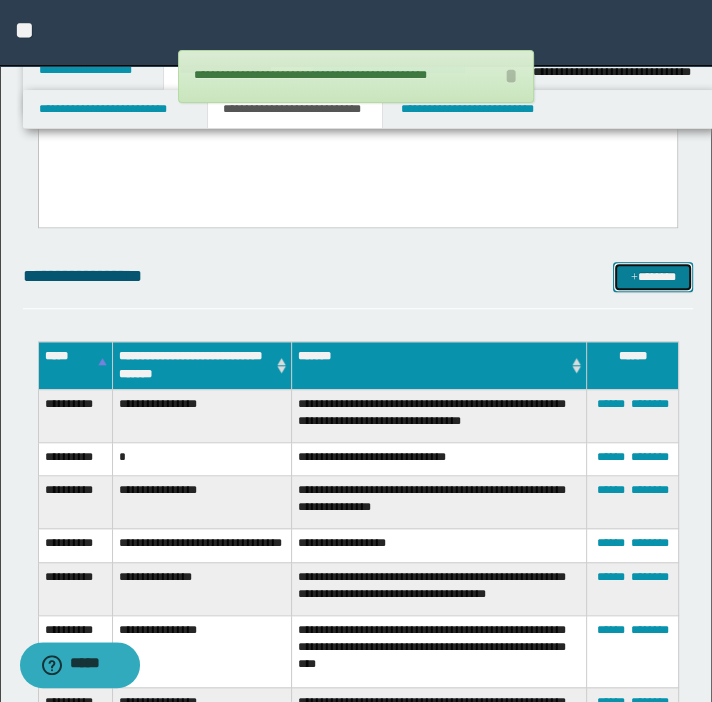 click on "*******" at bounding box center (653, 277) 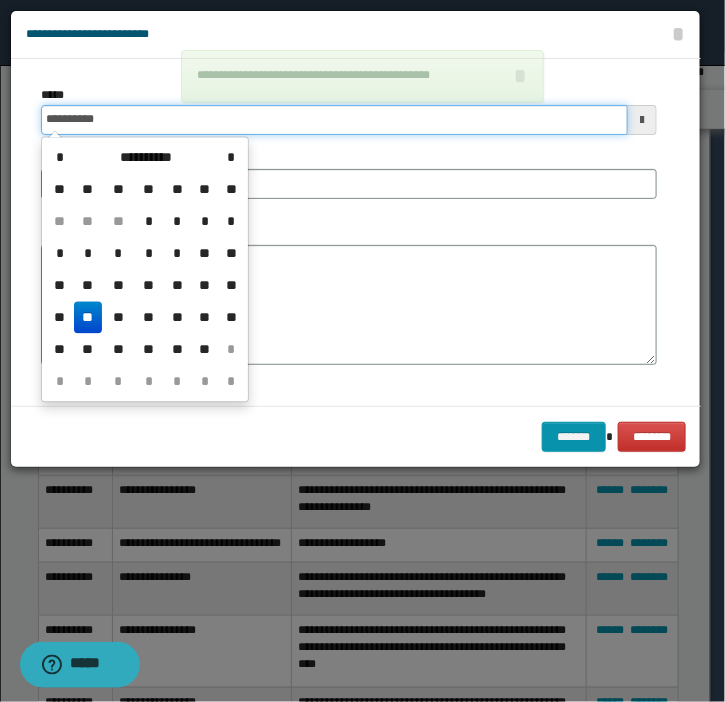 click on "**********" at bounding box center [334, 120] 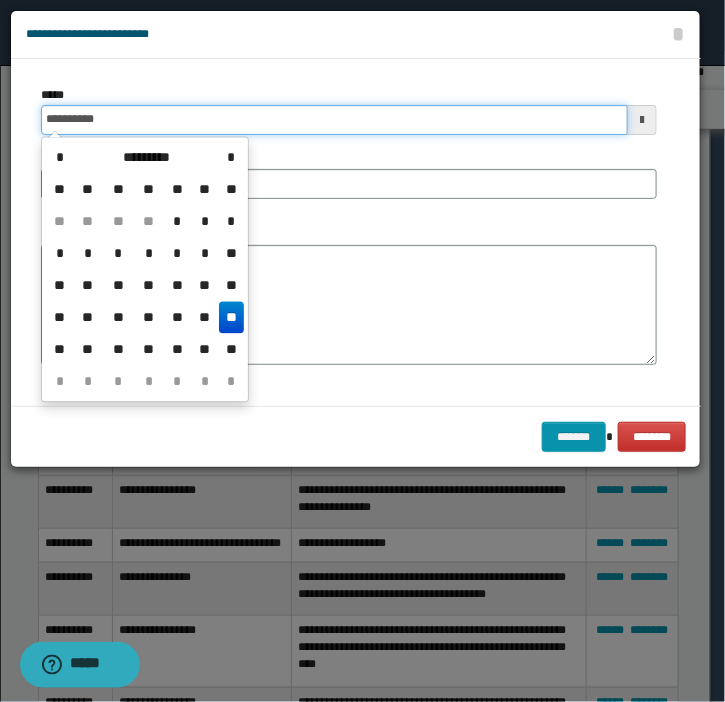 type on "**********" 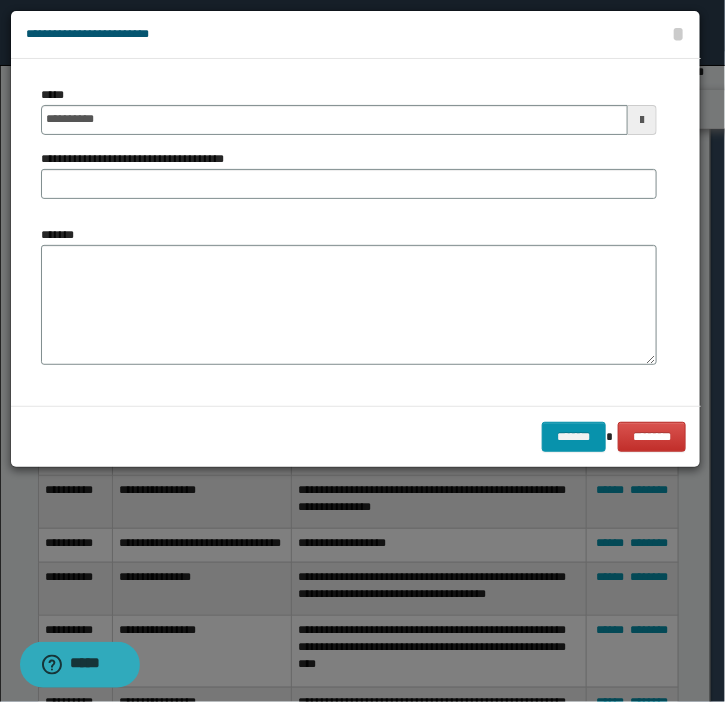 click on "*******" at bounding box center [349, 295] 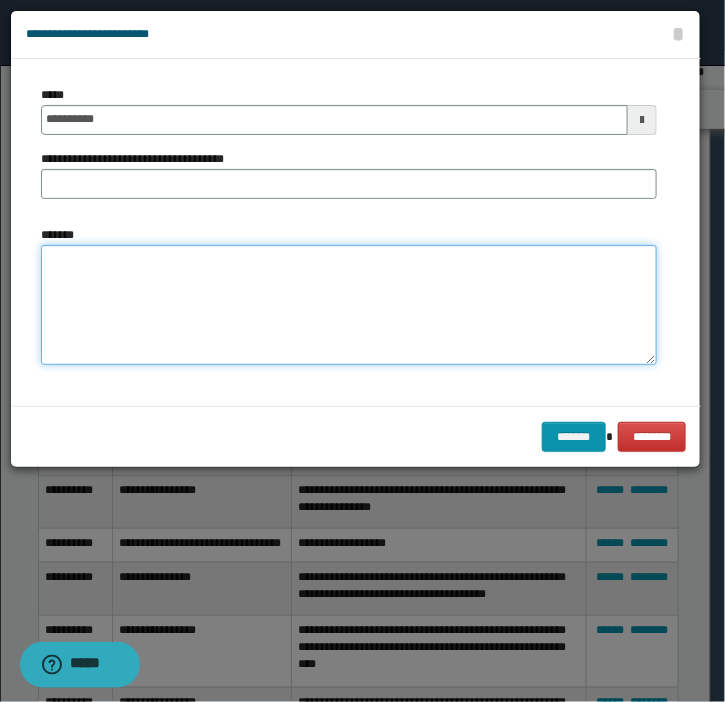 click on "*******" at bounding box center [349, 305] 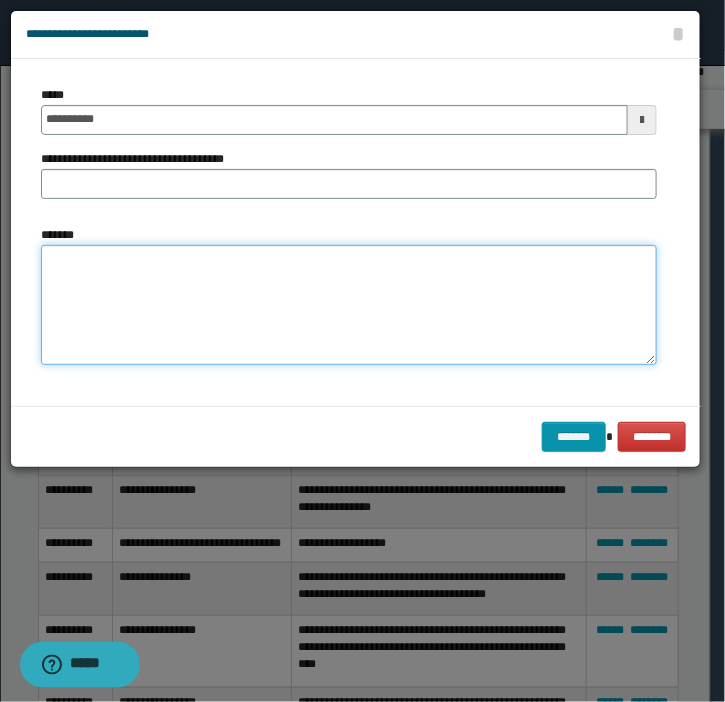 paste on "**********" 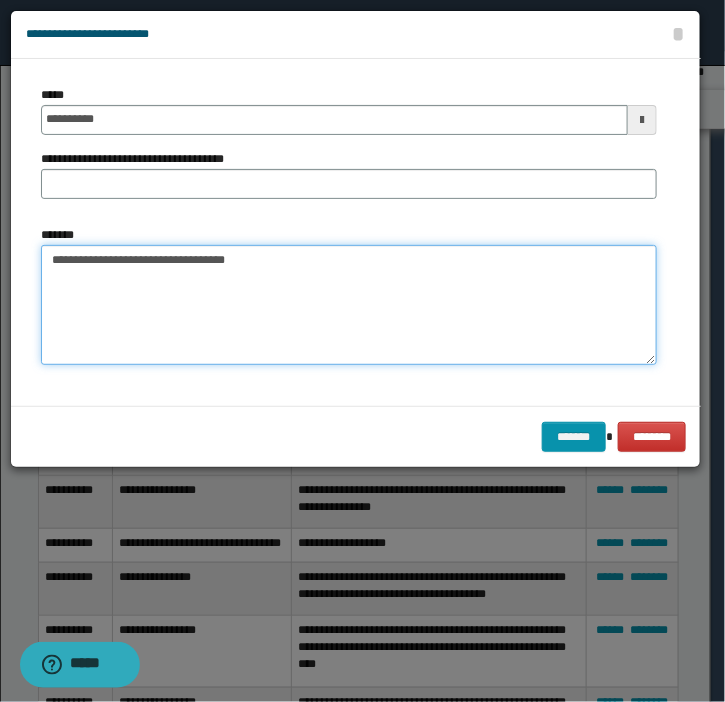 click on "**********" at bounding box center [349, 305] 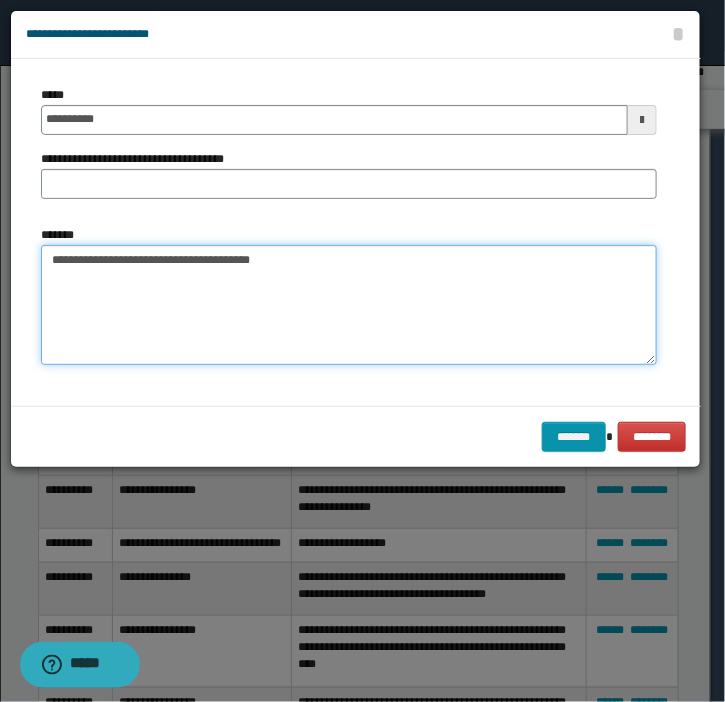 click on "**********" at bounding box center (349, 305) 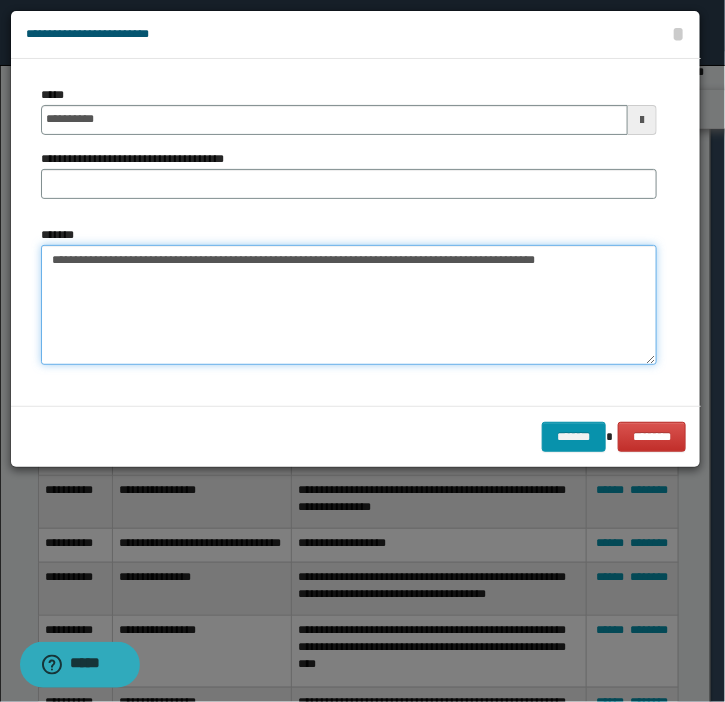 click on "**********" at bounding box center [349, 305] 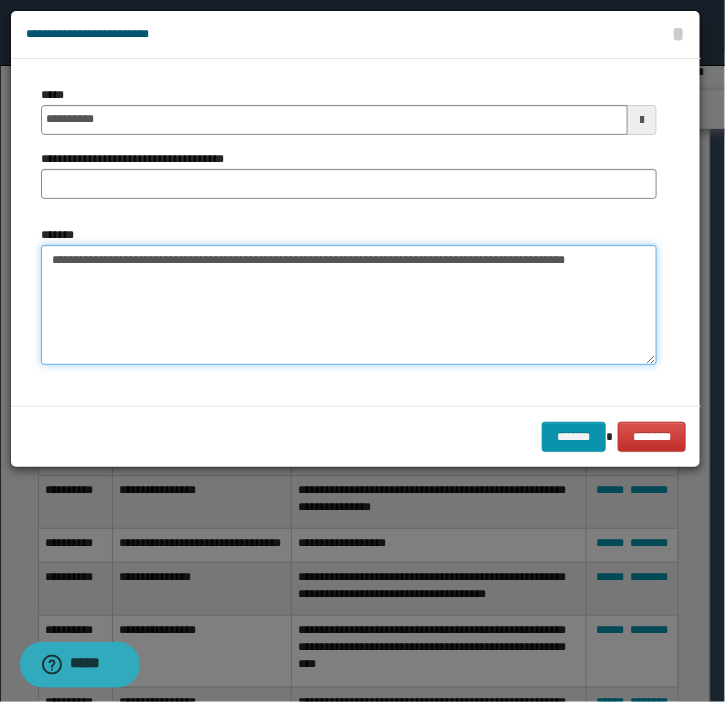type on "**********" 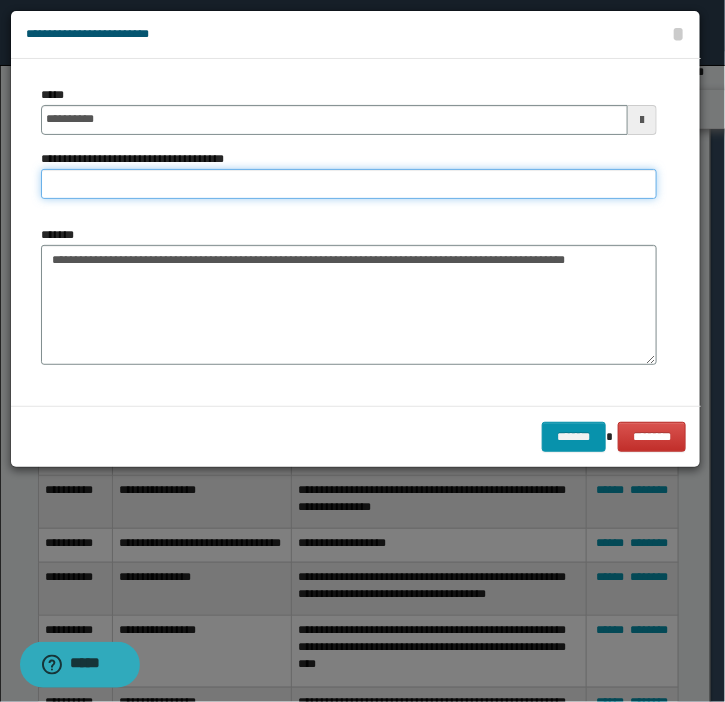 click on "**********" at bounding box center (349, 184) 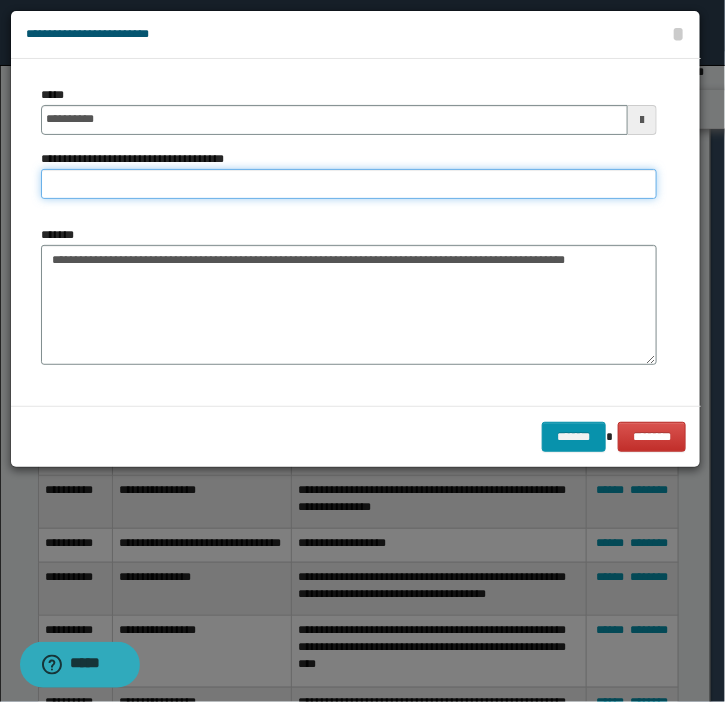 type on "**********" 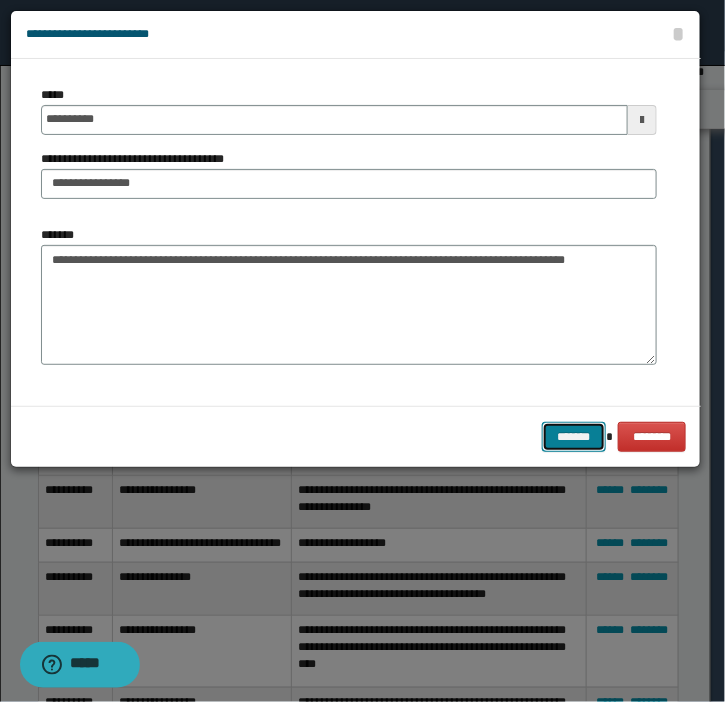 click on "*******" at bounding box center [574, 437] 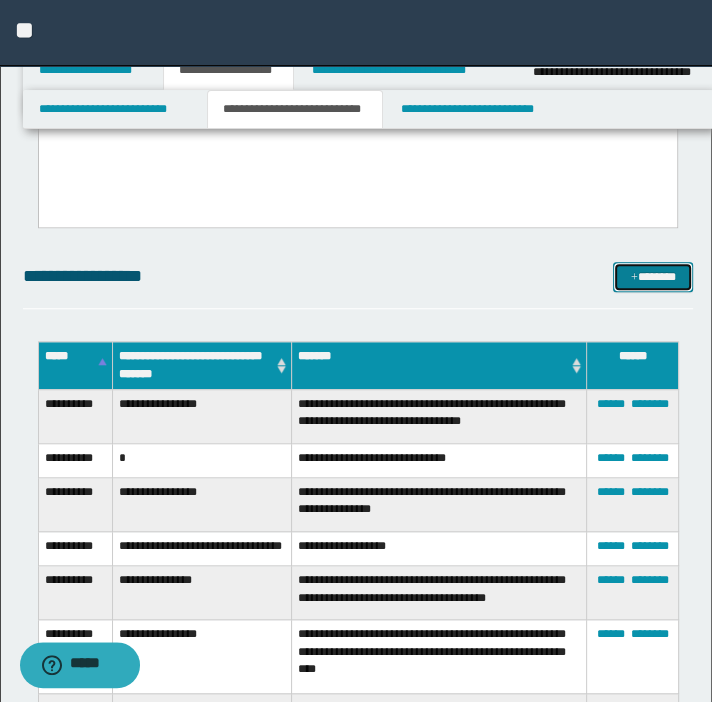 click on "*******" at bounding box center (653, 277) 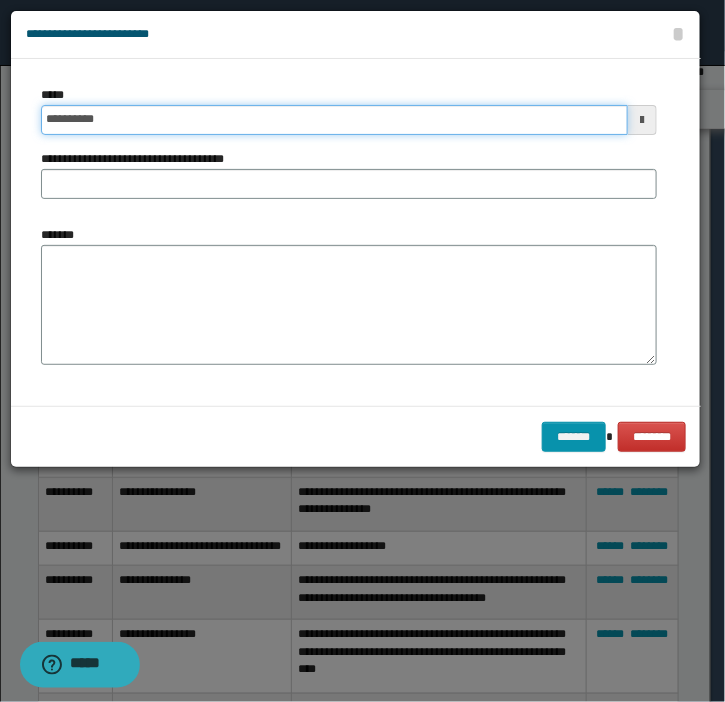 click on "**********" at bounding box center [334, 120] 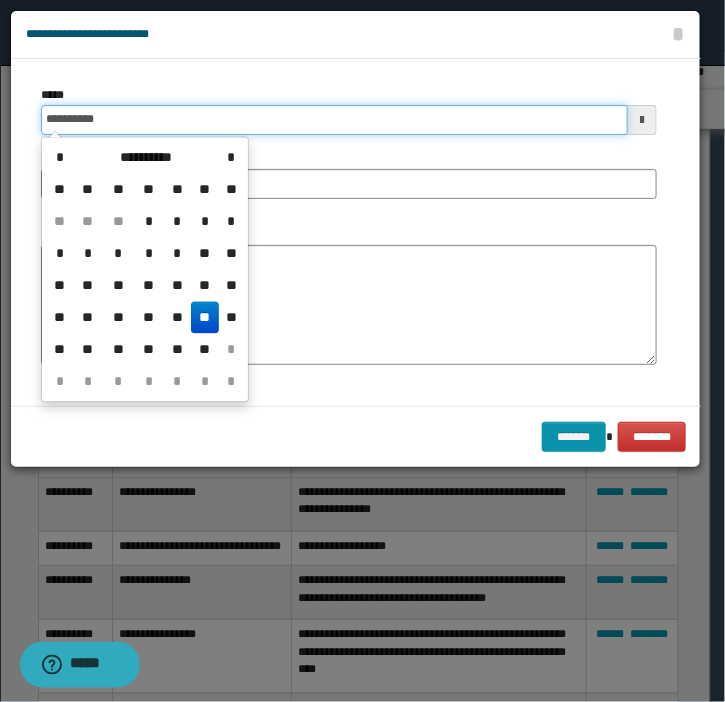click on "**********" at bounding box center (334, 120) 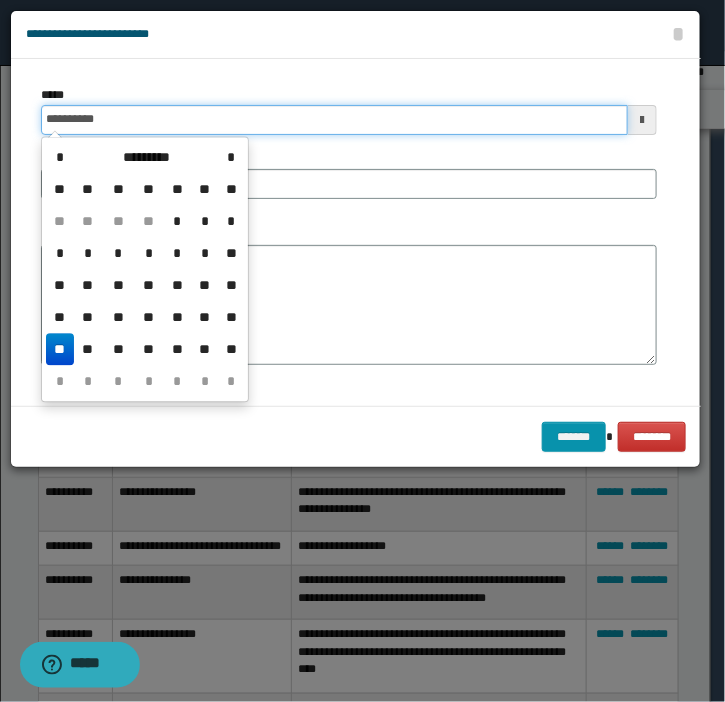 type on "**********" 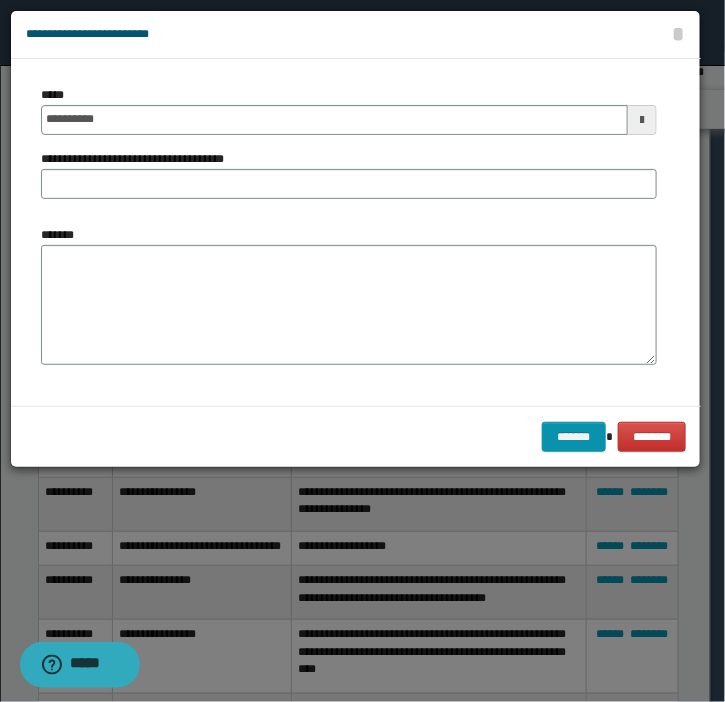 drag, startPoint x: 260, startPoint y: 237, endPoint x: 234, endPoint y: 256, distance: 32.202484 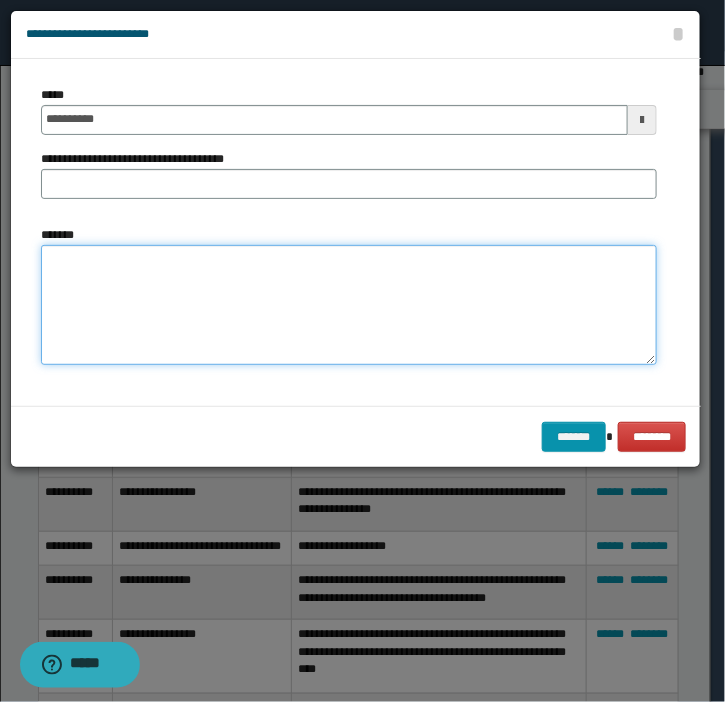 click on "*******" at bounding box center (349, 305) 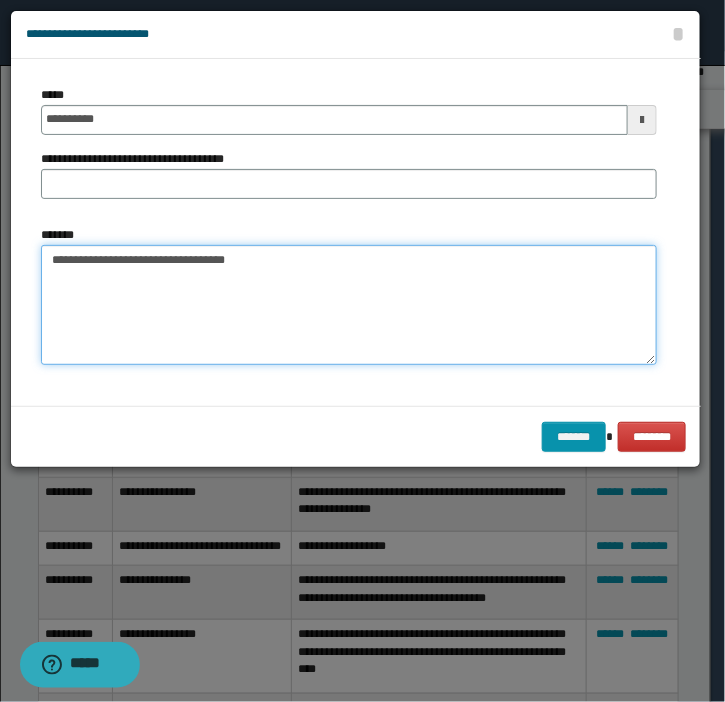 click on "**********" at bounding box center (349, 305) 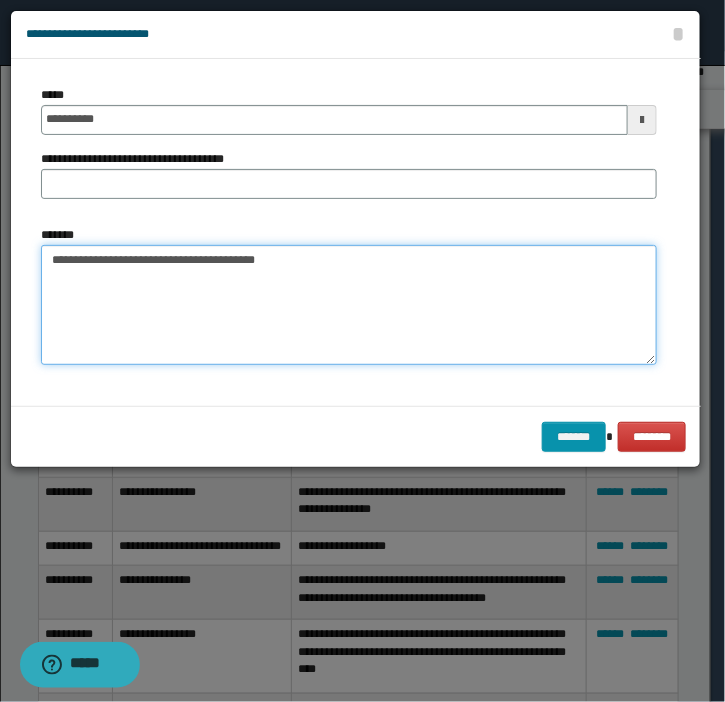 click on "**********" at bounding box center [349, 305] 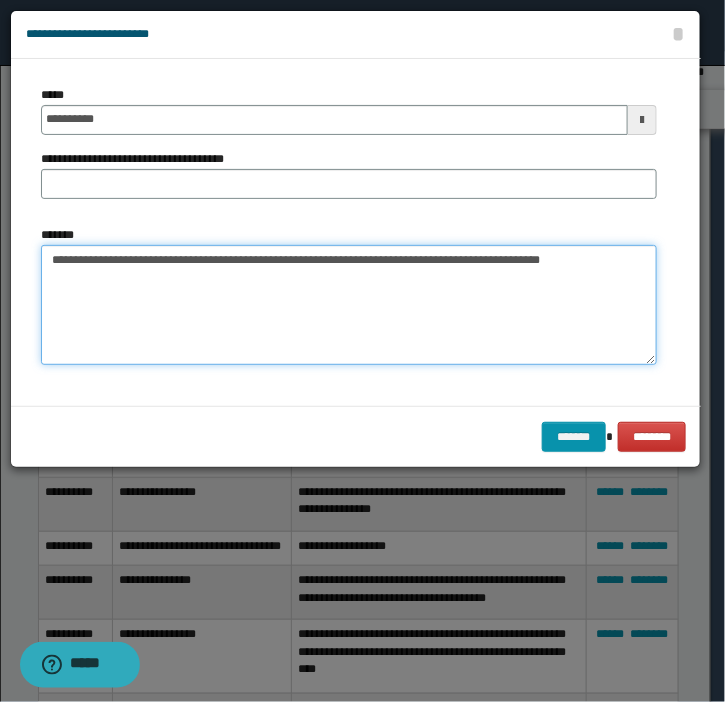 drag, startPoint x: 45, startPoint y: 255, endPoint x: 59, endPoint y: 260, distance: 14.866069 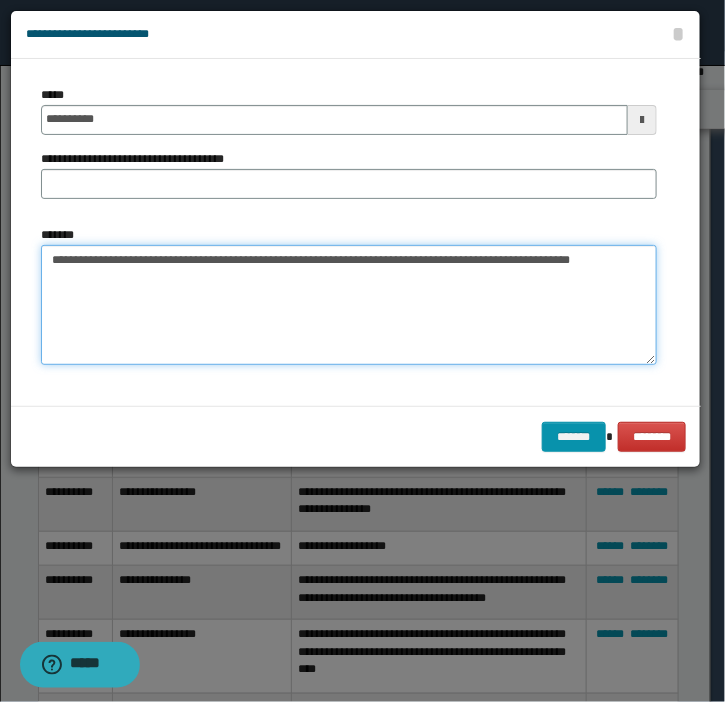 click on "**********" at bounding box center [349, 305] 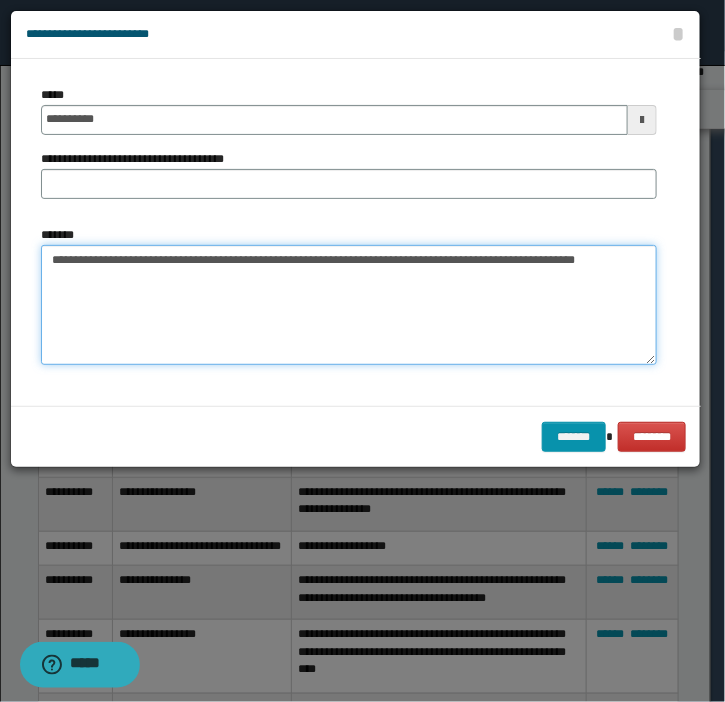 type on "**********" 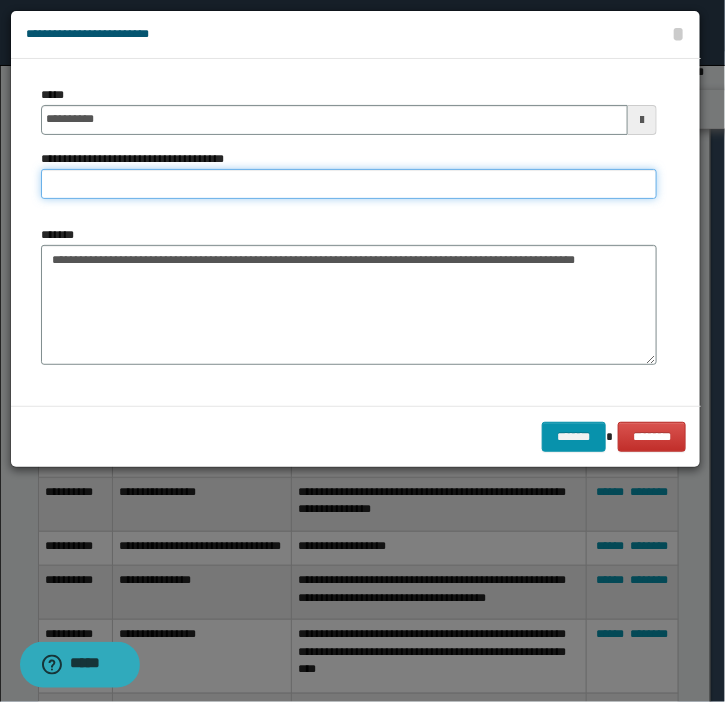 click on "**********" at bounding box center (349, 184) 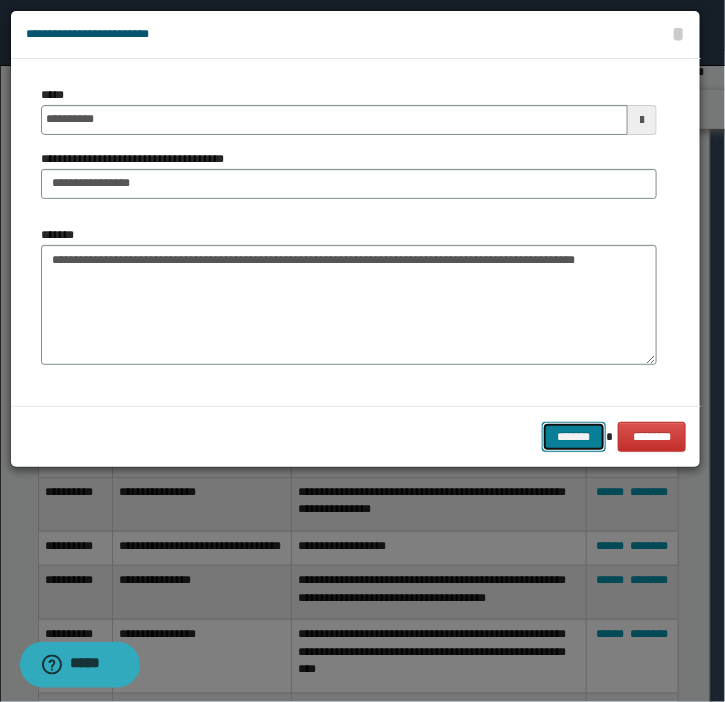 click on "*******" at bounding box center (574, 437) 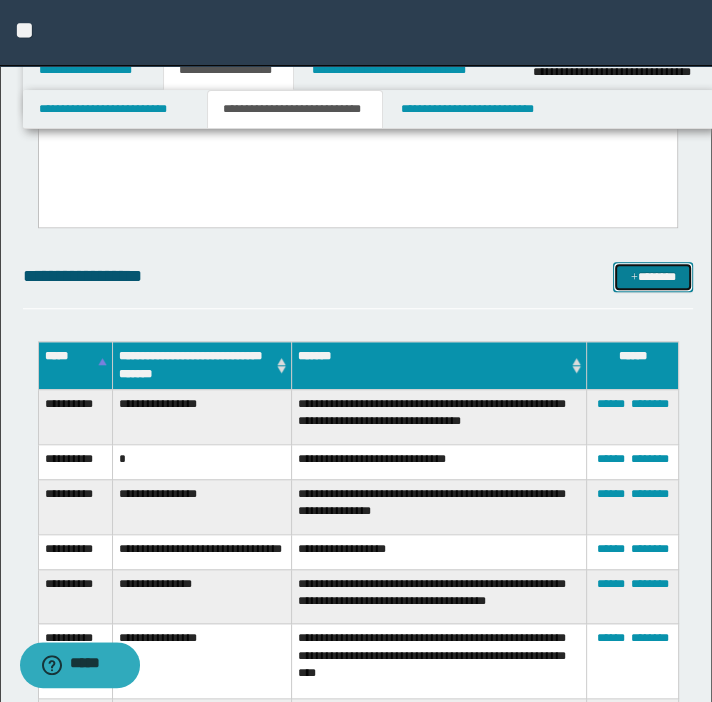 click on "*******" at bounding box center [653, 277] 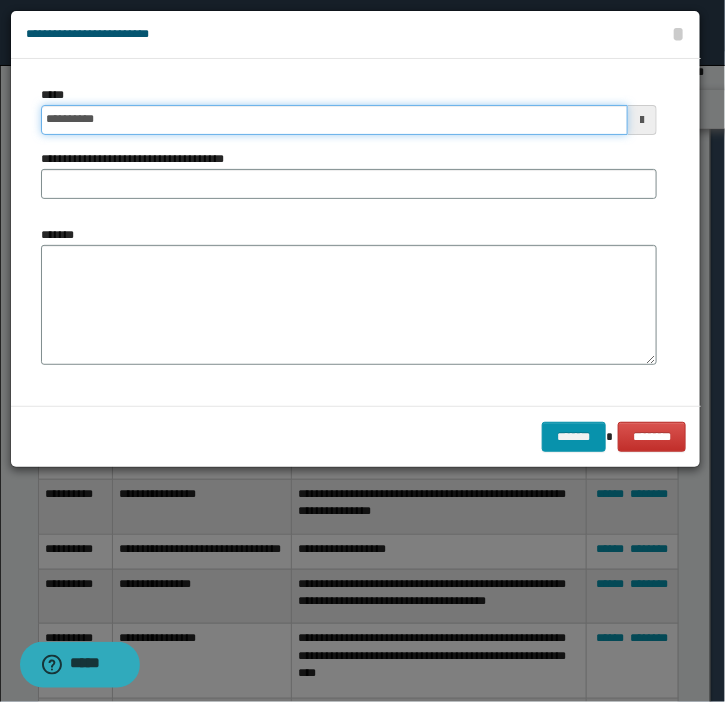 click on "**********" at bounding box center [334, 120] 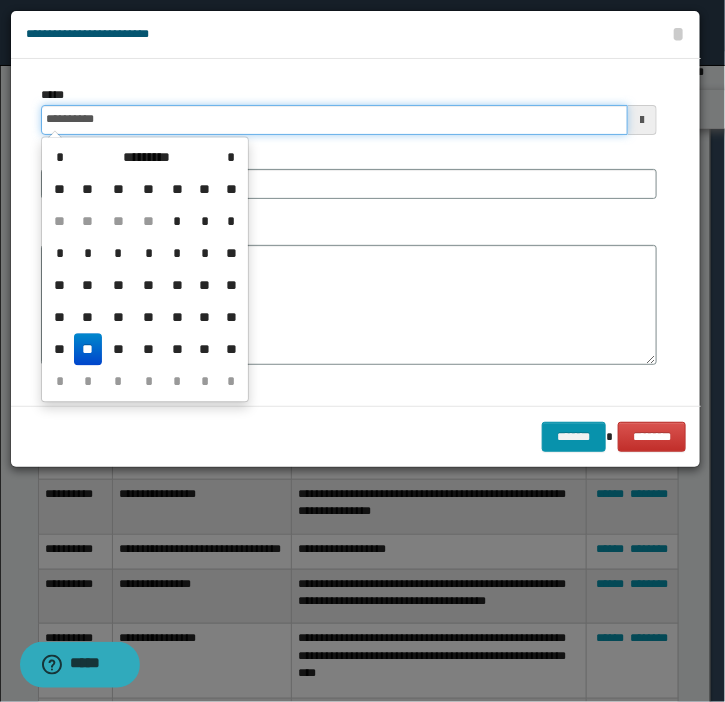 type on "**********" 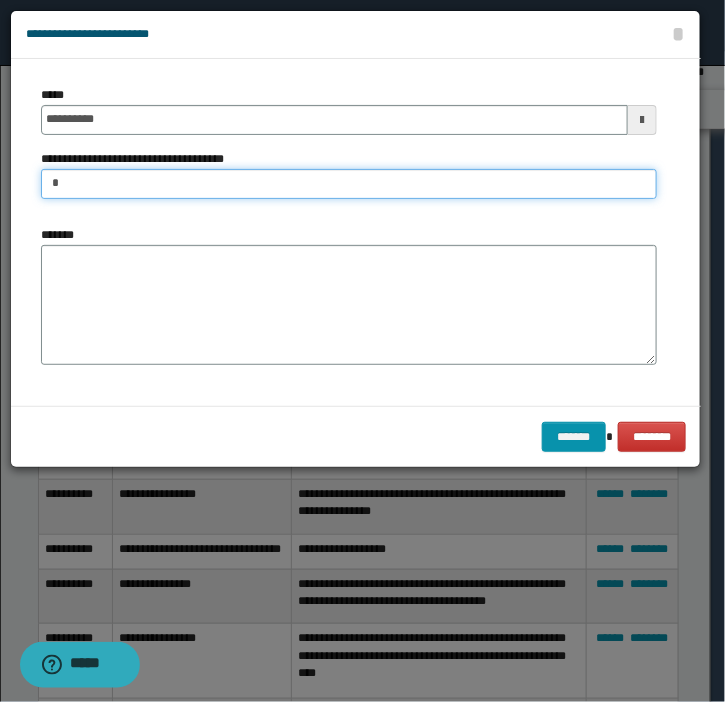 type on "**********" 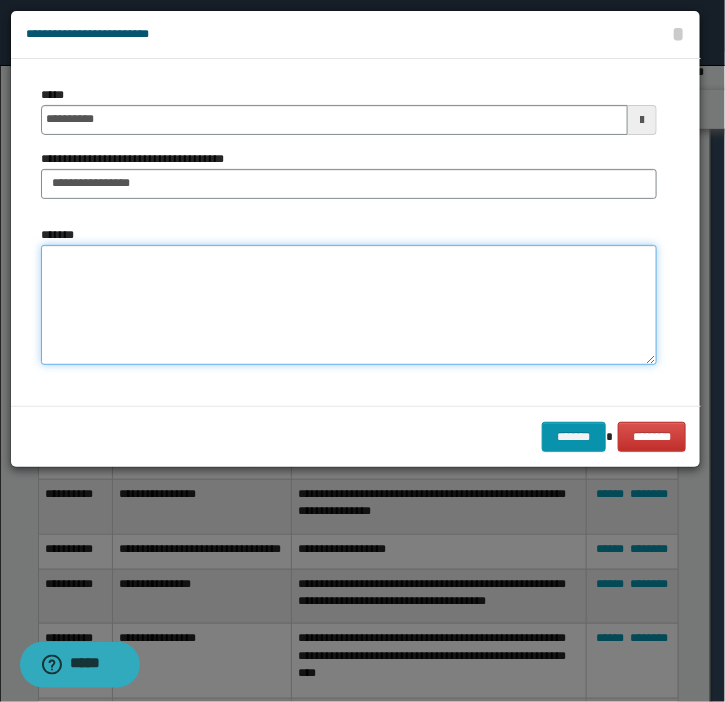 paste on "**********" 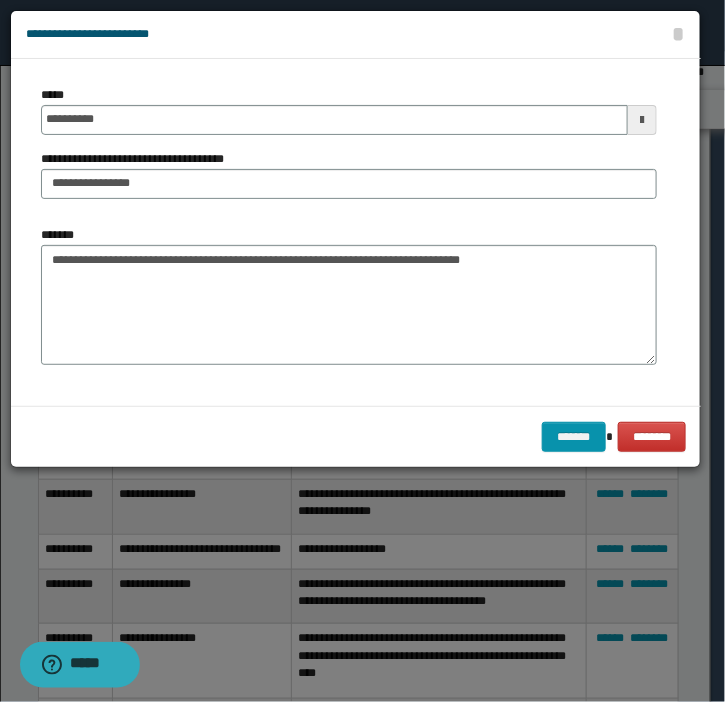 click on "**********" at bounding box center (349, 295) 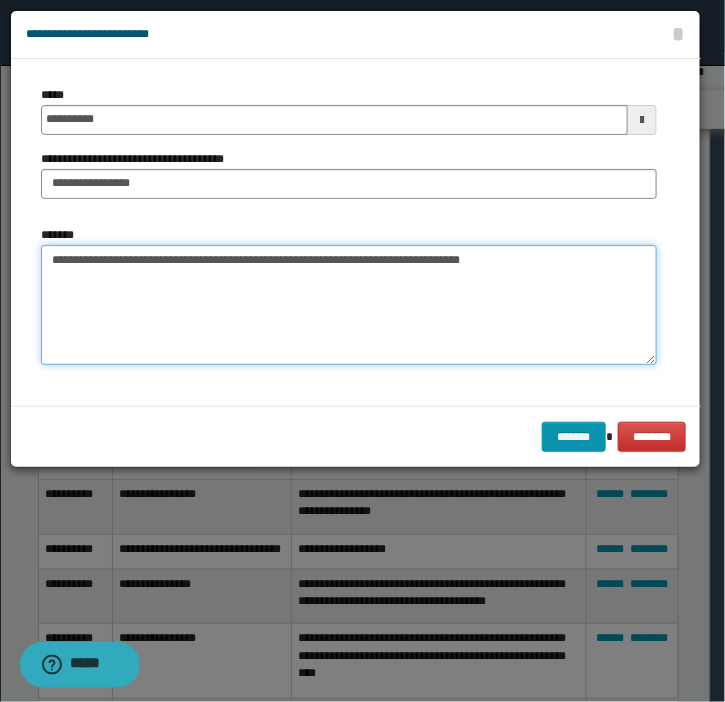 click on "**********" at bounding box center [349, 305] 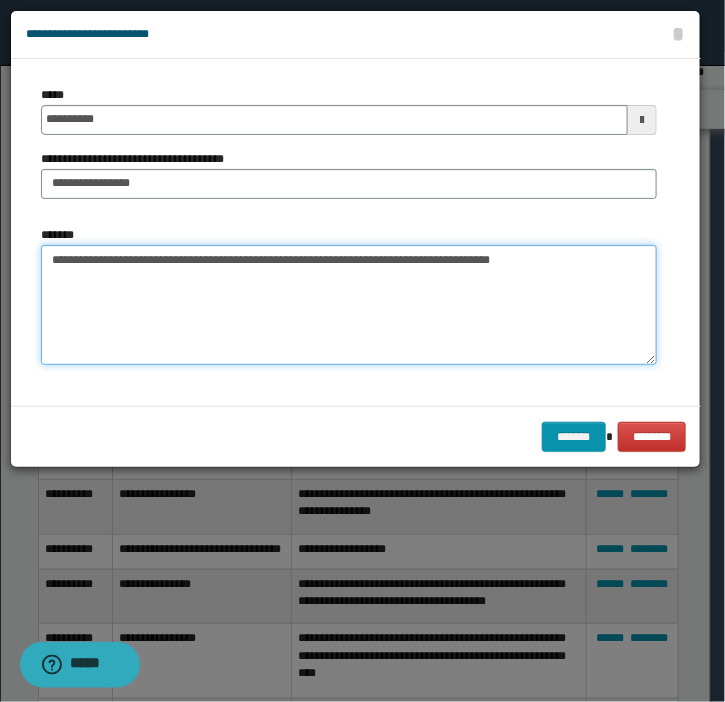 click on "**********" at bounding box center [349, 305] 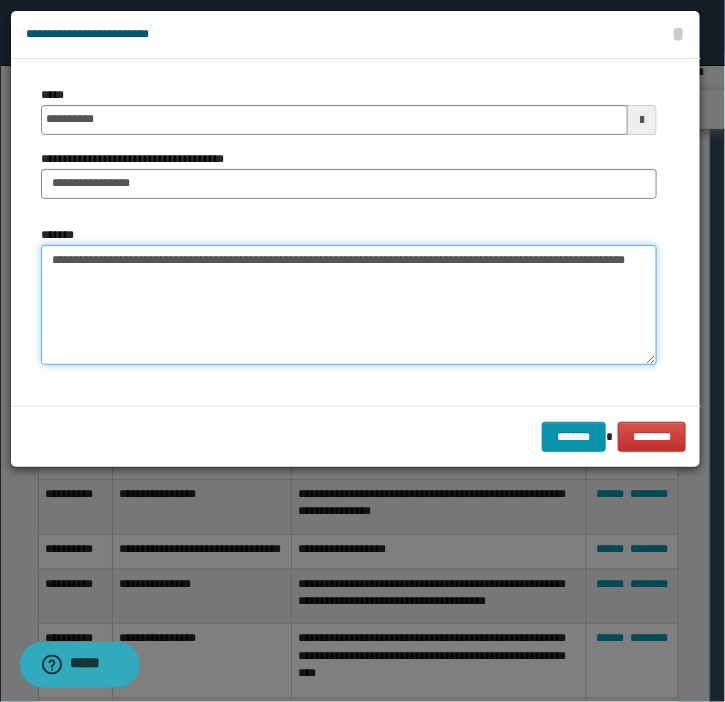 click on "**********" at bounding box center [349, 305] 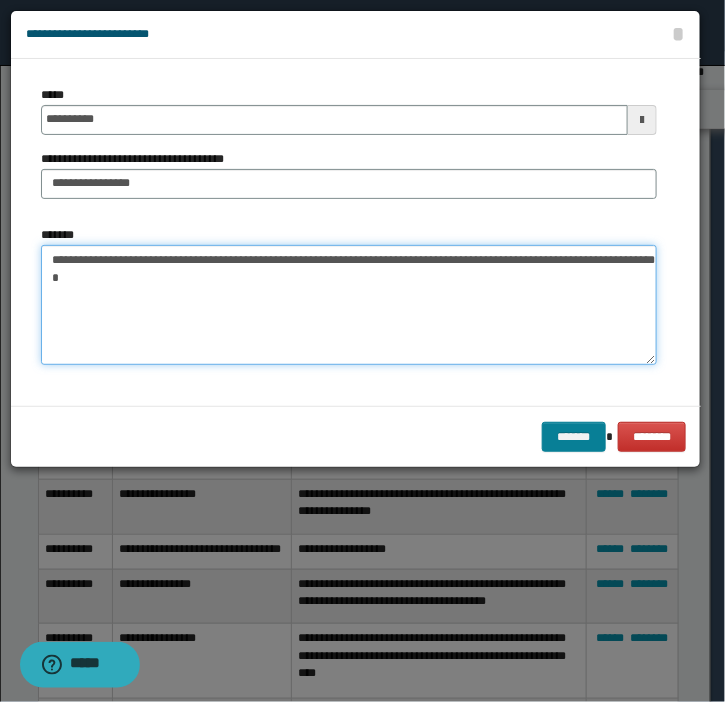 type on "**********" 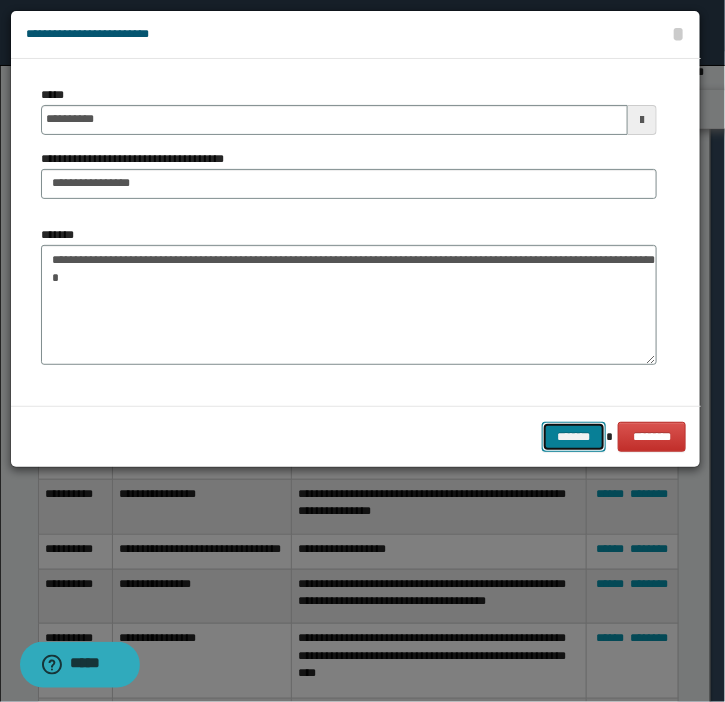 click on "*******" at bounding box center (574, 437) 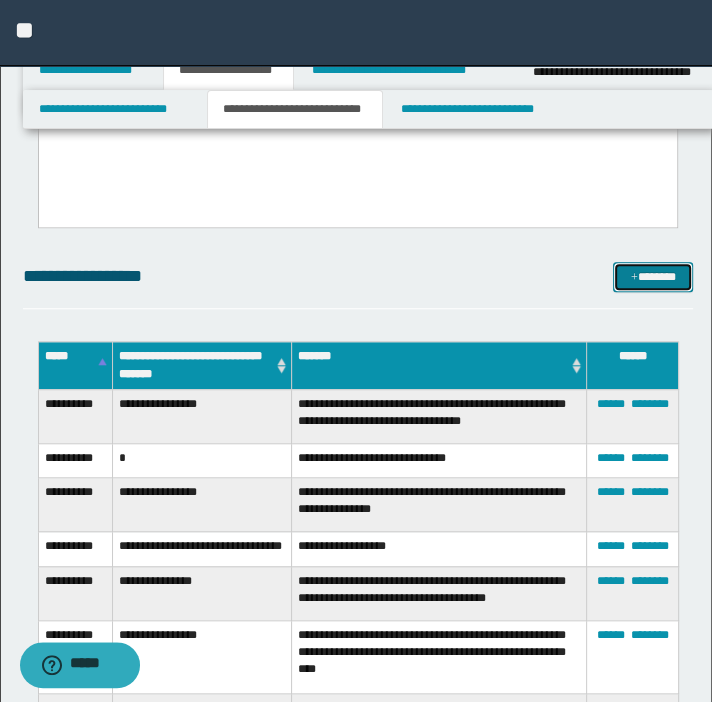 click on "*******" at bounding box center (653, 277) 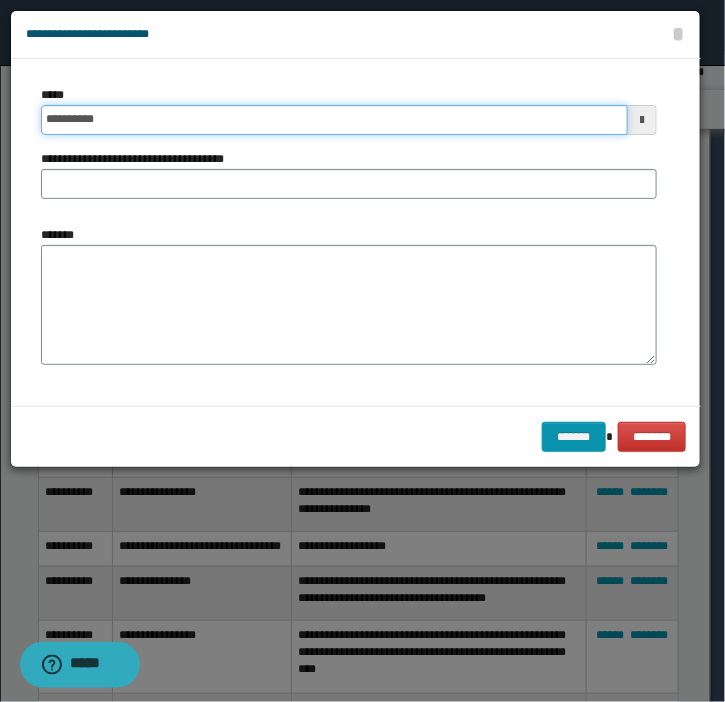 click on "**********" at bounding box center [334, 120] 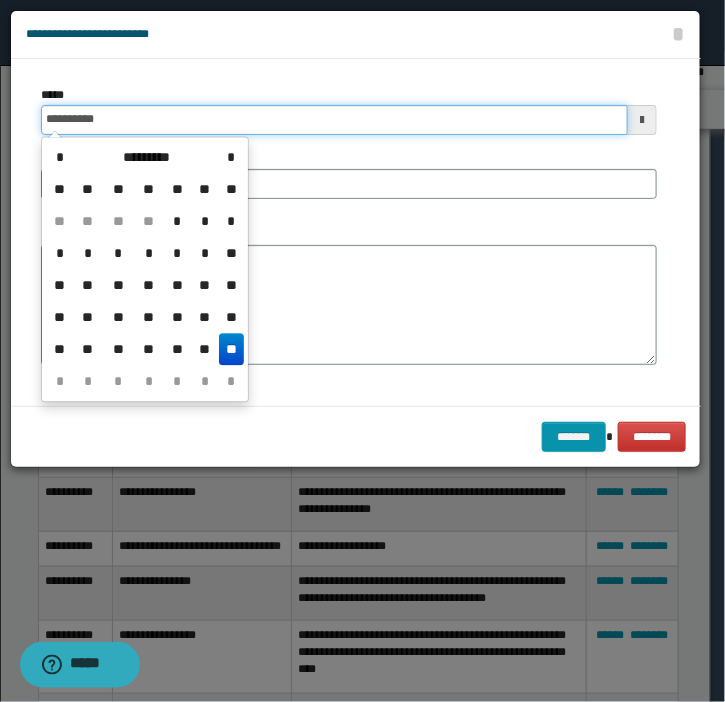 type on "**********" 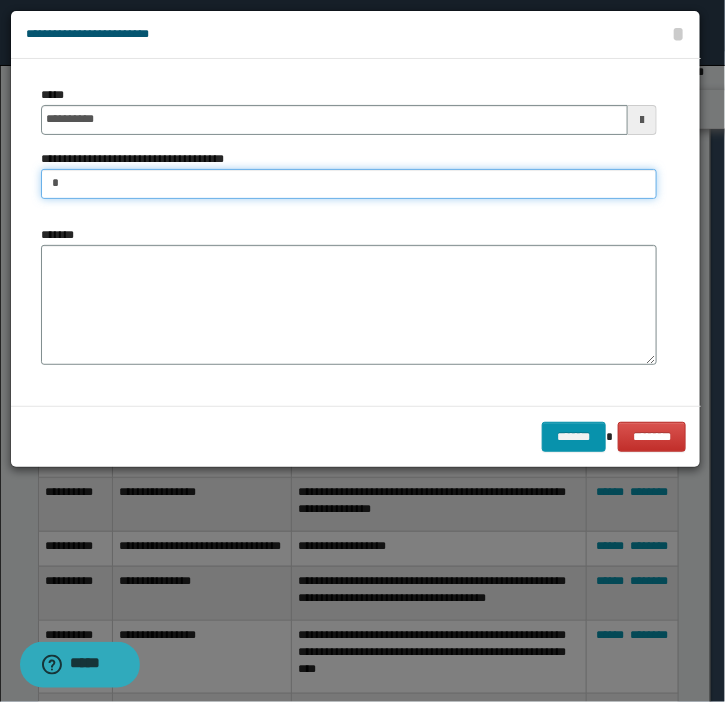 type on "**********" 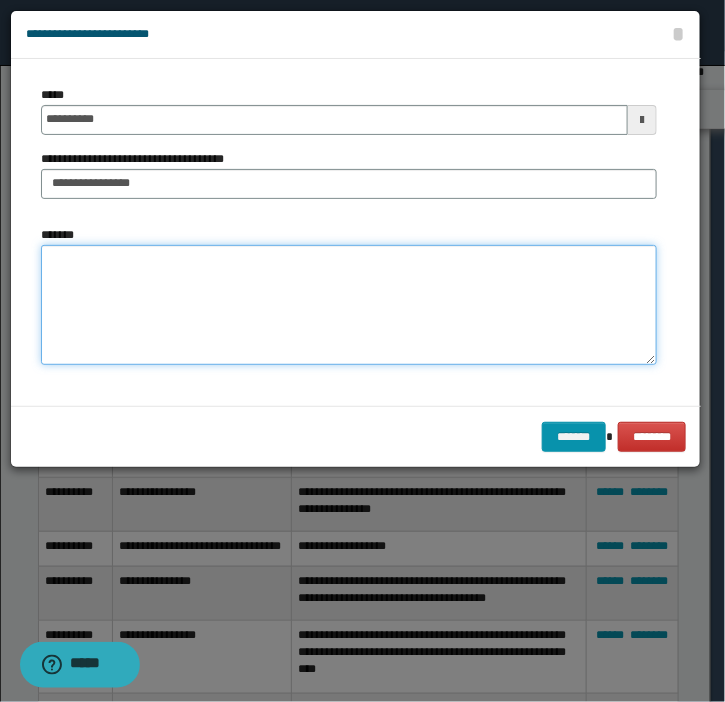 click on "*******" at bounding box center (349, 305) 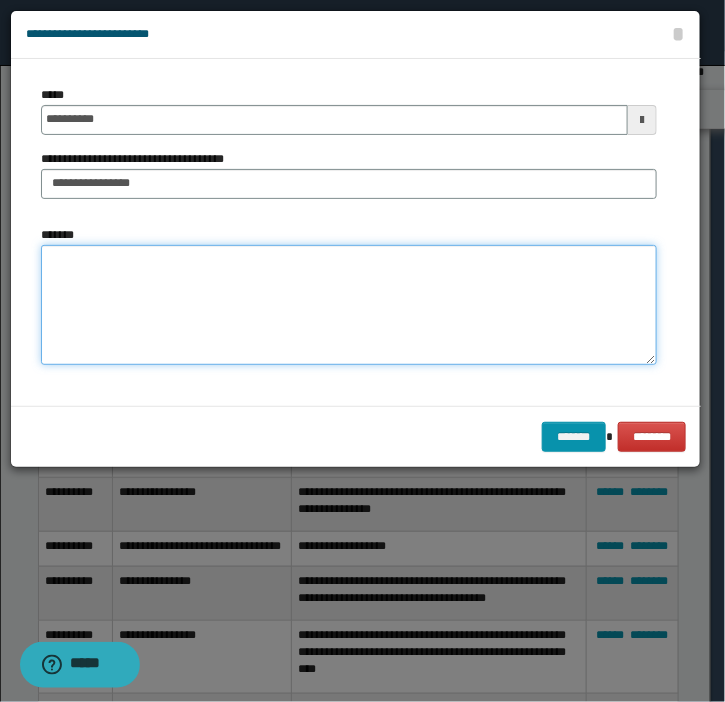 paste on "**********" 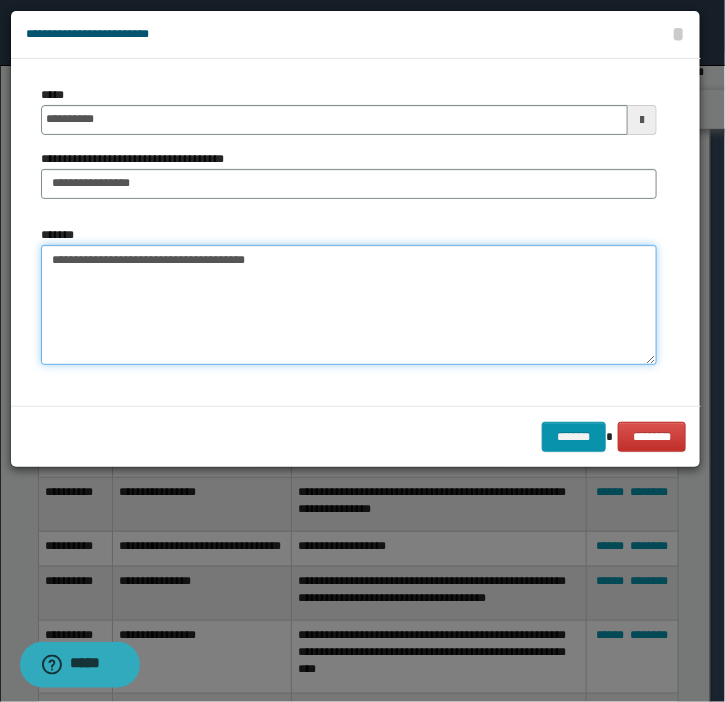 click on "**********" at bounding box center [349, 305] 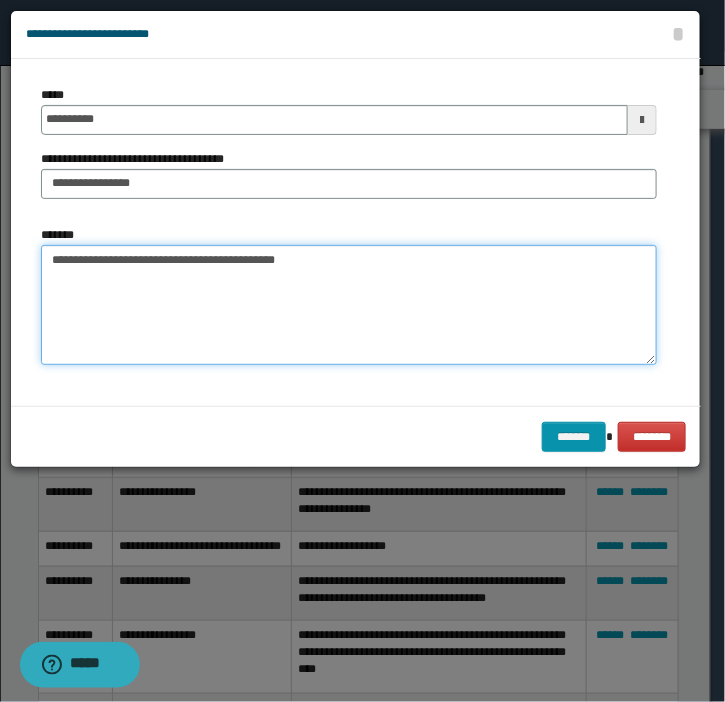 click on "**********" at bounding box center [349, 305] 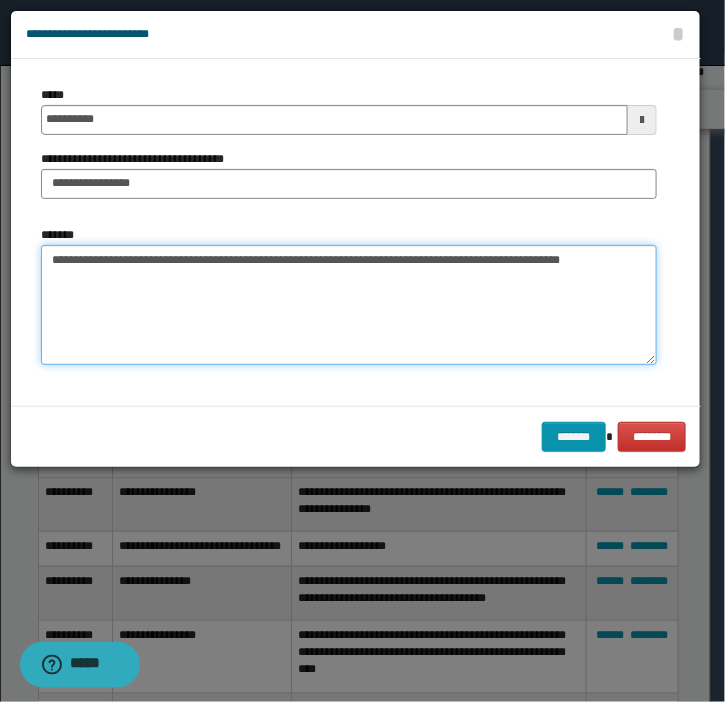 click on "**********" at bounding box center (349, 305) 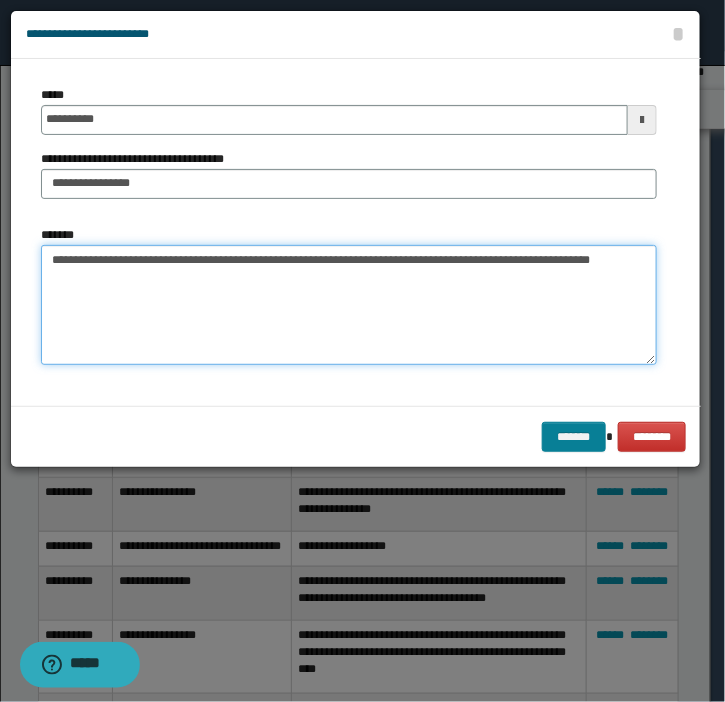 type on "**********" 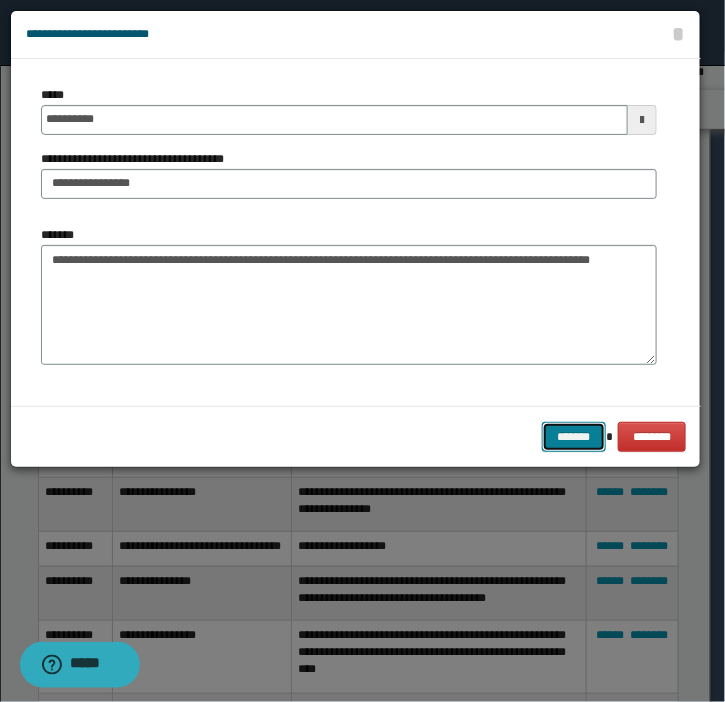 click on "*******" at bounding box center (574, 437) 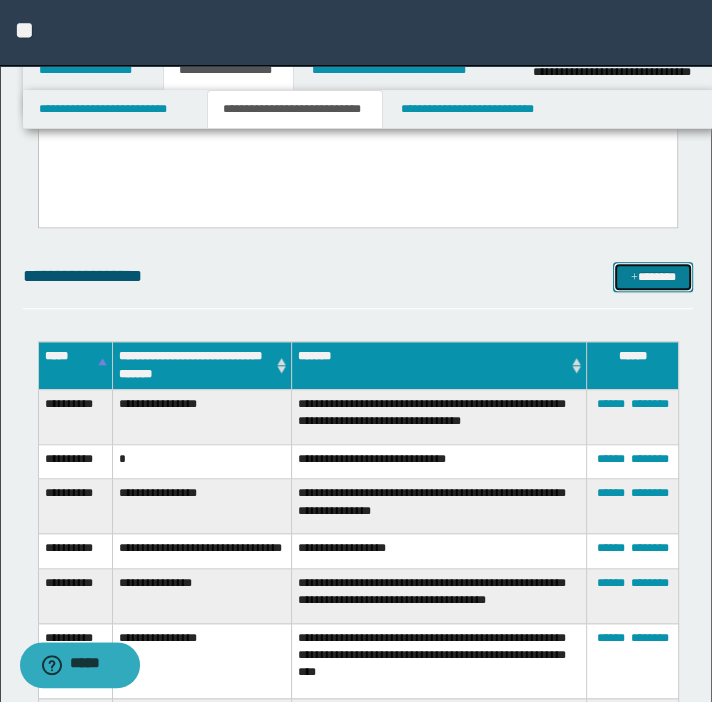 click on "*******" at bounding box center (653, 277) 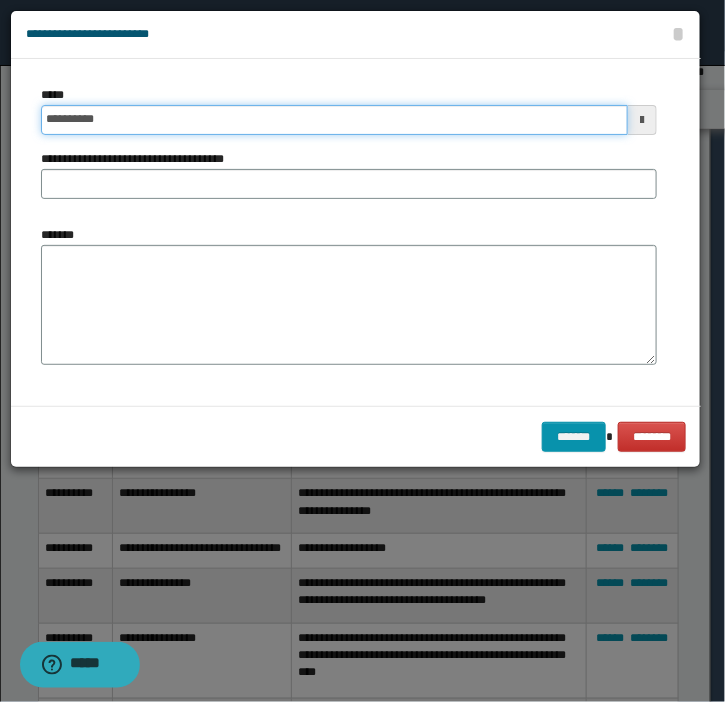 click on "**********" at bounding box center (334, 120) 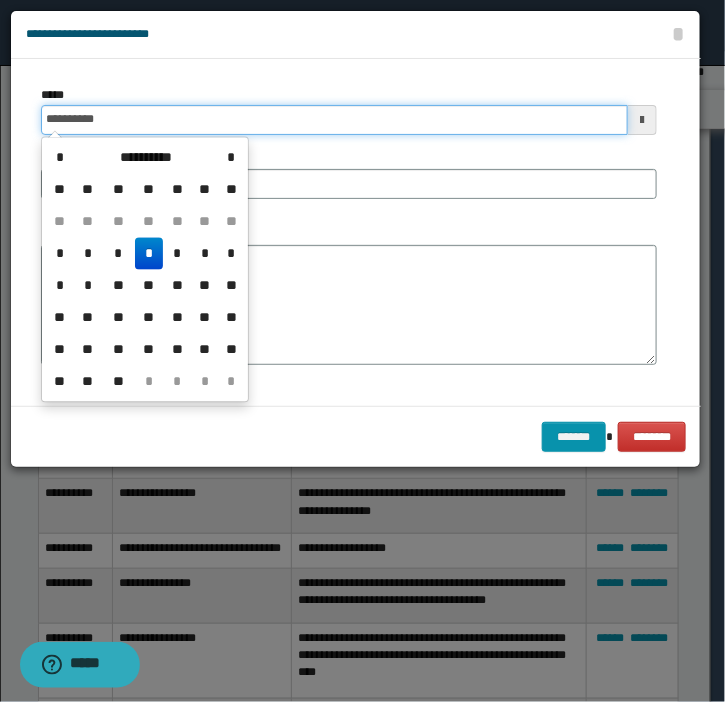 type on "**********" 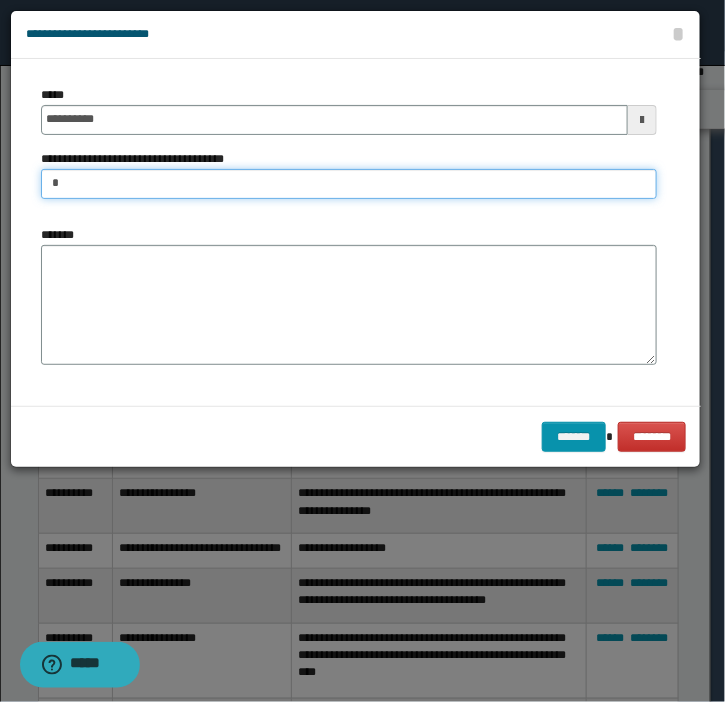 type on "**********" 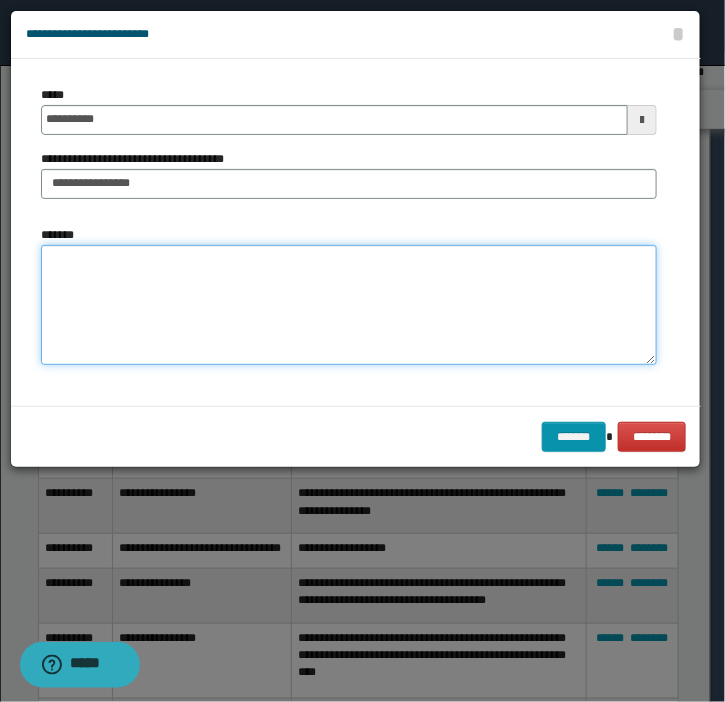 click on "*******" at bounding box center (349, 305) 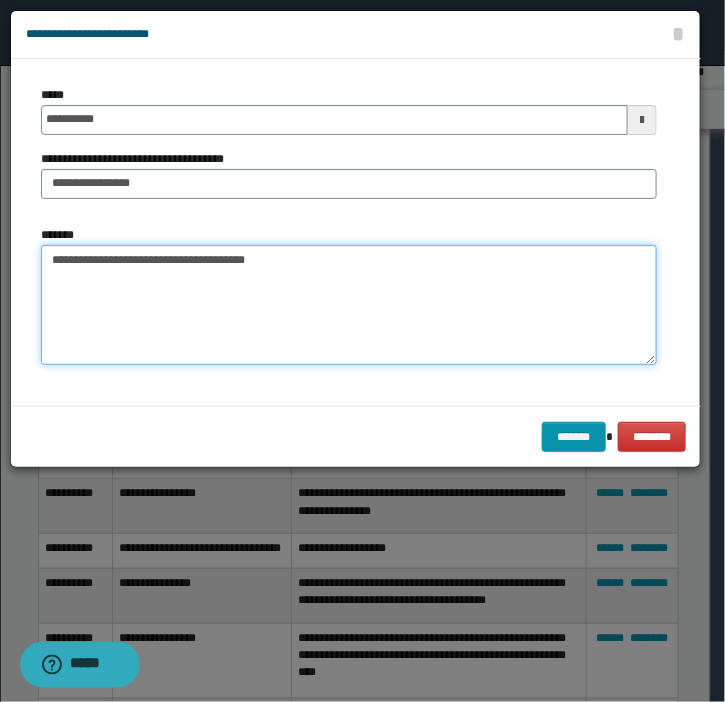 click on "**********" at bounding box center (349, 305) 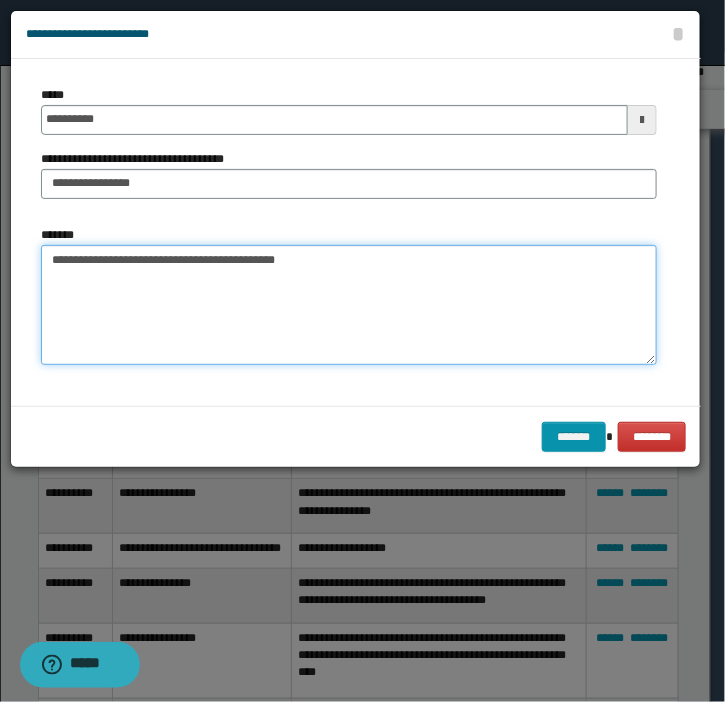 click on "**********" at bounding box center (349, 305) 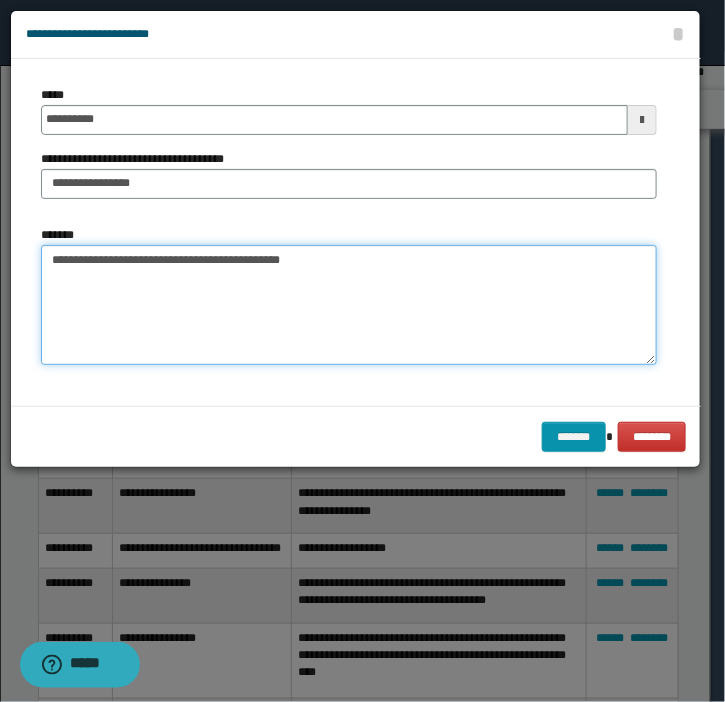 click on "**********" at bounding box center [349, 305] 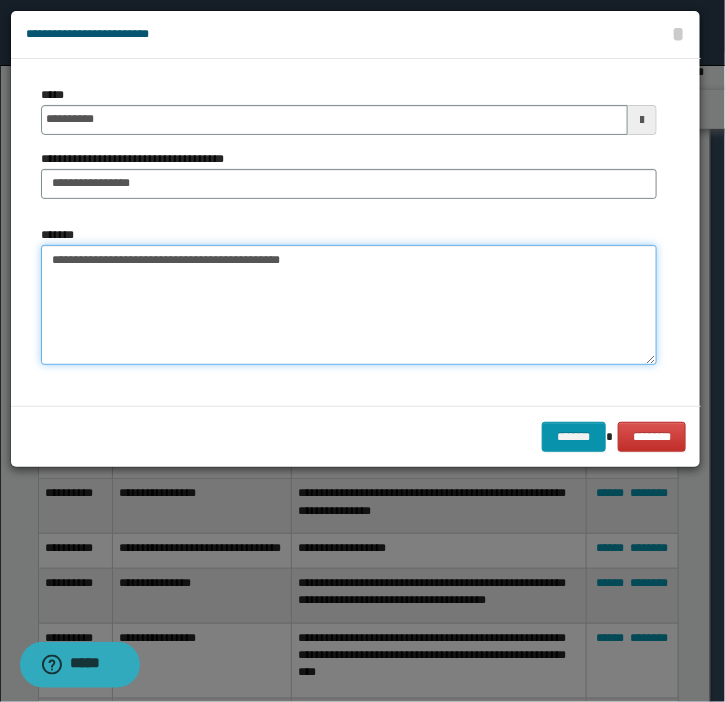 click on "**********" at bounding box center (349, 305) 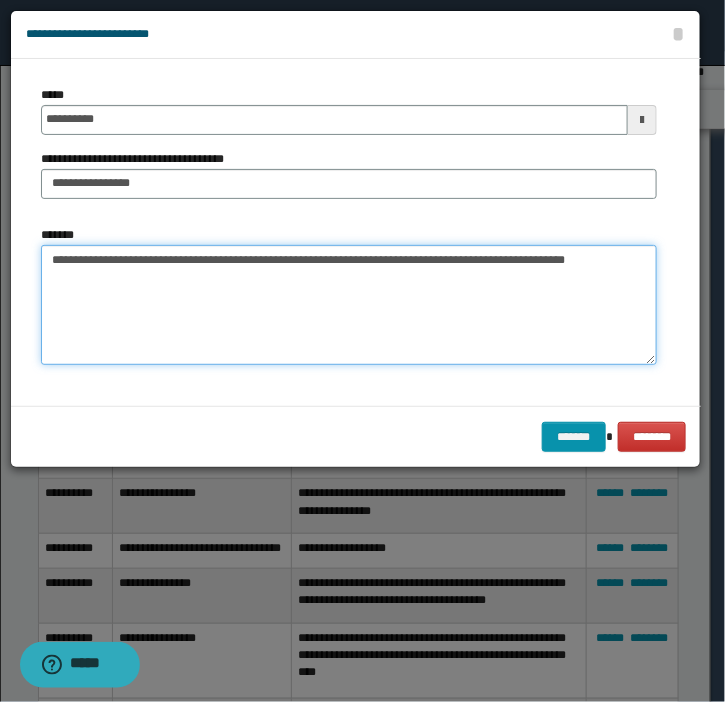 click on "**********" at bounding box center [349, 305] 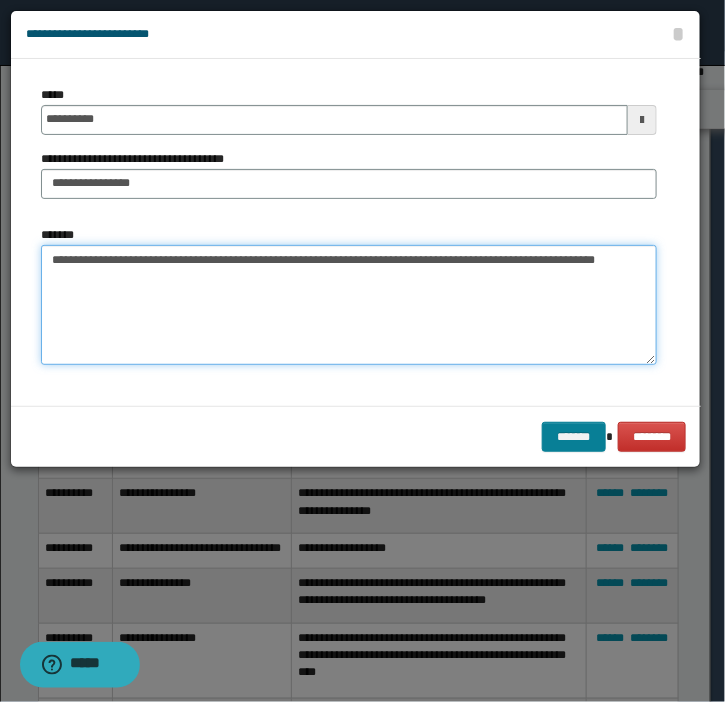 type on "**********" 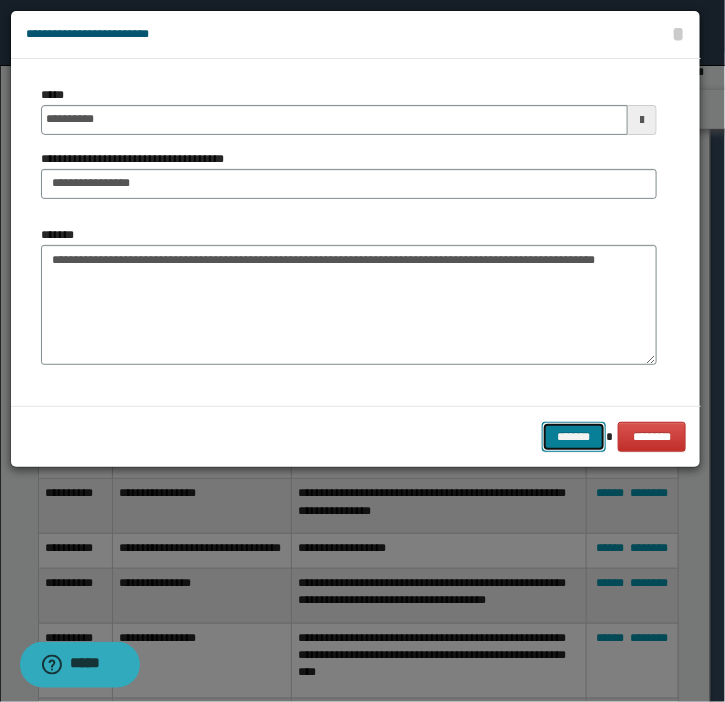 click on "*******" at bounding box center [574, 437] 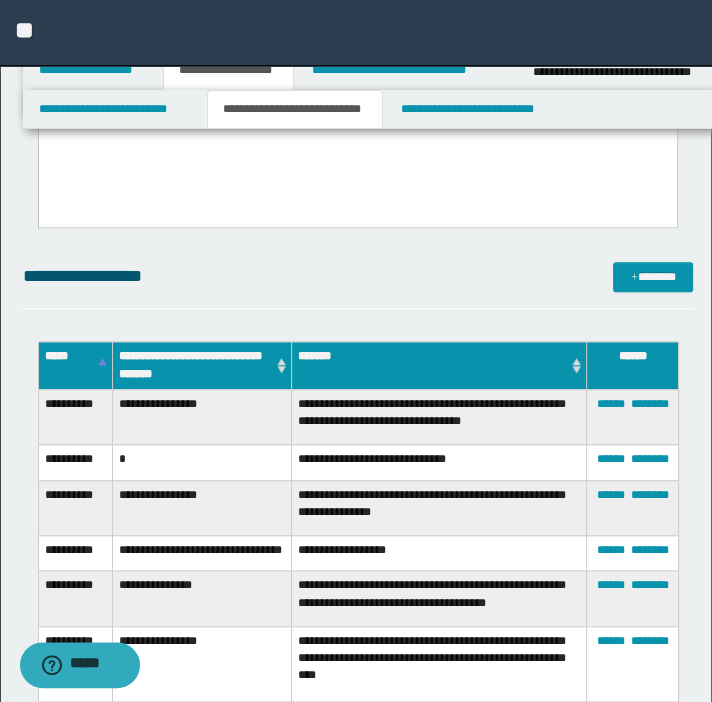 click on "**********" at bounding box center [358, 285] 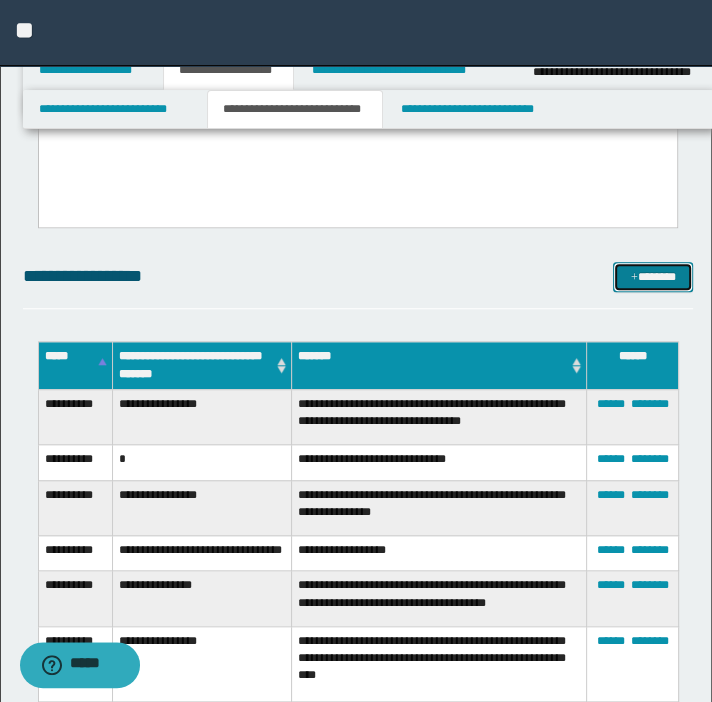 click on "*******" at bounding box center [653, 277] 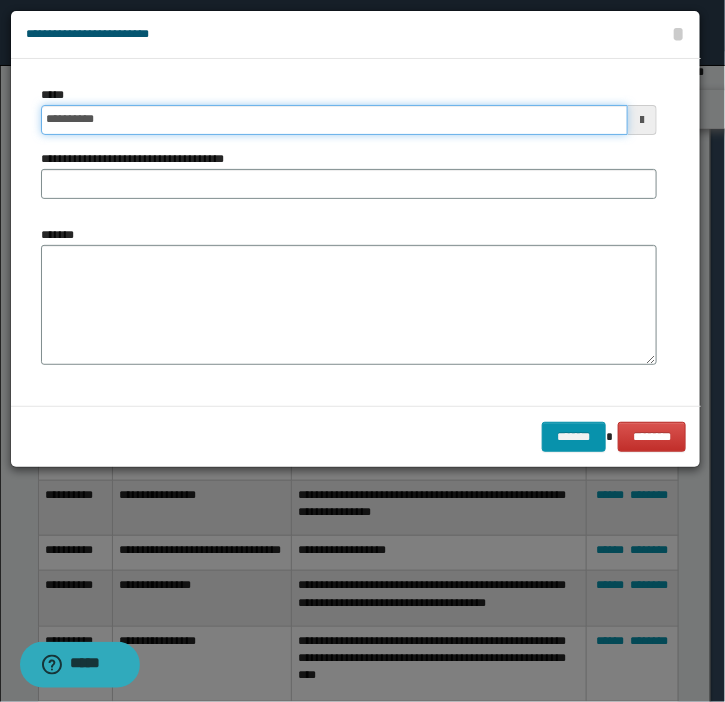 click on "**********" at bounding box center (334, 120) 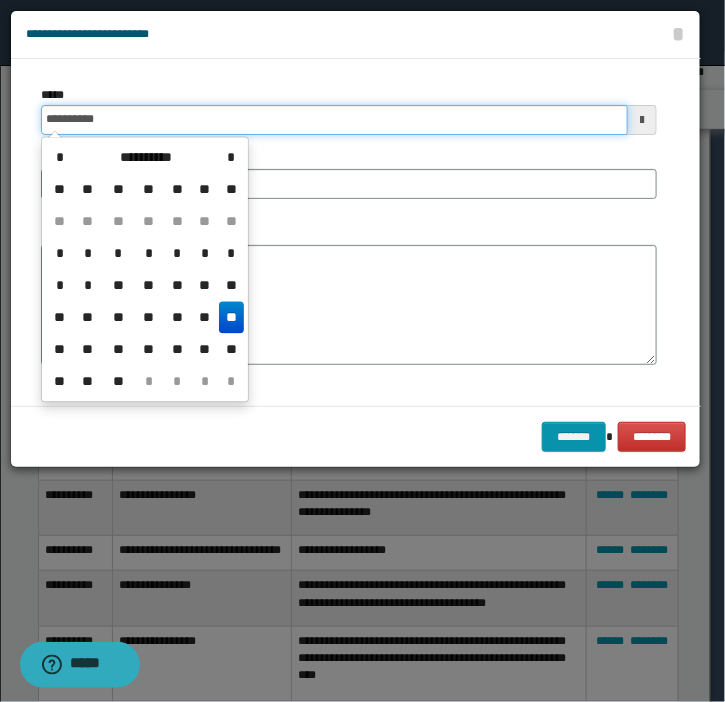 type on "**********" 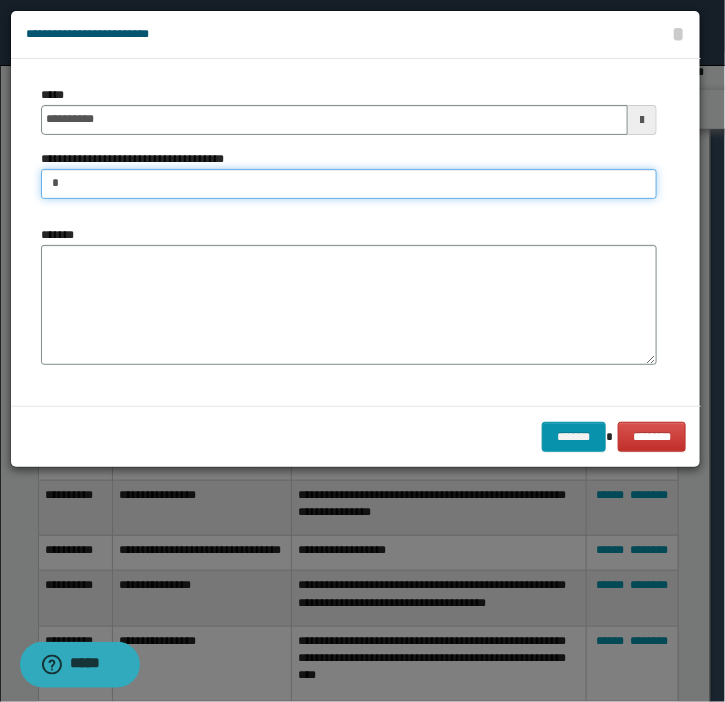 type on "**********" 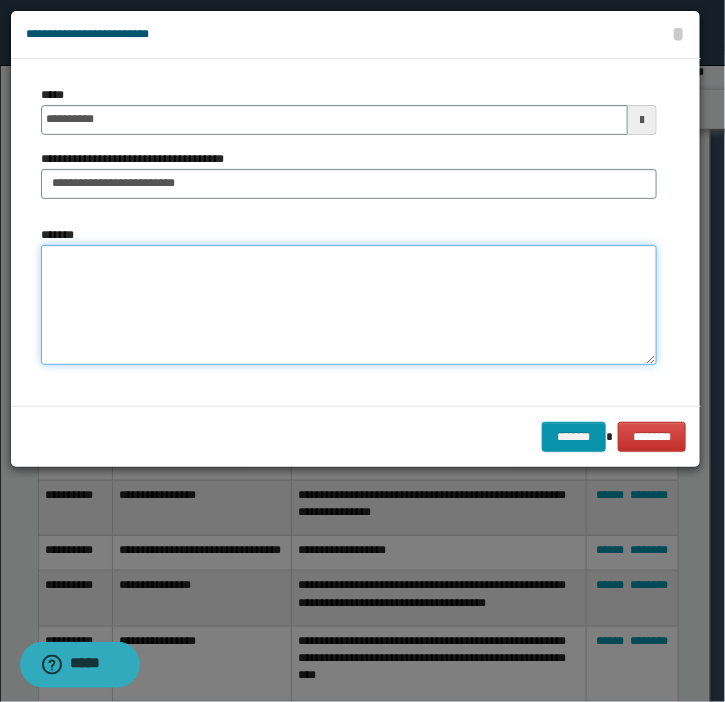 click on "*******" at bounding box center [349, 305] 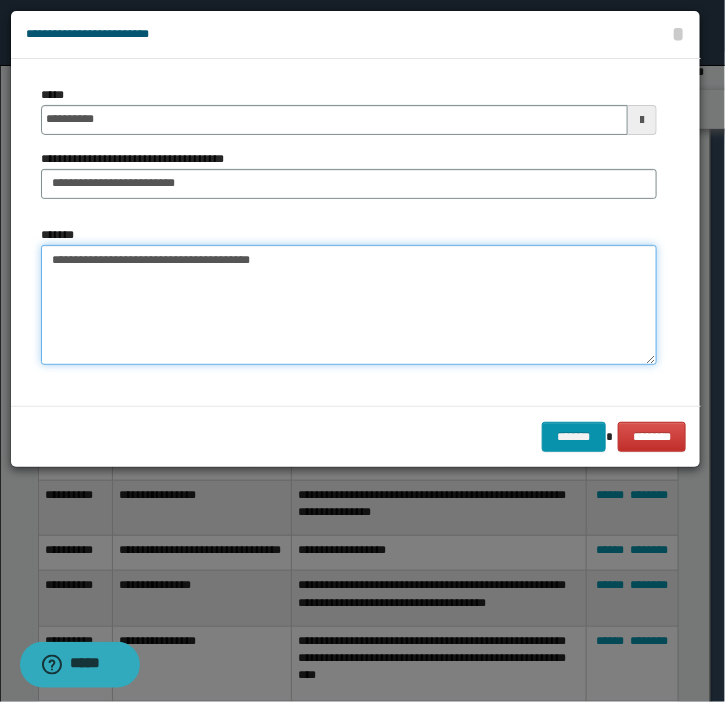 click on "**********" at bounding box center [349, 305] 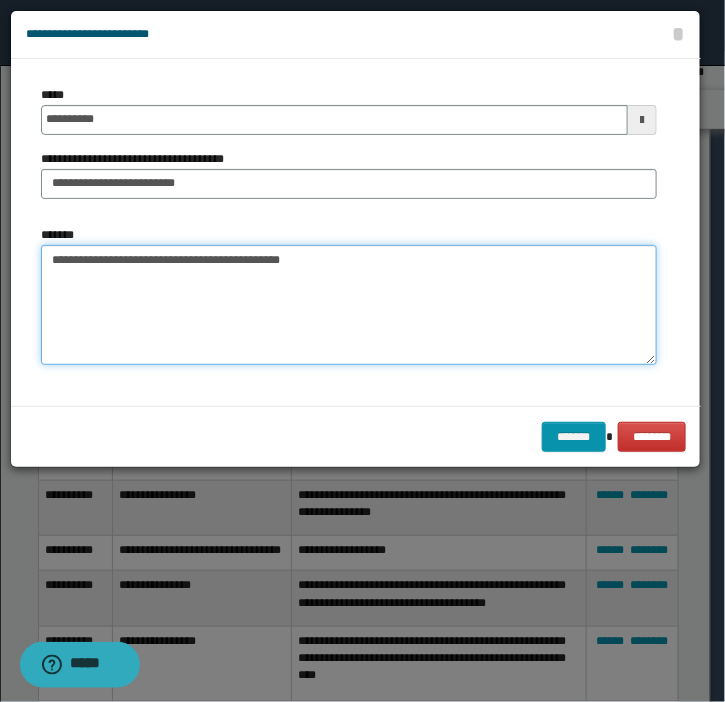 click on "**********" at bounding box center (349, 305) 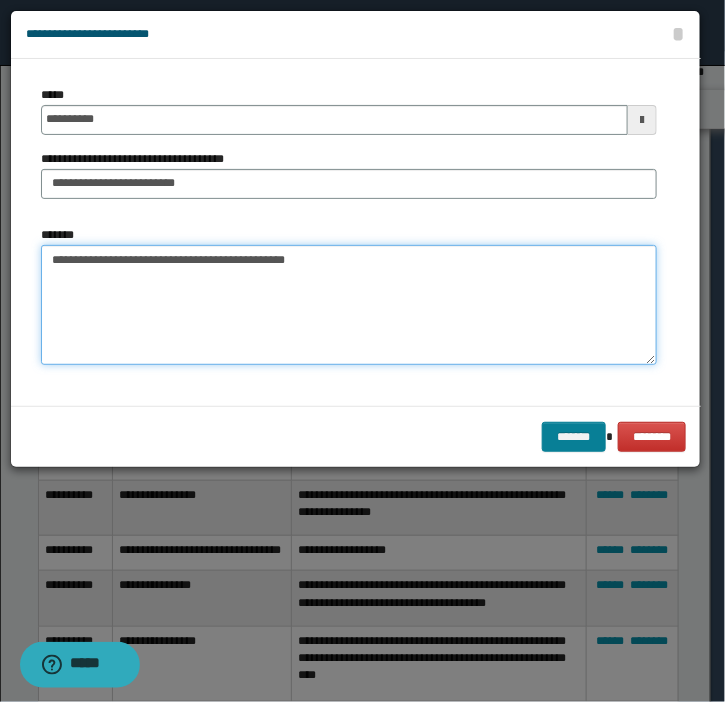type on "**********" 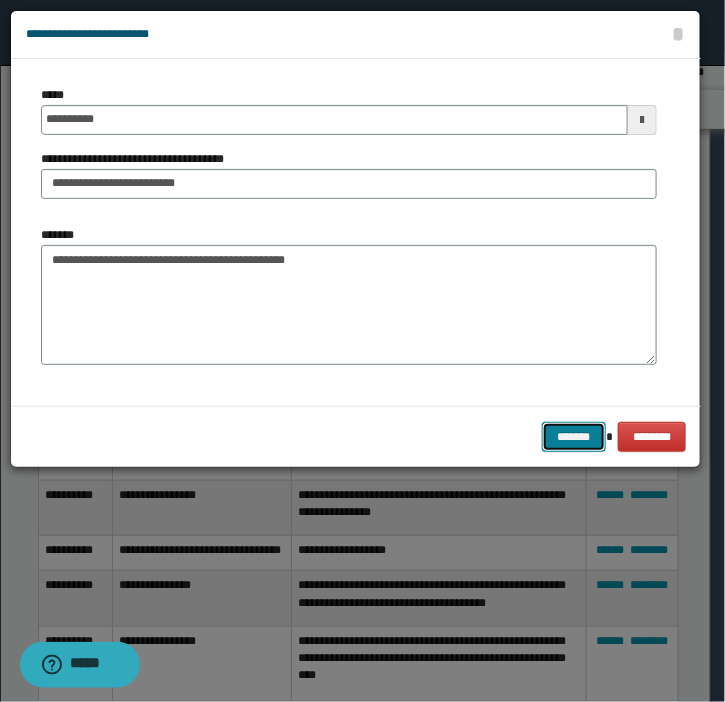 click on "*******" at bounding box center [574, 437] 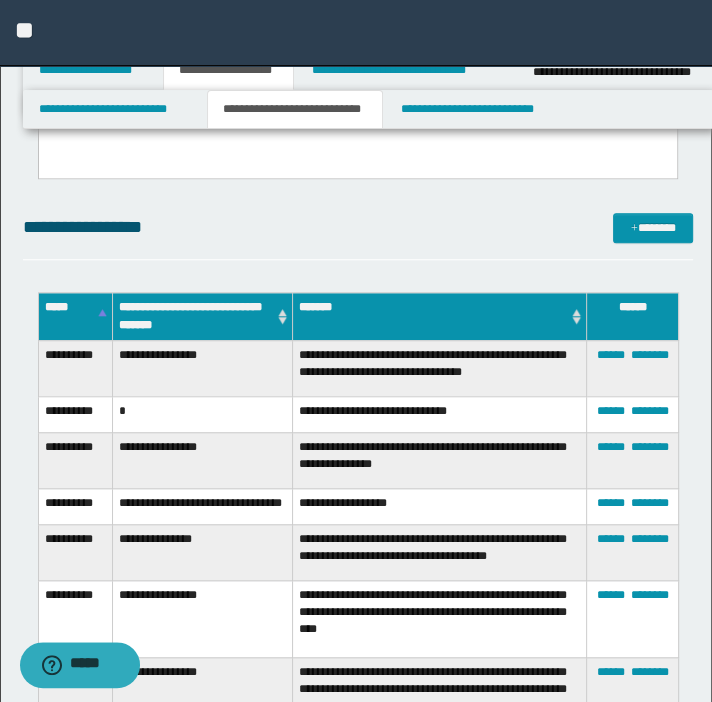 scroll, scrollTop: 786, scrollLeft: 0, axis: vertical 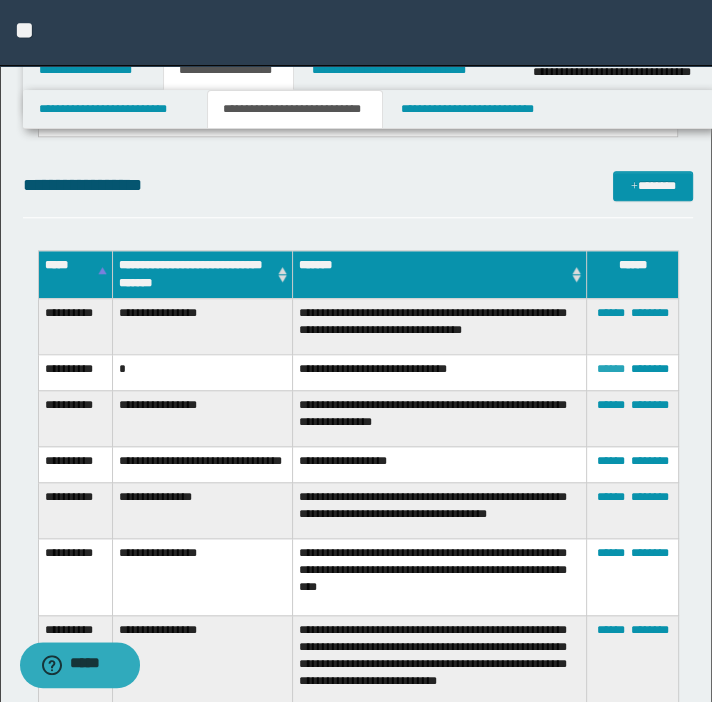 click on "******" at bounding box center [610, 369] 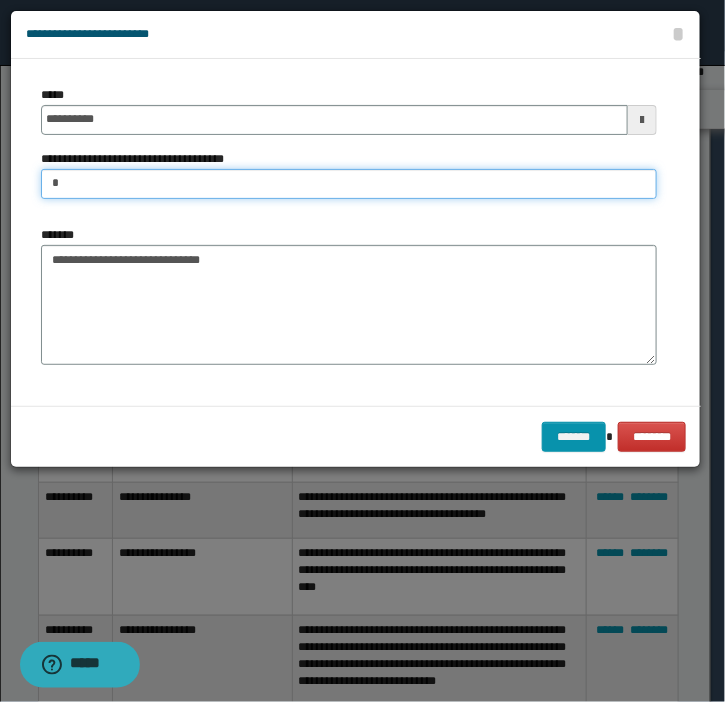 click on "*" at bounding box center (349, 184) 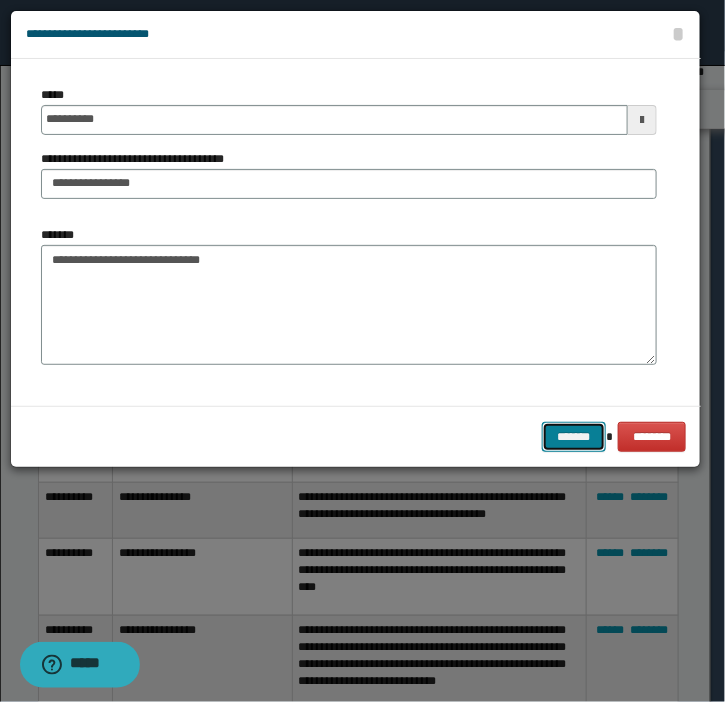 click on "*******" at bounding box center [574, 437] 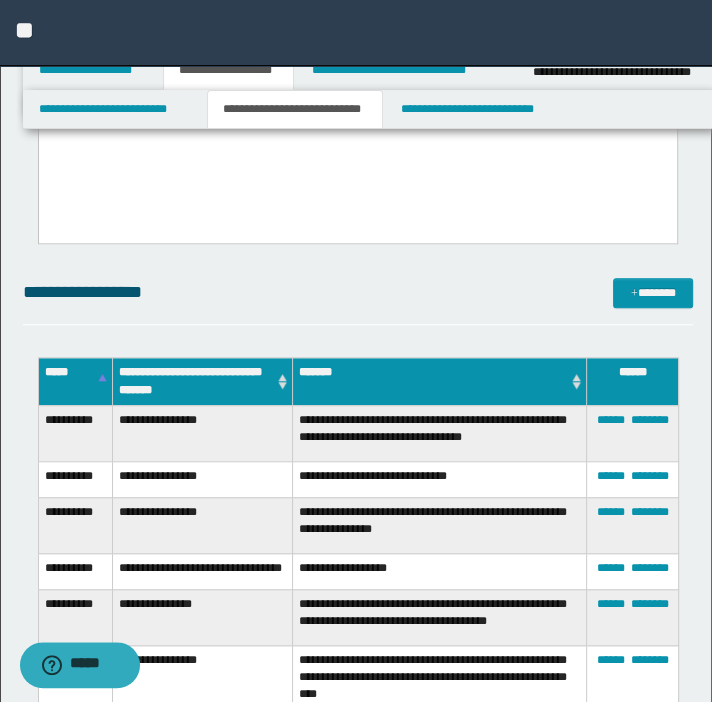 scroll, scrollTop: 513, scrollLeft: 0, axis: vertical 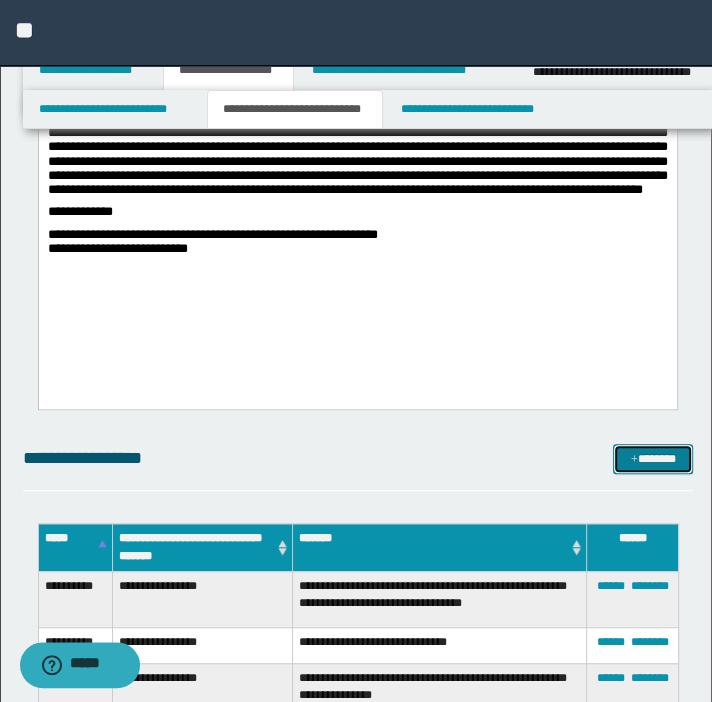 click on "*******" at bounding box center (653, 459) 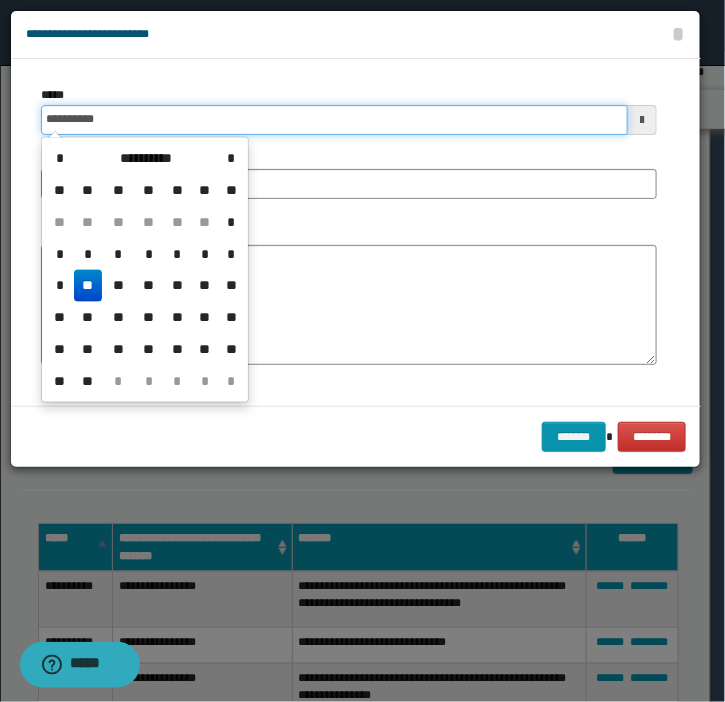 click on "**********" at bounding box center (334, 120) 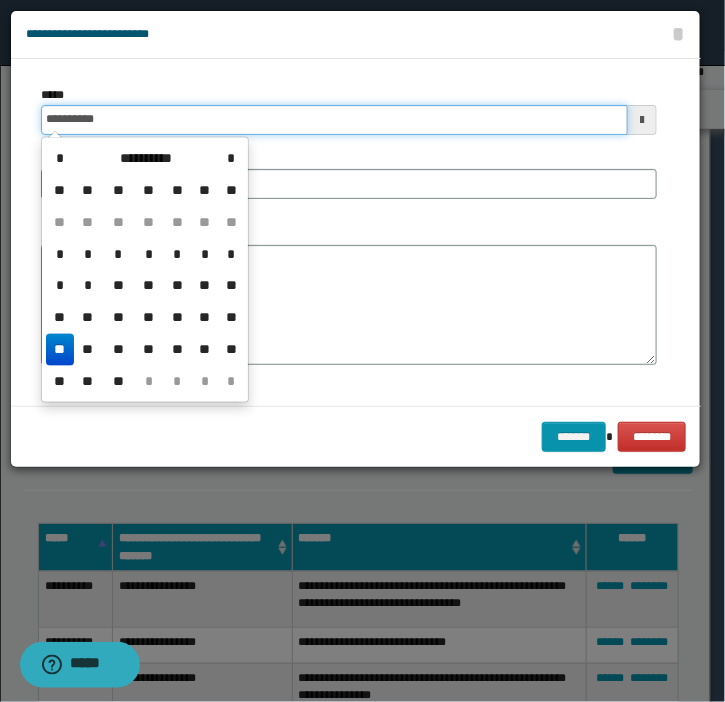 type on "**********" 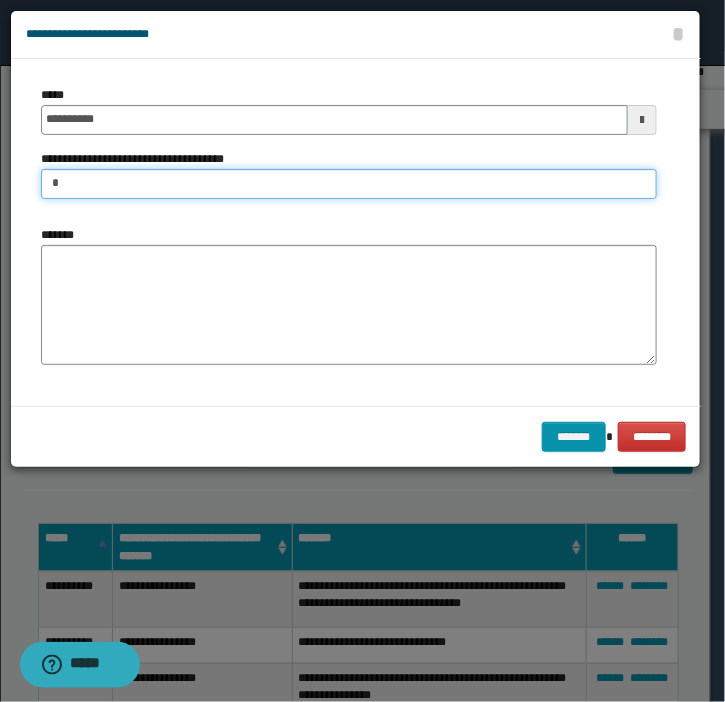 type on "**********" 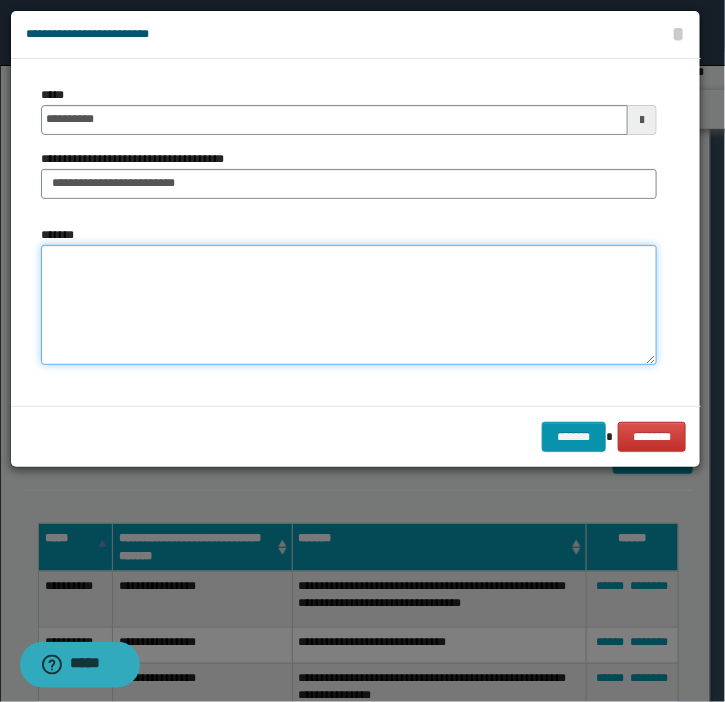 click on "*******" at bounding box center [349, 305] 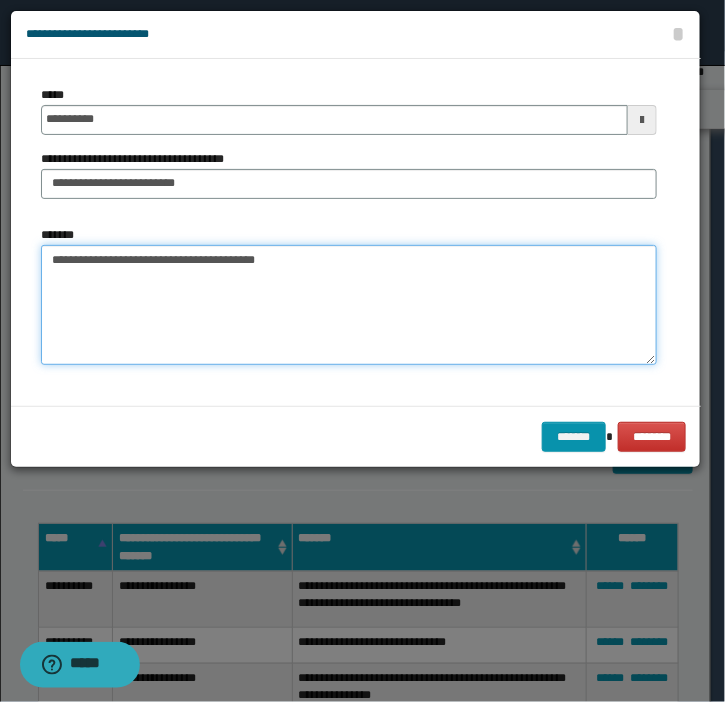 click on "**********" at bounding box center [349, 305] 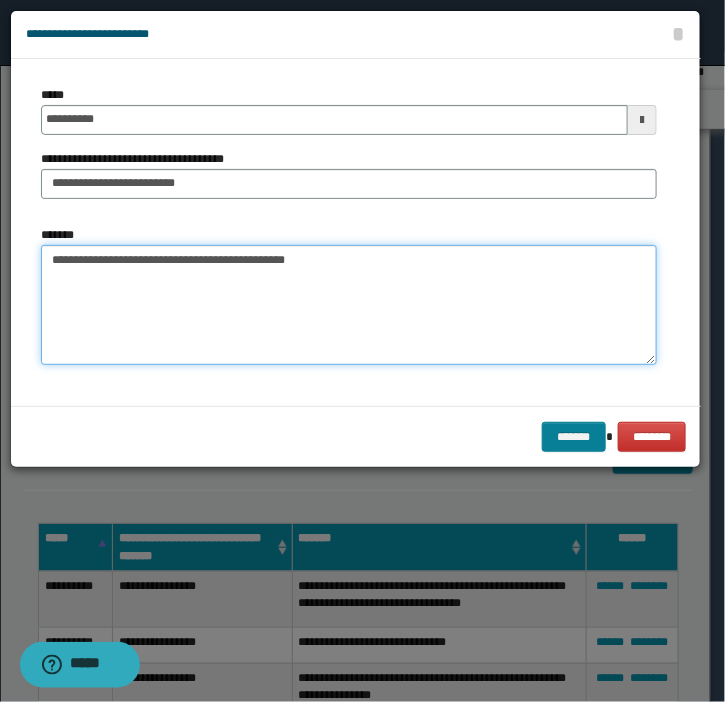 type on "**********" 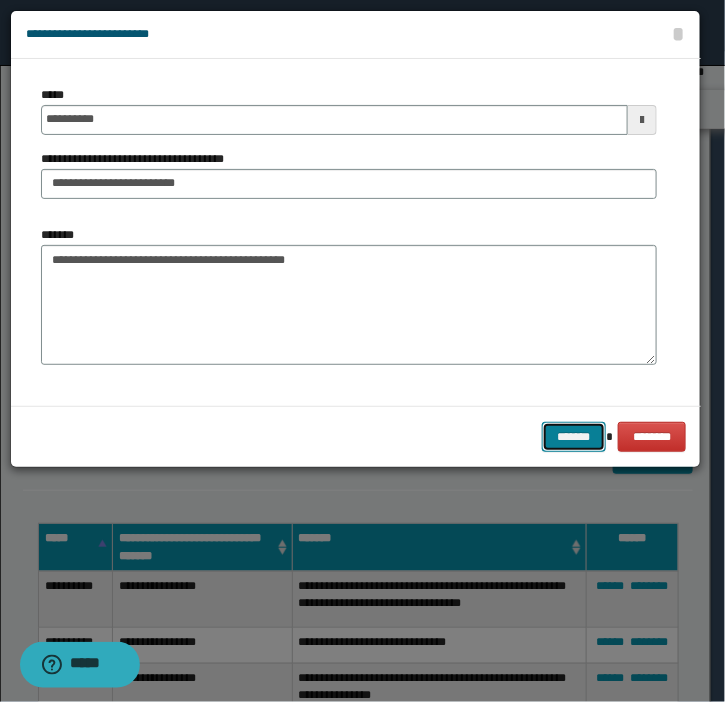 click on "*******" at bounding box center [574, 437] 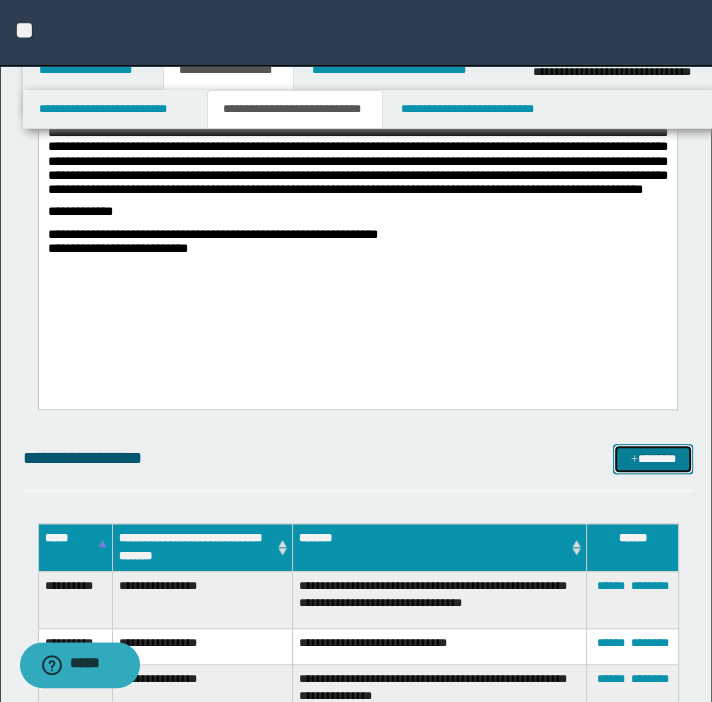 click on "*******" at bounding box center [653, 459] 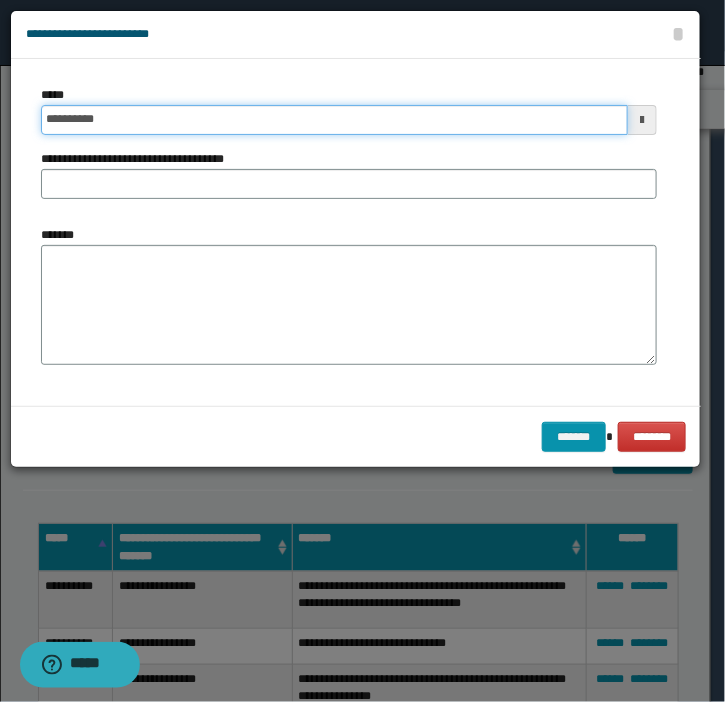 click on "**********" at bounding box center [334, 120] 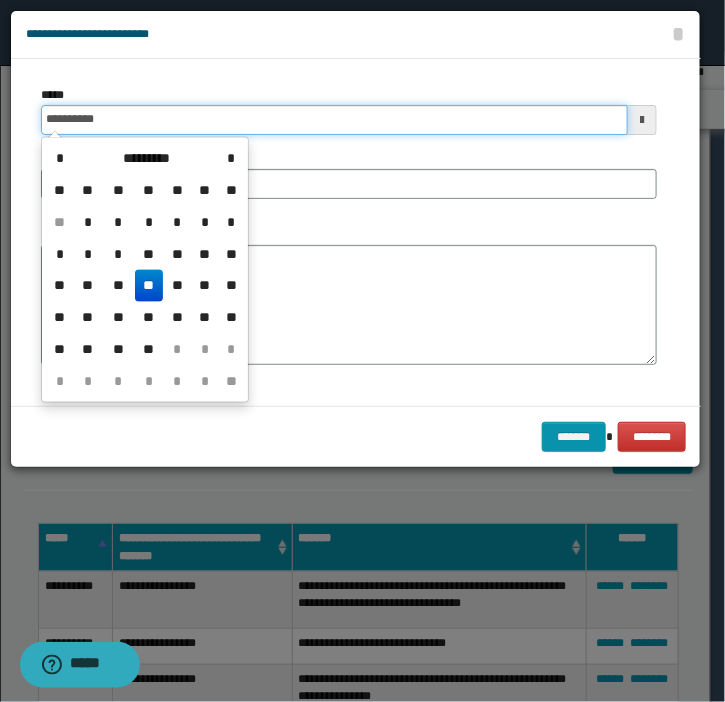 type on "**********" 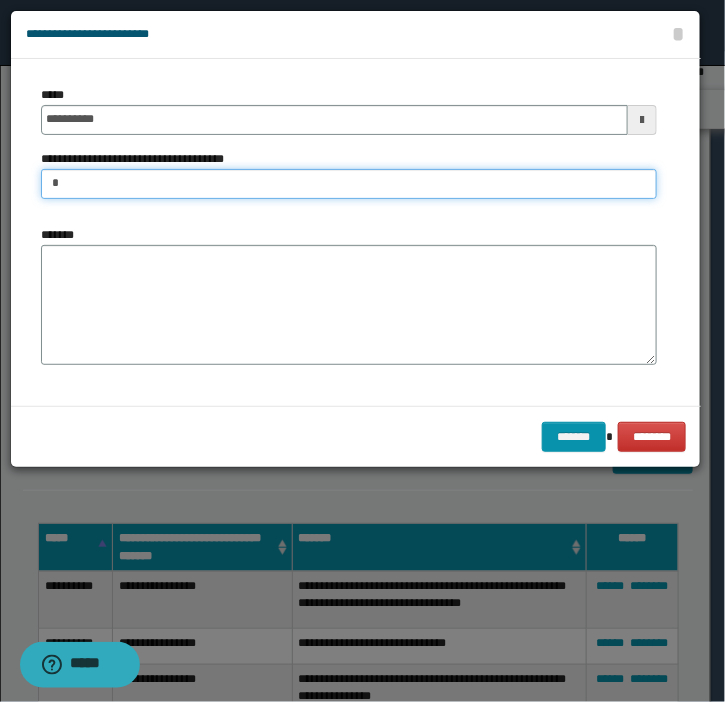 type on "**********" 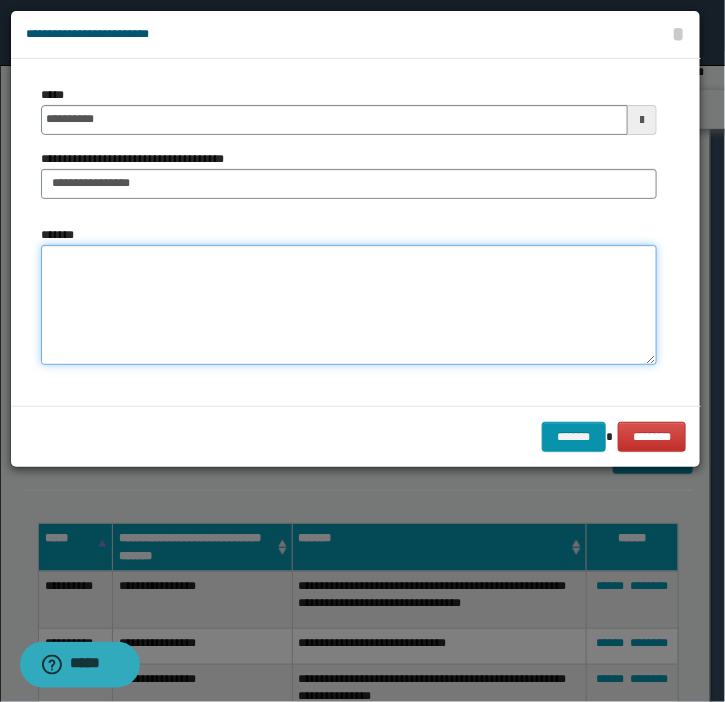 click on "*******" at bounding box center [349, 305] 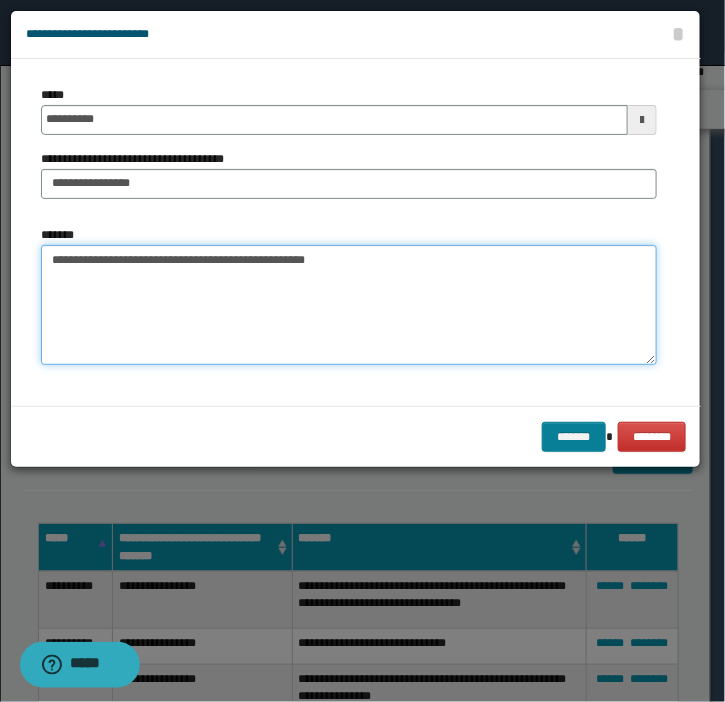 type on "**********" 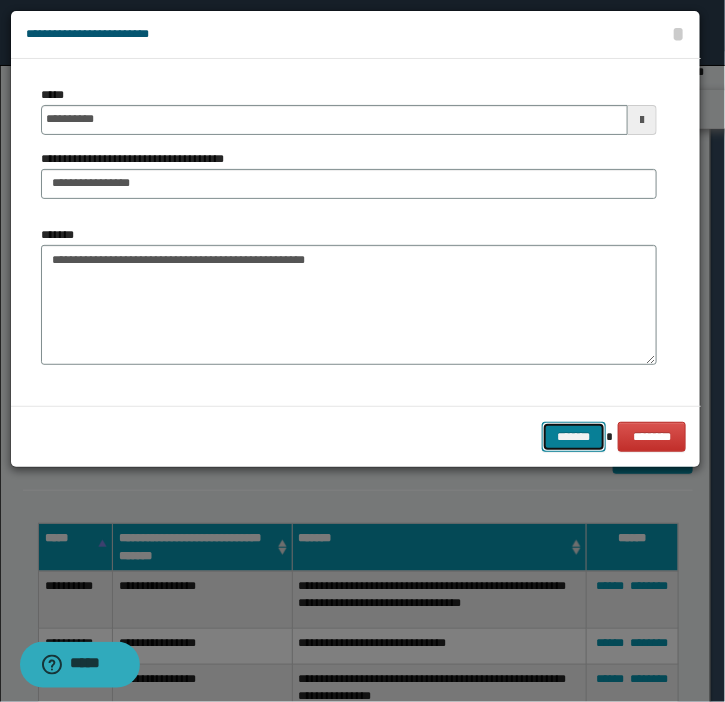 click on "*******" at bounding box center (574, 437) 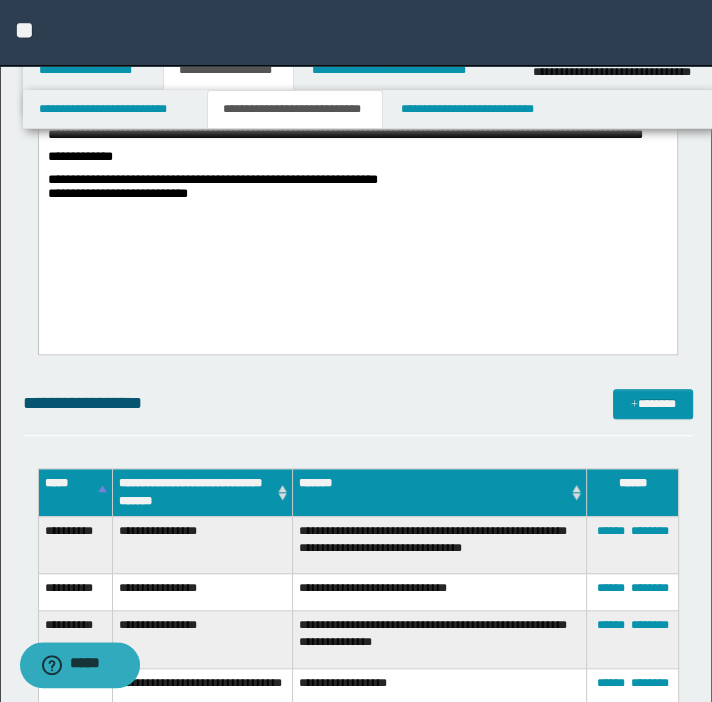 scroll, scrollTop: 513, scrollLeft: 0, axis: vertical 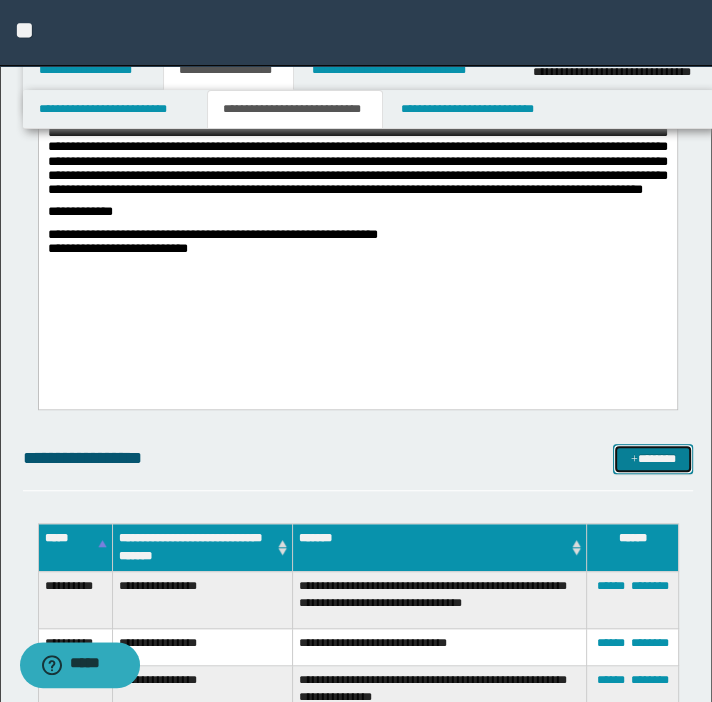 drag, startPoint x: 655, startPoint y: 459, endPoint x: 635, endPoint y: 452, distance: 21.189621 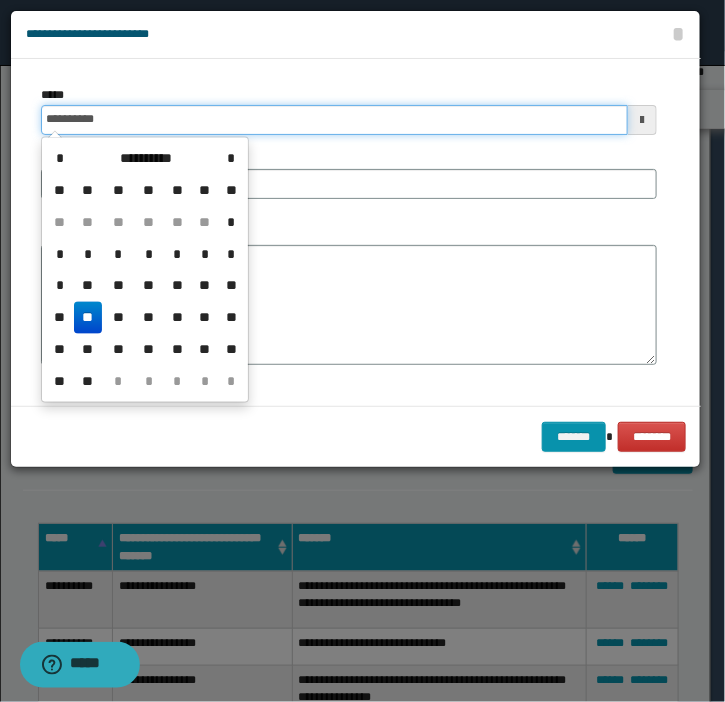 click on "**********" at bounding box center [334, 120] 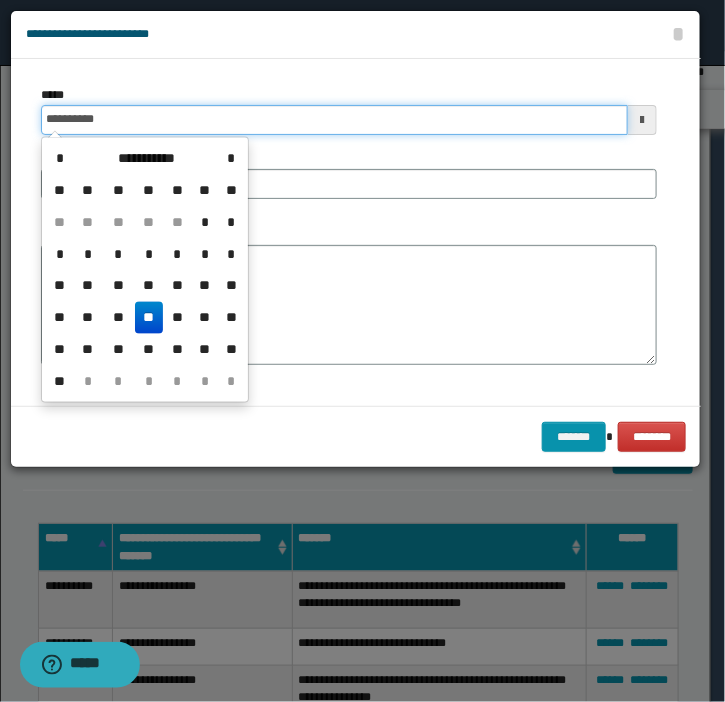 type on "**********" 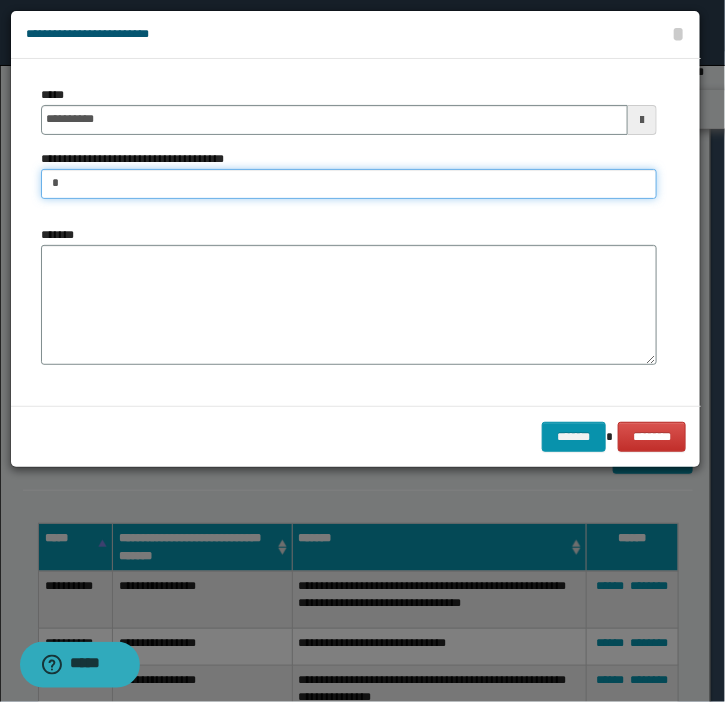 type on "**********" 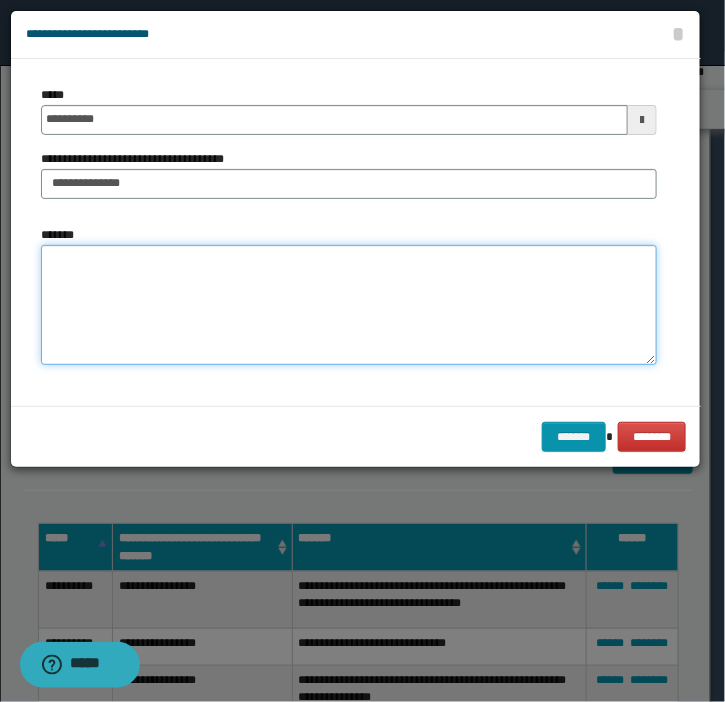 click on "*******" at bounding box center (349, 305) 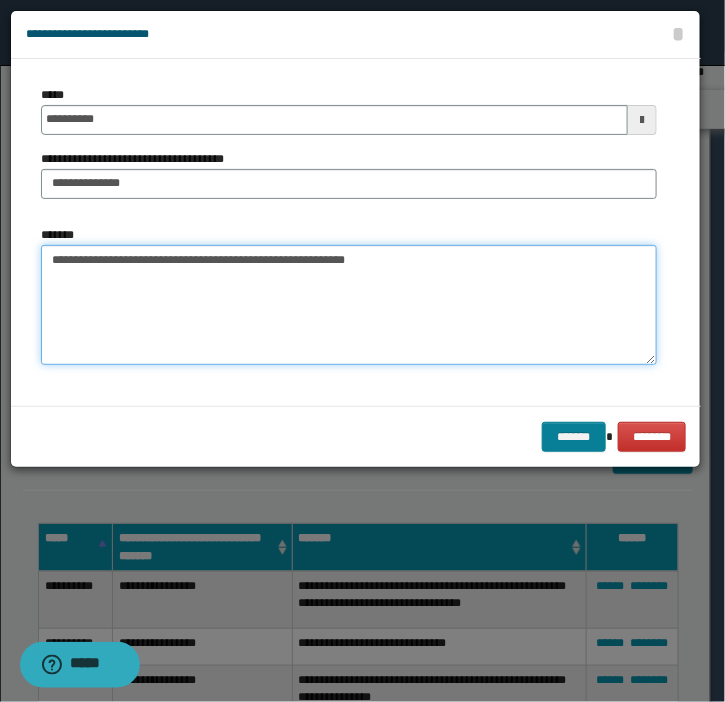 type on "**********" 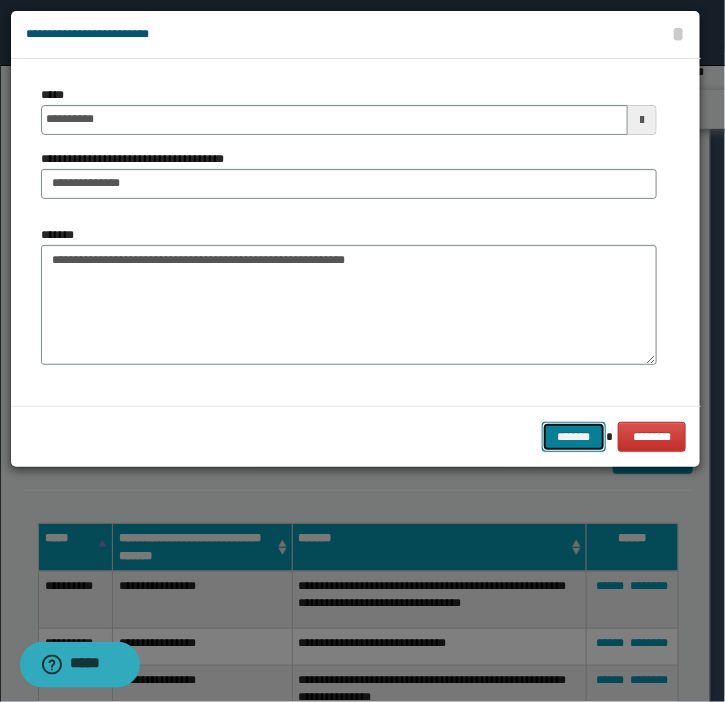 click on "*******" at bounding box center [574, 437] 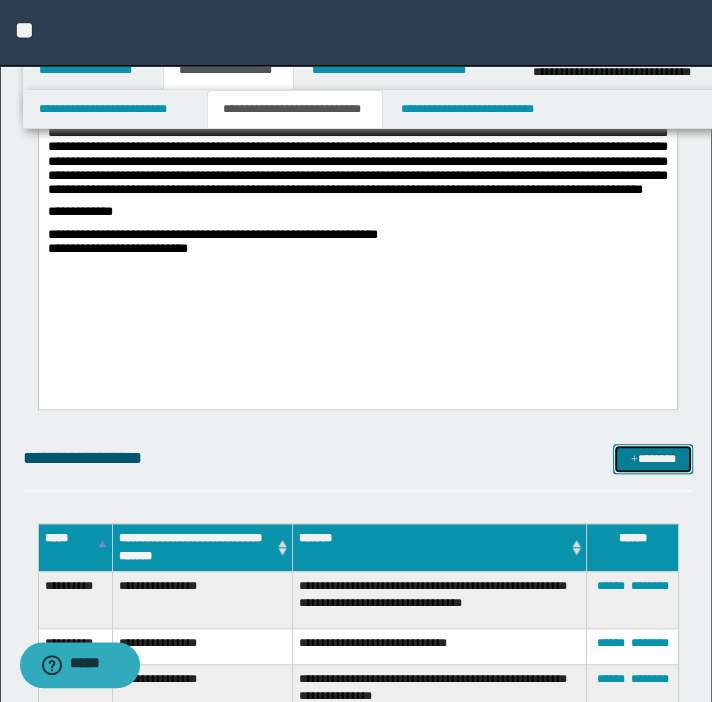 click on "*******" at bounding box center (653, 459) 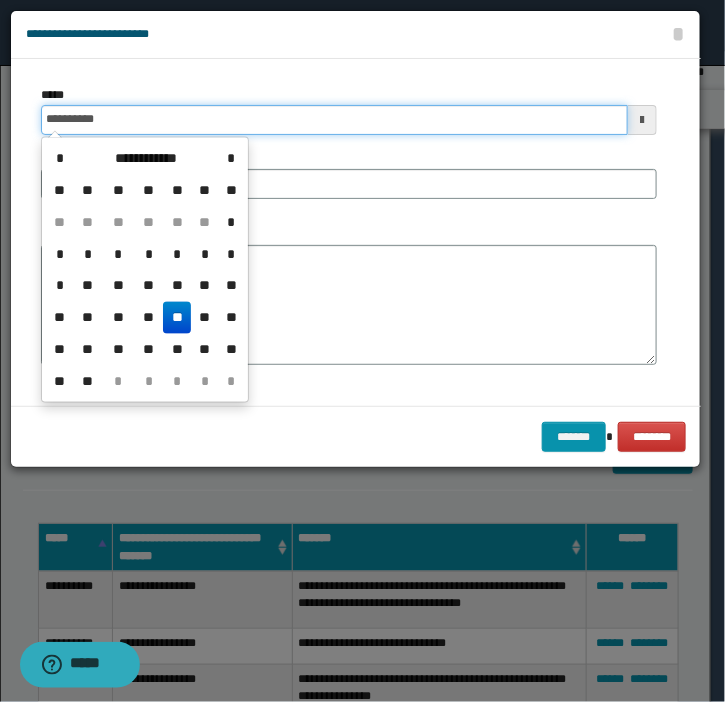 click on "**********" at bounding box center [334, 120] 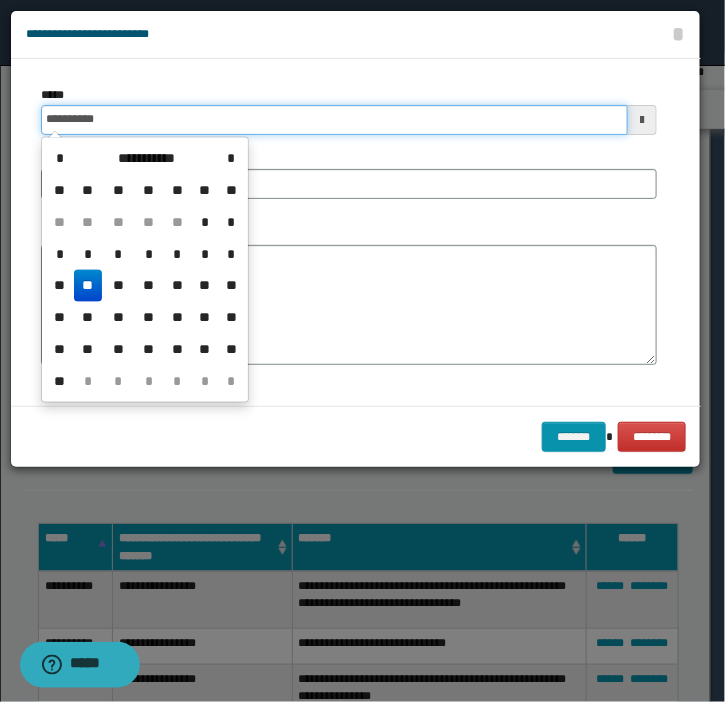 type on "**********" 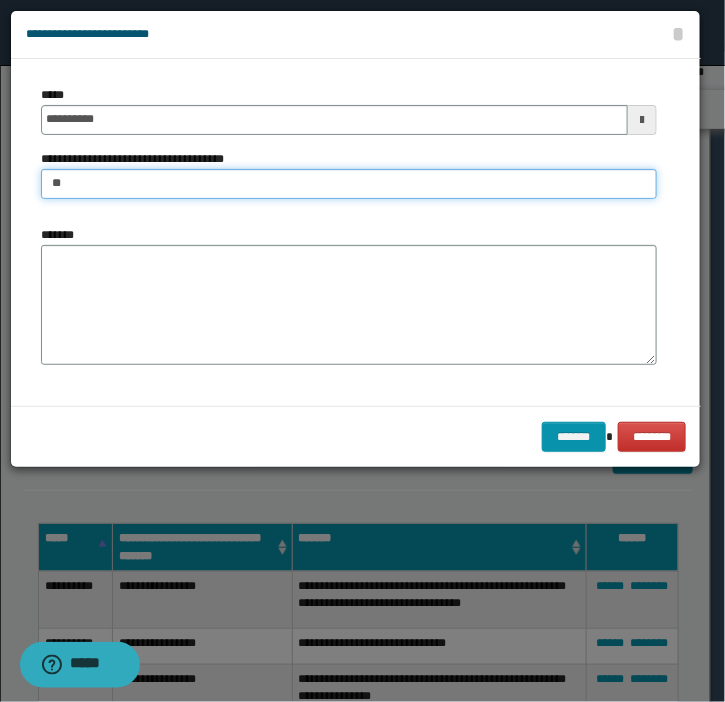type on "*********" 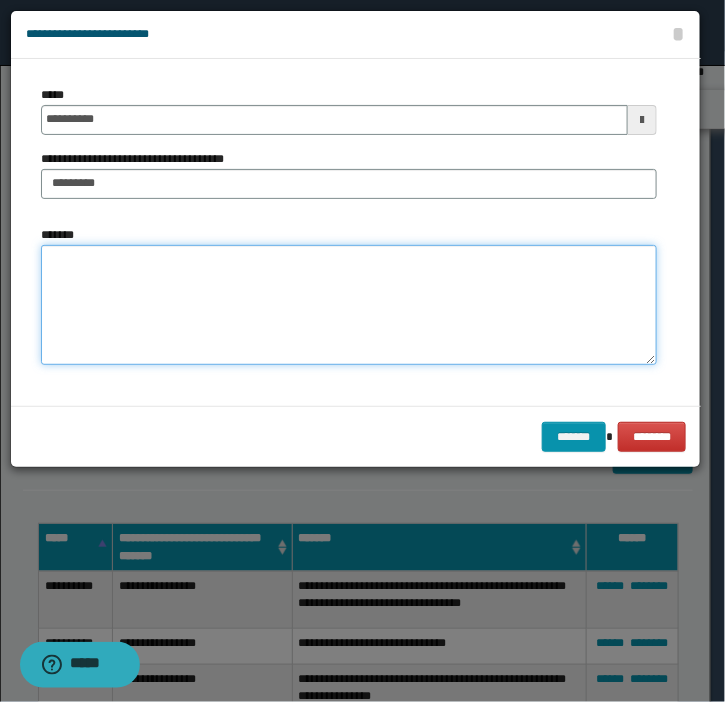 click on "*******" at bounding box center (349, 305) 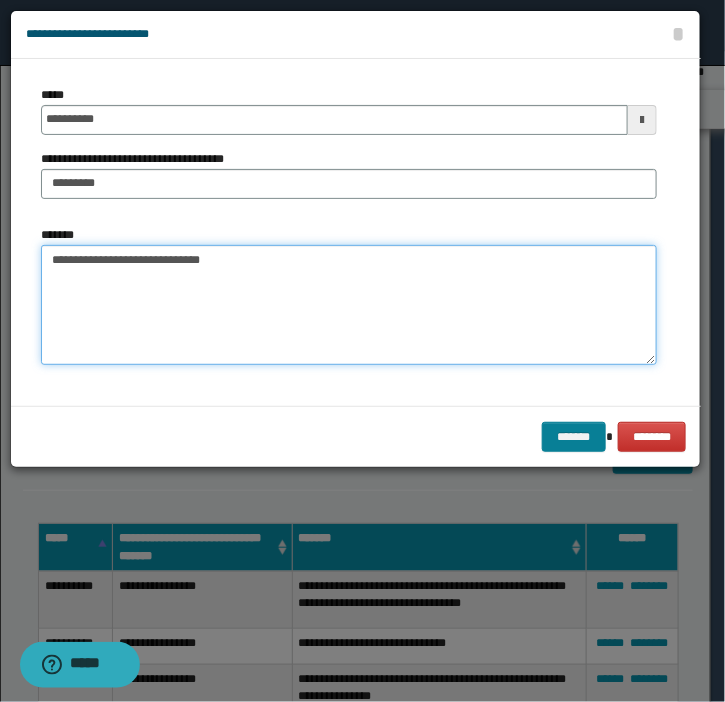 type on "**********" 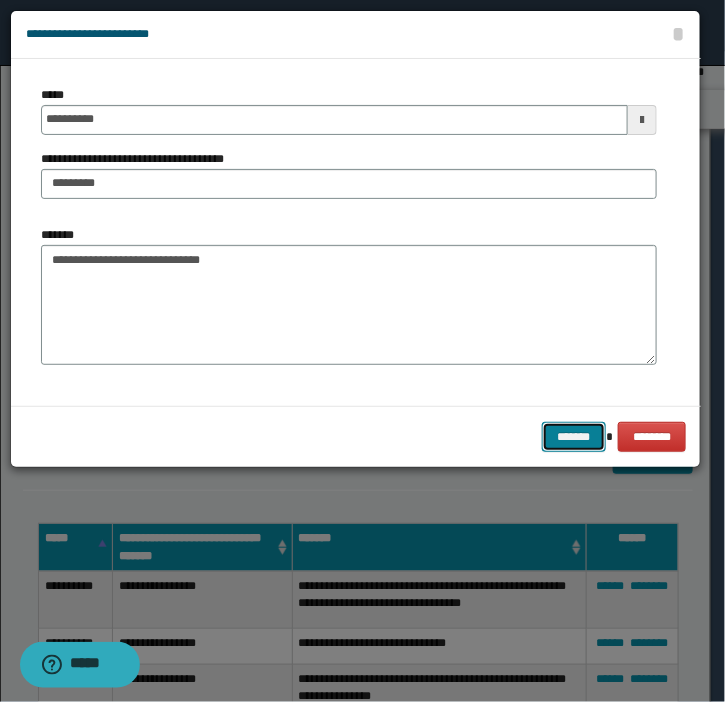 click on "*******" at bounding box center [574, 437] 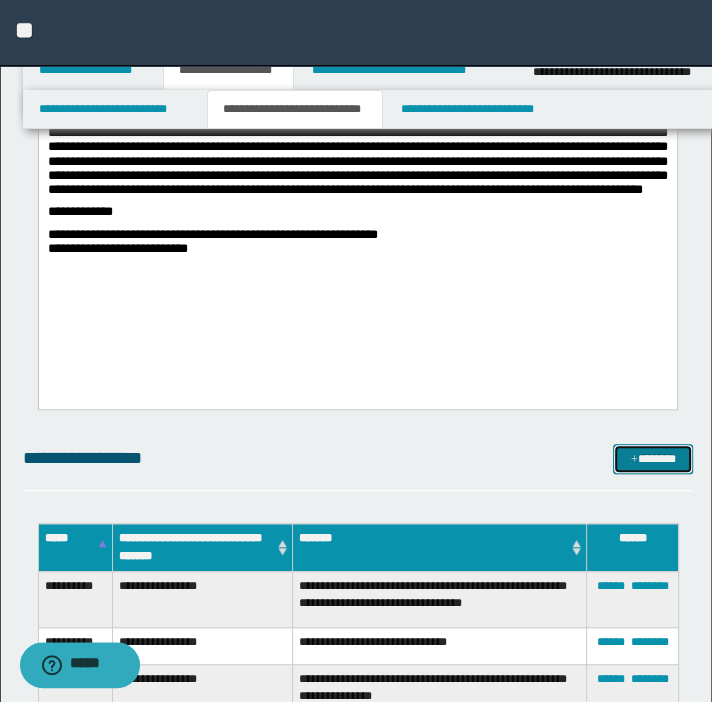 click on "*******" at bounding box center [653, 459] 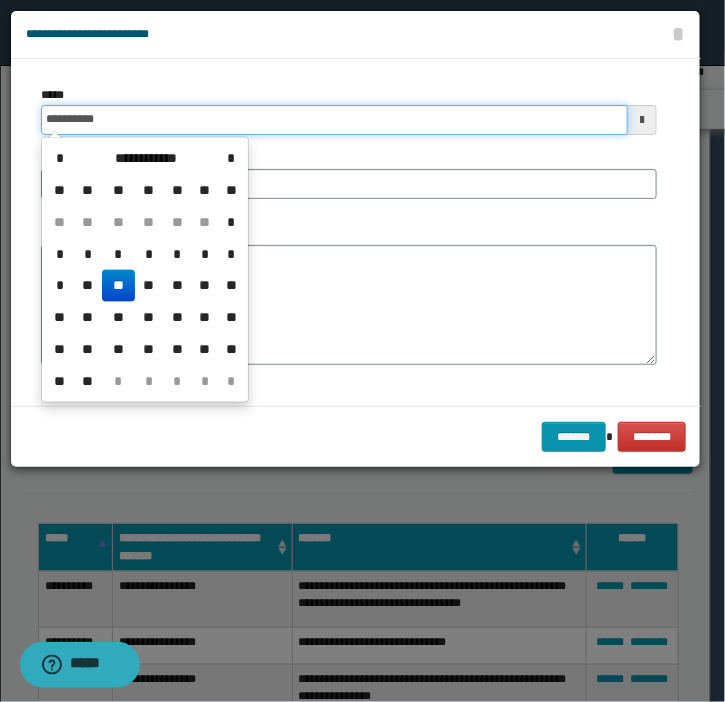 click on "**********" at bounding box center [334, 120] 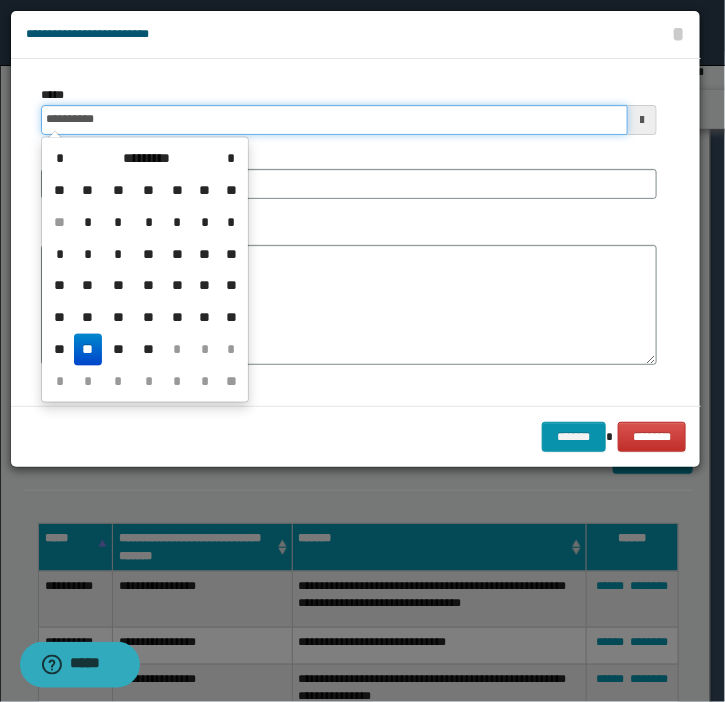 type on "**********" 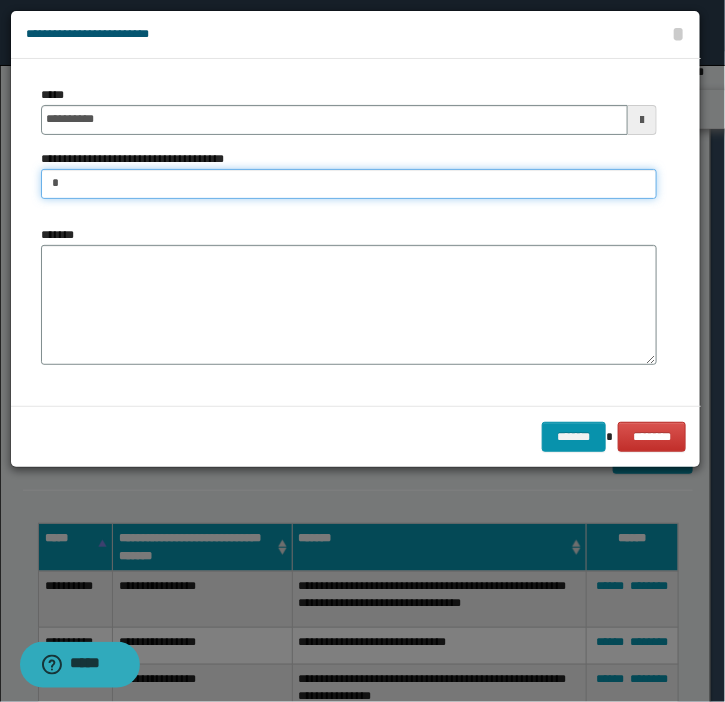 type on "**********" 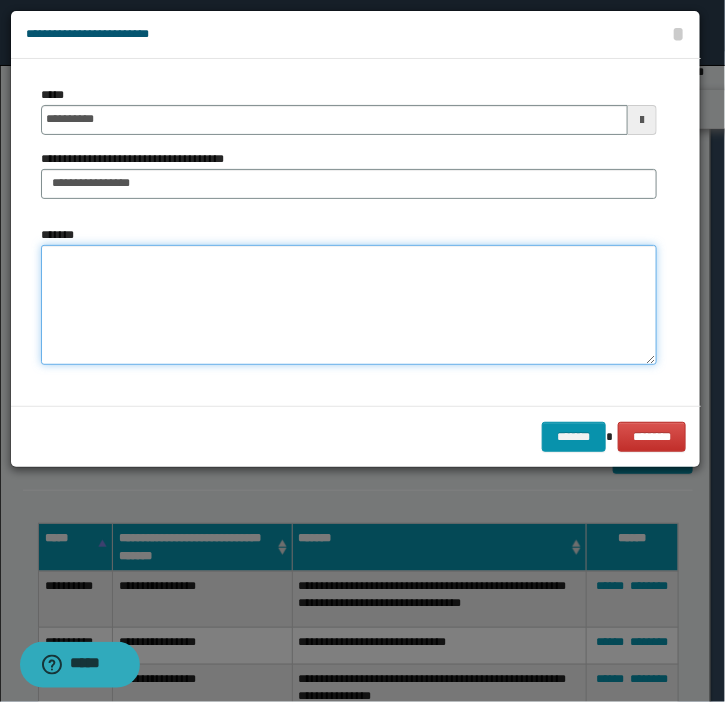 click on "*******" at bounding box center [349, 305] 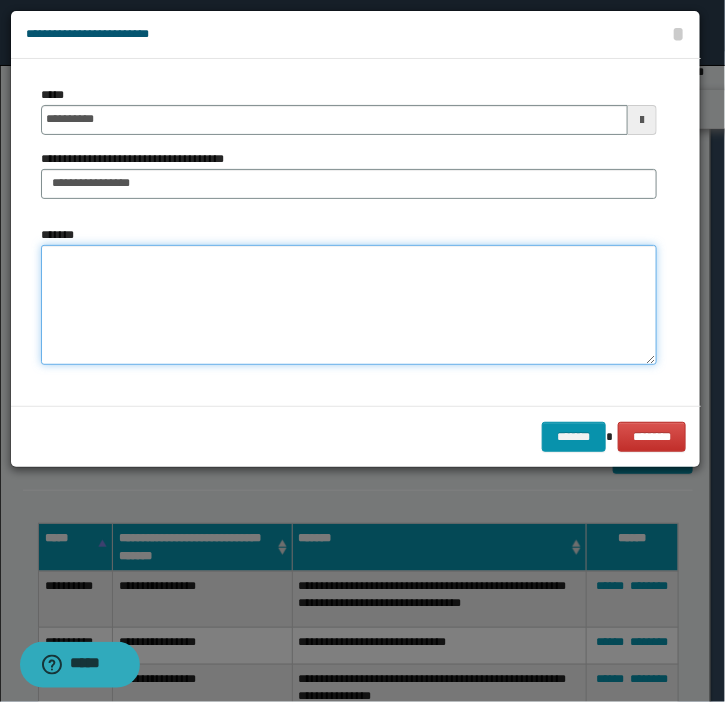 paste on "**********" 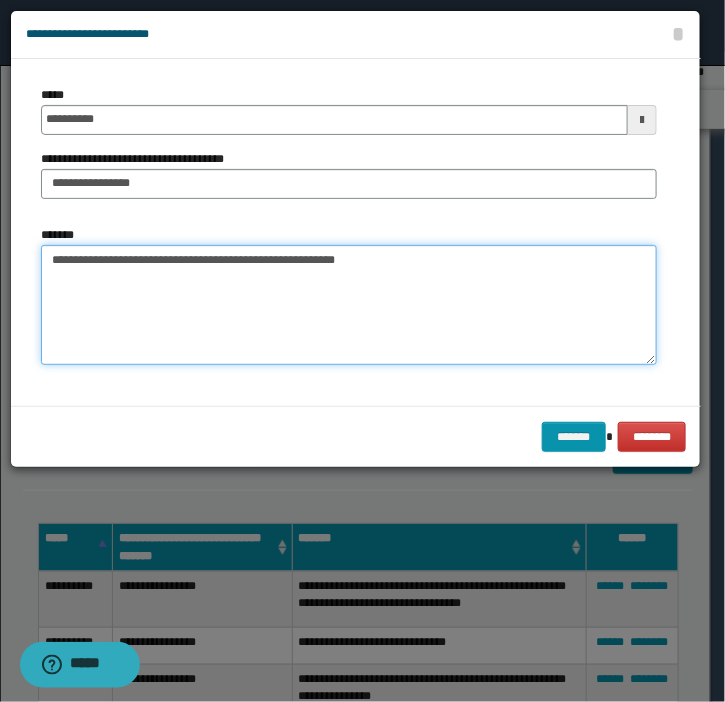 click on "**********" at bounding box center (349, 305) 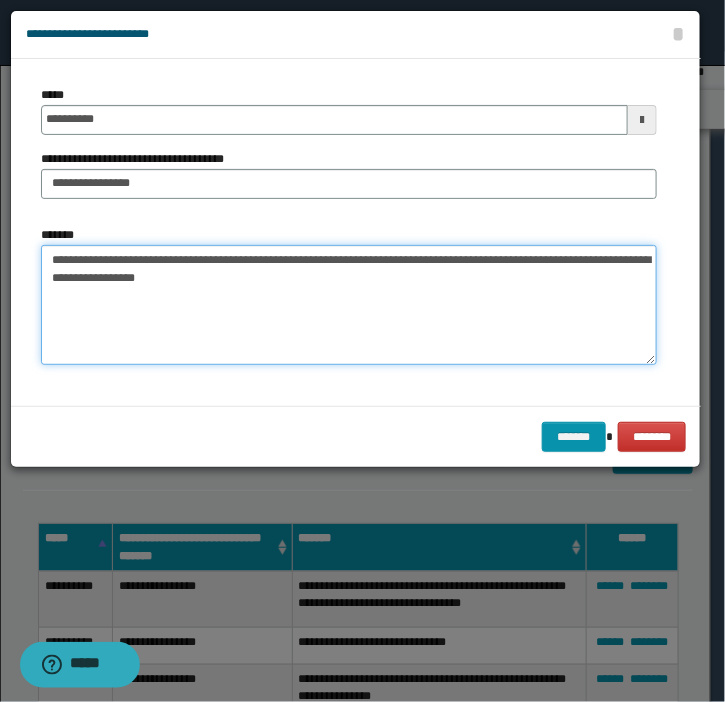 click on "**********" at bounding box center [349, 305] 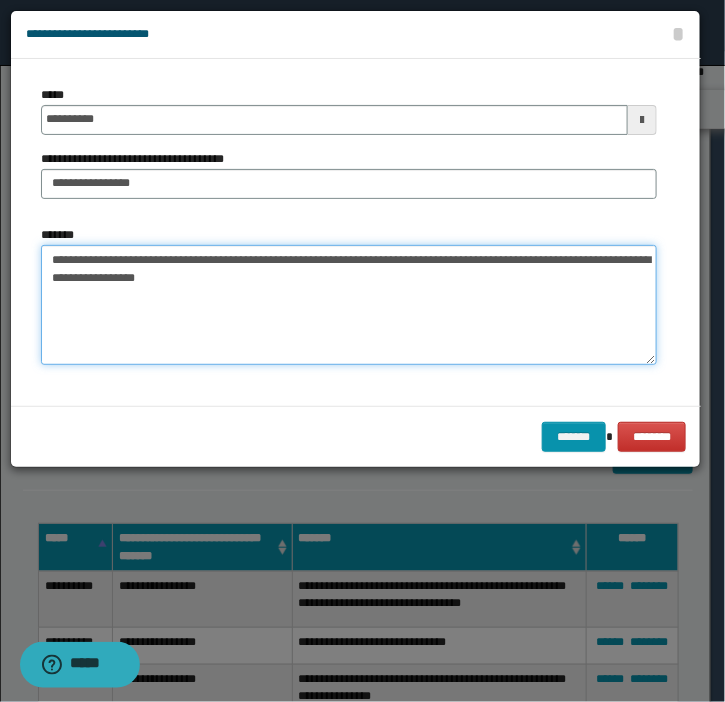 paste on "**********" 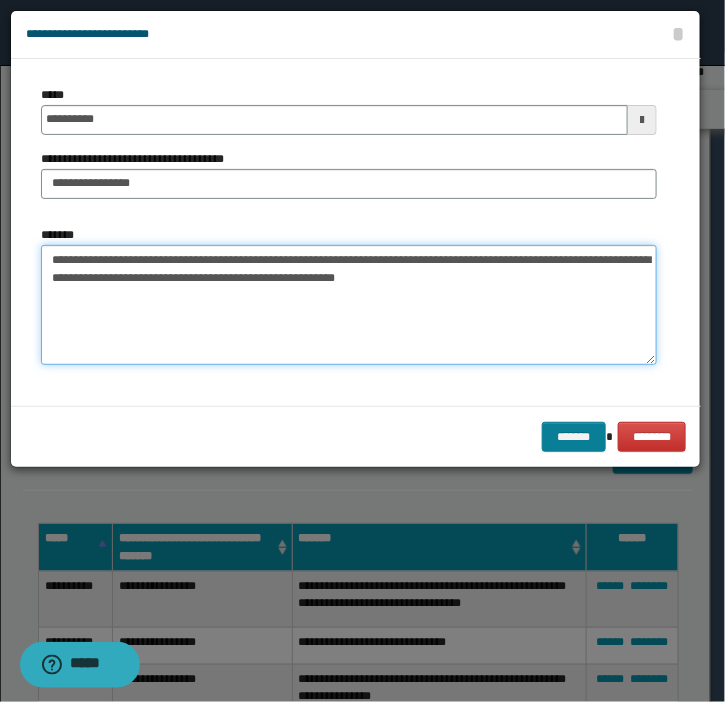 type on "**********" 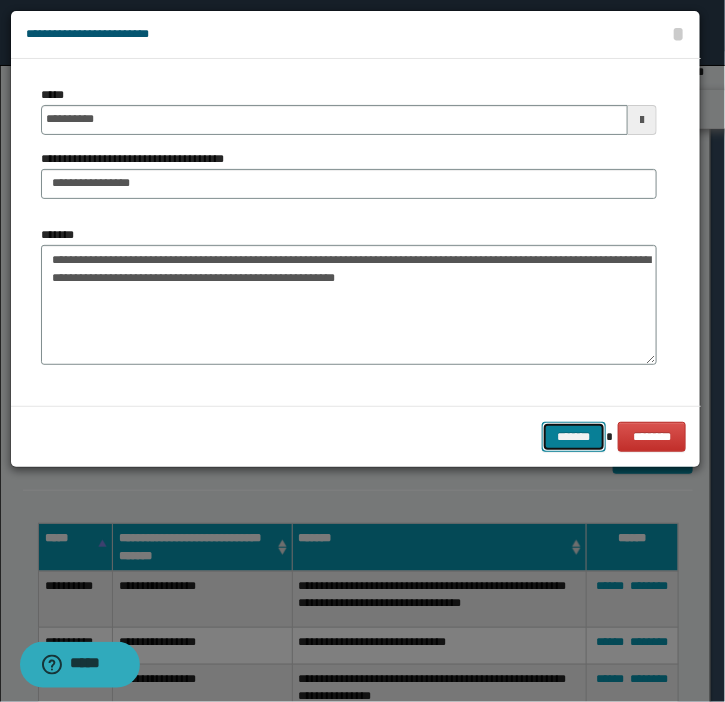 click on "*******" at bounding box center [574, 437] 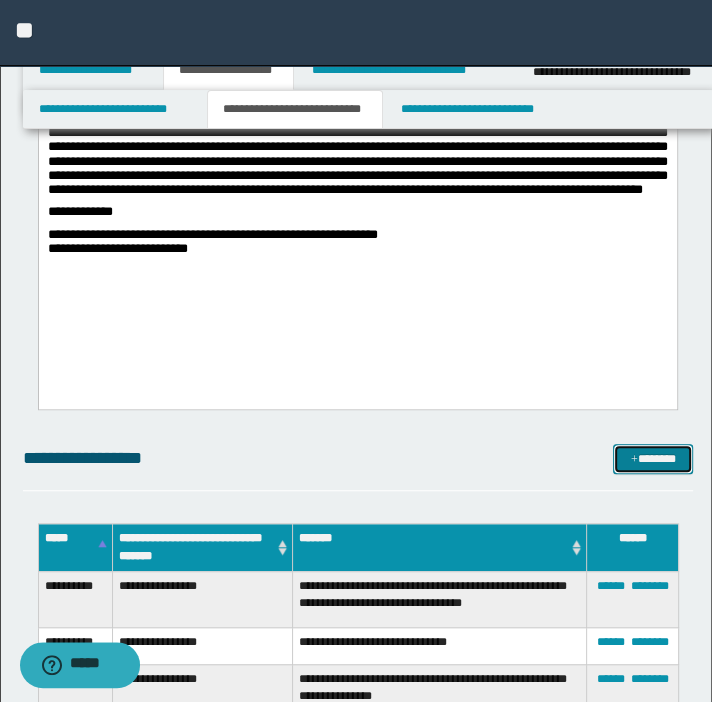 click on "*******" at bounding box center [653, 459] 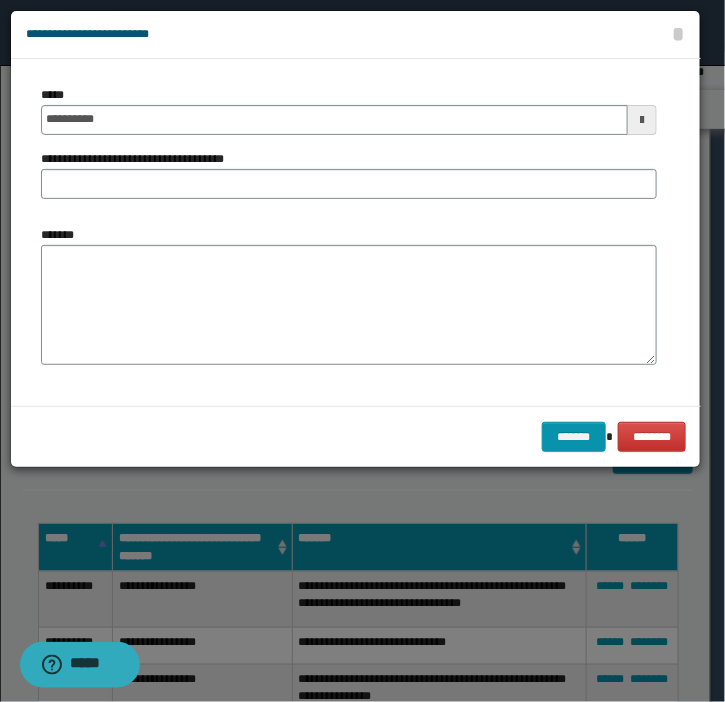 drag, startPoint x: 22, startPoint y: 102, endPoint x: 33, endPoint y: 109, distance: 13.038404 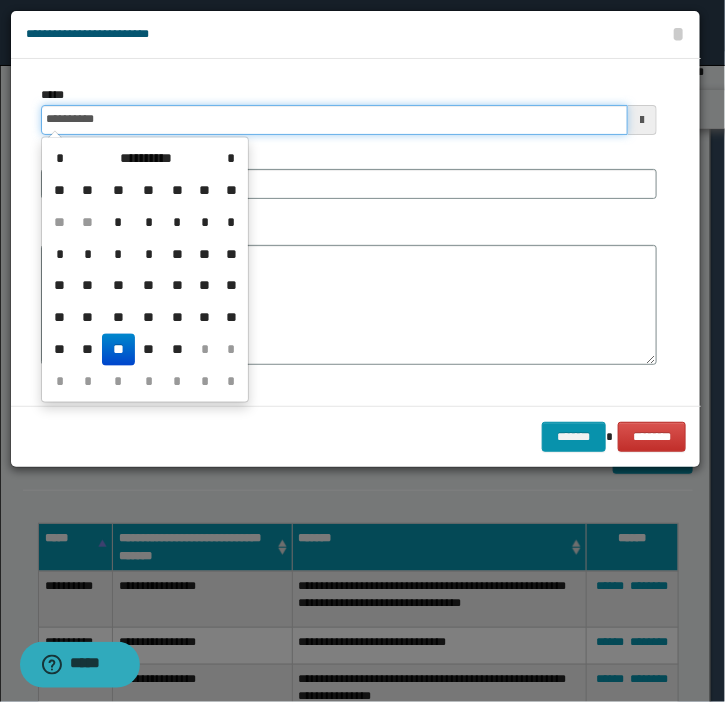 click on "**********" at bounding box center (334, 120) 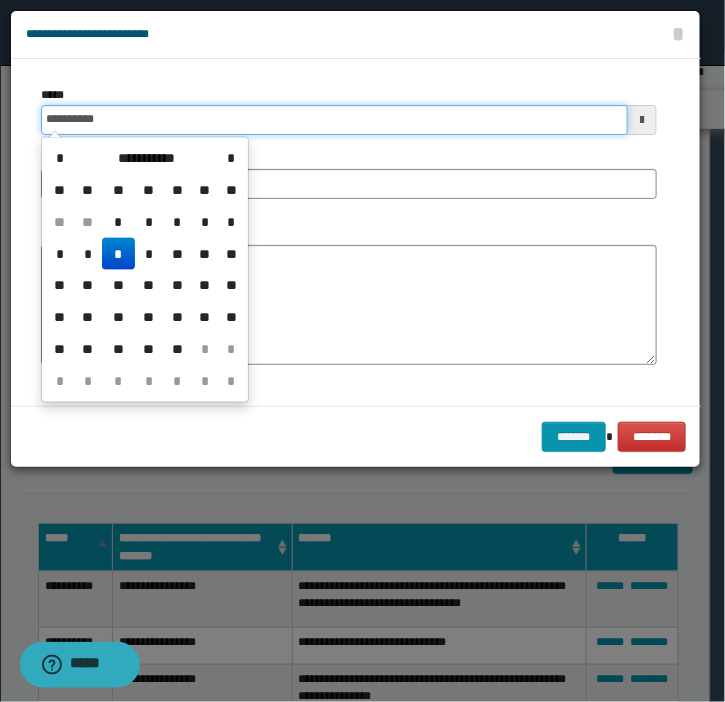 drag, startPoint x: 128, startPoint y: 108, endPoint x: -26, endPoint y: 100, distance: 154.20766 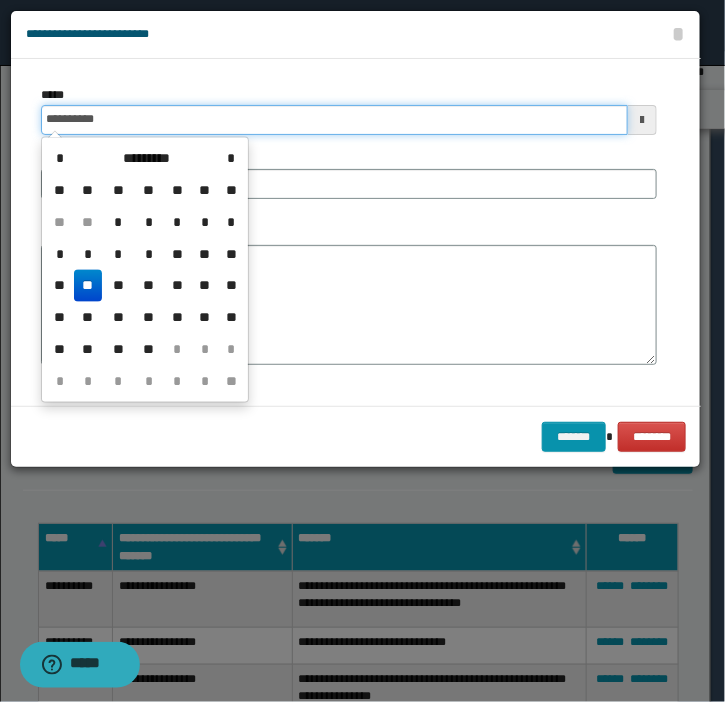 type on "**********" 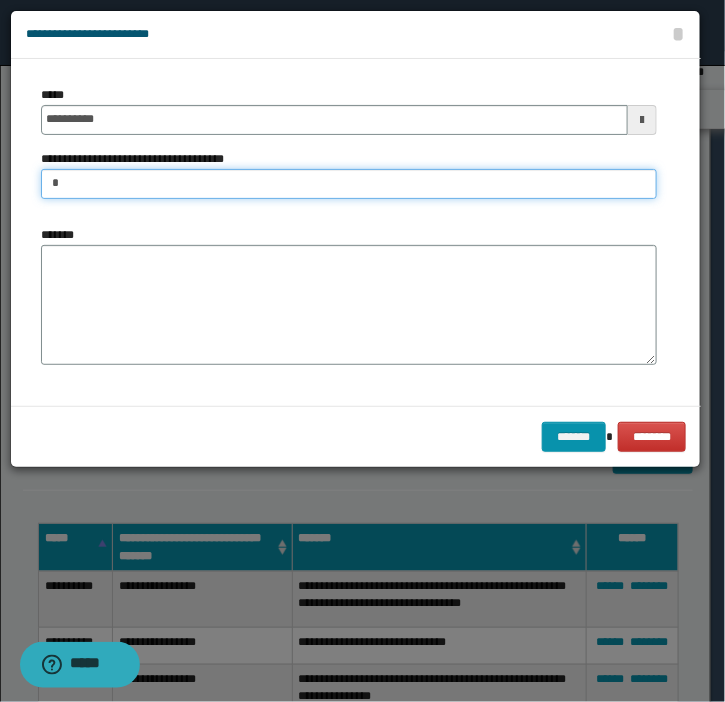 type on "**********" 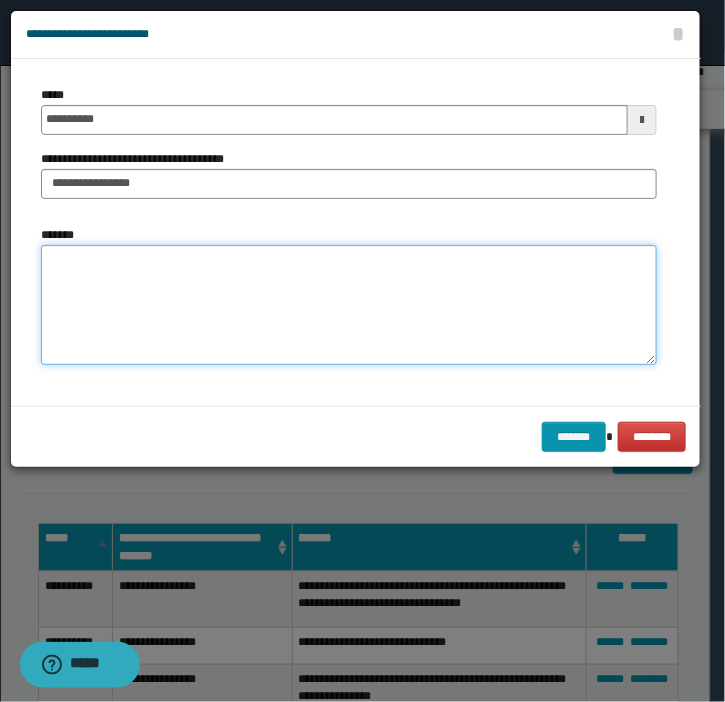 click on "*******" at bounding box center [349, 305] 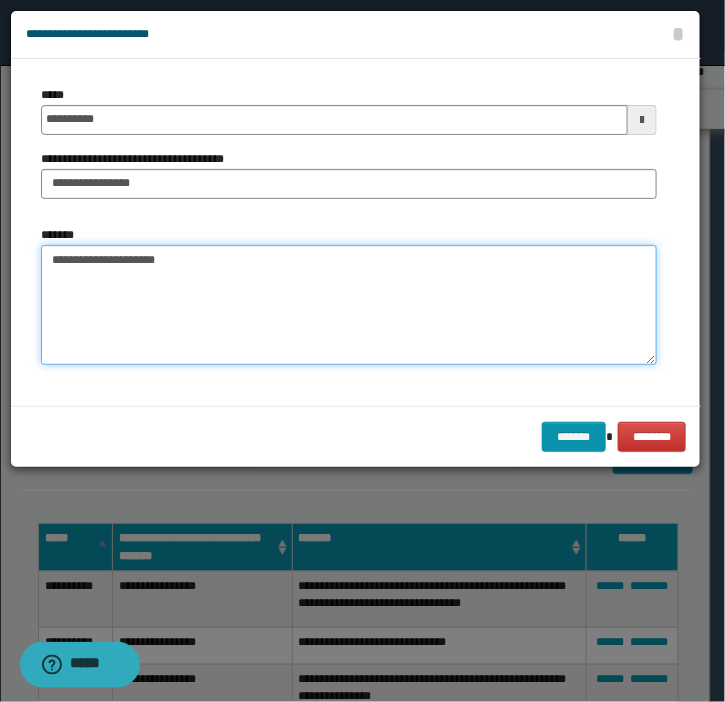 click on "**********" at bounding box center [349, 305] 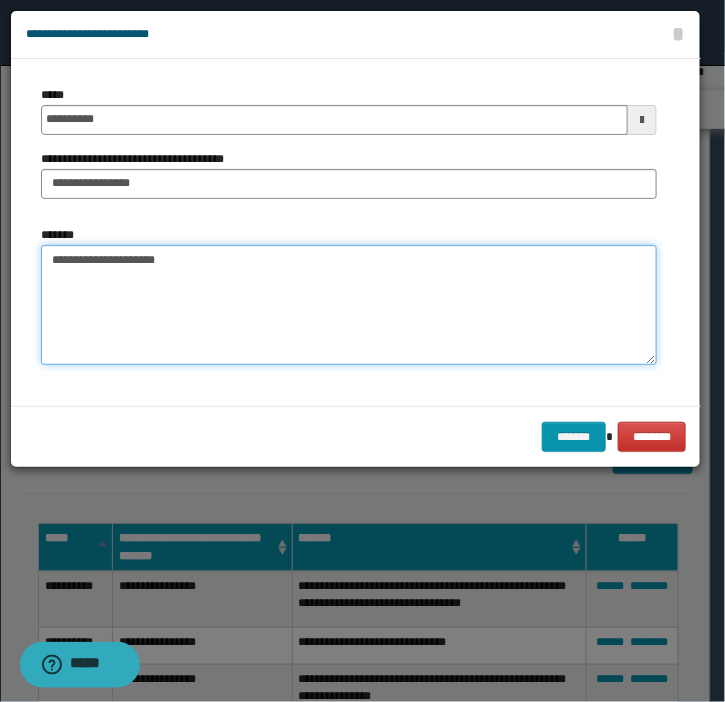 click on "**********" at bounding box center [349, 305] 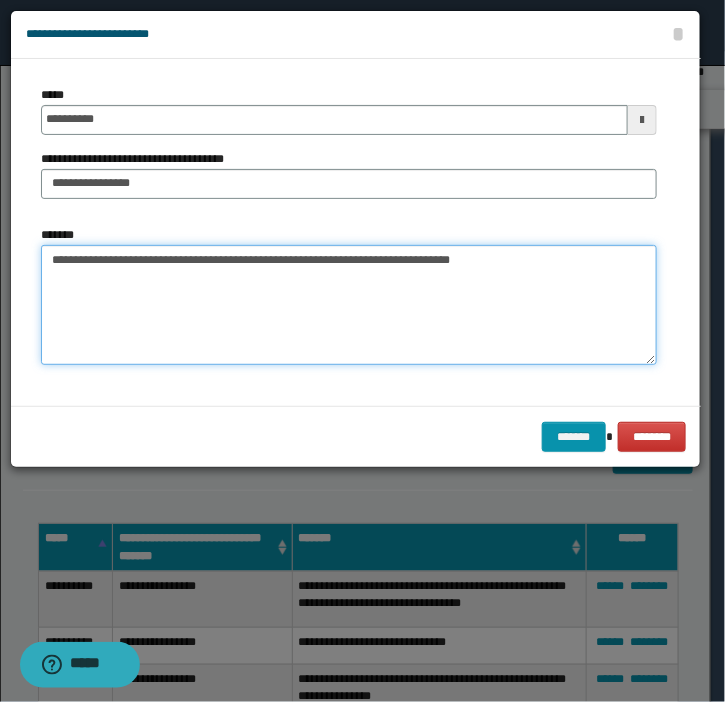 click on "**********" at bounding box center (349, 305) 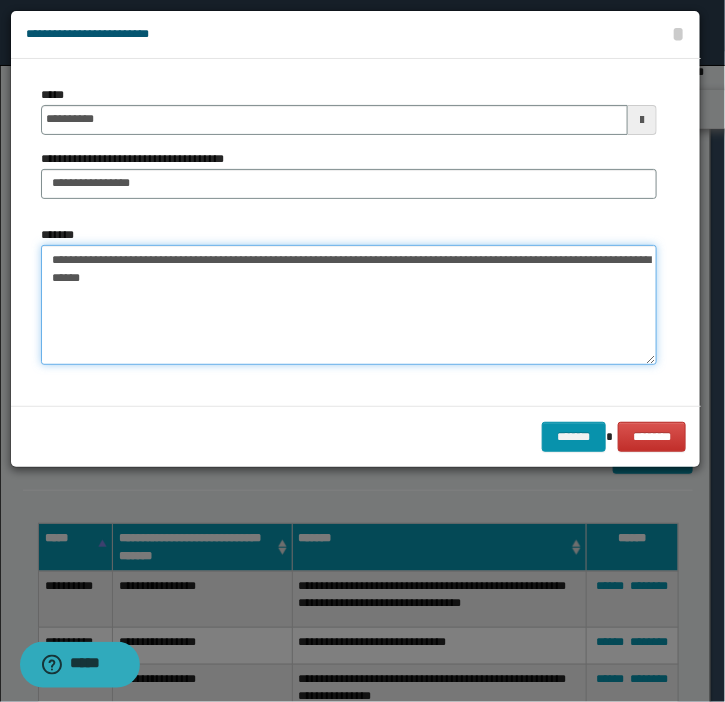 click on "**********" at bounding box center [349, 305] 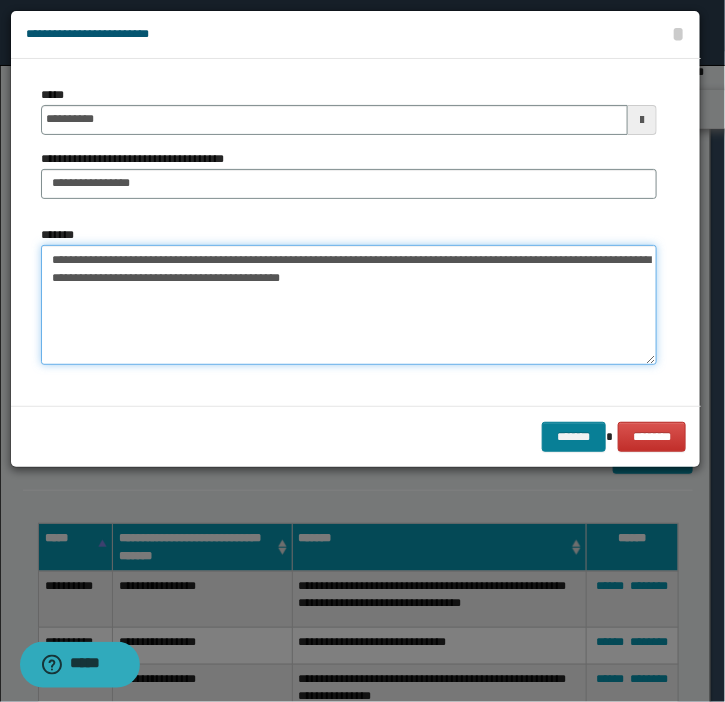 type on "**********" 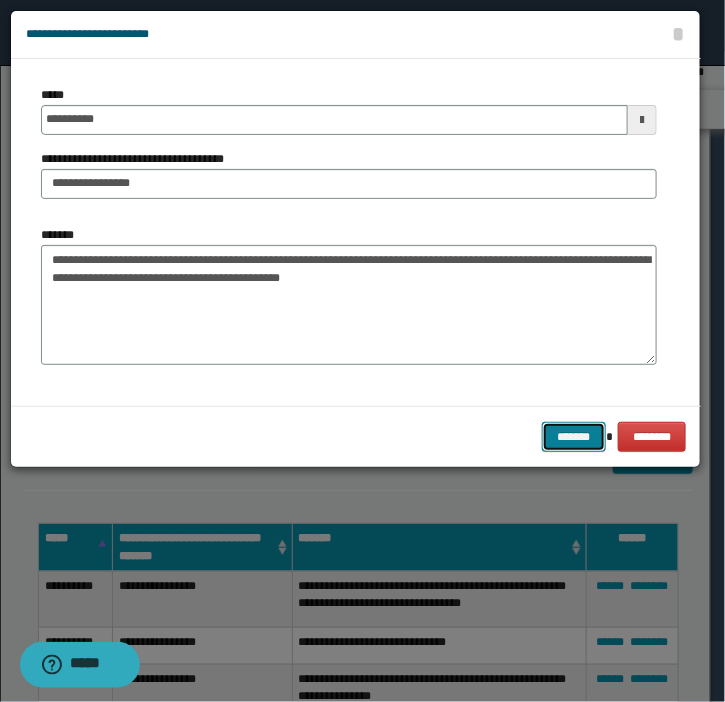 click on "*******" at bounding box center [574, 437] 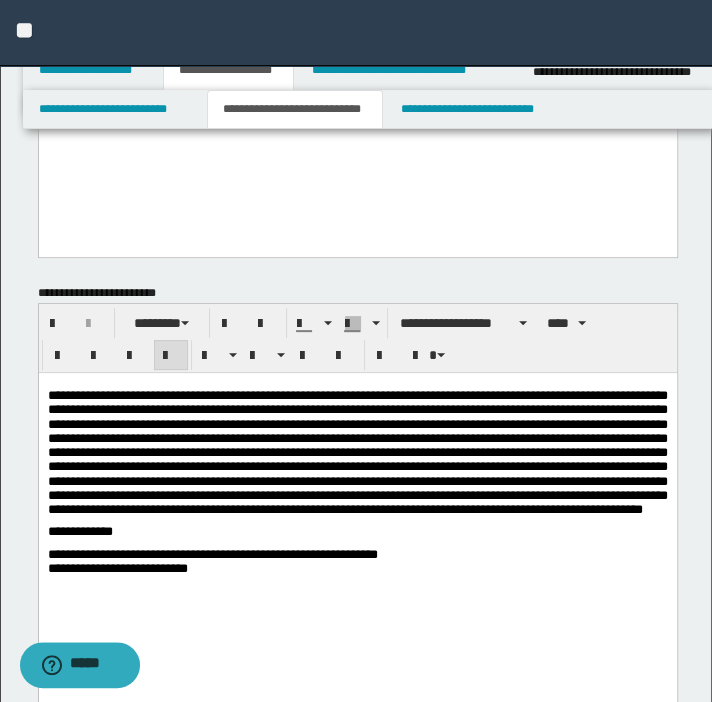 scroll, scrollTop: 150, scrollLeft: 0, axis: vertical 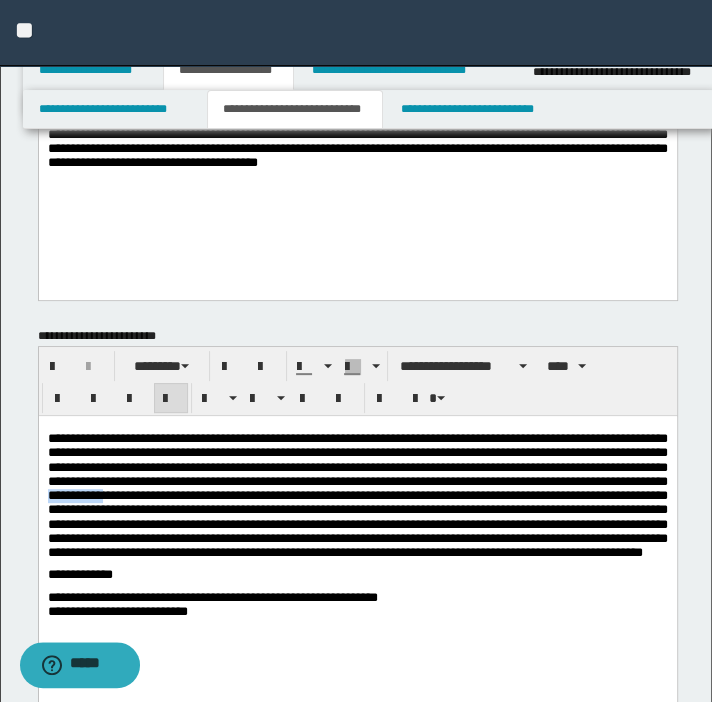 click at bounding box center (357, 495) 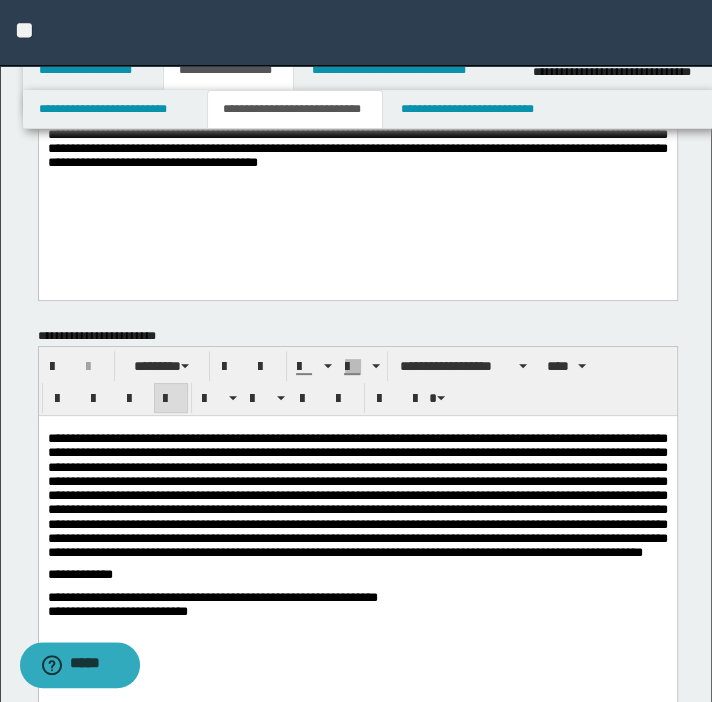 drag, startPoint x: 562, startPoint y: 506, endPoint x: 565, endPoint y: 517, distance: 11.401754 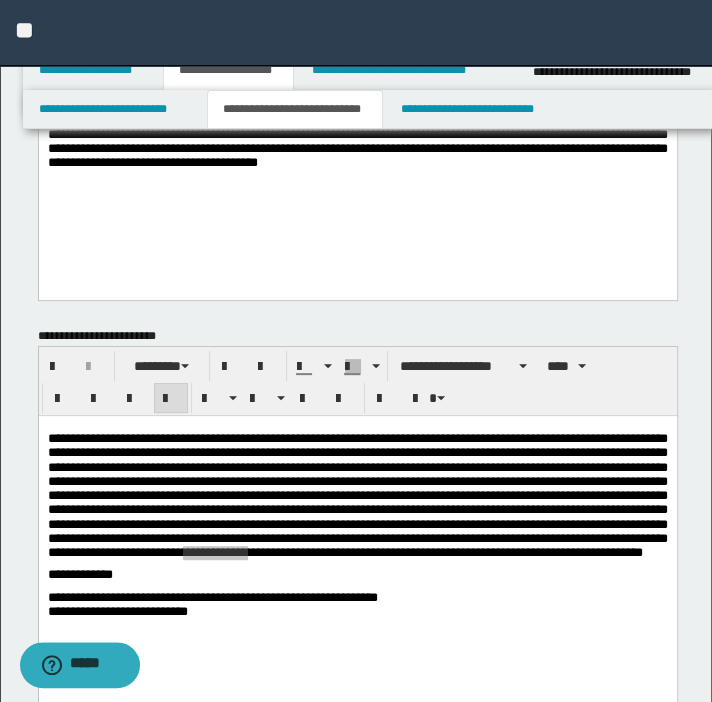 drag, startPoint x: 211, startPoint y: 259, endPoint x: 264, endPoint y: 224, distance: 63.51378 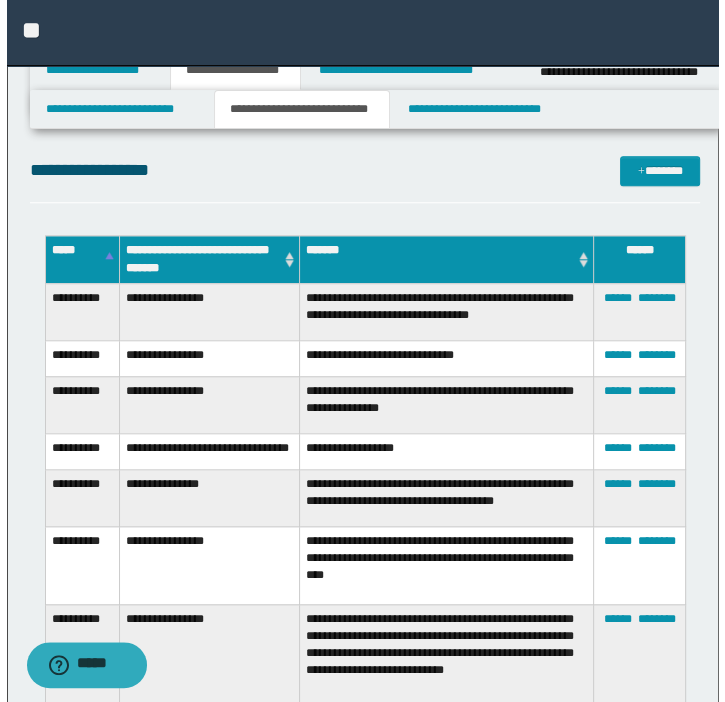 scroll, scrollTop: 695, scrollLeft: 0, axis: vertical 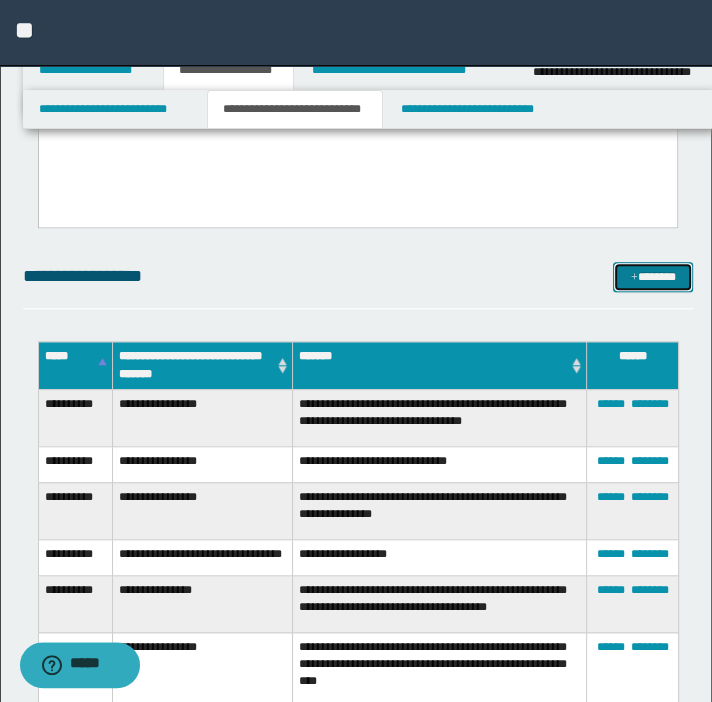 click on "*******" at bounding box center [653, 277] 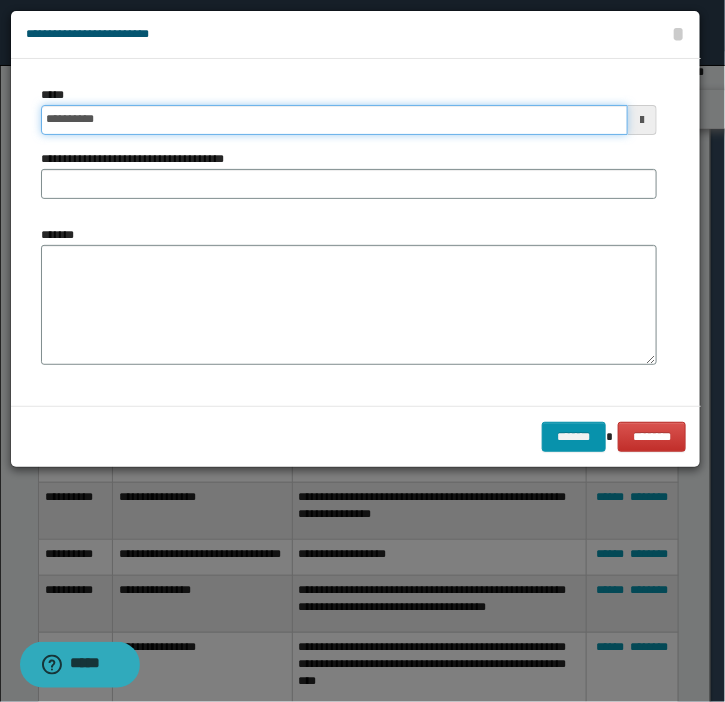 click on "**********" at bounding box center [334, 120] 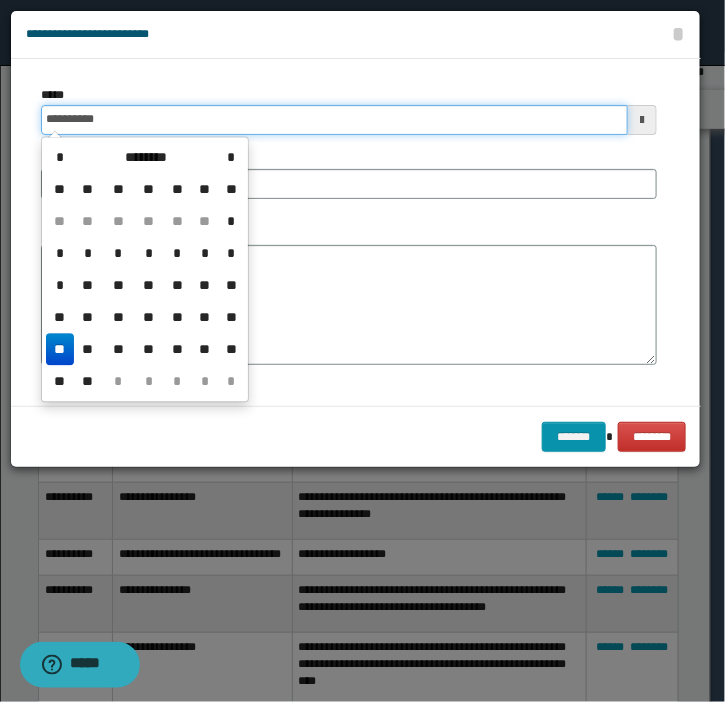 type on "**********" 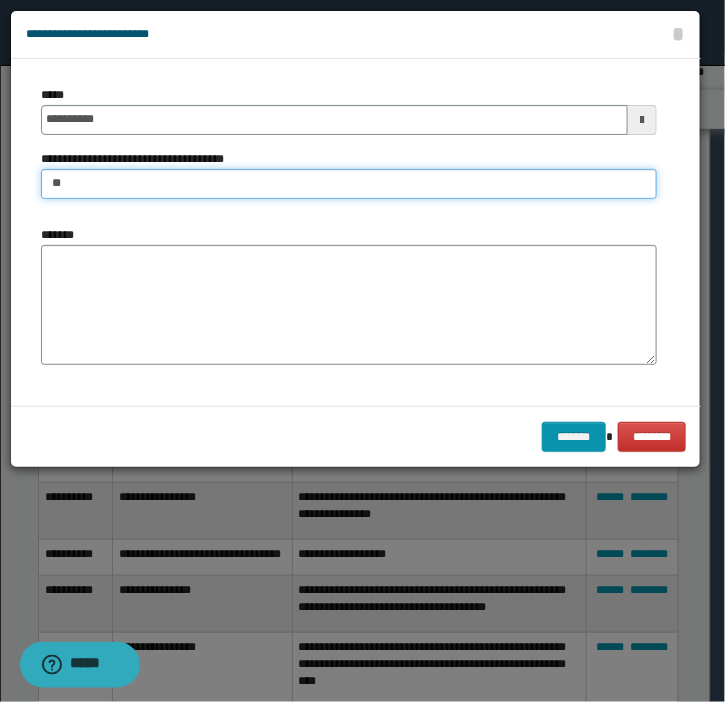 type on "**********" 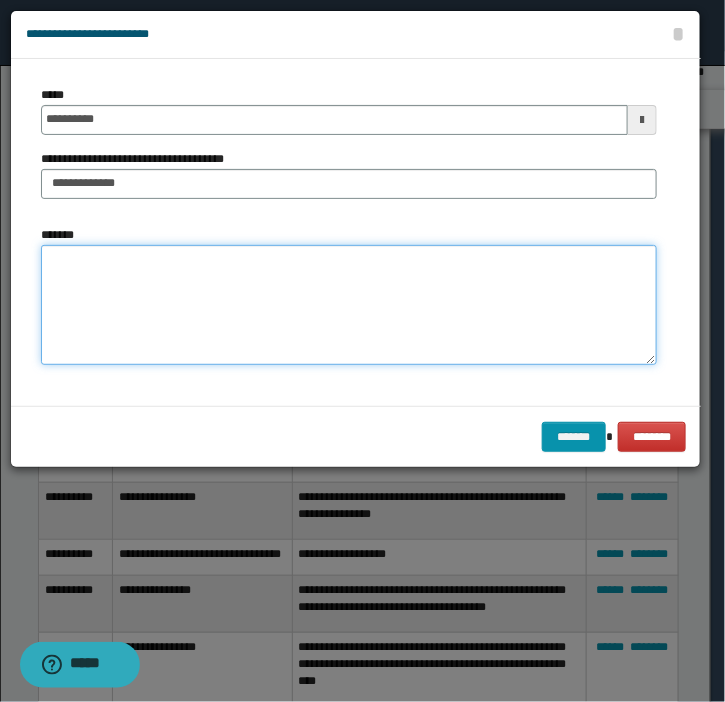 type on "*" 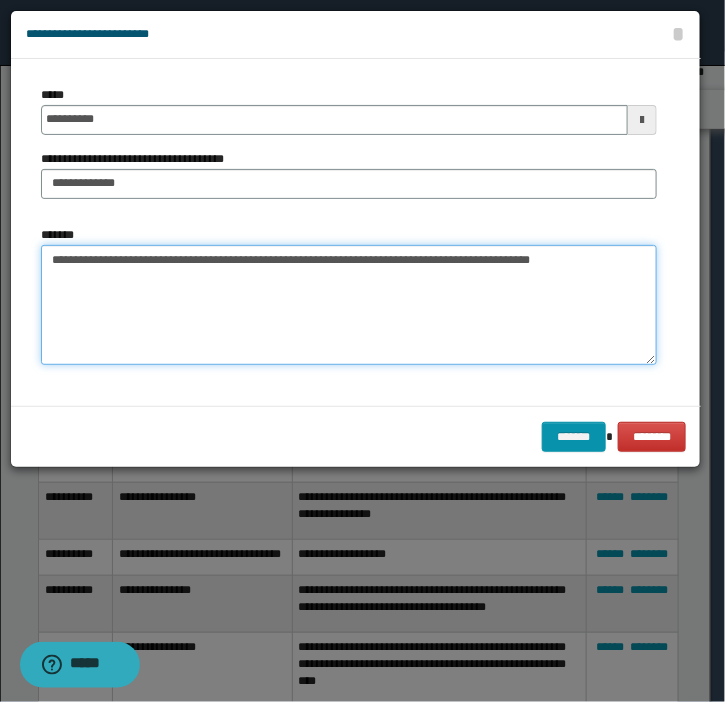 drag, startPoint x: 501, startPoint y: 259, endPoint x: 386, endPoint y: 291, distance: 119.36918 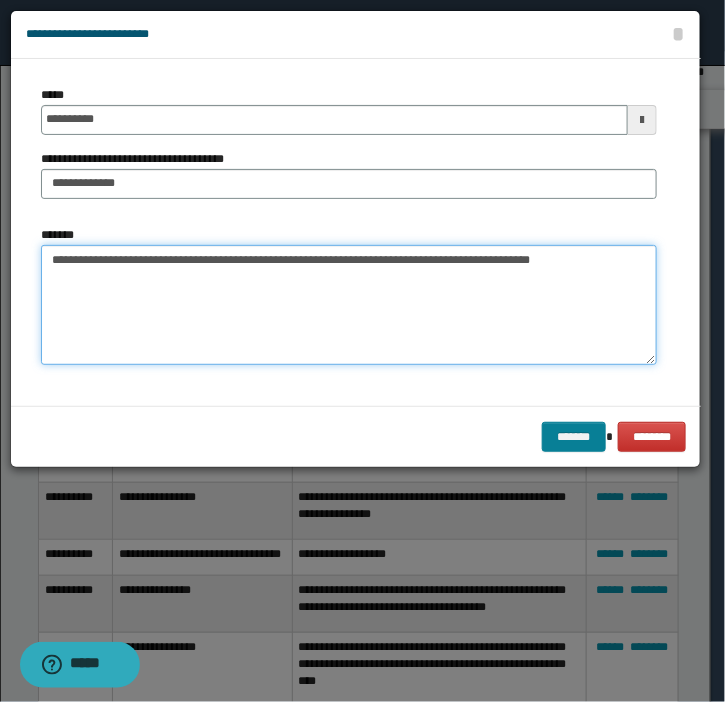 type on "**********" 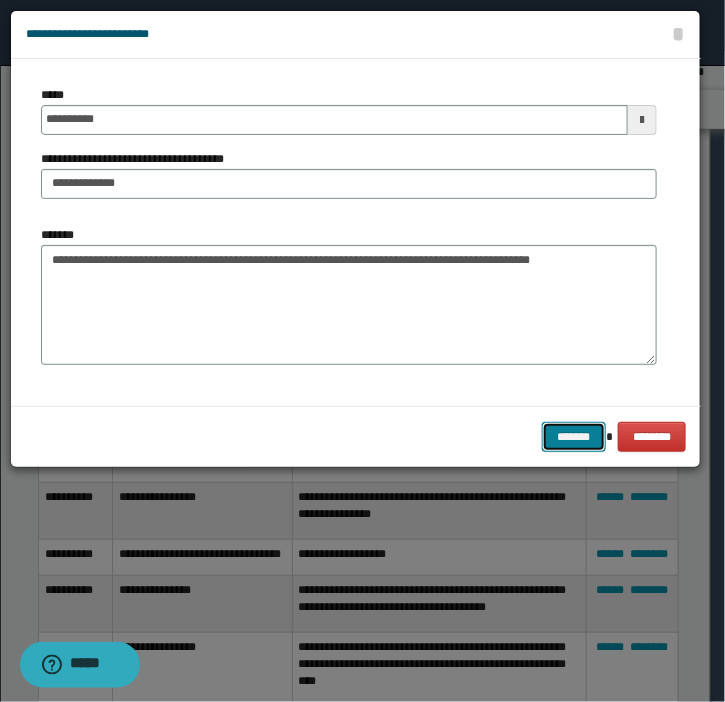 click on "*******" at bounding box center [574, 437] 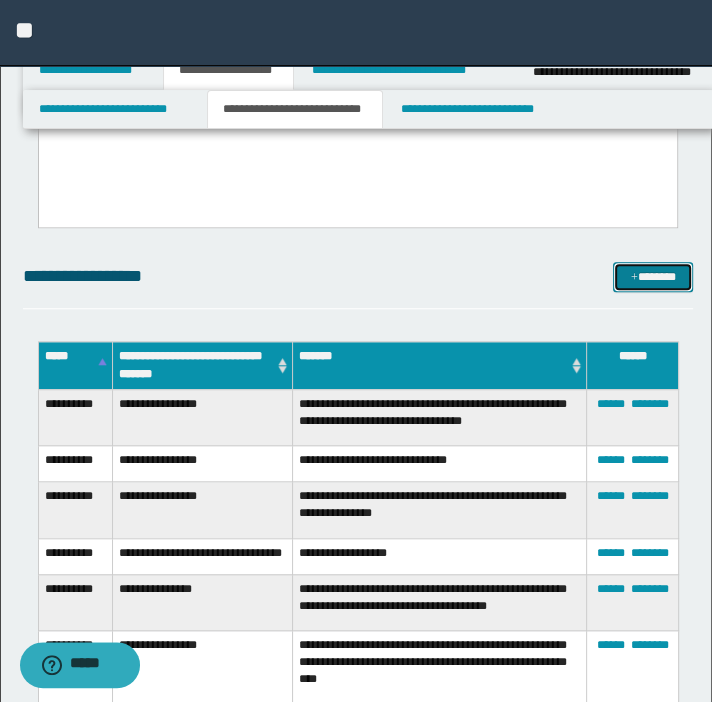 click on "*******" at bounding box center [653, 277] 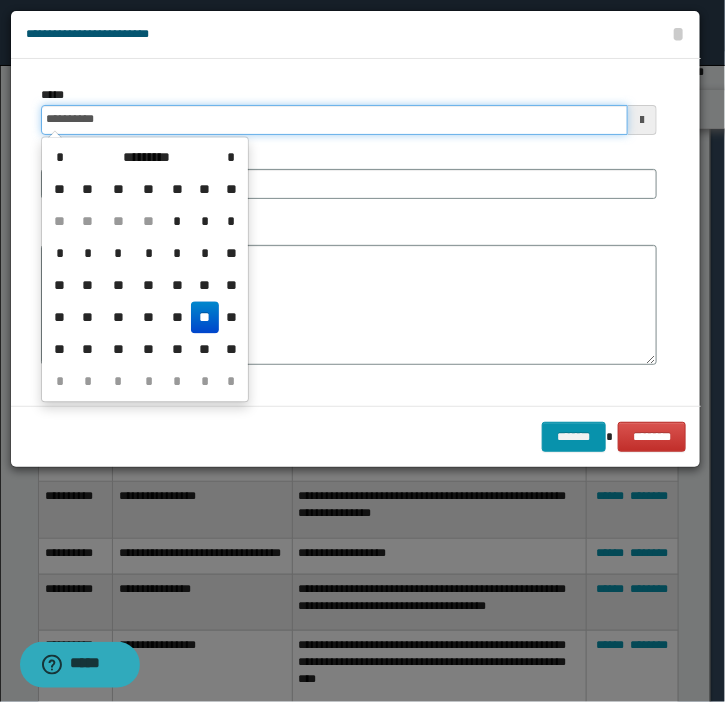 click on "**********" at bounding box center [334, 120] 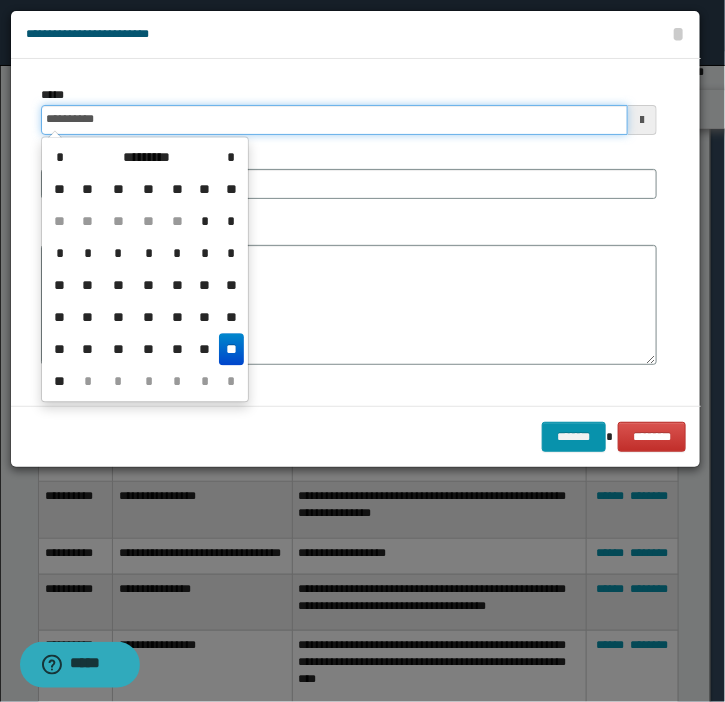 type on "**********" 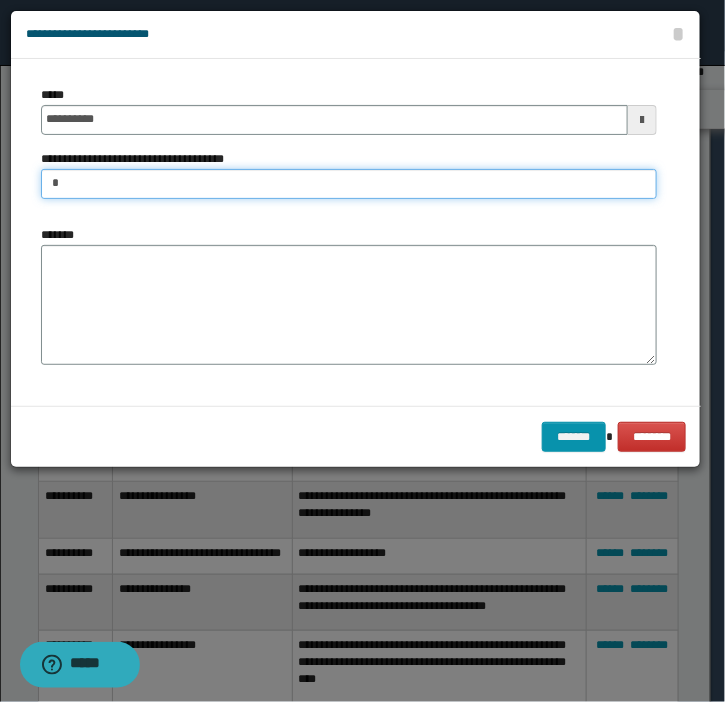 type on "**********" 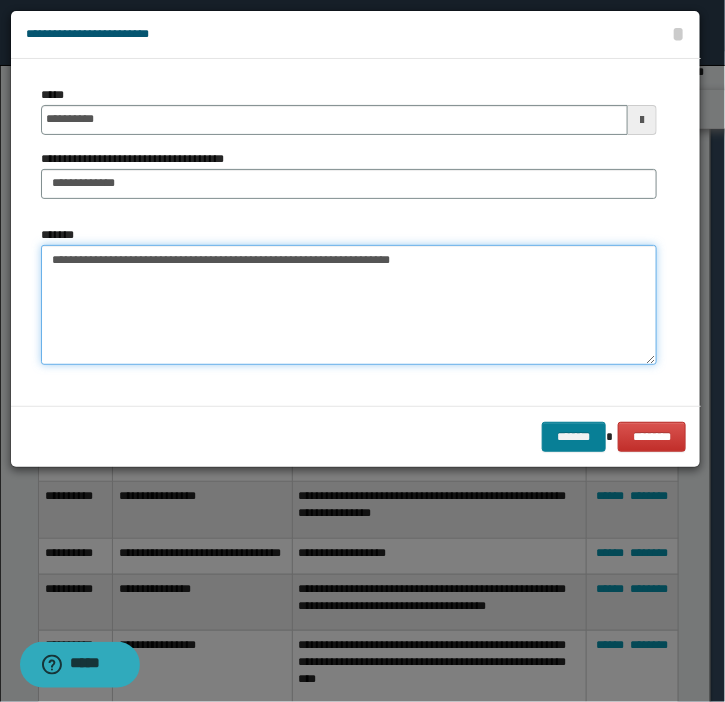 type on "**********" 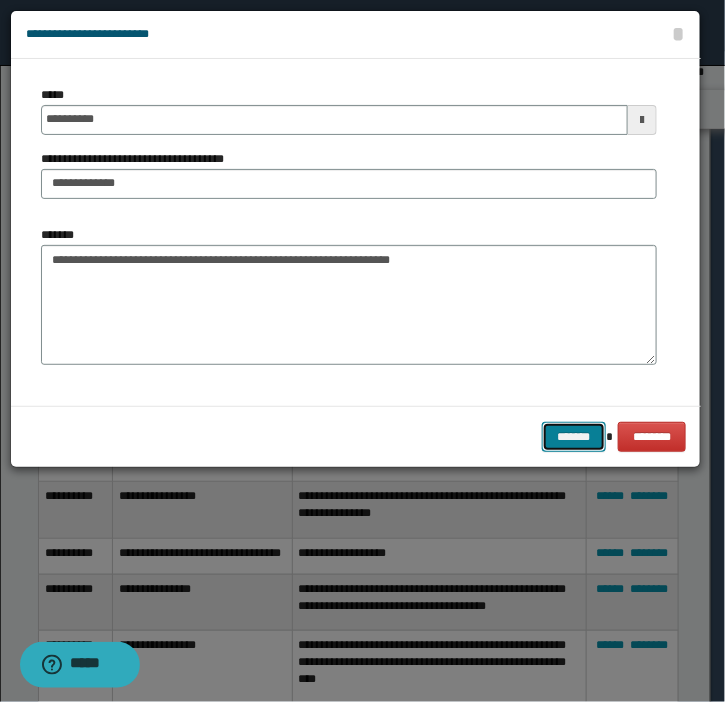 click on "*******" at bounding box center (574, 437) 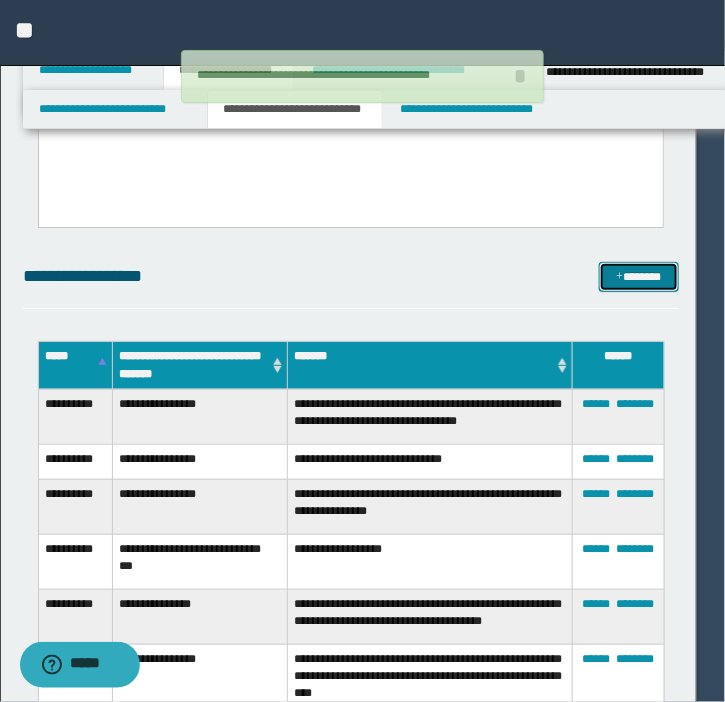 type 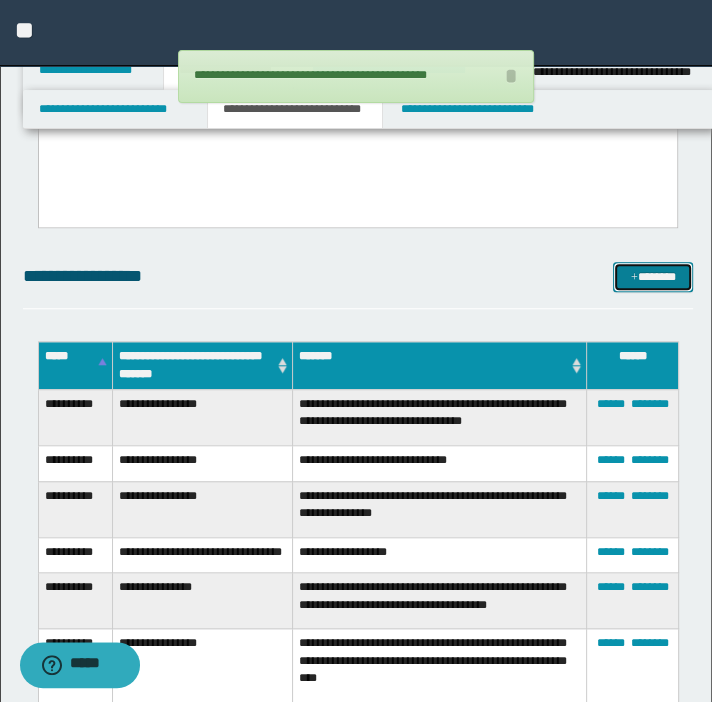 click on "*******" at bounding box center (653, 277) 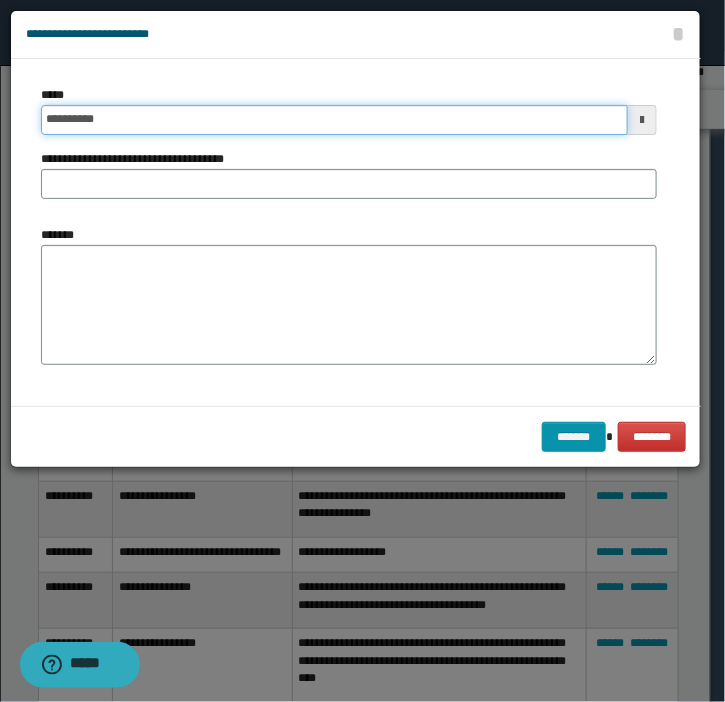 click on "**********" at bounding box center (362, -344) 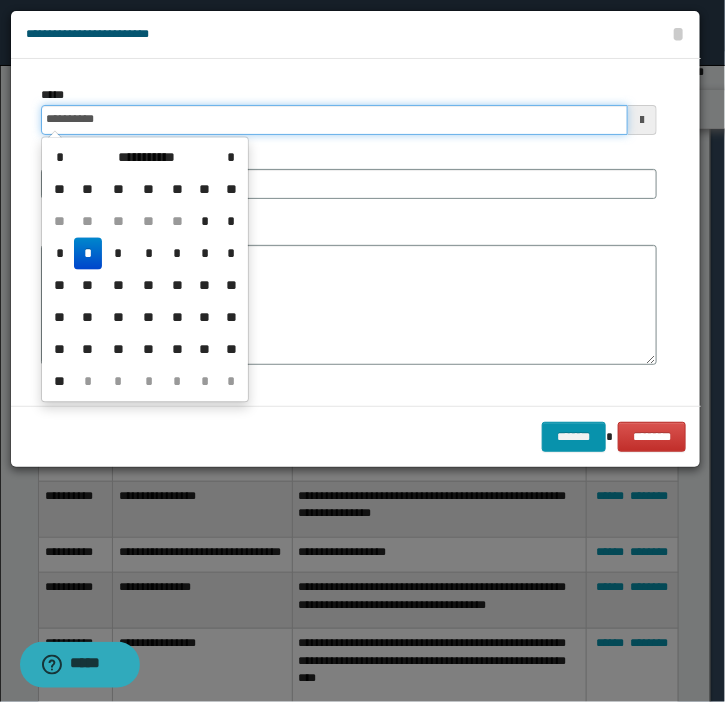 type on "**********" 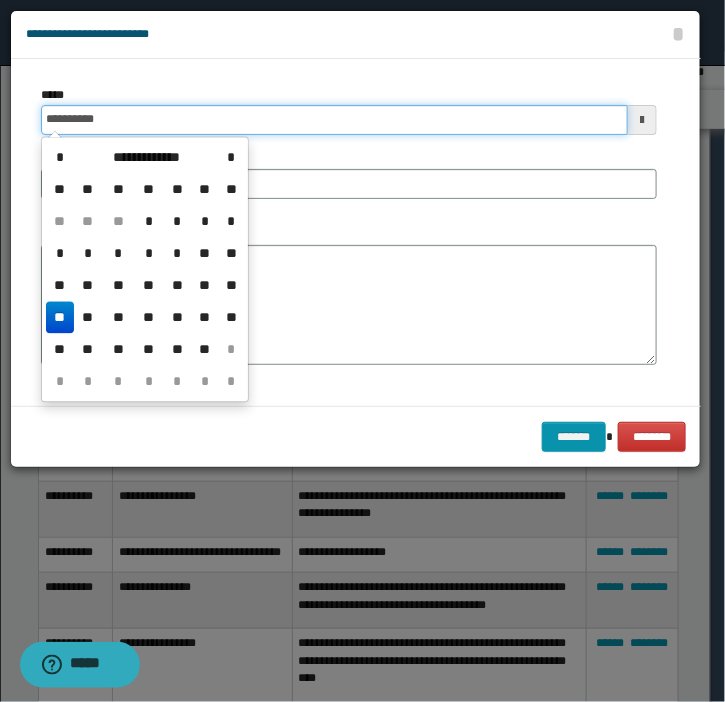 type on "**********" 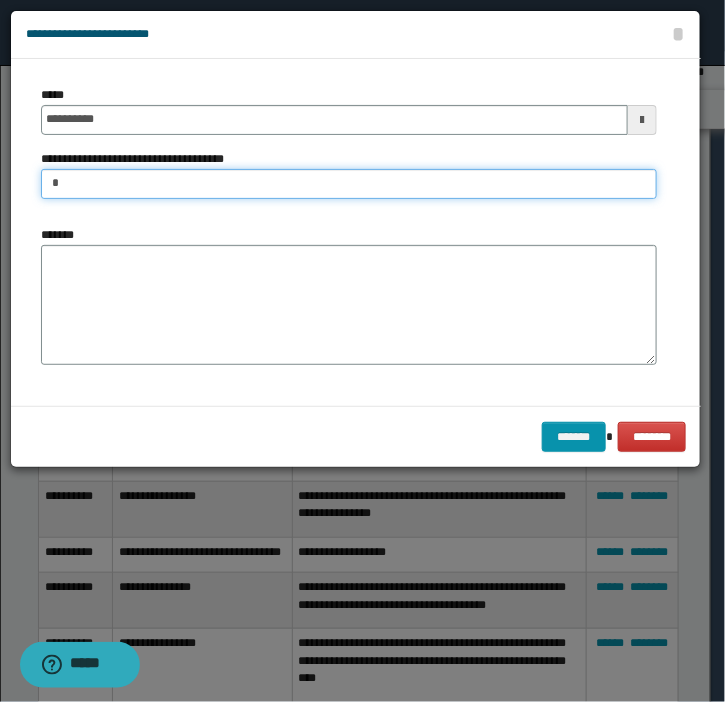 type on "**********" 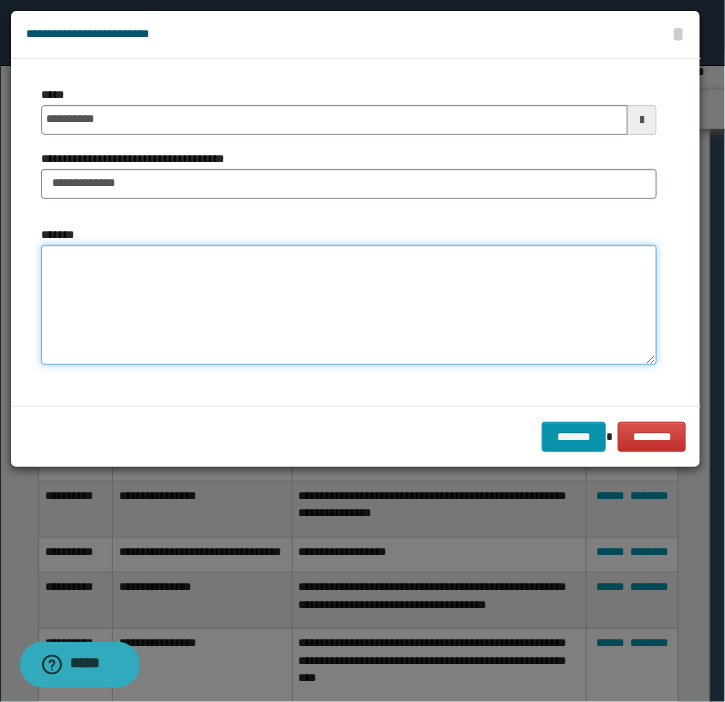type on "*" 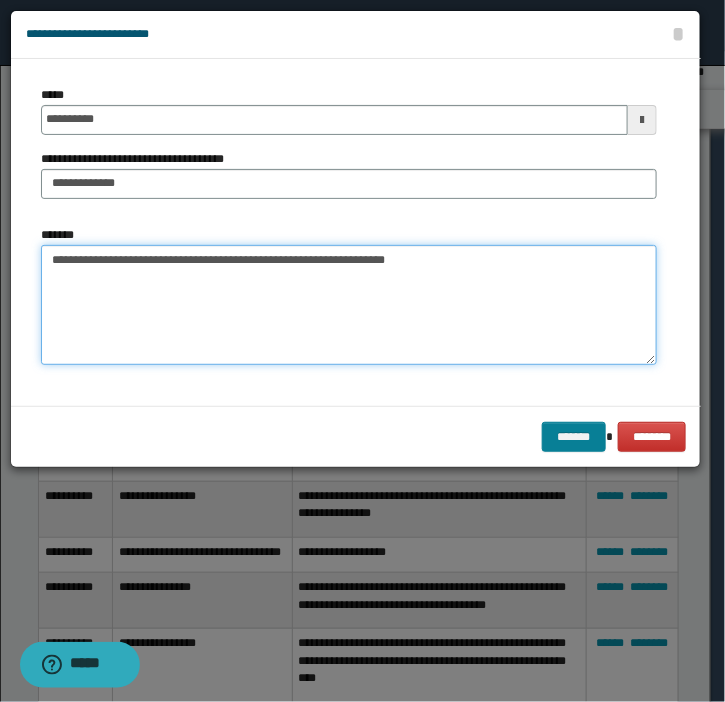 type on "**********" 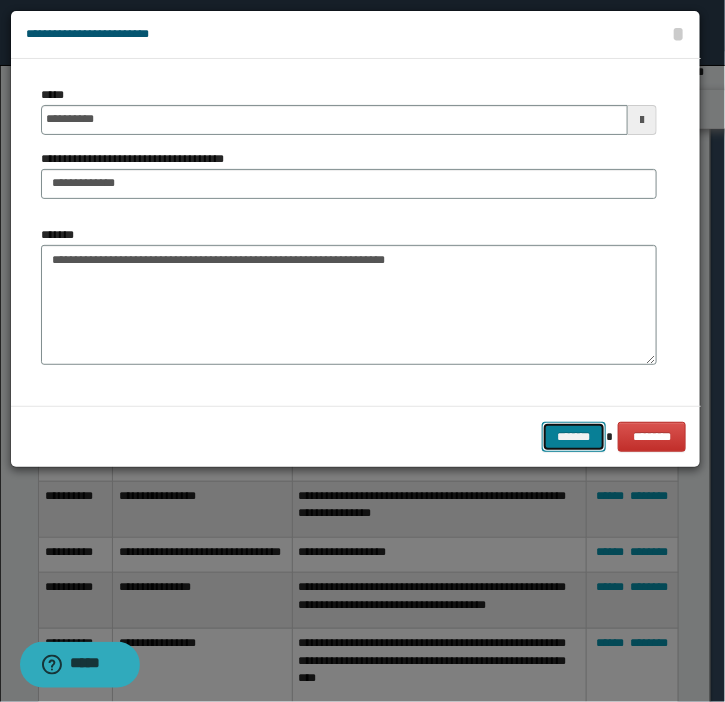 click on "*******" at bounding box center (574, 437) 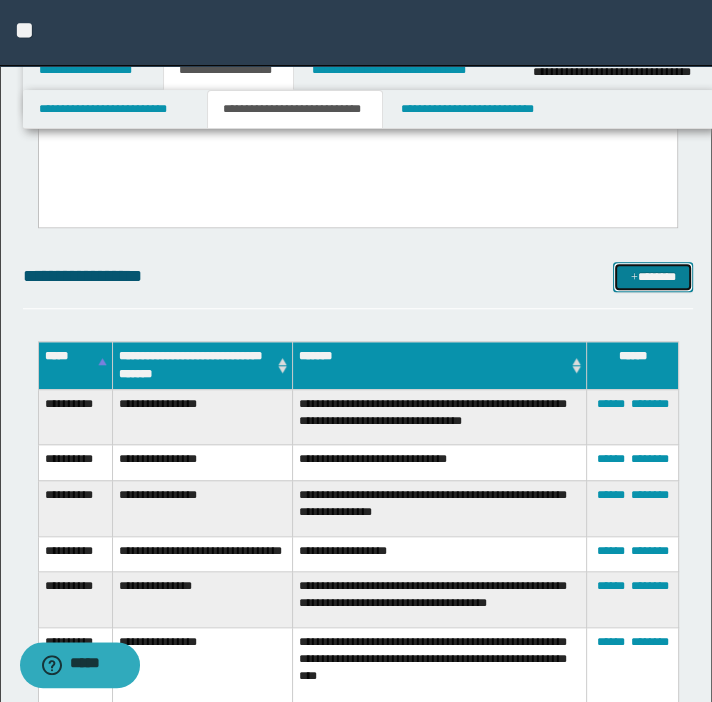 click on "*******" at bounding box center [653, 277] 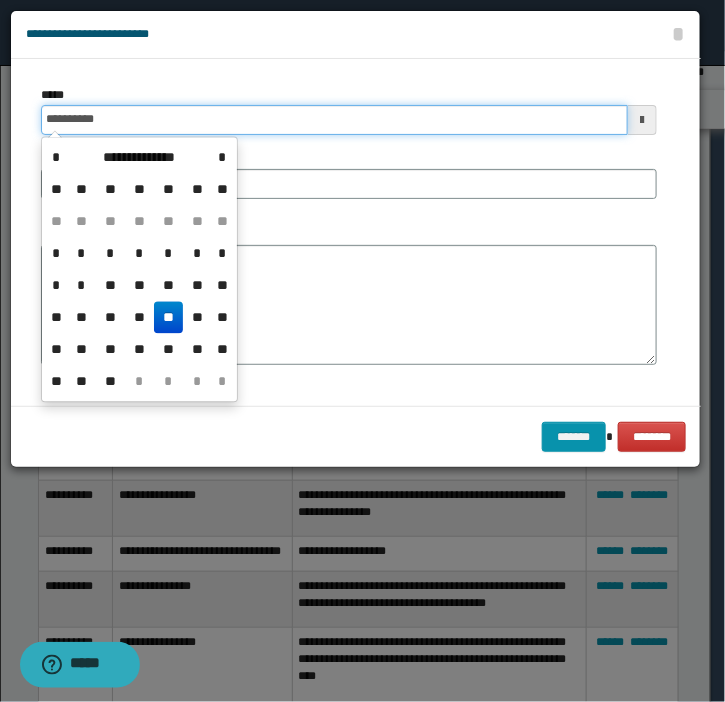 click on "**********" at bounding box center [334, 120] 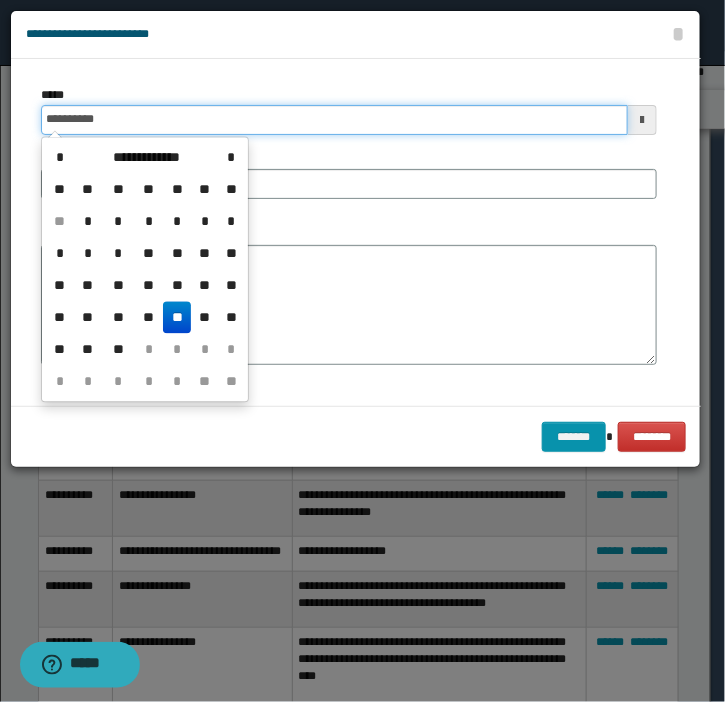 type on "**********" 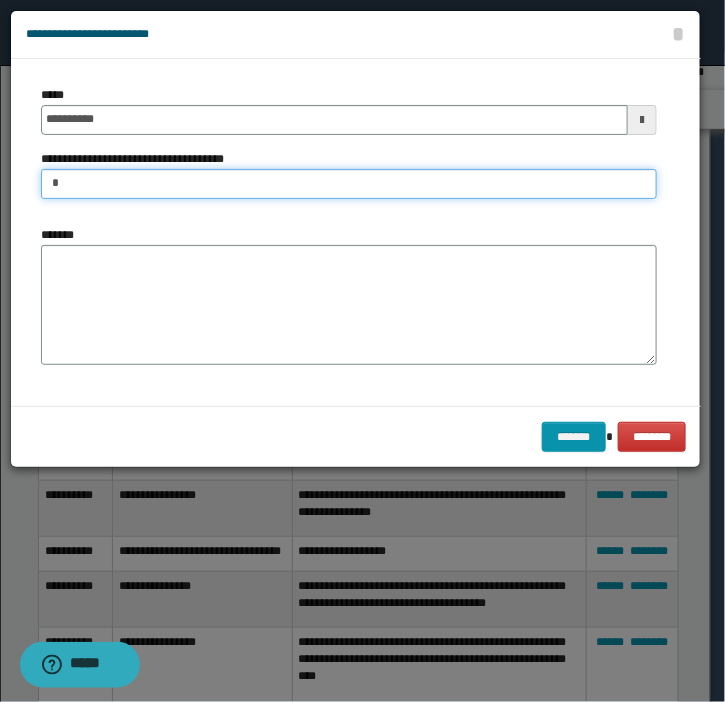 type on "**********" 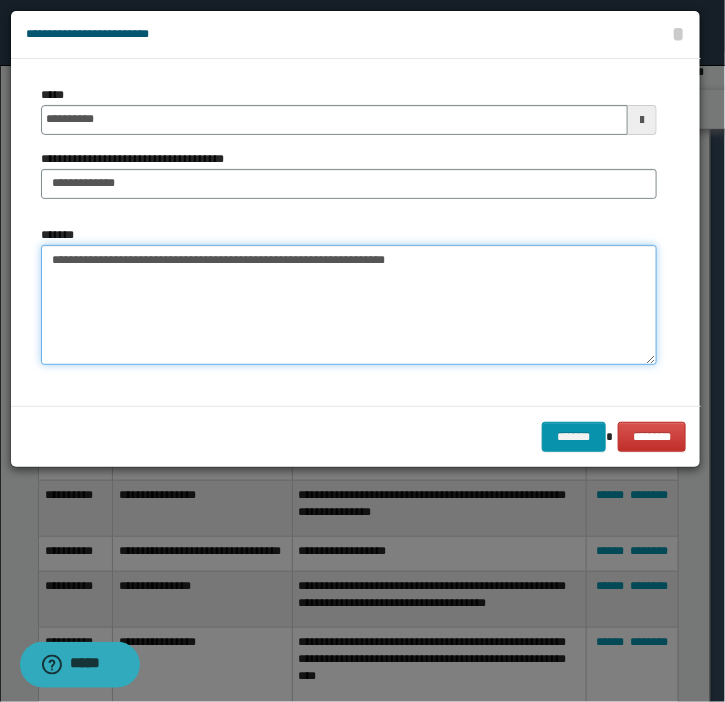 drag, startPoint x: 483, startPoint y: 251, endPoint x: 487, endPoint y: 261, distance: 10.770329 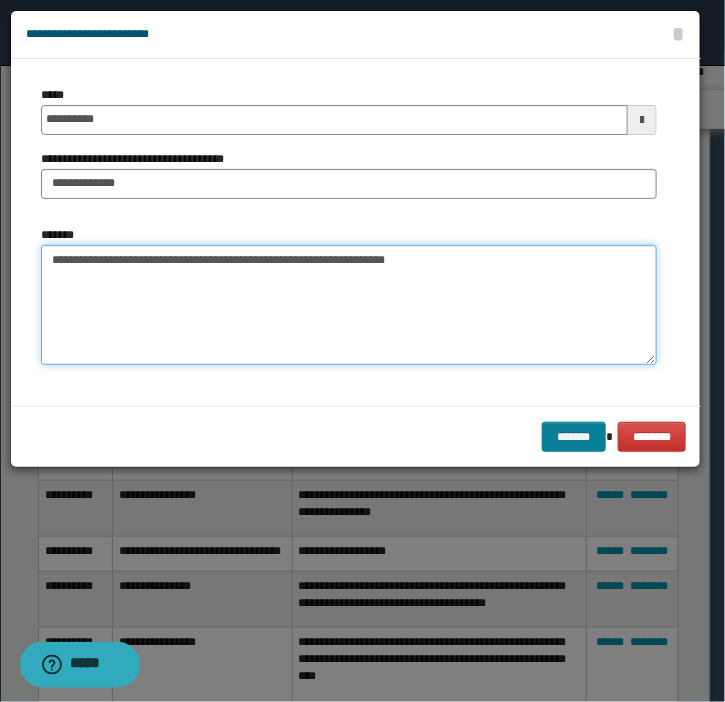 type on "**********" 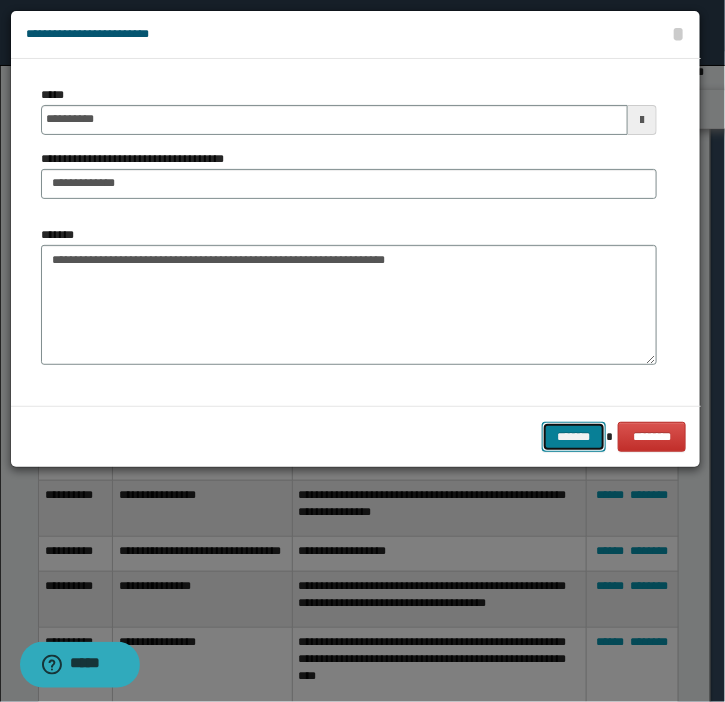 click on "*******" at bounding box center [574, 437] 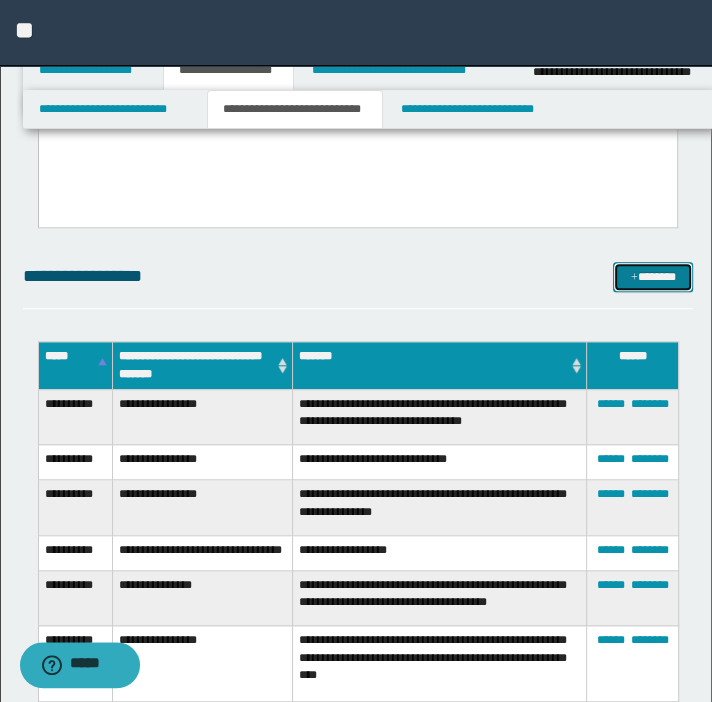 click on "*******" at bounding box center (653, 277) 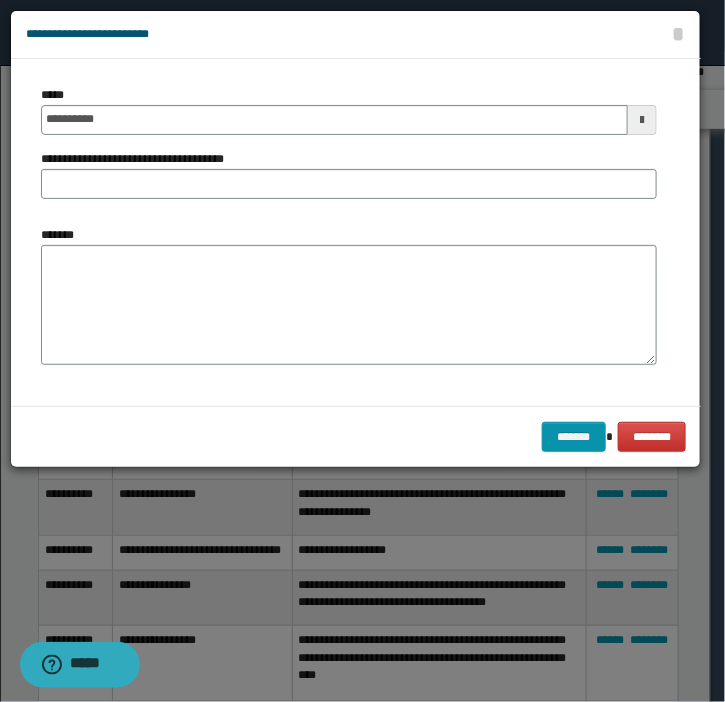 click on "**********" at bounding box center (356, 232) 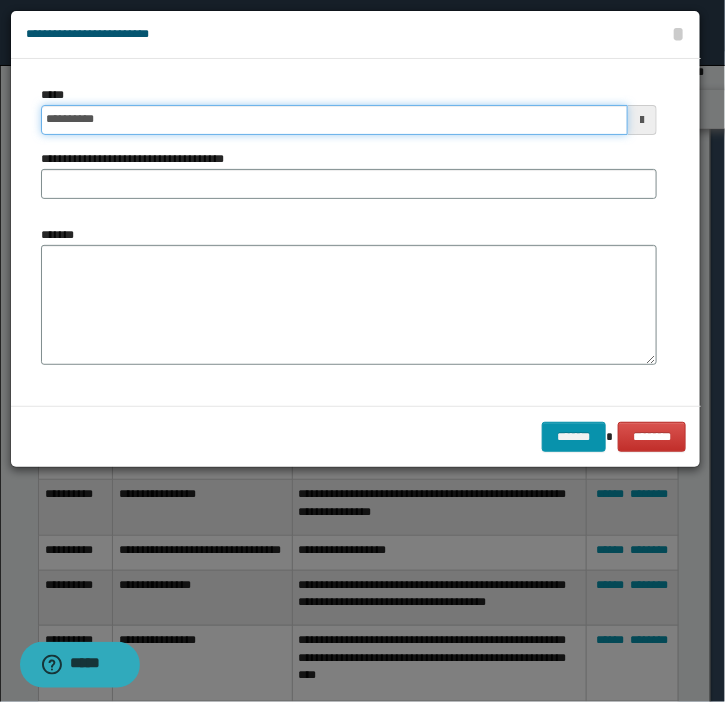 click on "**********" at bounding box center (334, 120) 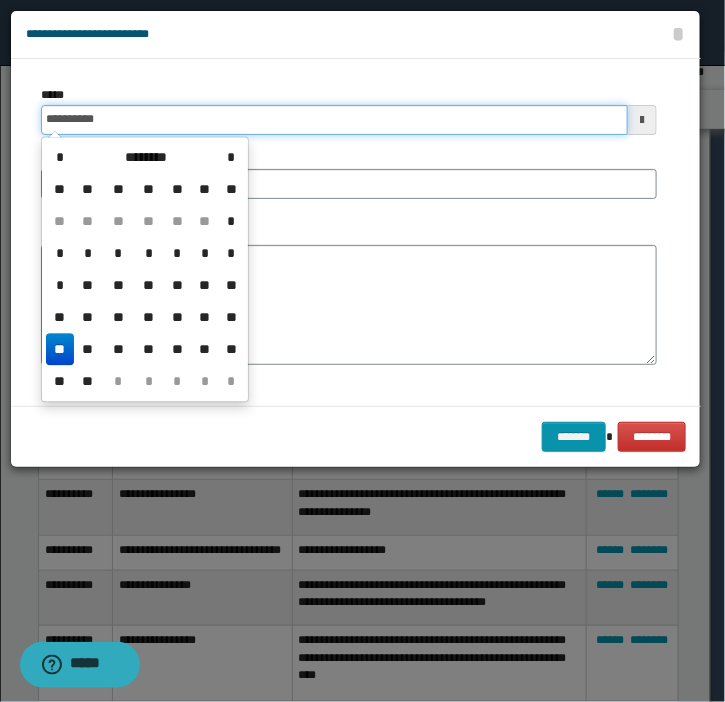 type on "**********" 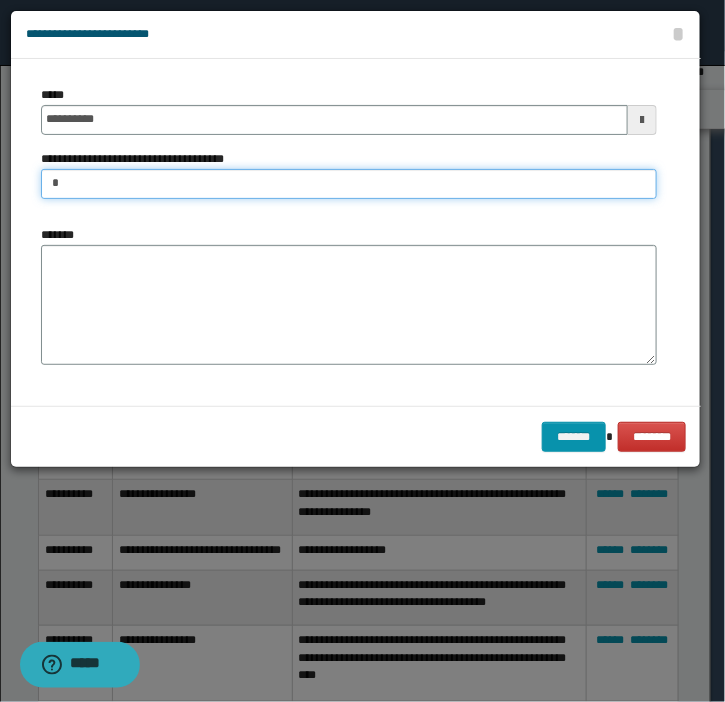 type on "**********" 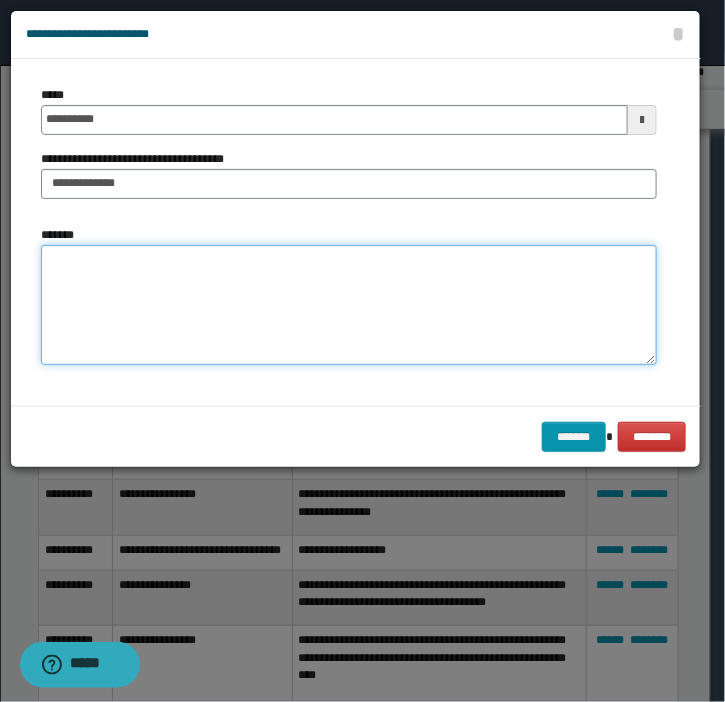 type on "*" 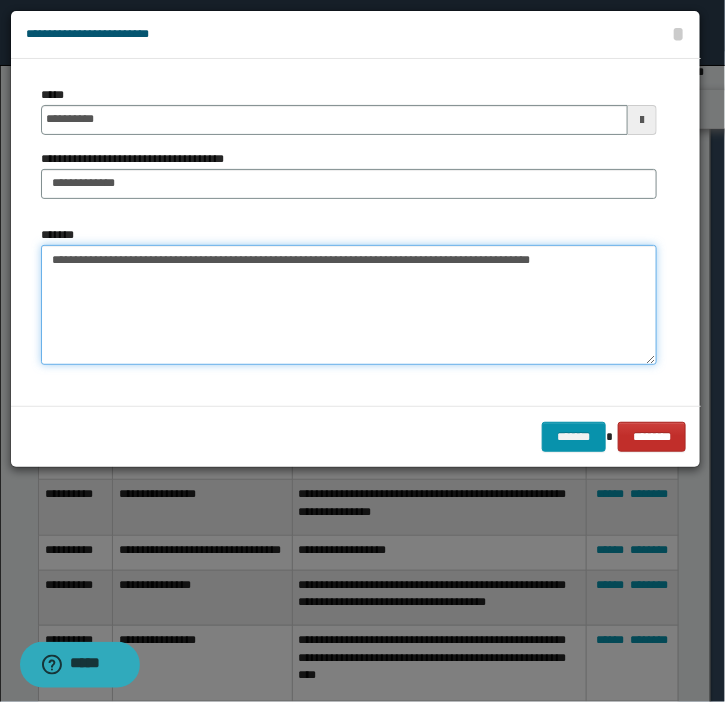 type on "**********" 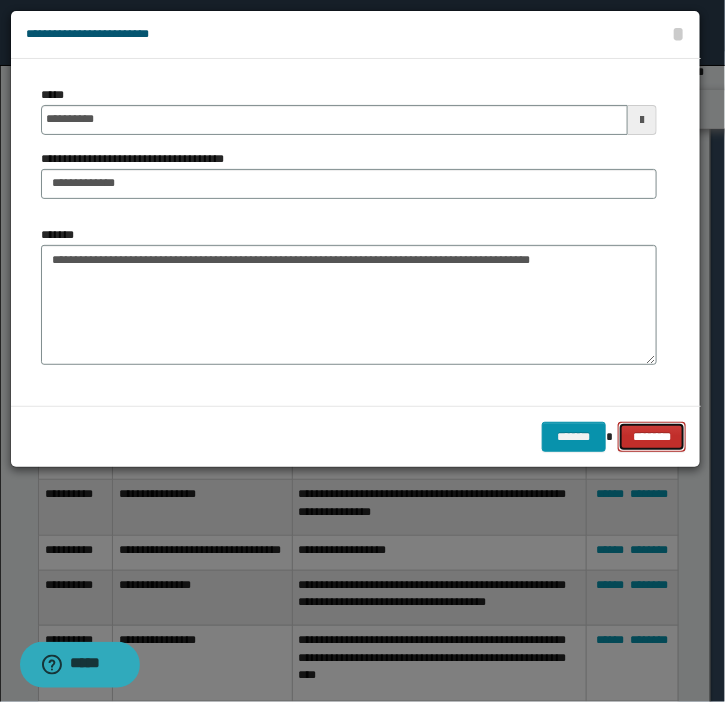 click on "********" at bounding box center [651, 437] 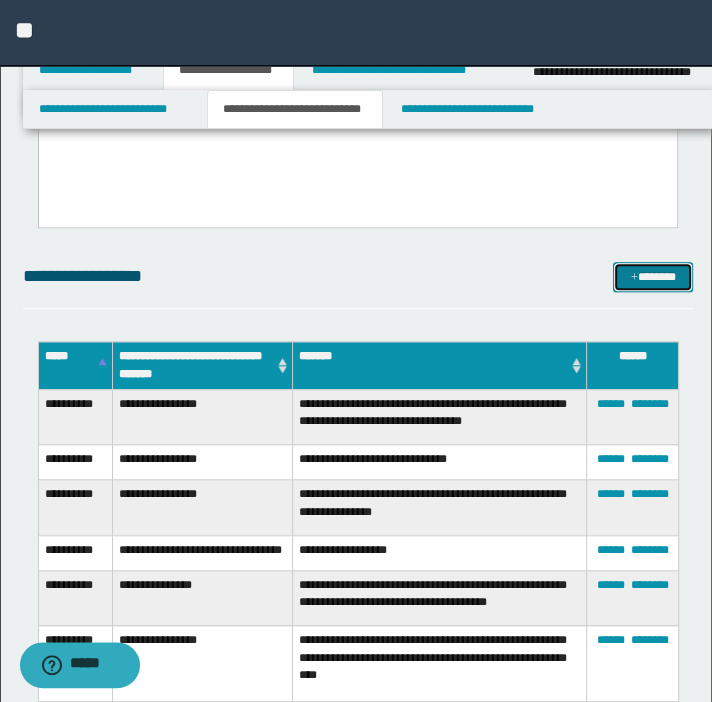 click on "*******" at bounding box center [653, 277] 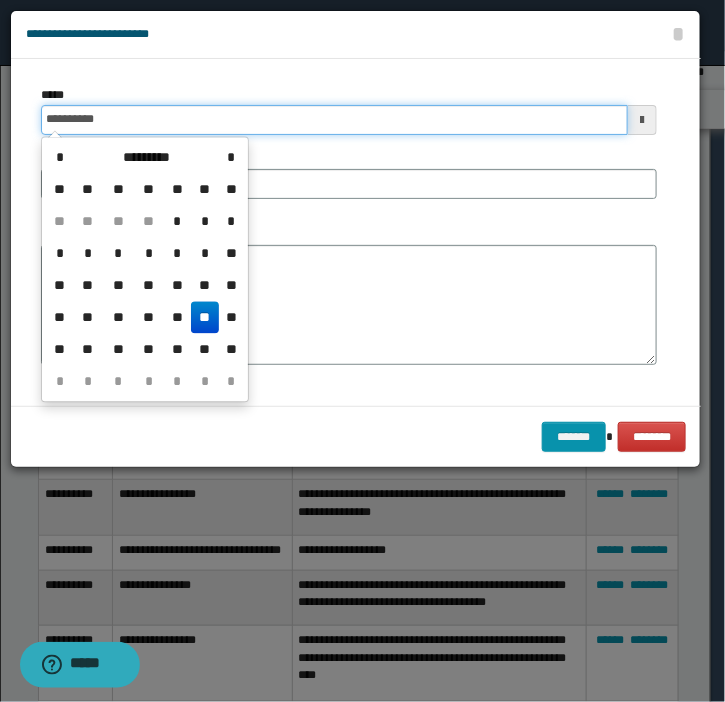 click on "**********" at bounding box center [334, 120] 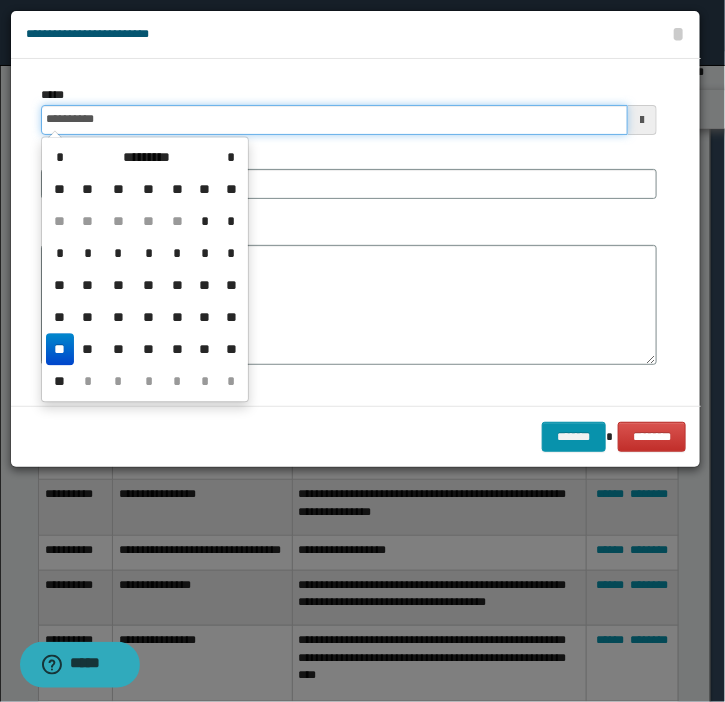 type on "**********" 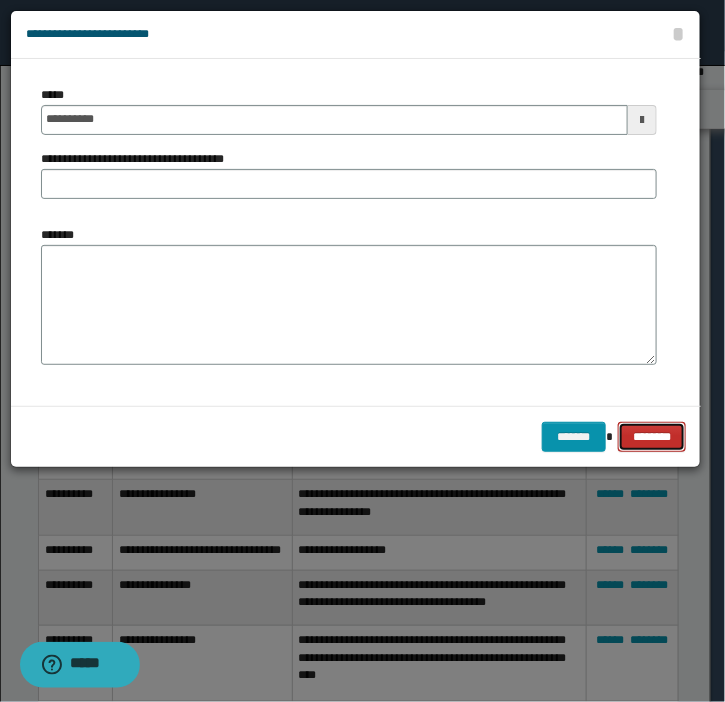 drag, startPoint x: 665, startPoint y: 434, endPoint x: 598, endPoint y: 440, distance: 67.26812 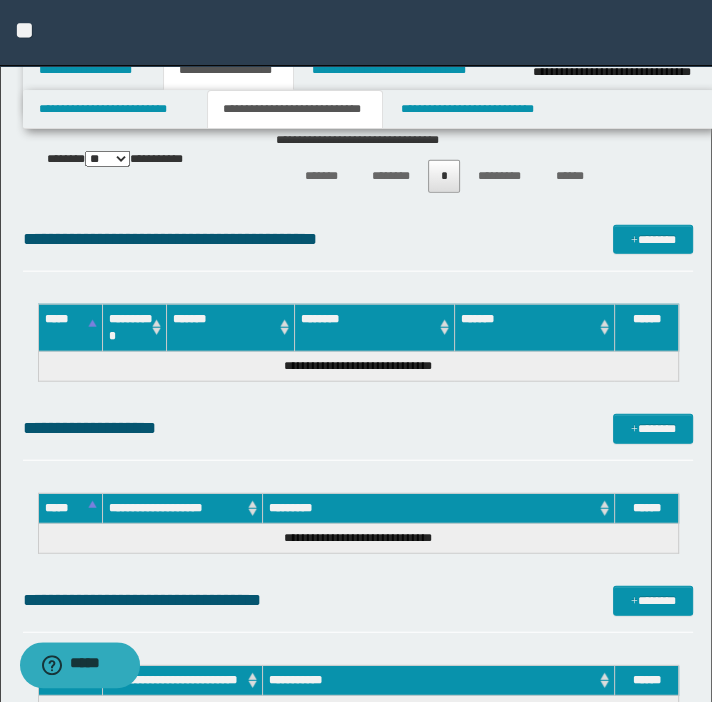 scroll, scrollTop: 2150, scrollLeft: 0, axis: vertical 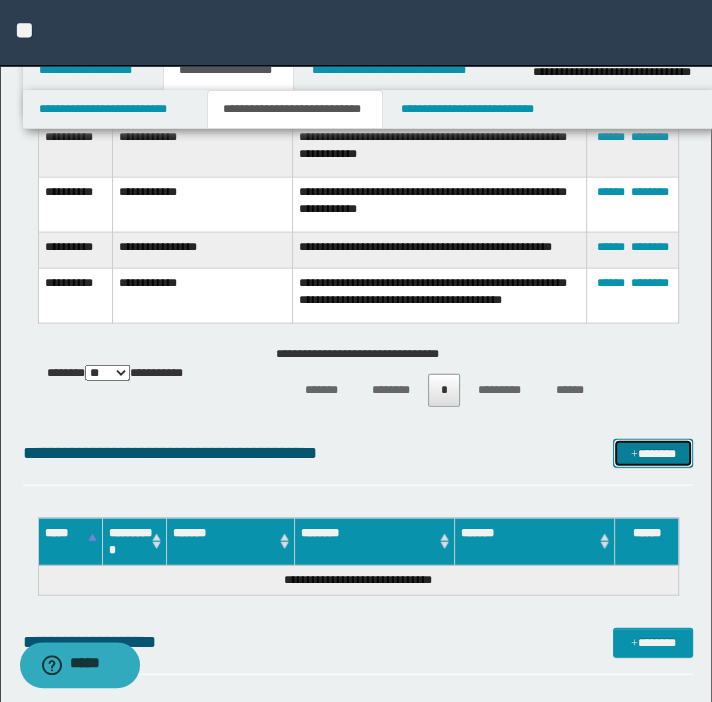 click at bounding box center [634, 455] 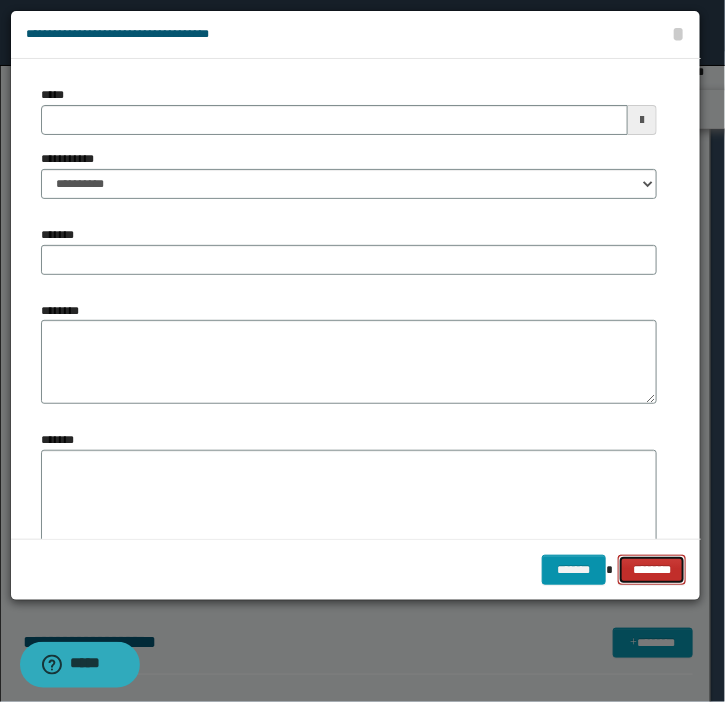 drag, startPoint x: 662, startPoint y: 562, endPoint x: 649, endPoint y: 608, distance: 47.801674 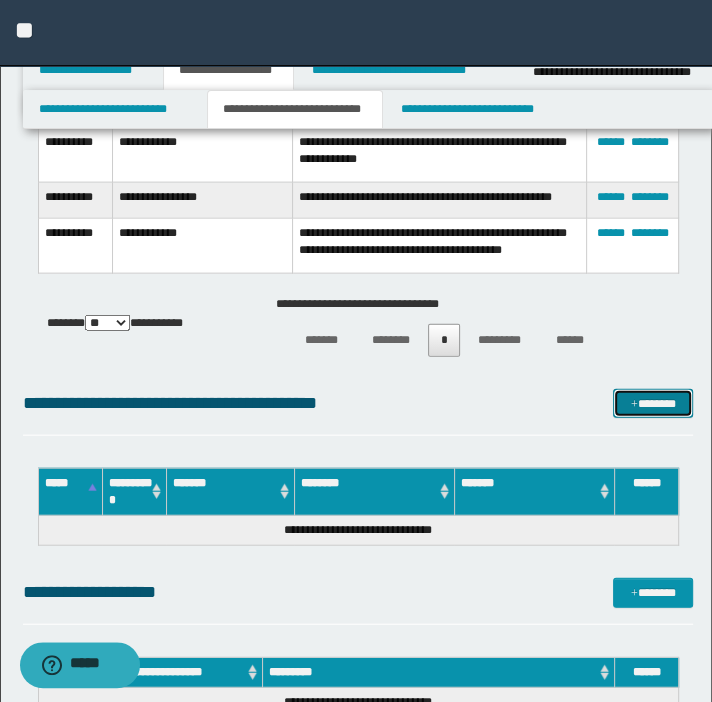 scroll, scrollTop: 2240, scrollLeft: 0, axis: vertical 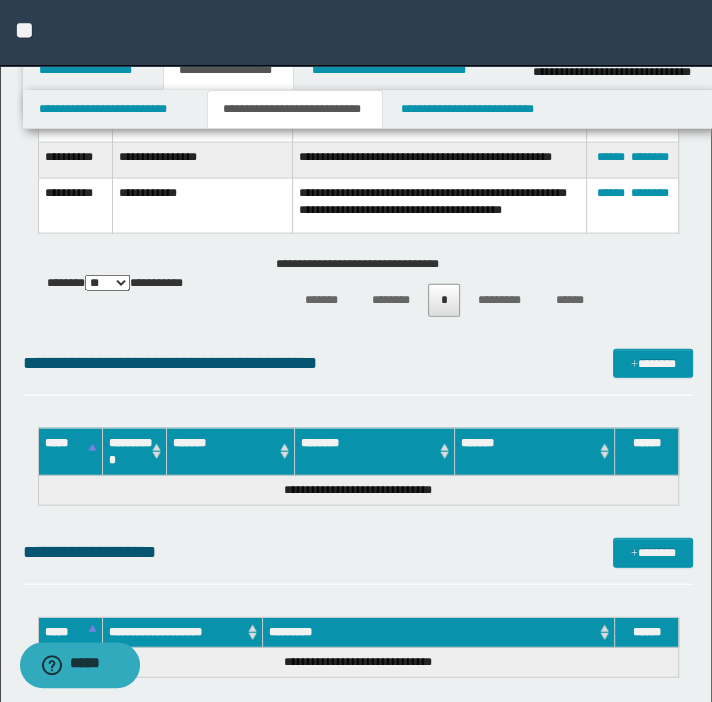 click on "**********" at bounding box center [358, -412] 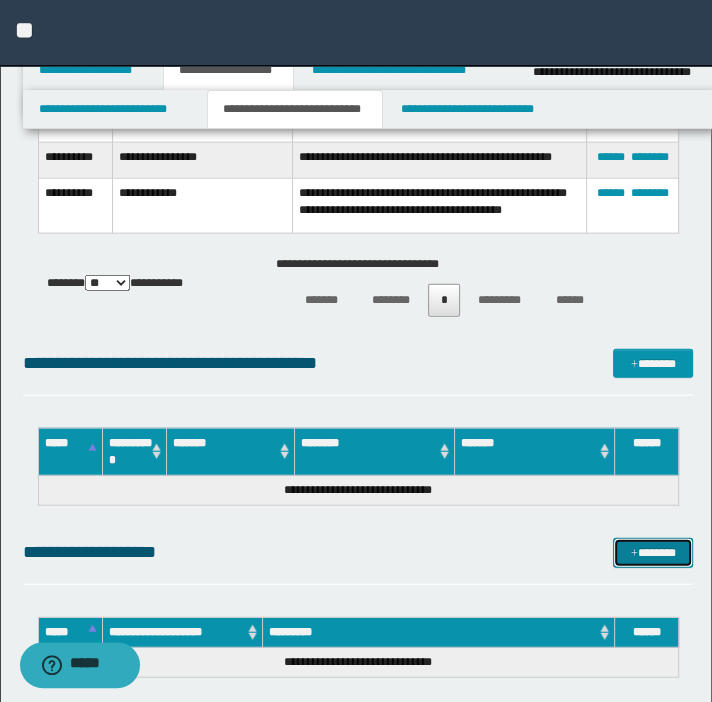 click on "*******" at bounding box center (653, 553) 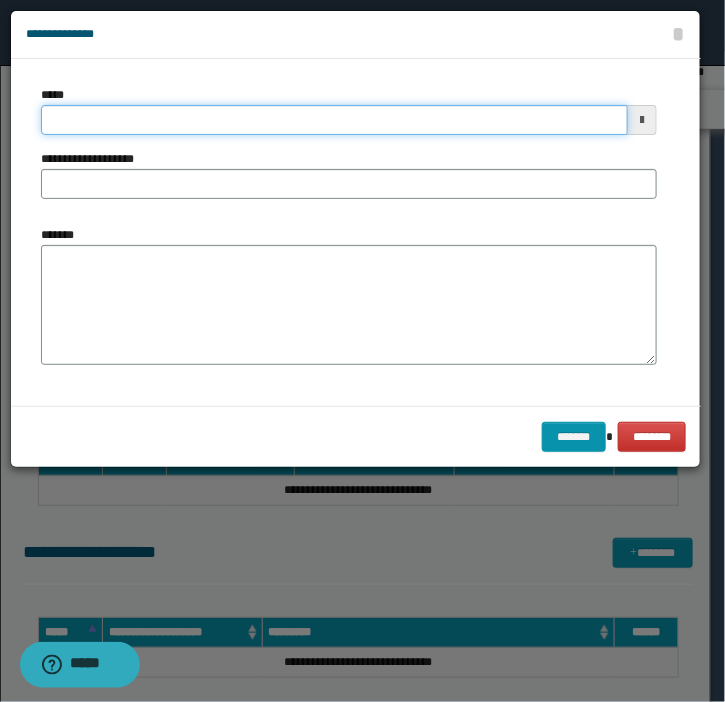 click on "*****" at bounding box center (334, 120) 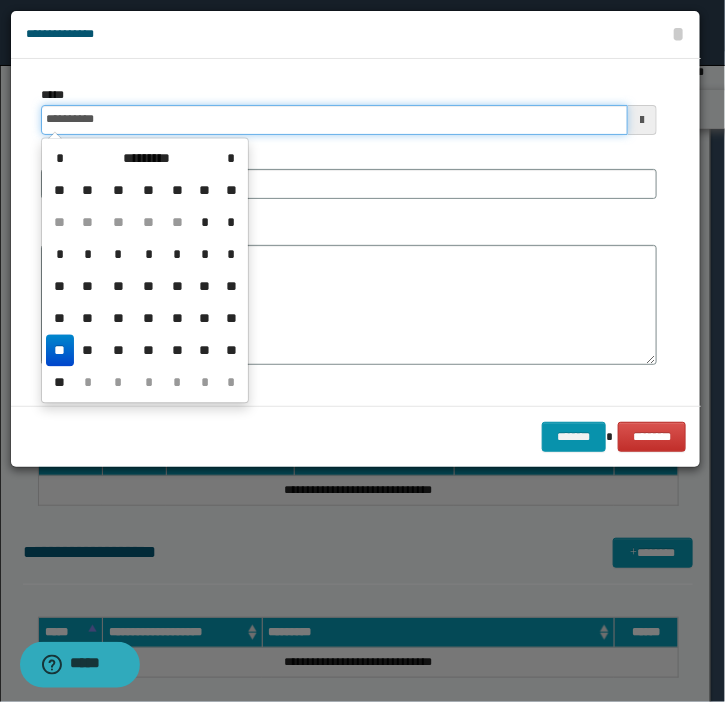 type on "**********" 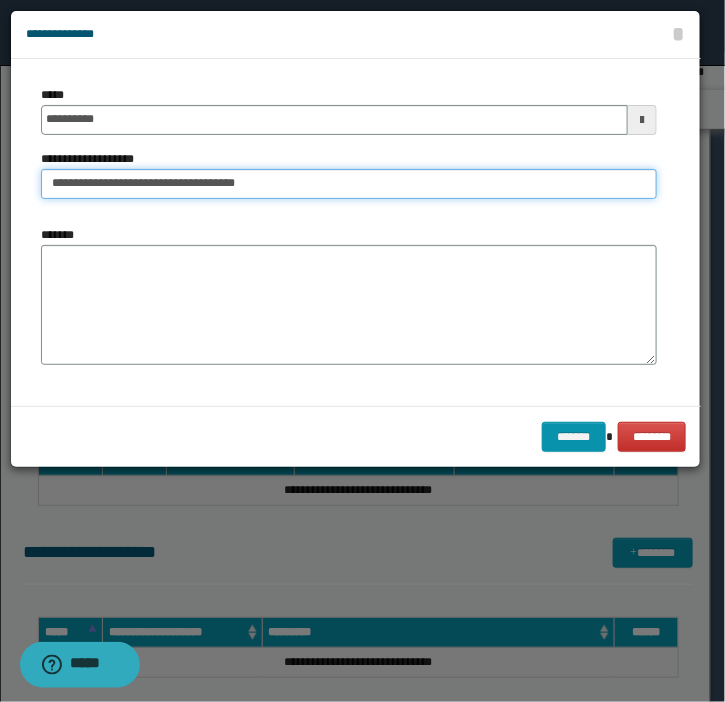 type on "**********" 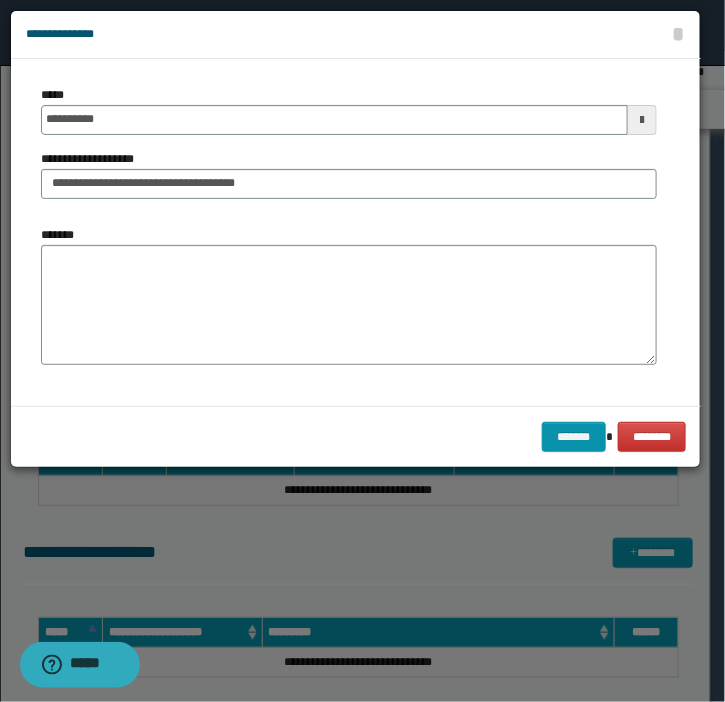 click on "*******" at bounding box center [349, 295] 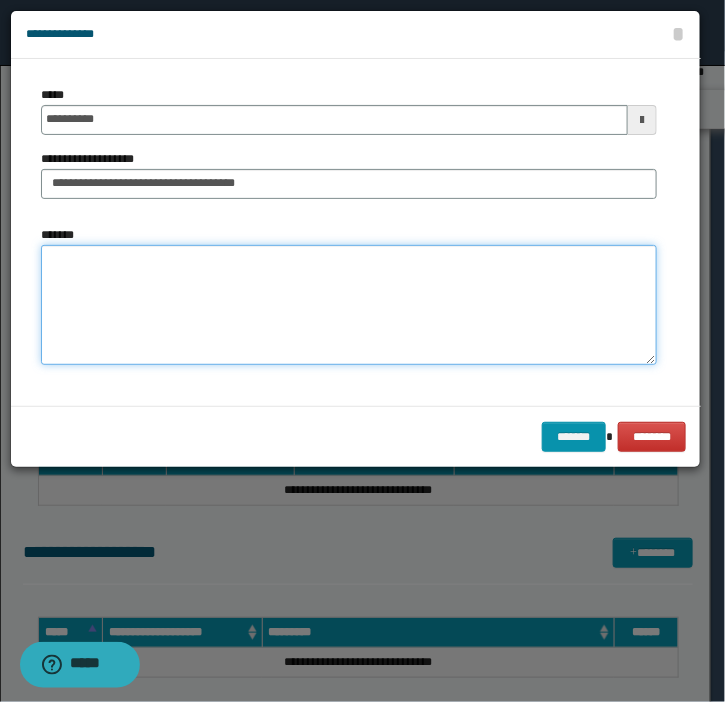 click on "*******" at bounding box center [349, 305] 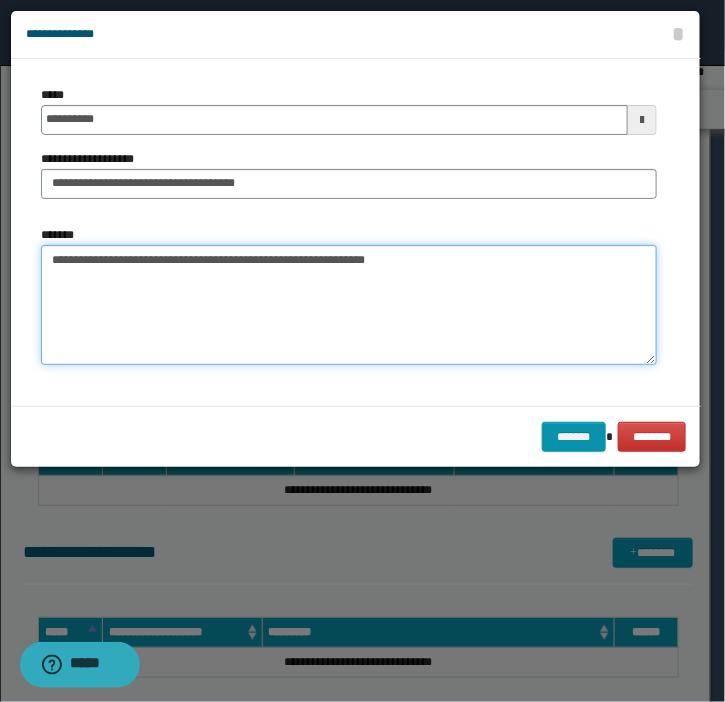 drag, startPoint x: 142, startPoint y: 259, endPoint x: 111, endPoint y: 272, distance: 33.61547 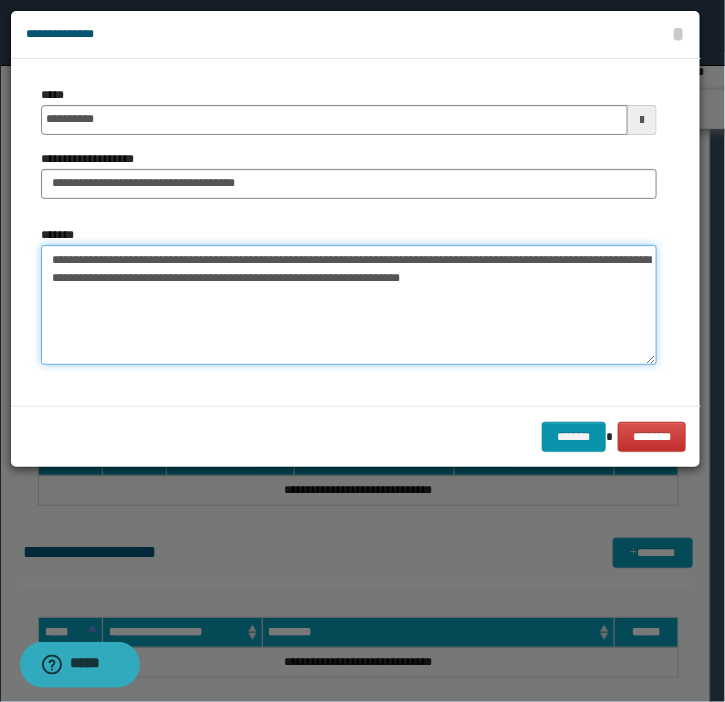 click on "**********" at bounding box center [349, 305] 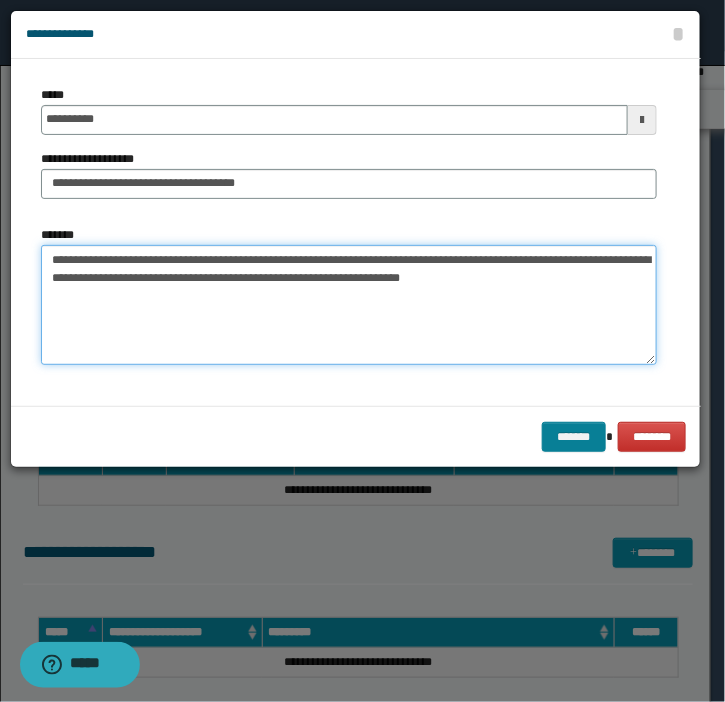 type on "**********" 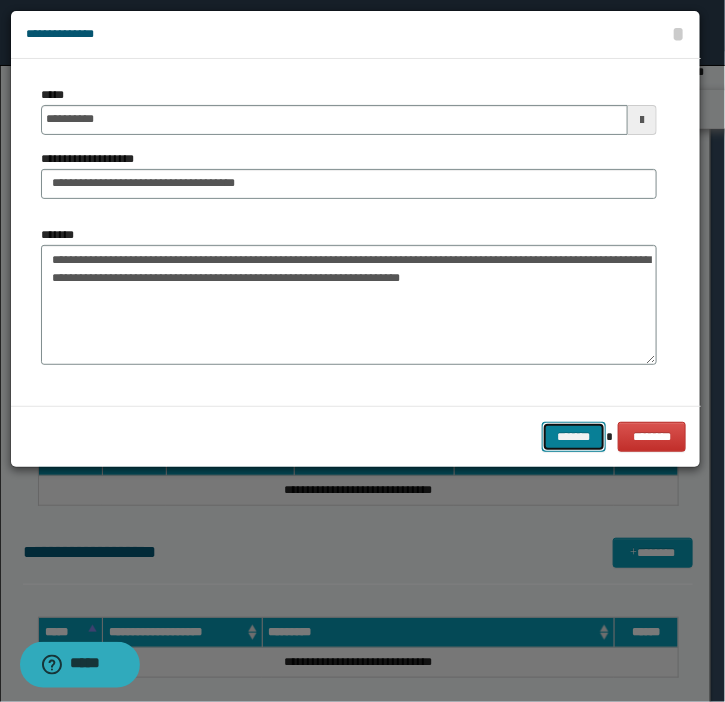 click on "*******" at bounding box center [574, 437] 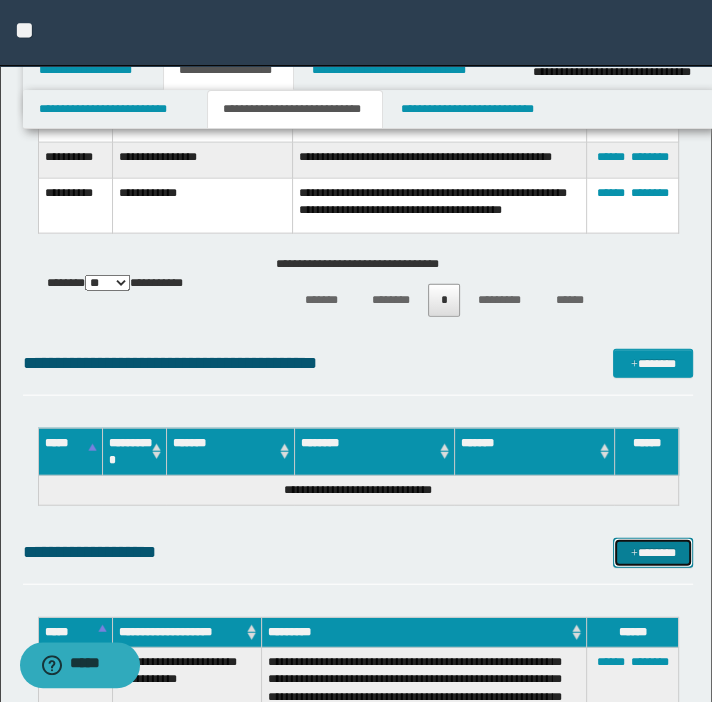 click on "*******" at bounding box center [653, 553] 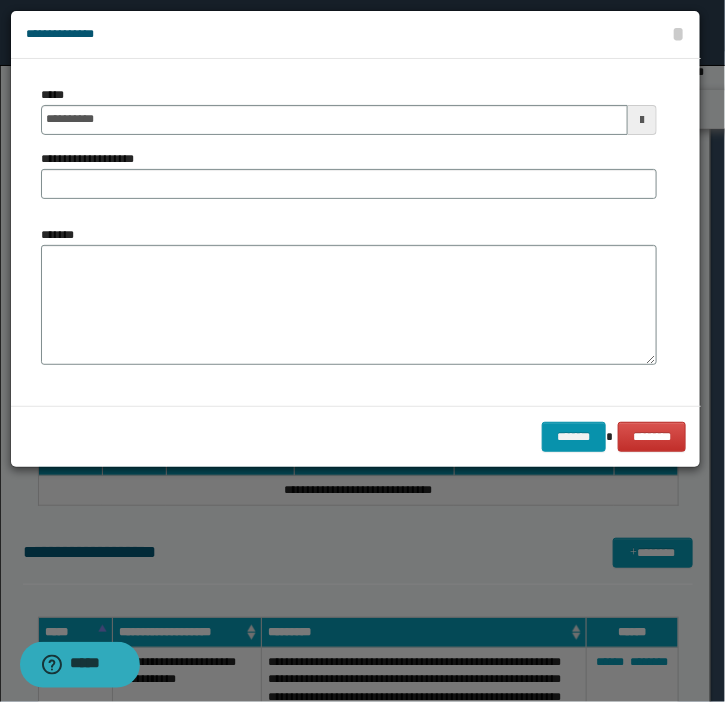 click on "*****" at bounding box center (56, 95) 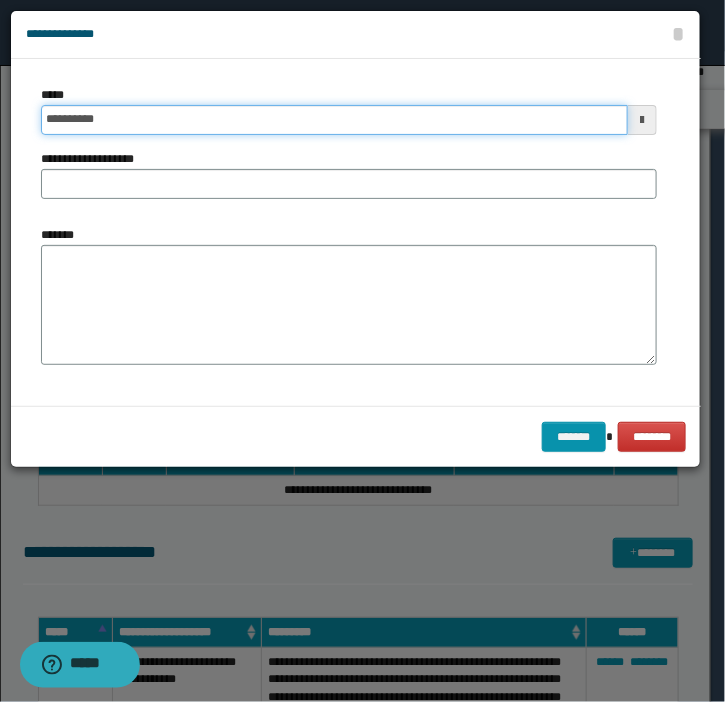 click on "**********" at bounding box center [334, 120] 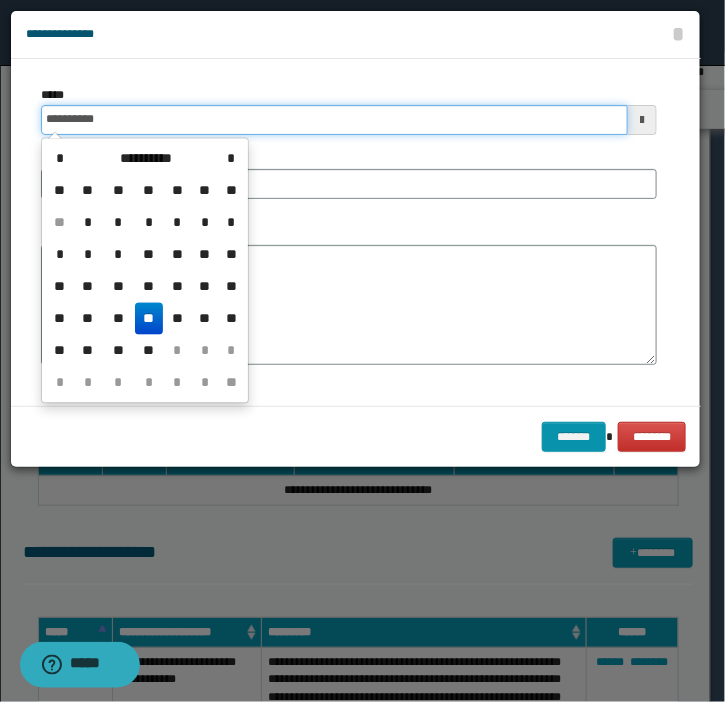 click on "**********" at bounding box center (334, 120) 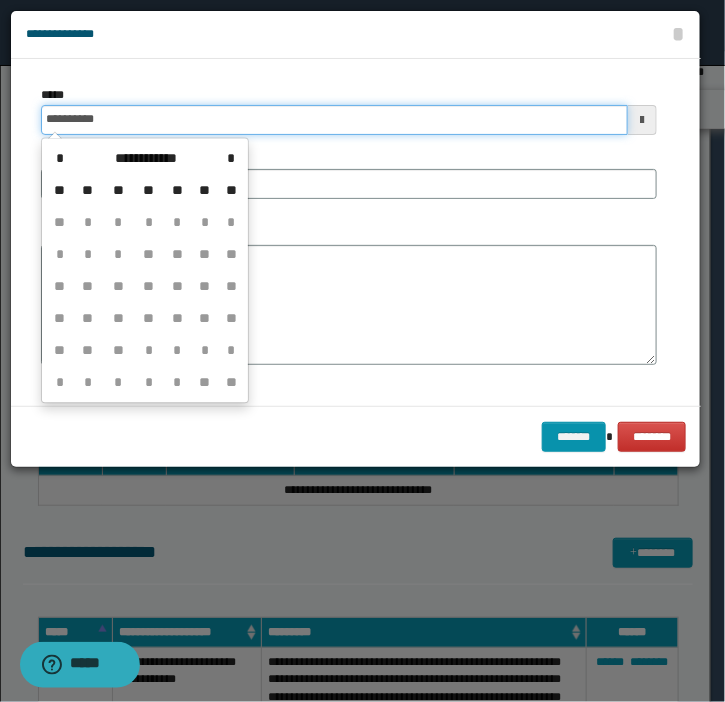 type on "**********" 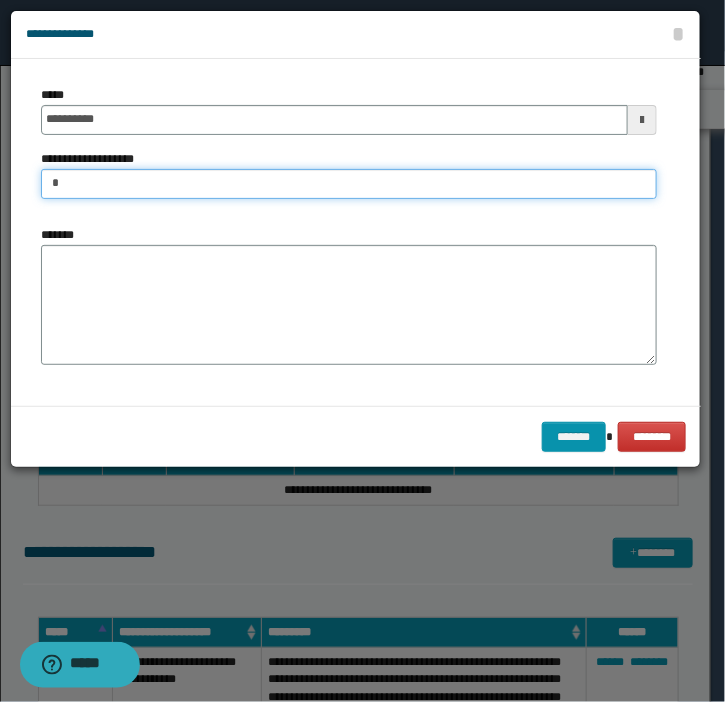 type on "**********" 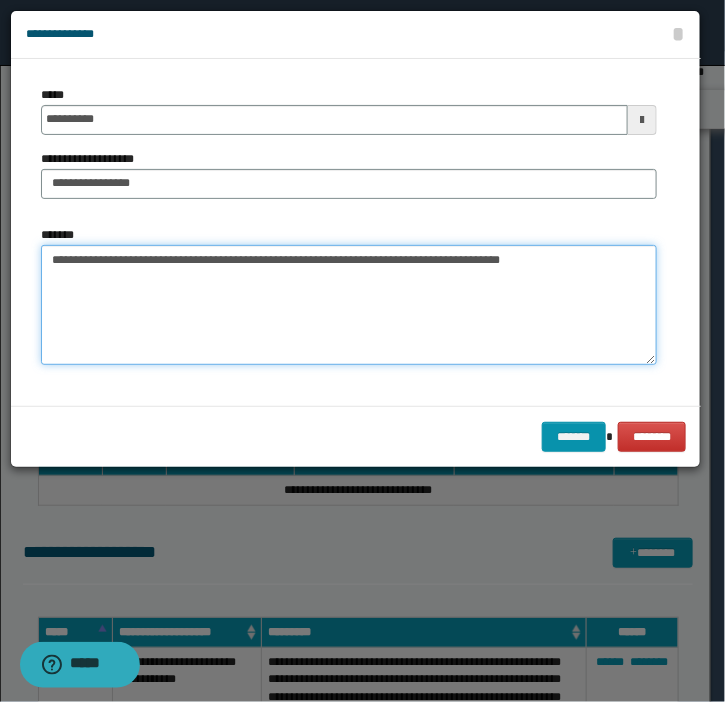 type on "**********" 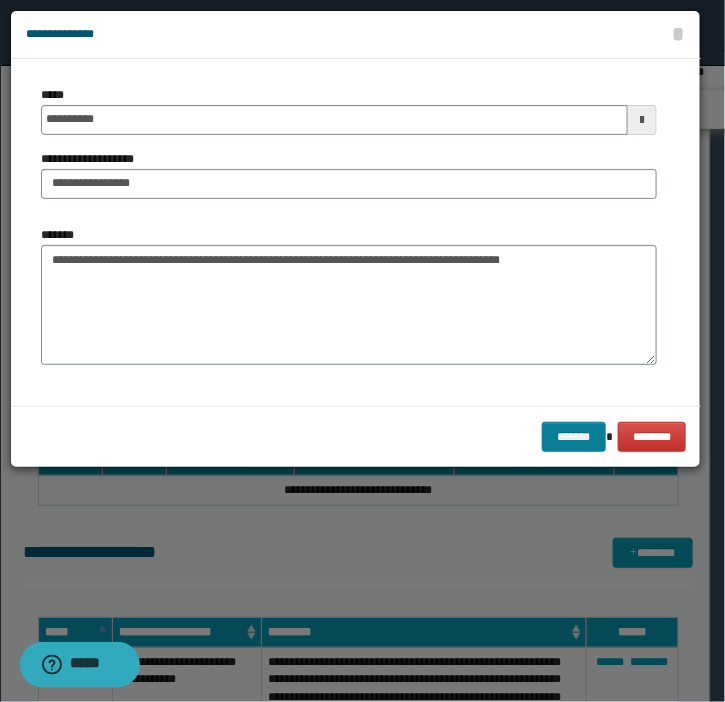 drag, startPoint x: 560, startPoint y: 415, endPoint x: 575, endPoint y: 431, distance: 21.931713 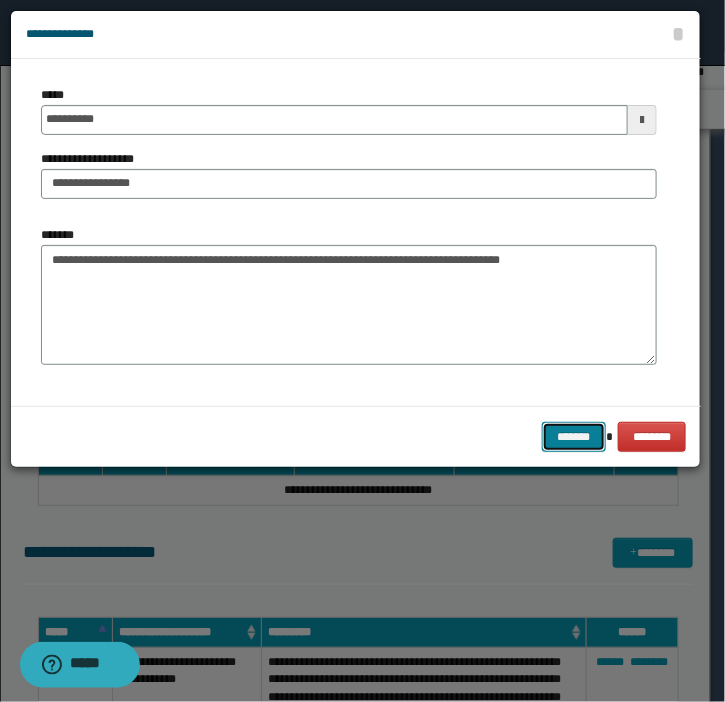 click on "*******" at bounding box center [574, 437] 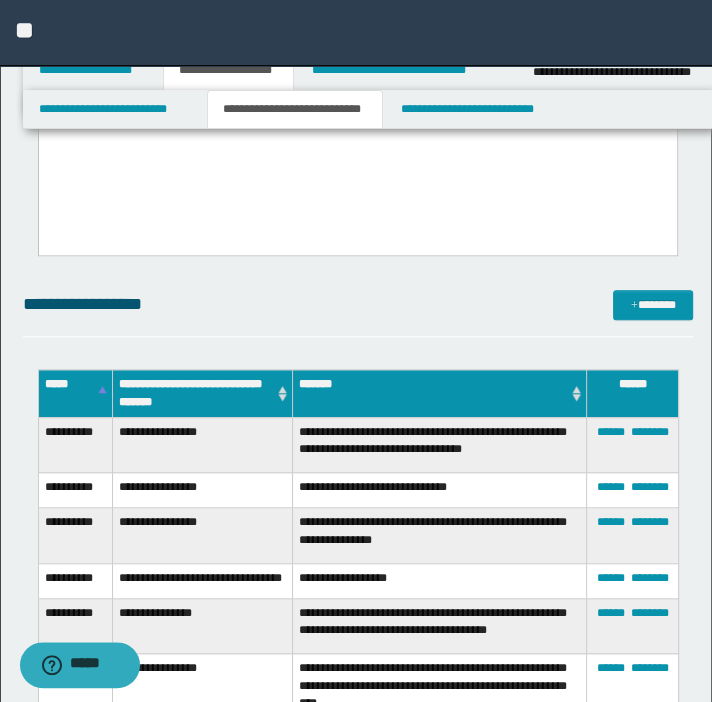 scroll, scrollTop: 604, scrollLeft: 0, axis: vertical 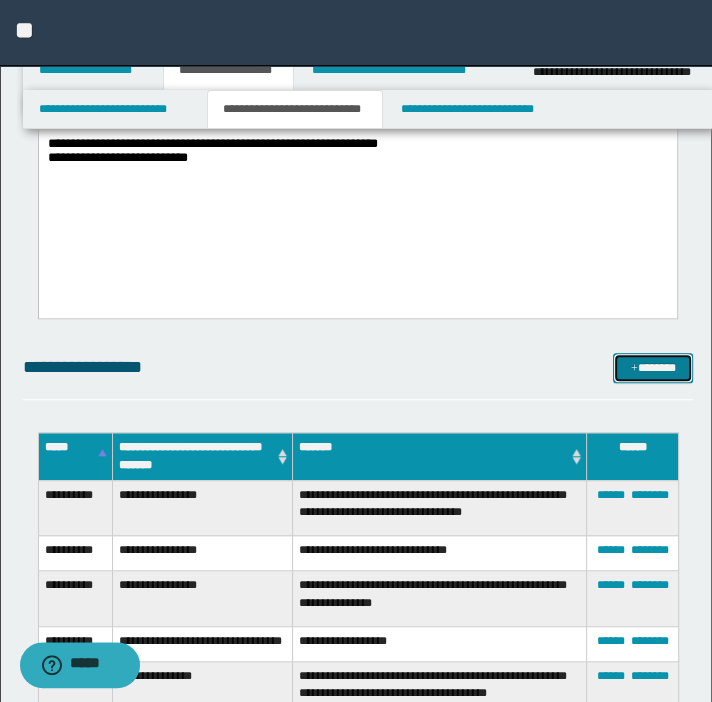 click on "*******" at bounding box center (653, 368) 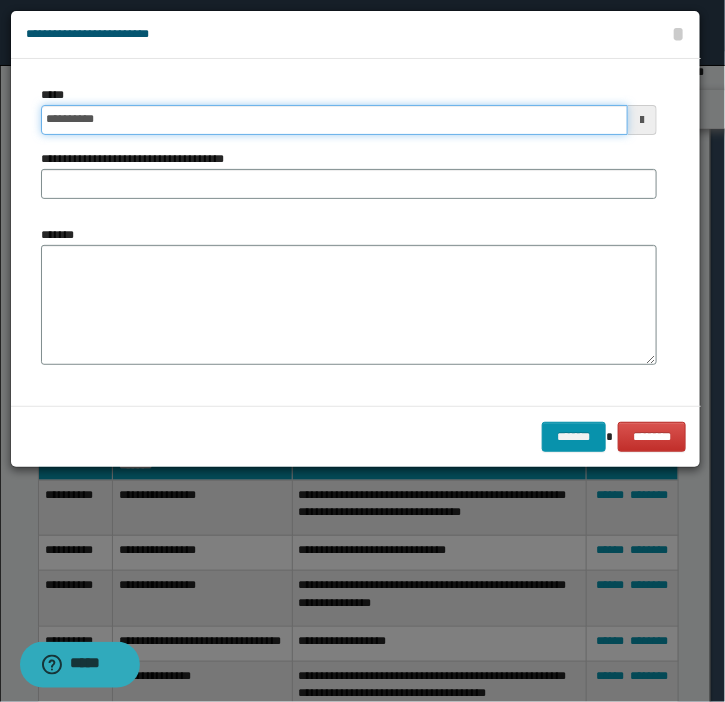 click on "**********" at bounding box center [334, 120] 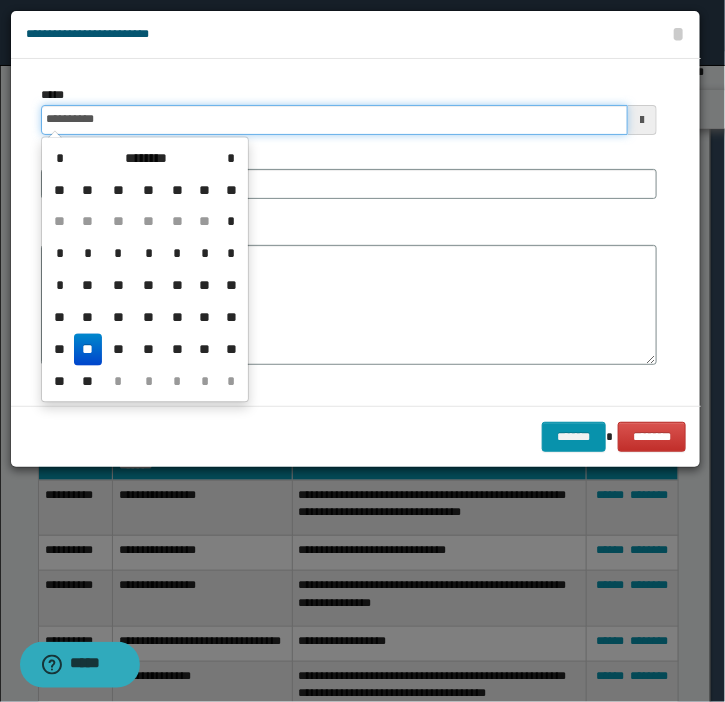 type on "**********" 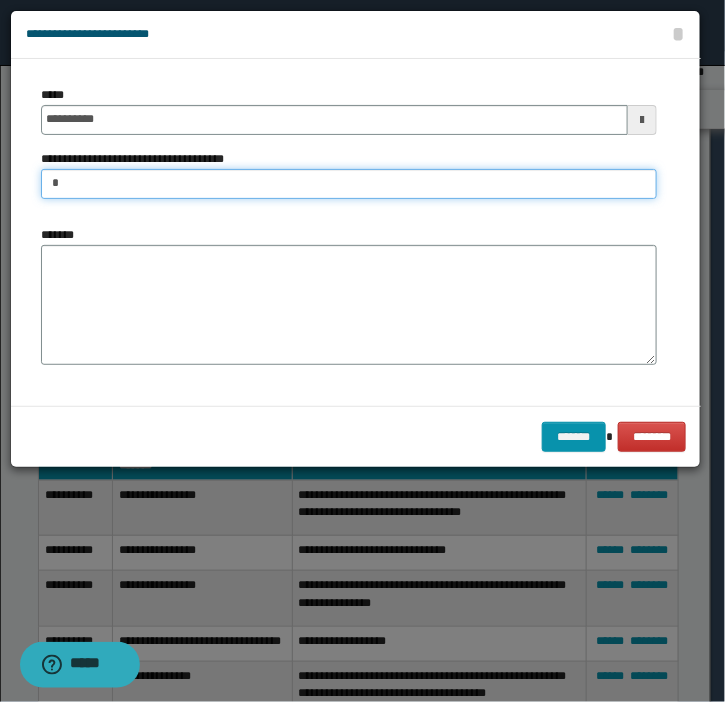 type on "**********" 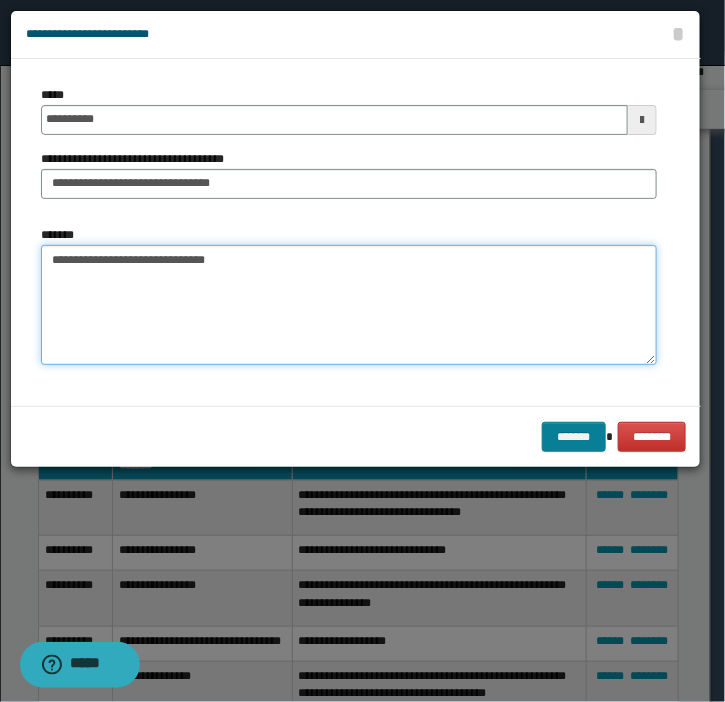 type on "**********" 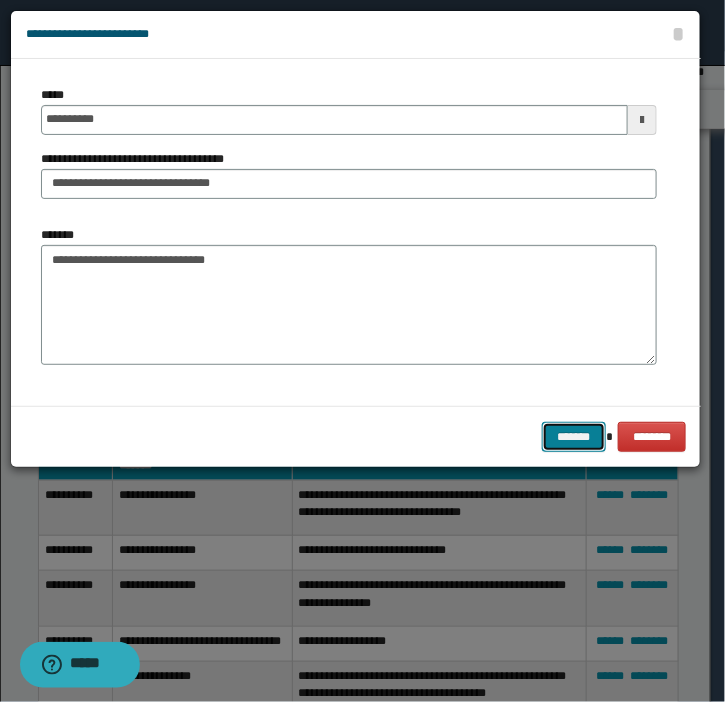click on "*******" at bounding box center (574, 437) 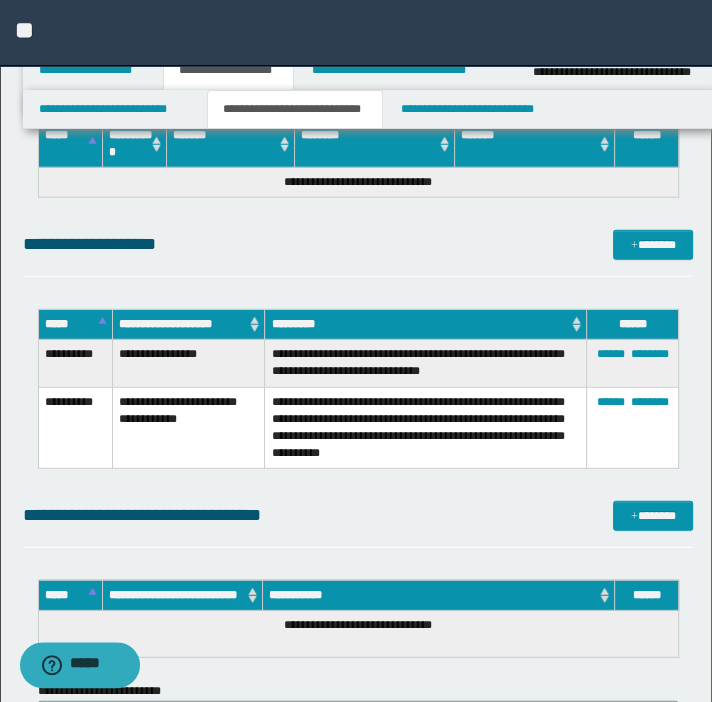 scroll, scrollTop: 2422, scrollLeft: 0, axis: vertical 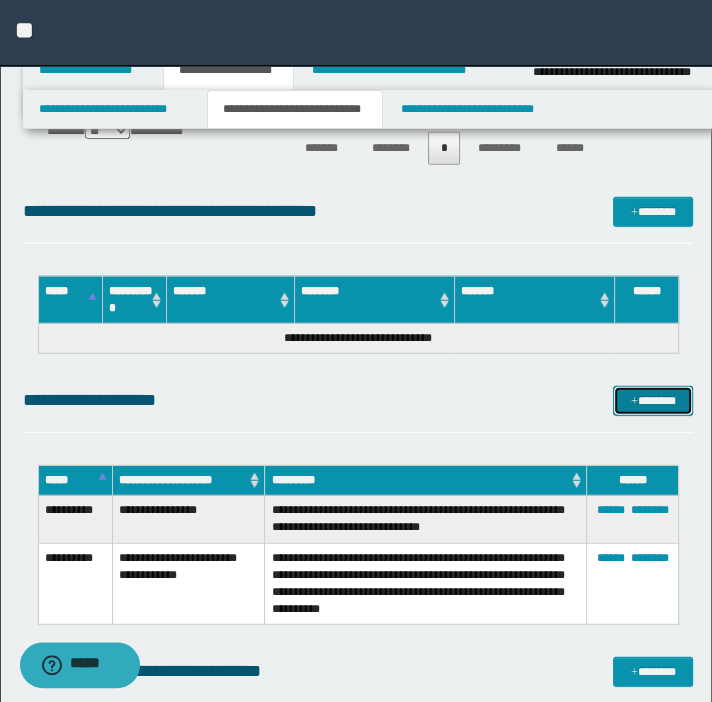 click on "*******" at bounding box center [653, 401] 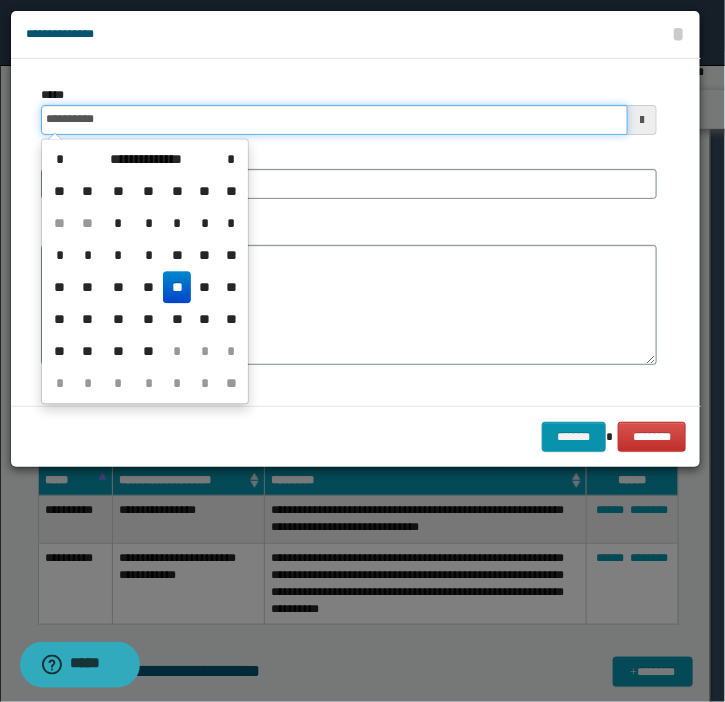 click on "**********" at bounding box center [334, 120] 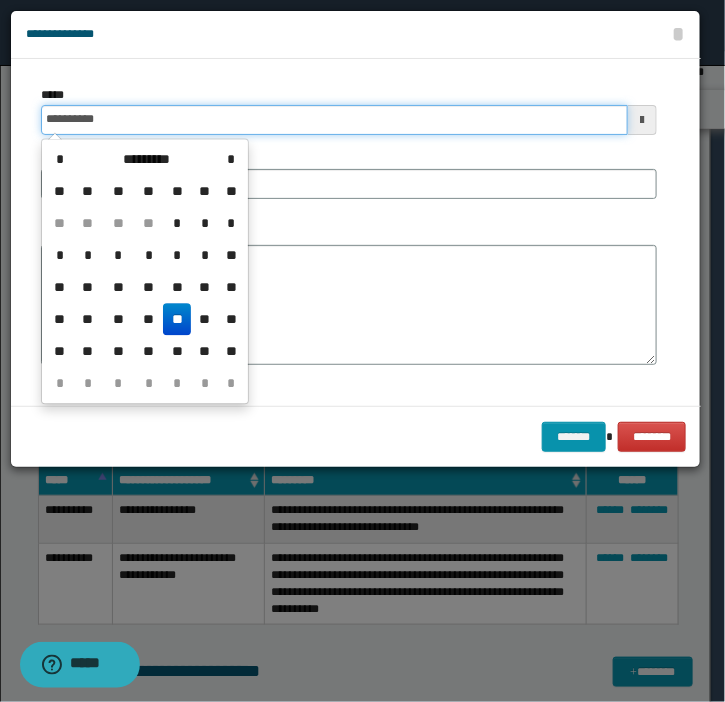 type on "**********" 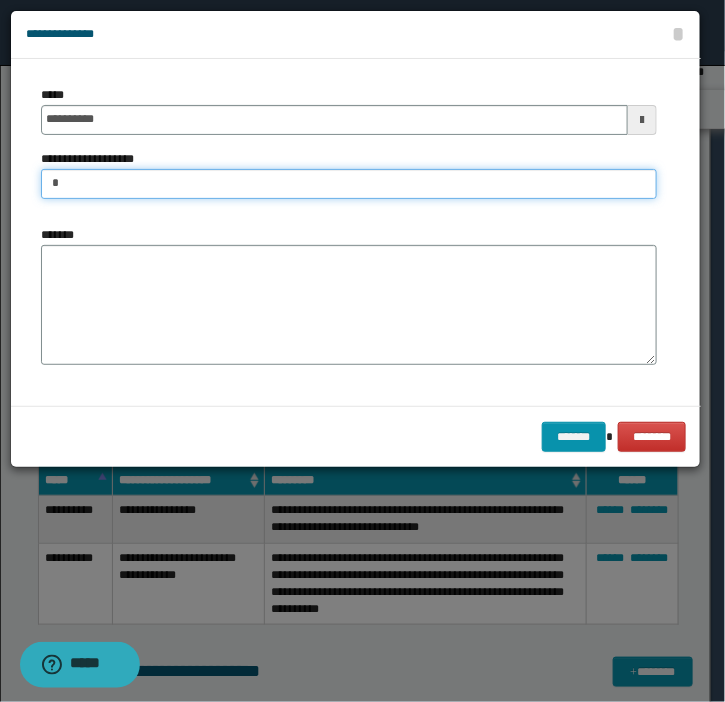type on "**********" 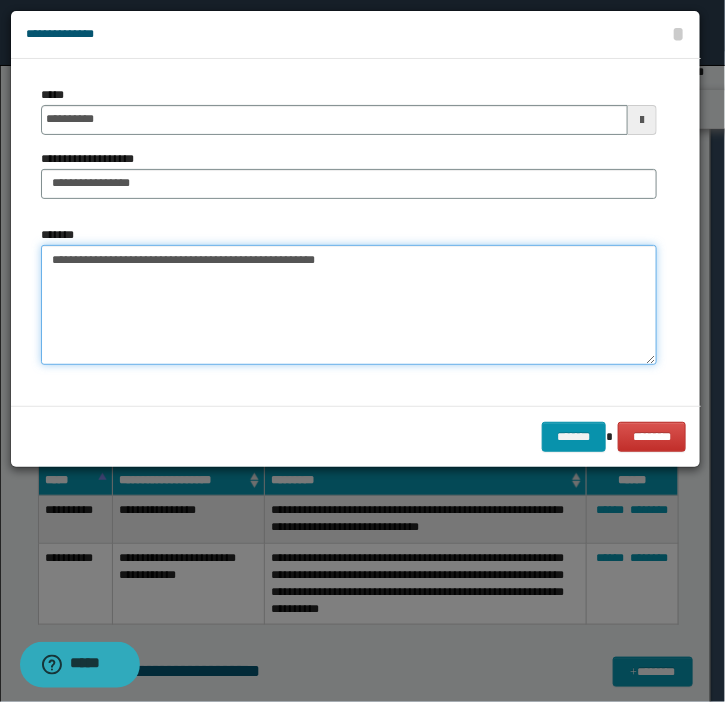 click on "**********" at bounding box center [349, 305] 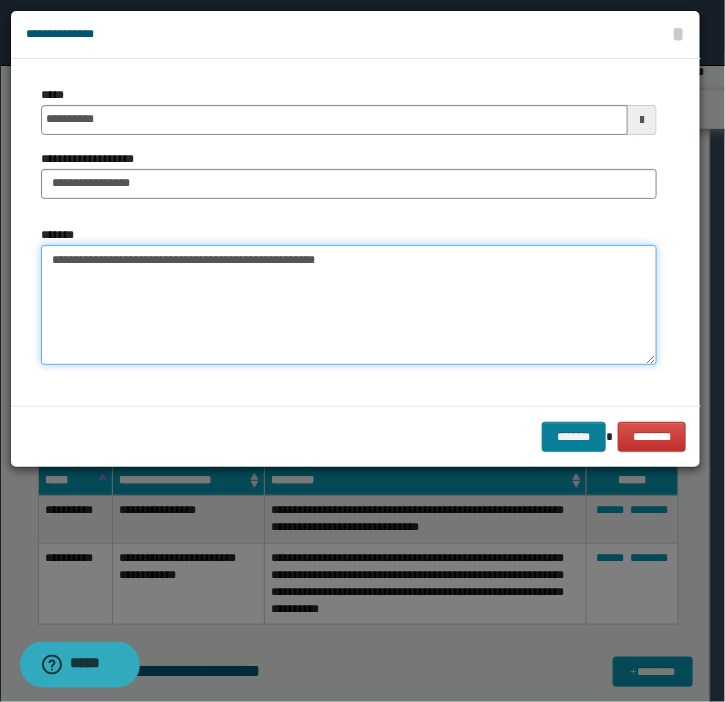 type on "**********" 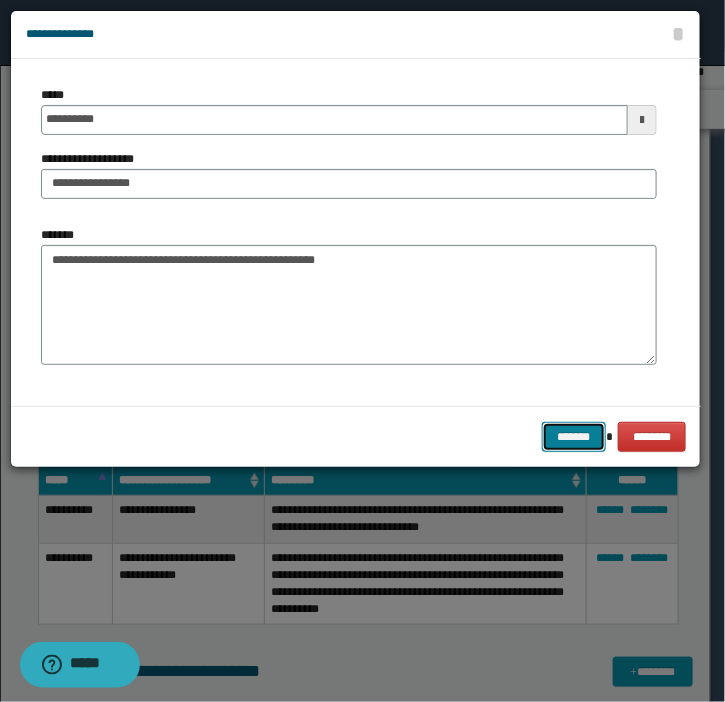 click on "*******" at bounding box center (574, 437) 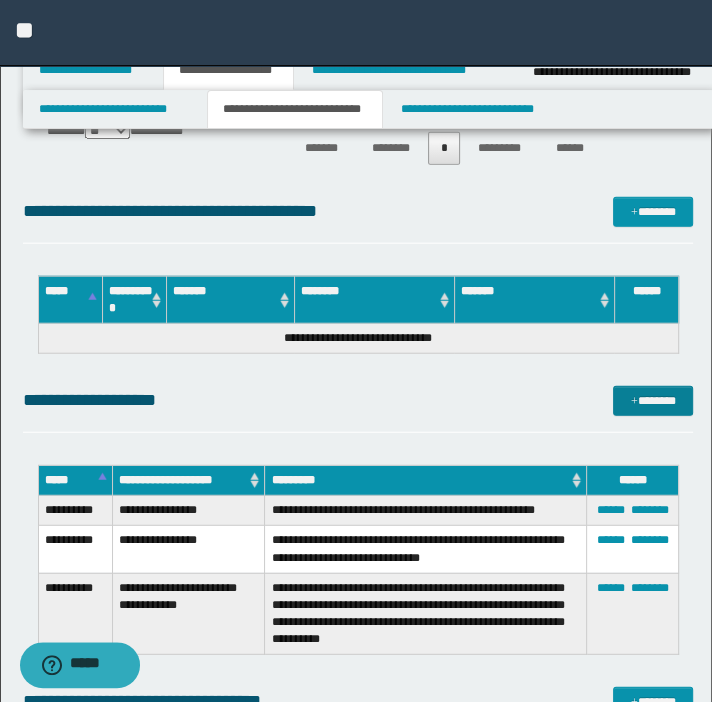 drag, startPoint x: 607, startPoint y: 390, endPoint x: 624, endPoint y: 394, distance: 17.464249 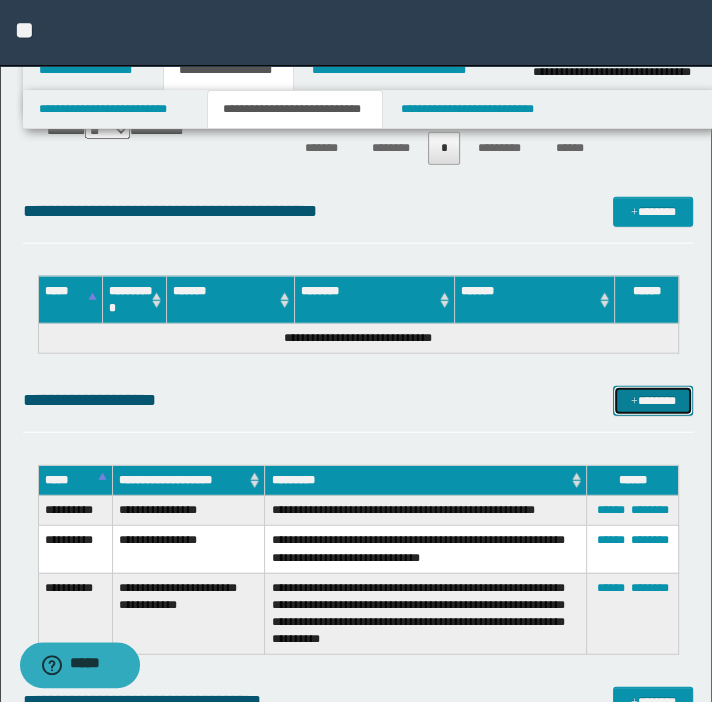 click at bounding box center (634, 402) 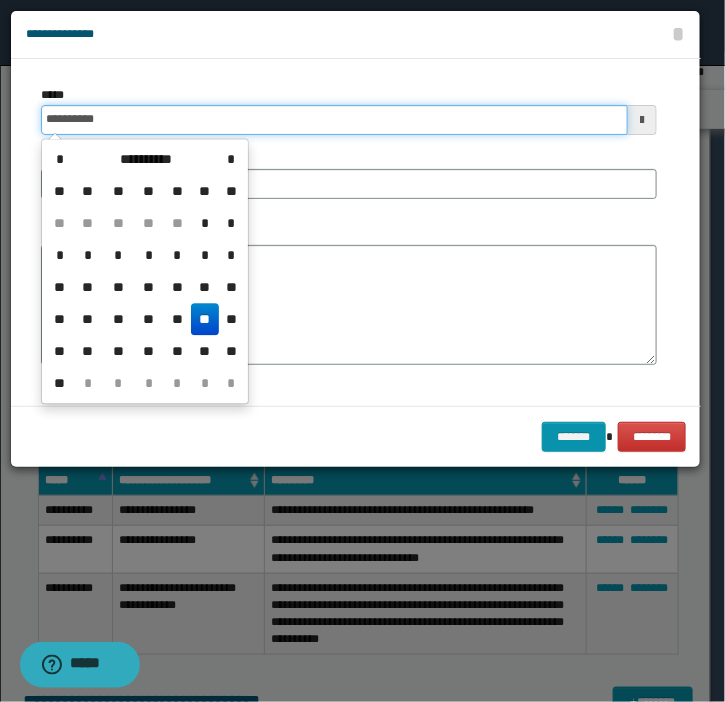 click on "**********" at bounding box center [334, 120] 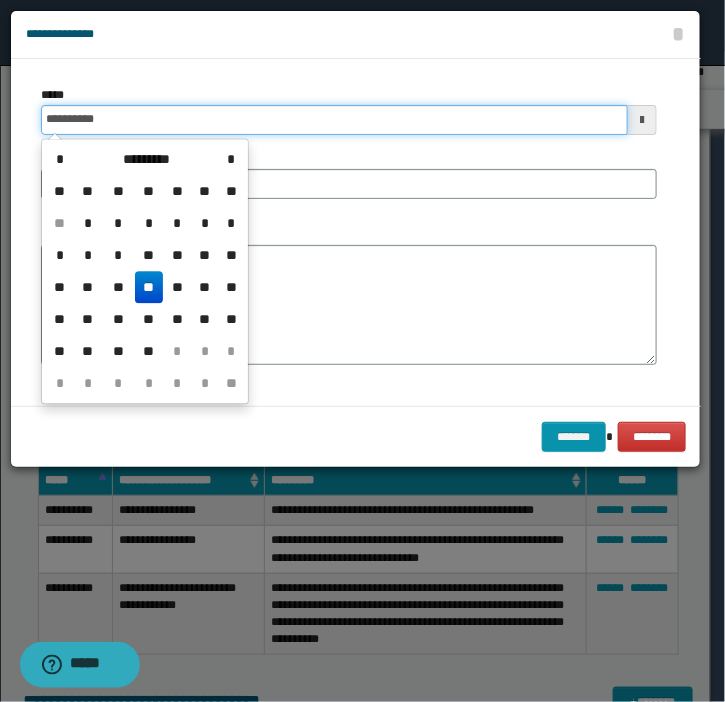 type on "**********" 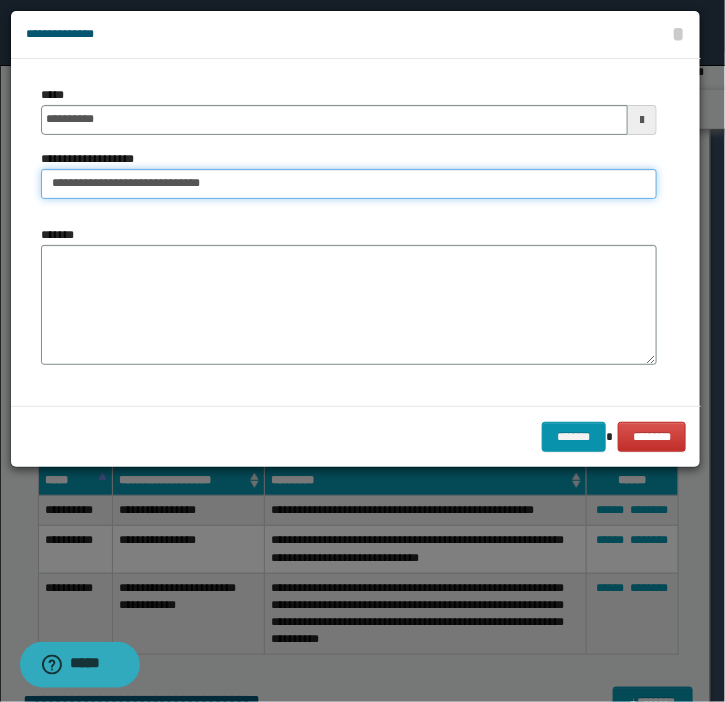 type on "**********" 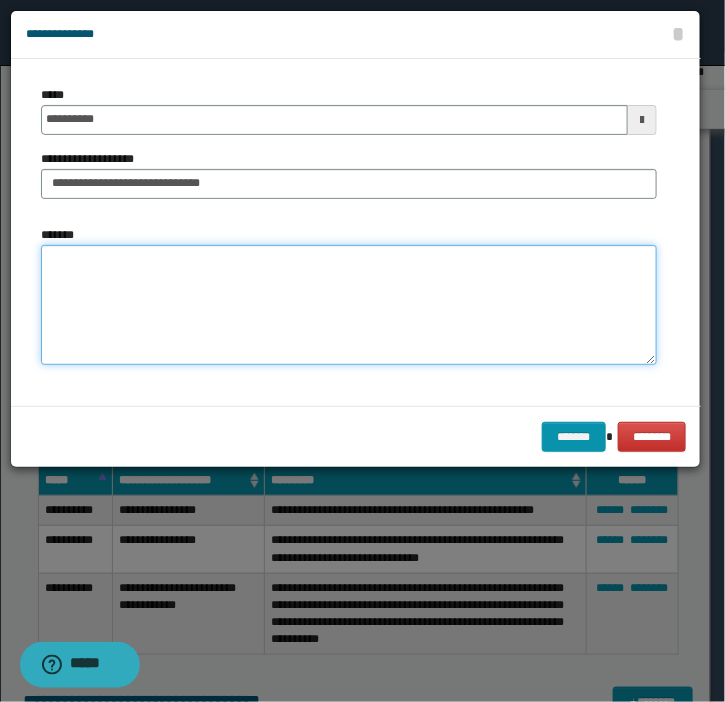 click on "*******" at bounding box center (349, 305) 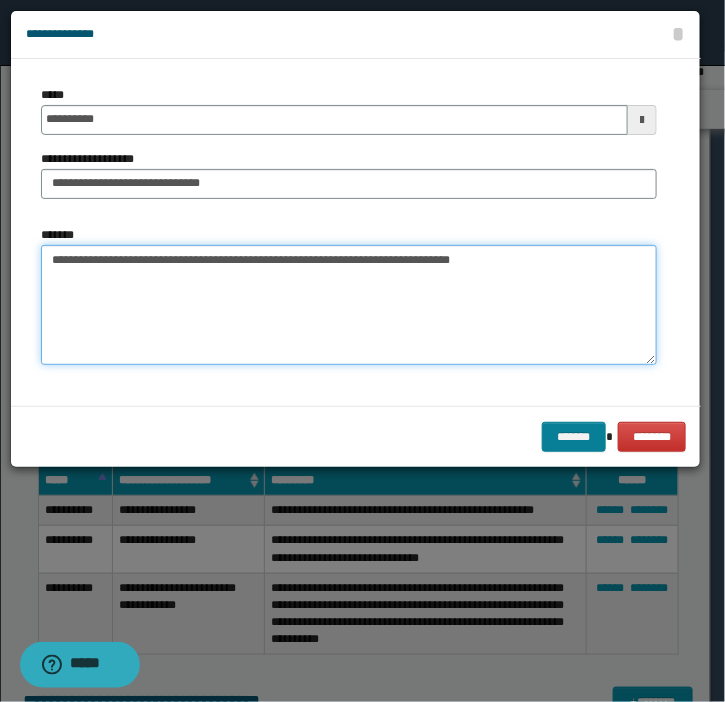 type on "**********" 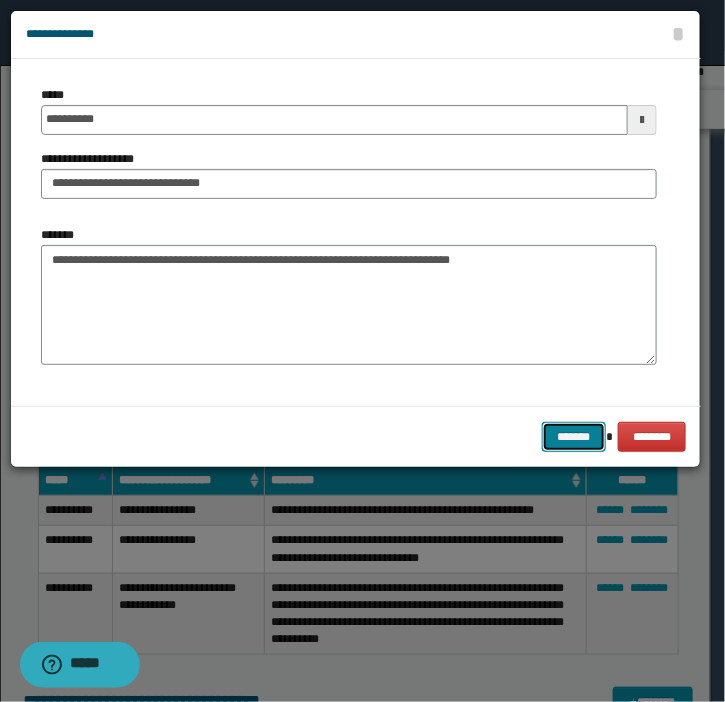 click on "*******" at bounding box center (574, 437) 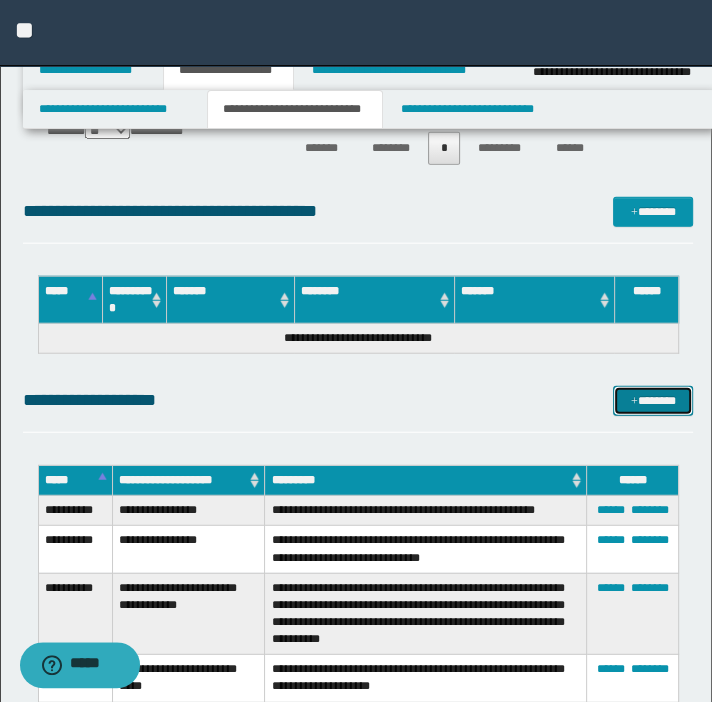 click on "*******" at bounding box center (653, 401) 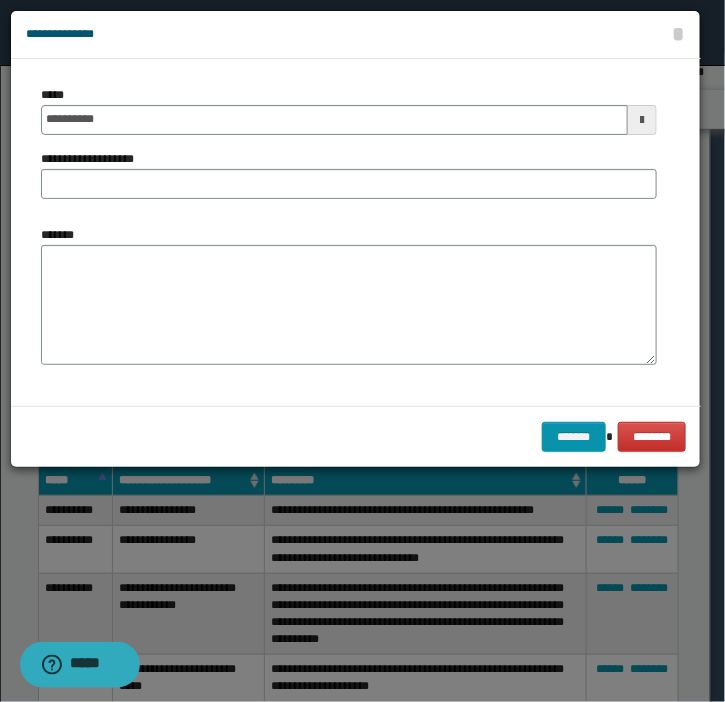 click on "**********" at bounding box center (349, 110) 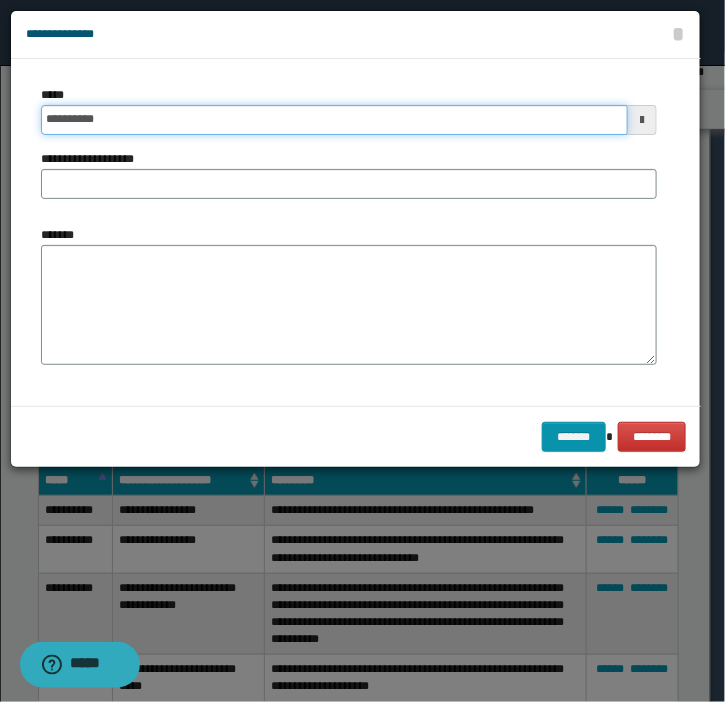 click on "**********" at bounding box center [334, 120] 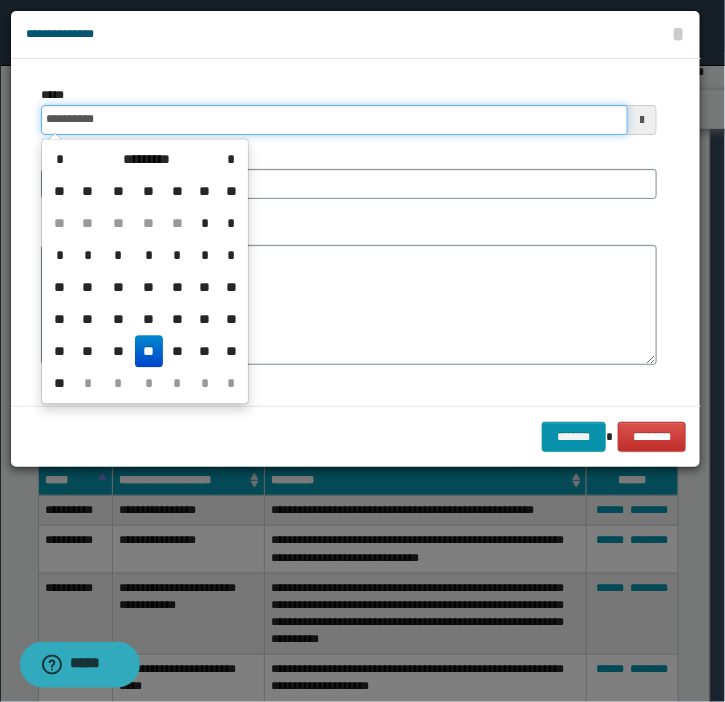 type on "**********" 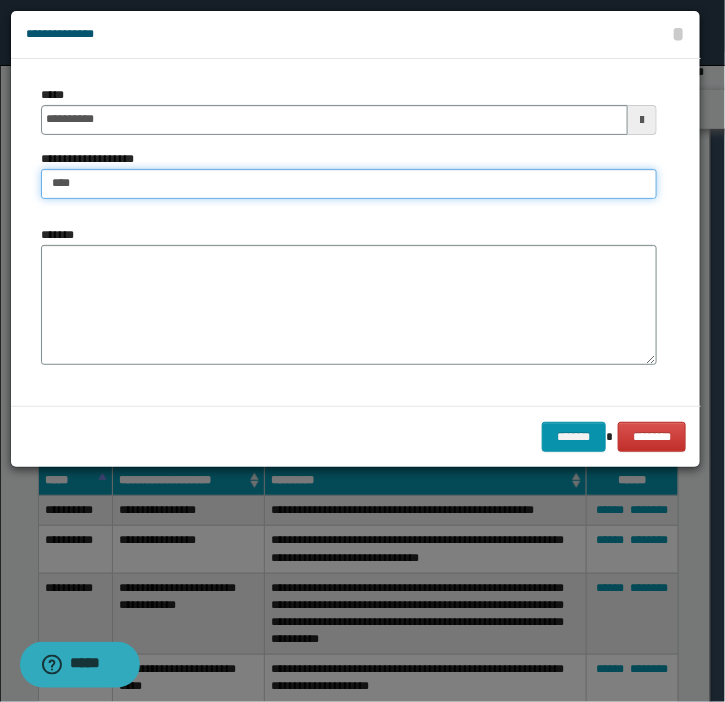 type on "**********" 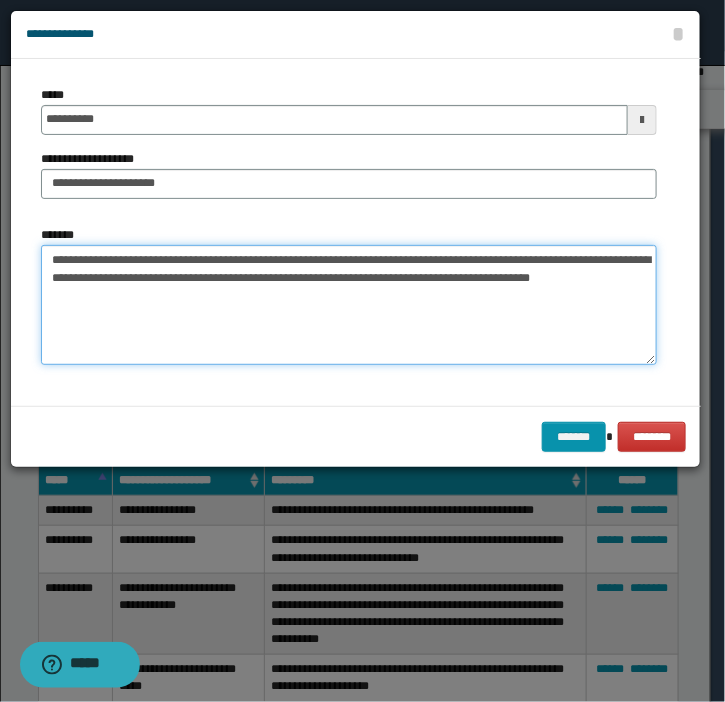 drag, startPoint x: 283, startPoint y: 271, endPoint x: 103, endPoint y: 270, distance: 180.00278 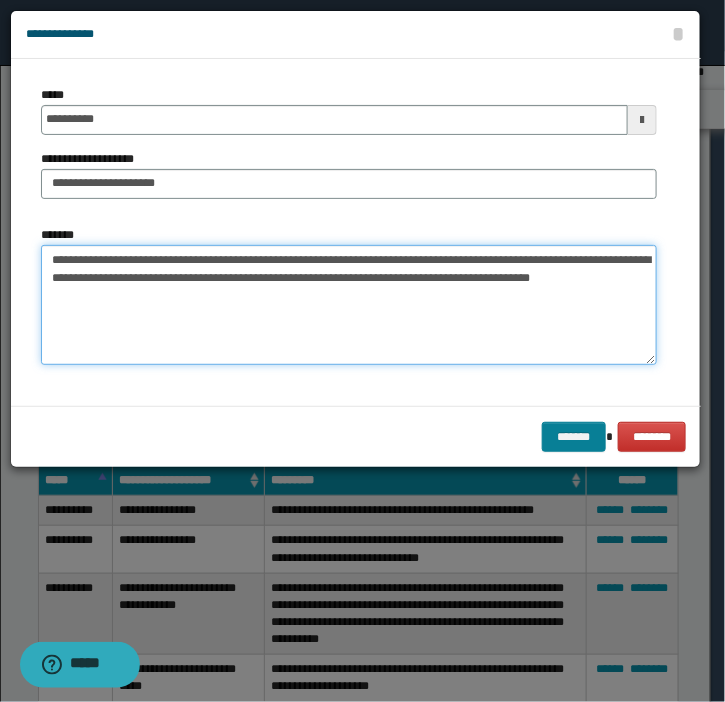 type on "**********" 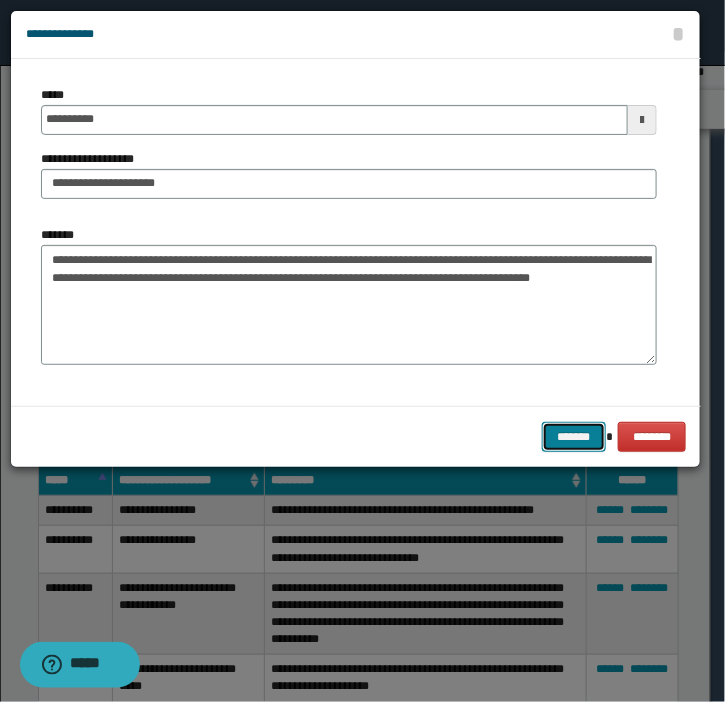 click on "*******" at bounding box center [574, 437] 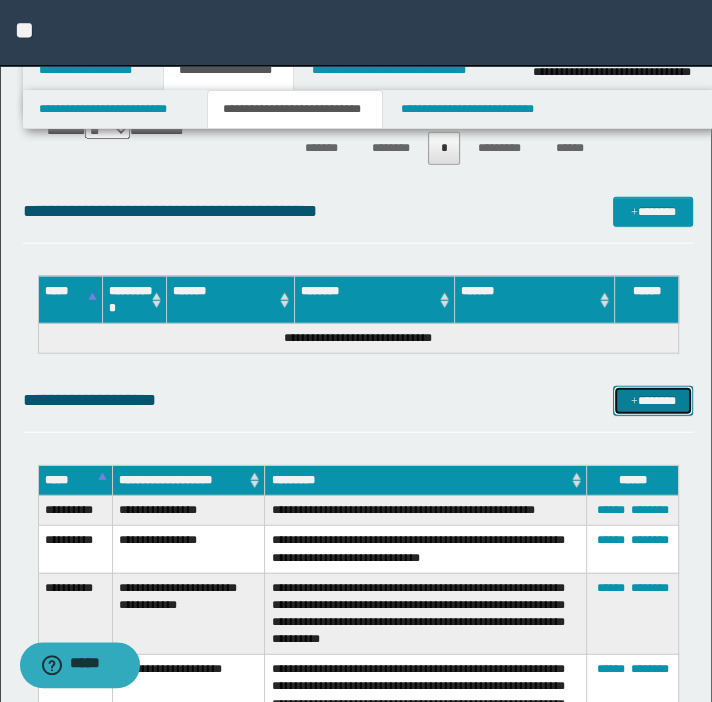 click on "*******" at bounding box center [653, 401] 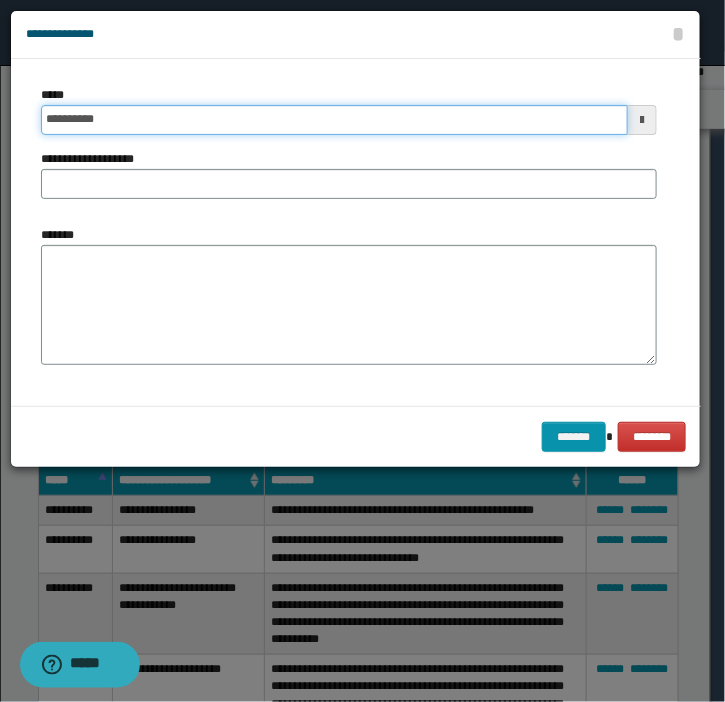 click on "**********" at bounding box center [334, 120] 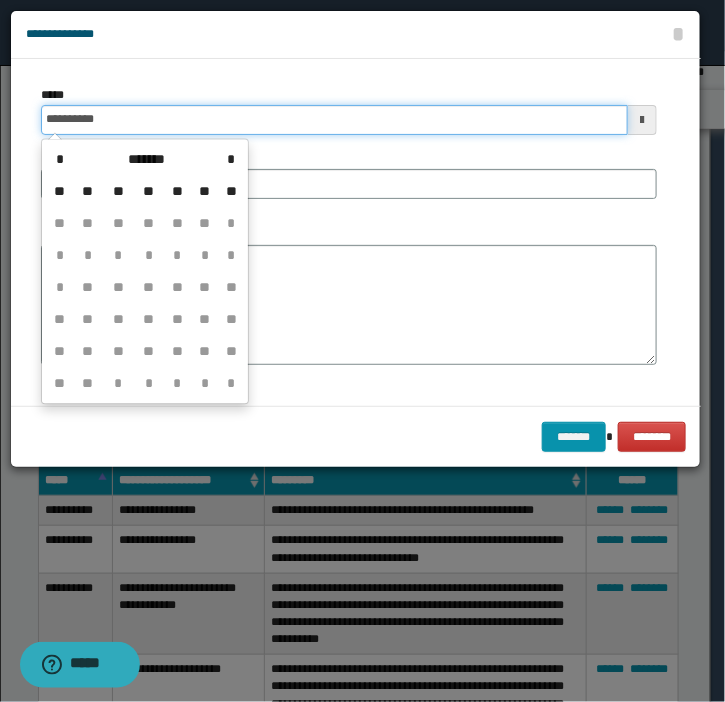 type on "**********" 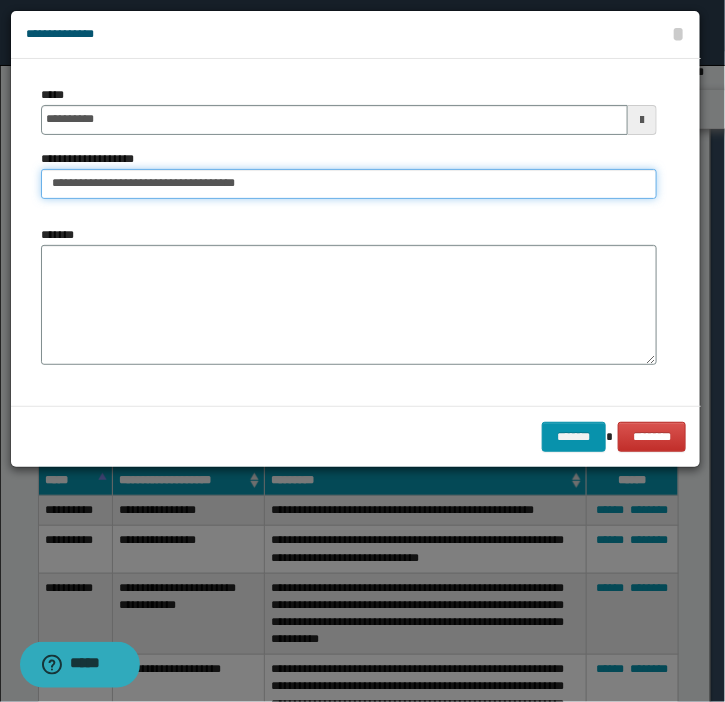 type on "**********" 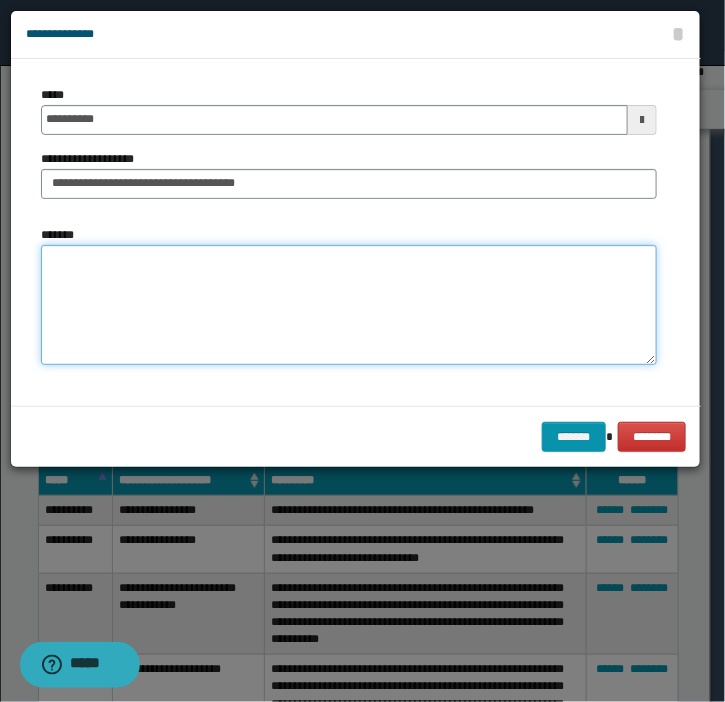 drag, startPoint x: 97, startPoint y: 248, endPoint x: 82, endPoint y: 301, distance: 55.081757 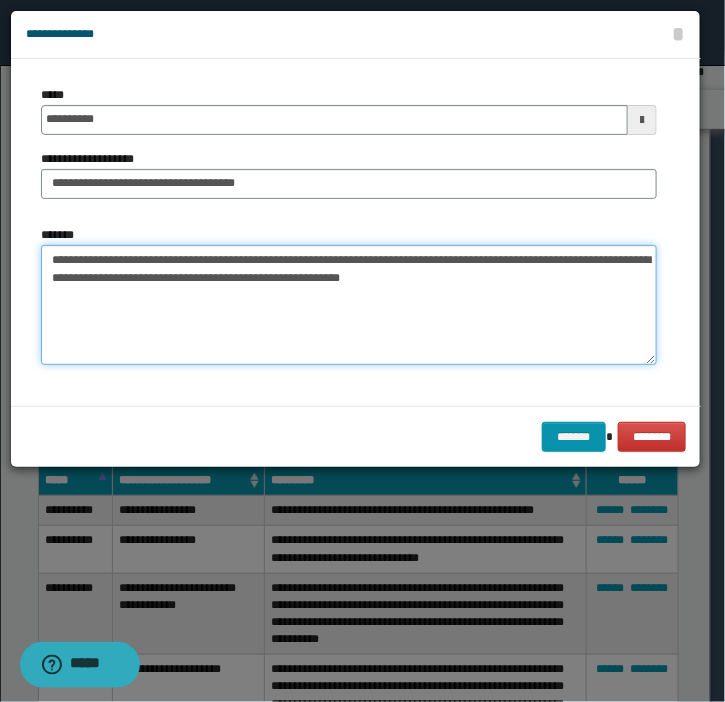 drag, startPoint x: 435, startPoint y: 253, endPoint x: 409, endPoint y: 260, distance: 26.925823 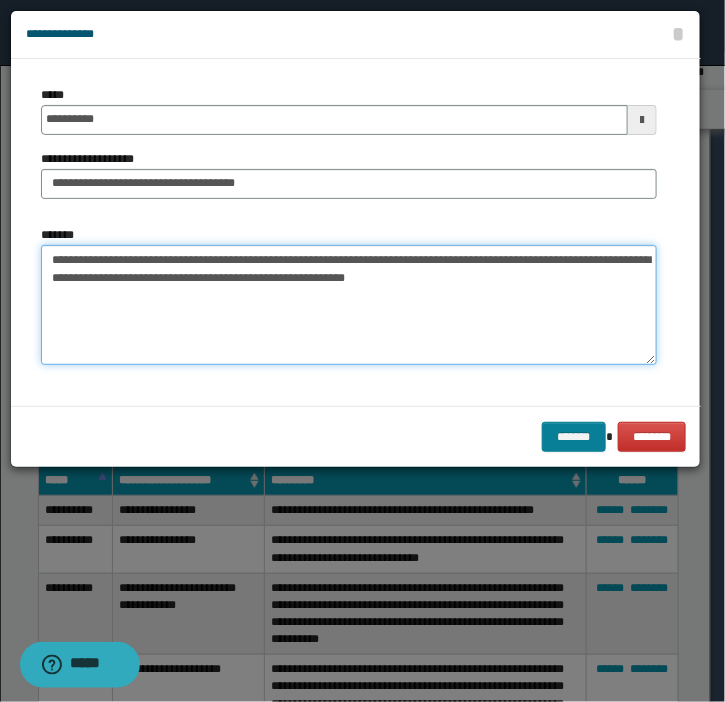 type on "**********" 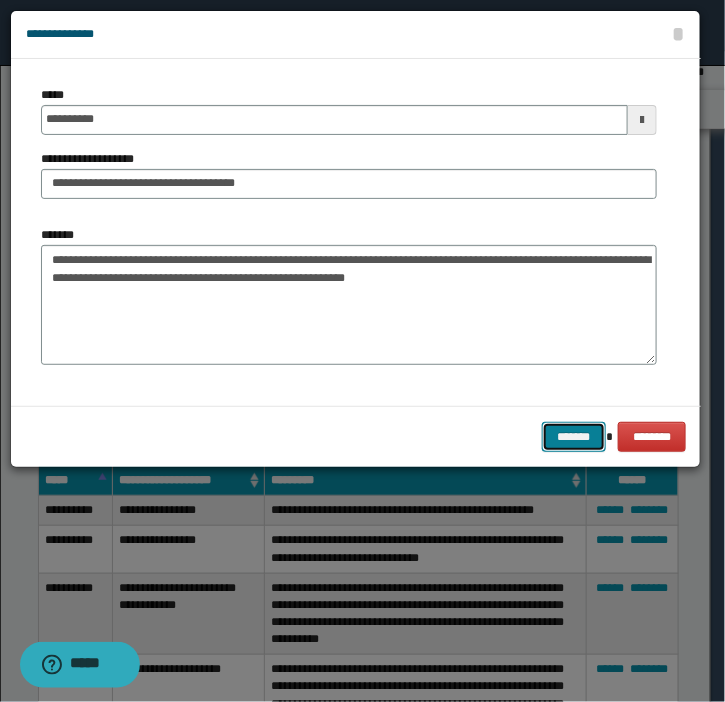 click on "*******" at bounding box center [574, 437] 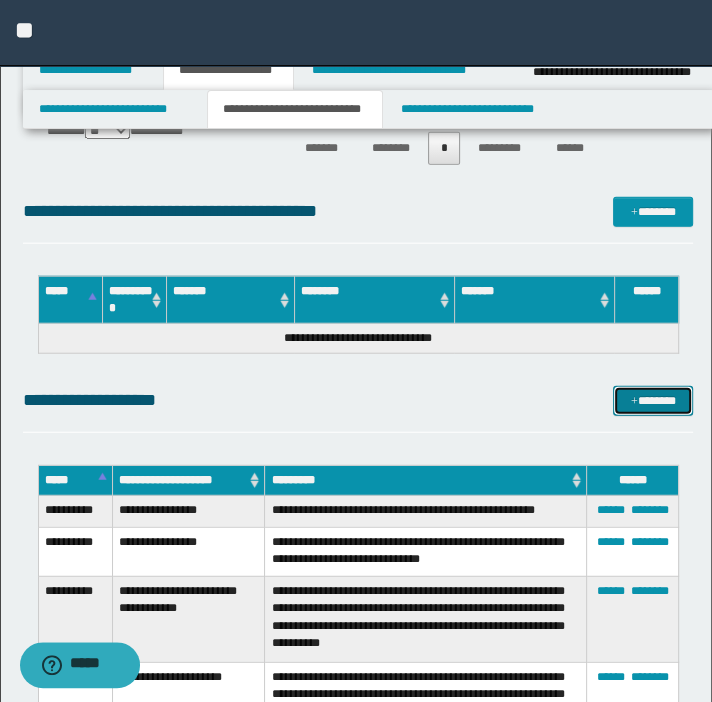 drag, startPoint x: 670, startPoint y: 395, endPoint x: 516, endPoint y: 392, distance: 154.02922 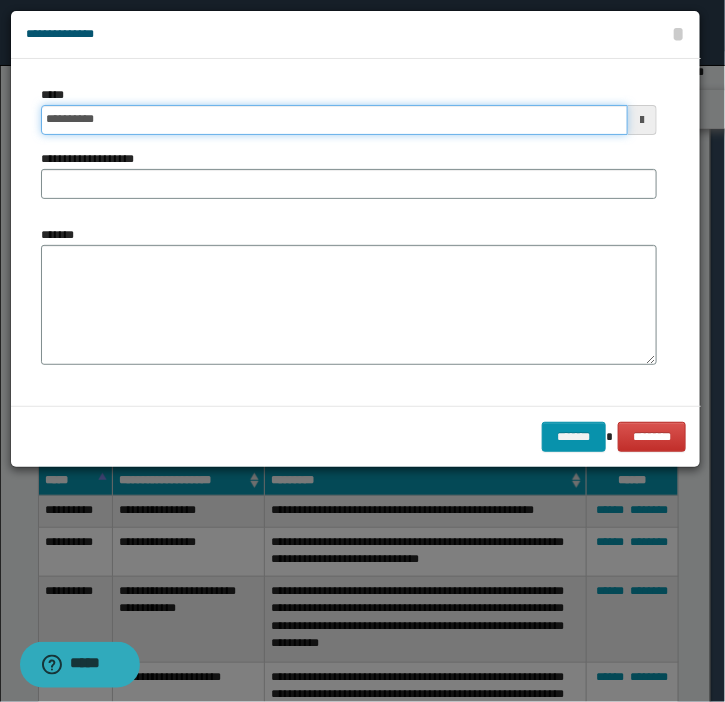 click on "**********" at bounding box center [334, 120] 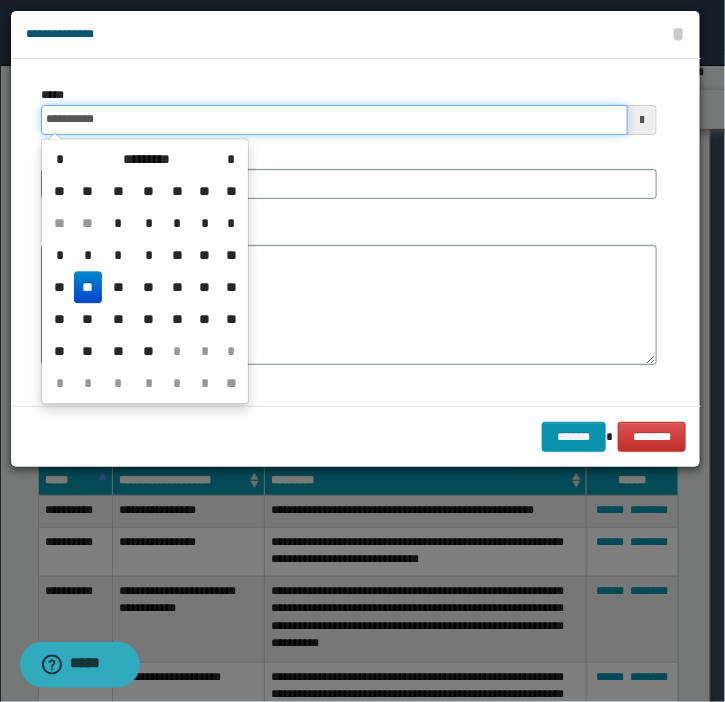 type on "**********" 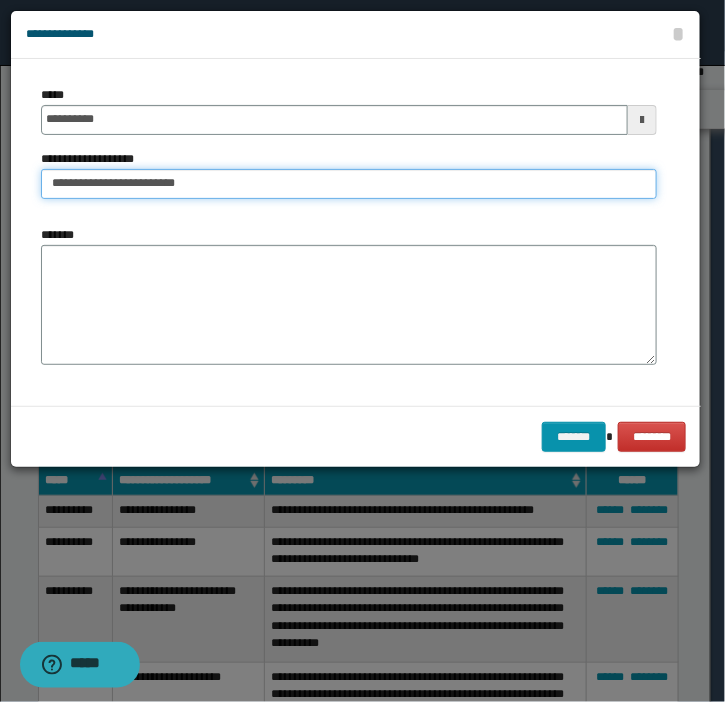 type on "**********" 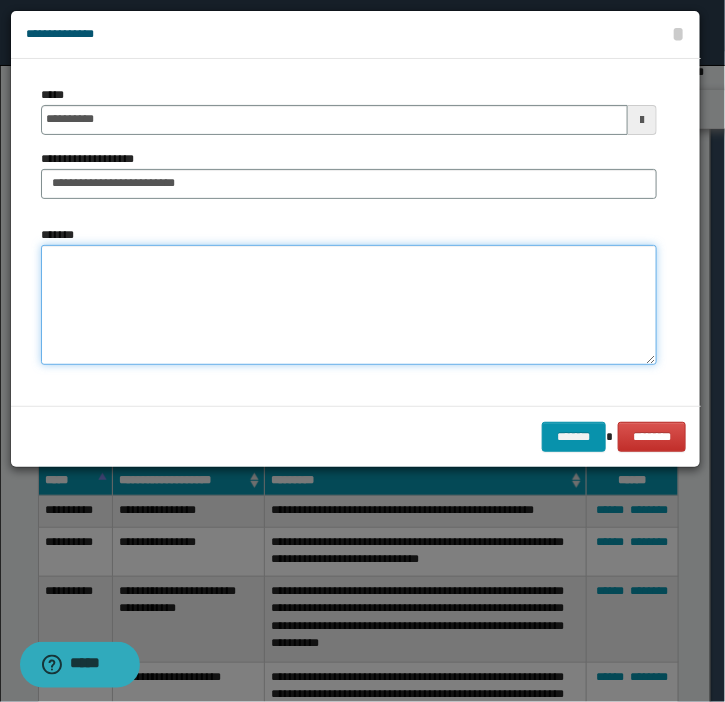 type on "*" 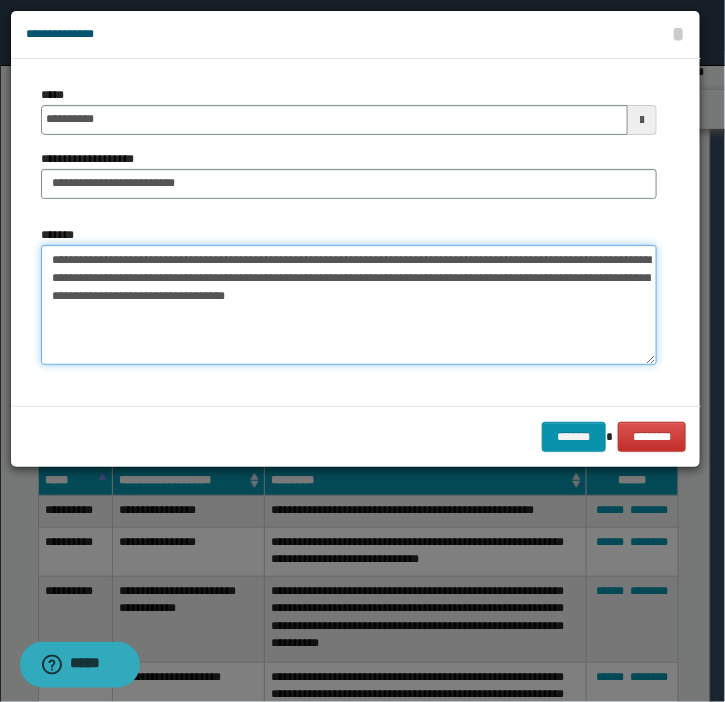 drag, startPoint x: 199, startPoint y: 264, endPoint x: 186, endPoint y: 278, distance: 19.104973 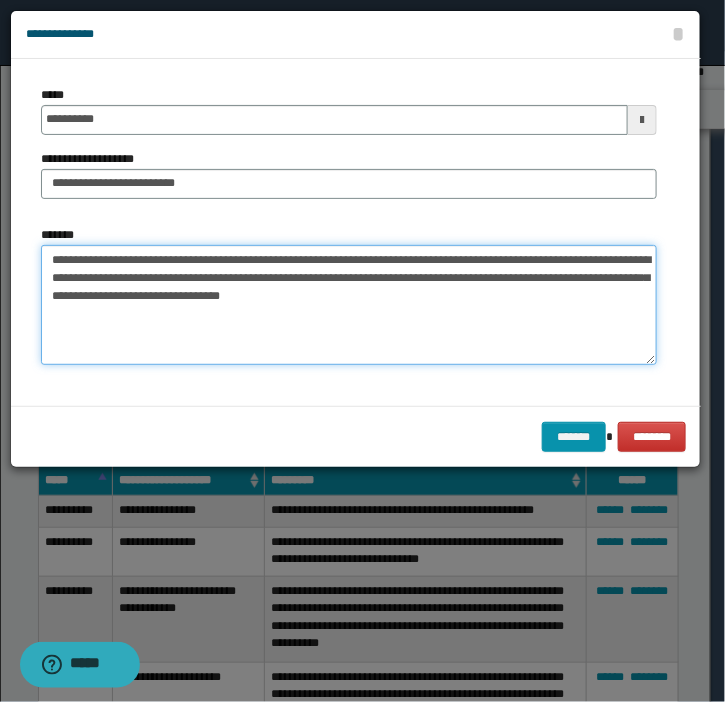 drag, startPoint x: 94, startPoint y: 297, endPoint x: 525, endPoint y: 252, distance: 433.34283 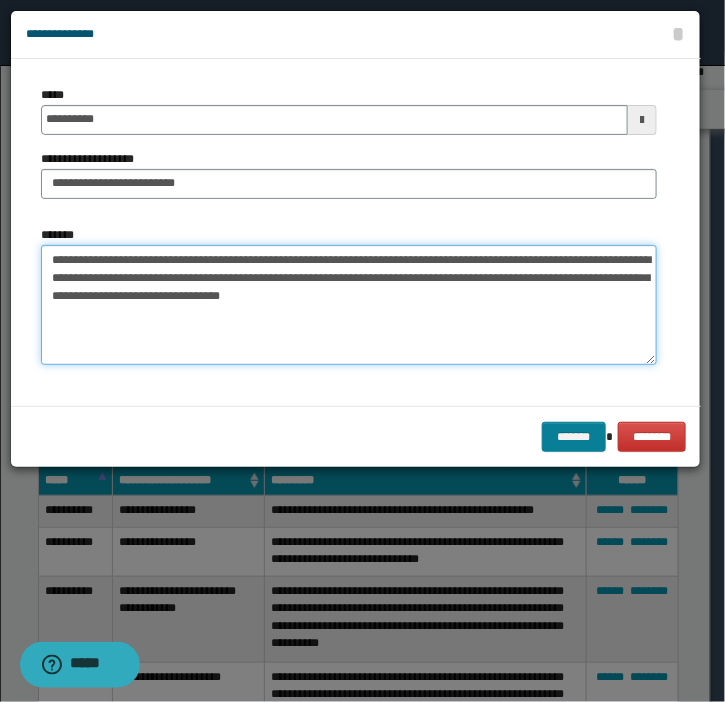 type on "**********" 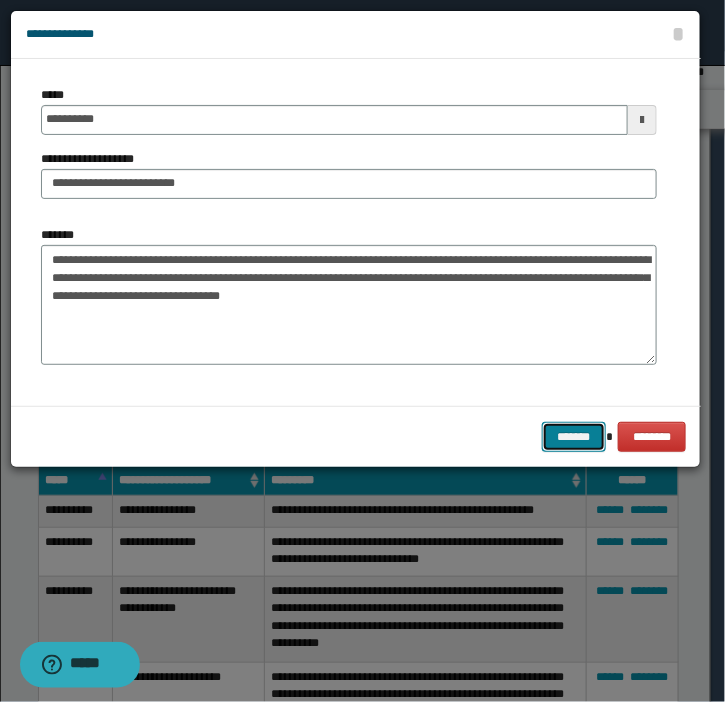 click on "*******" at bounding box center (574, 437) 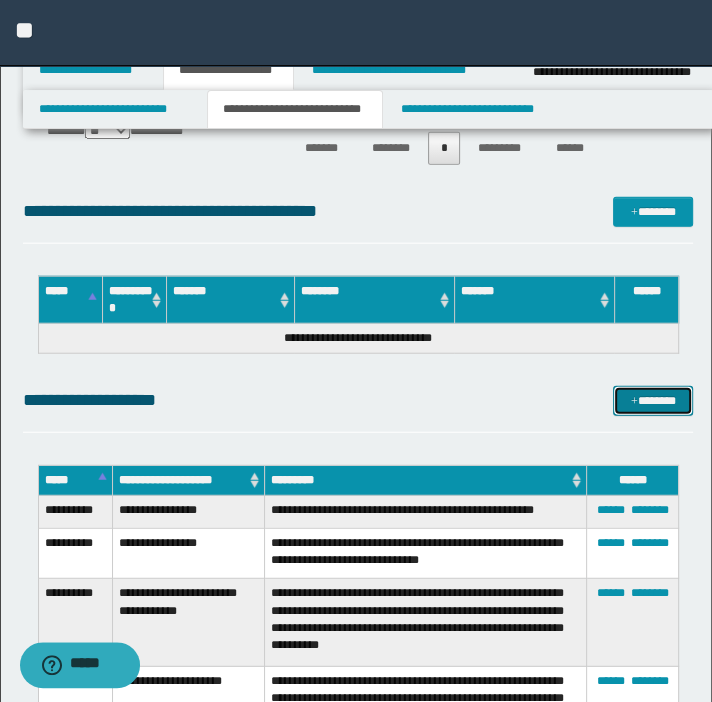 click on "*******" at bounding box center (653, 401) 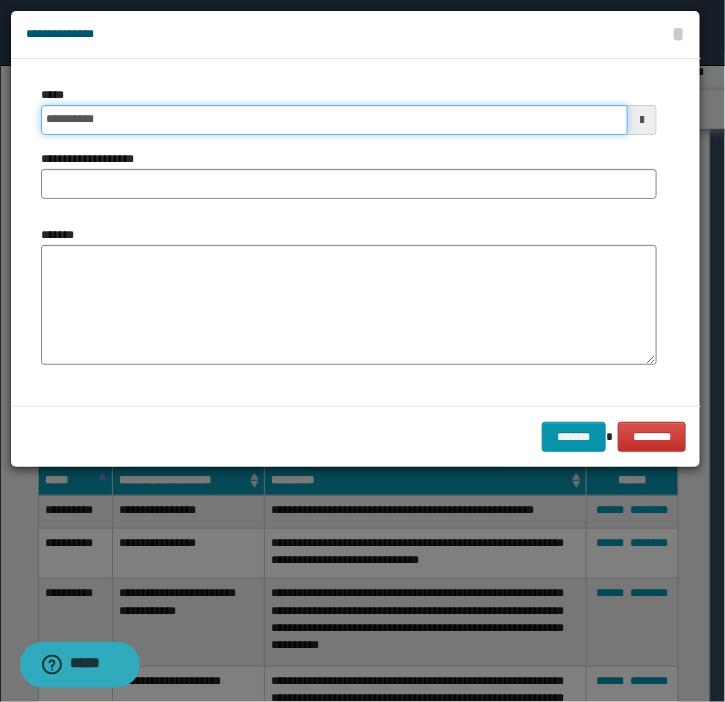 click on "**********" at bounding box center (334, 120) 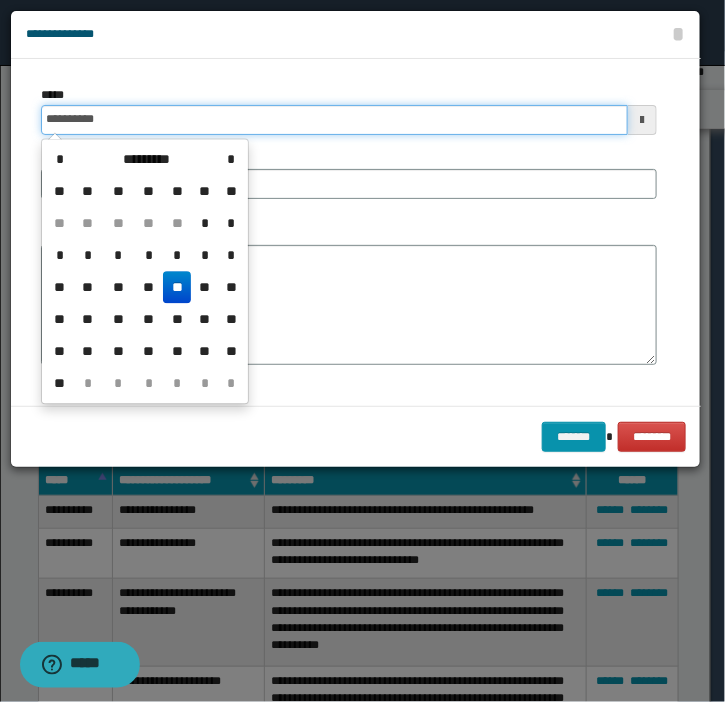 type on "**********" 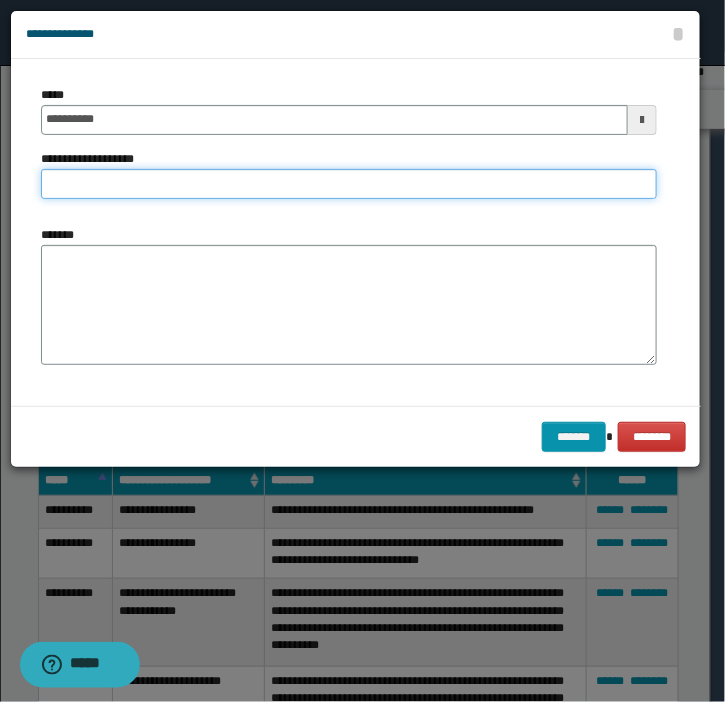 type on "*" 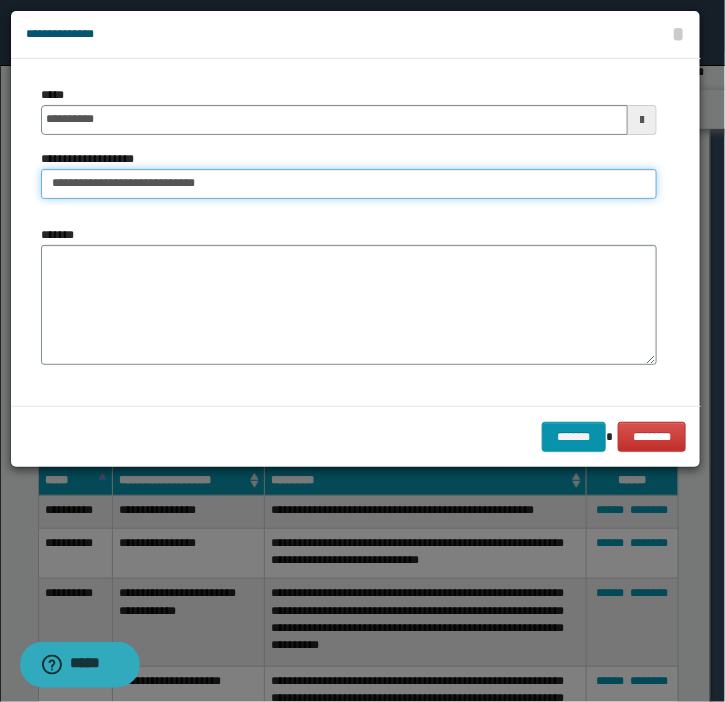 type on "**********" 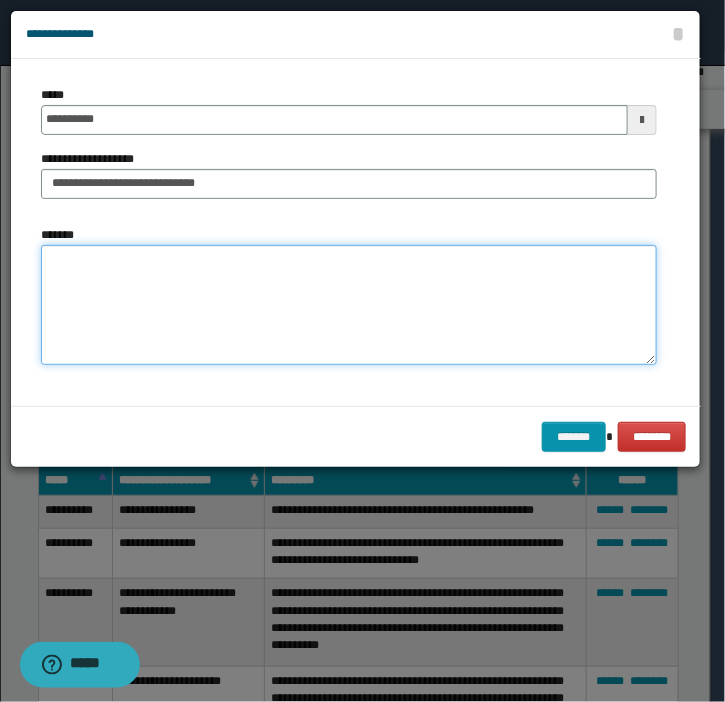 click on "*******" at bounding box center [349, 305] 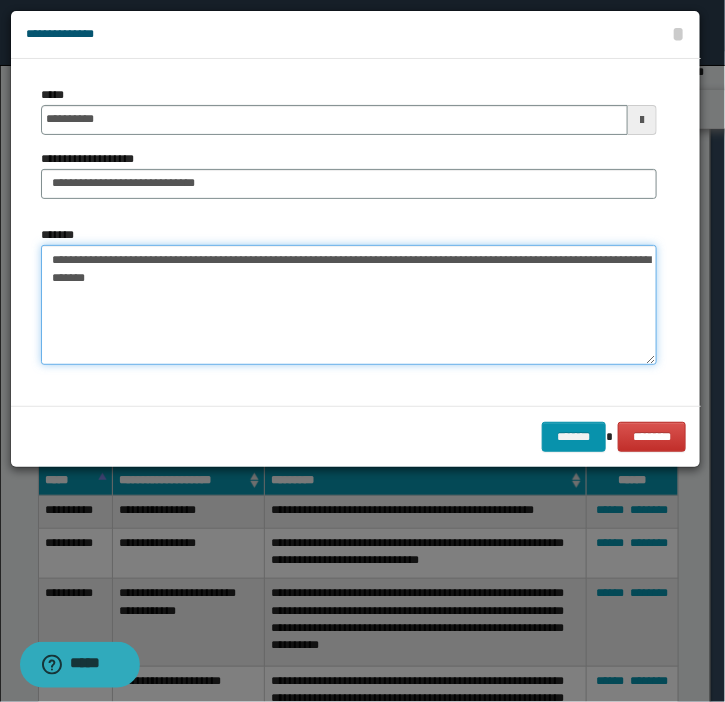 click on "**********" at bounding box center [349, 305] 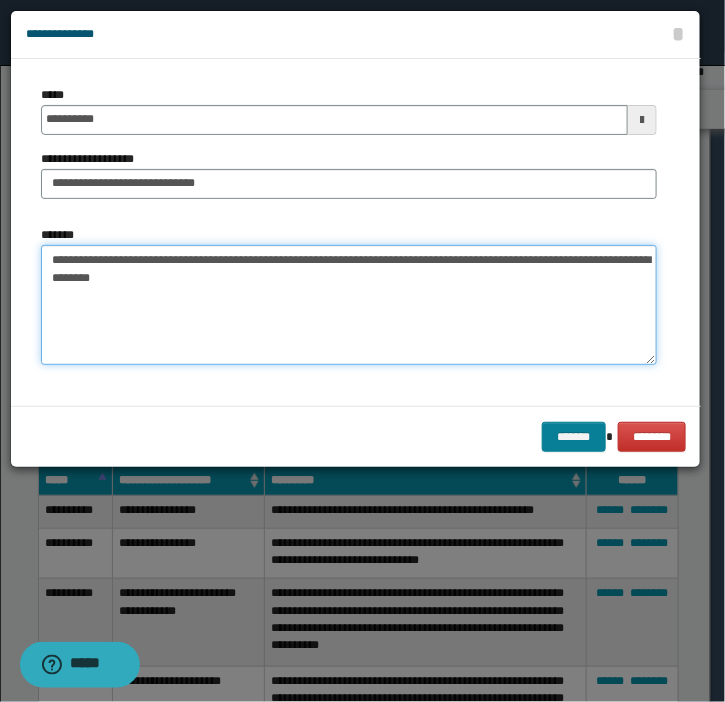 type on "**********" 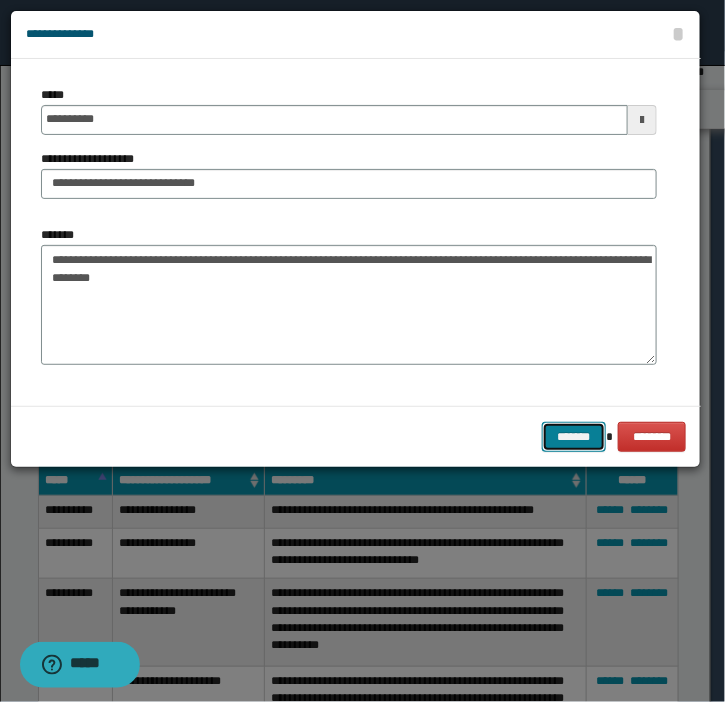 click on "*******" at bounding box center (574, 437) 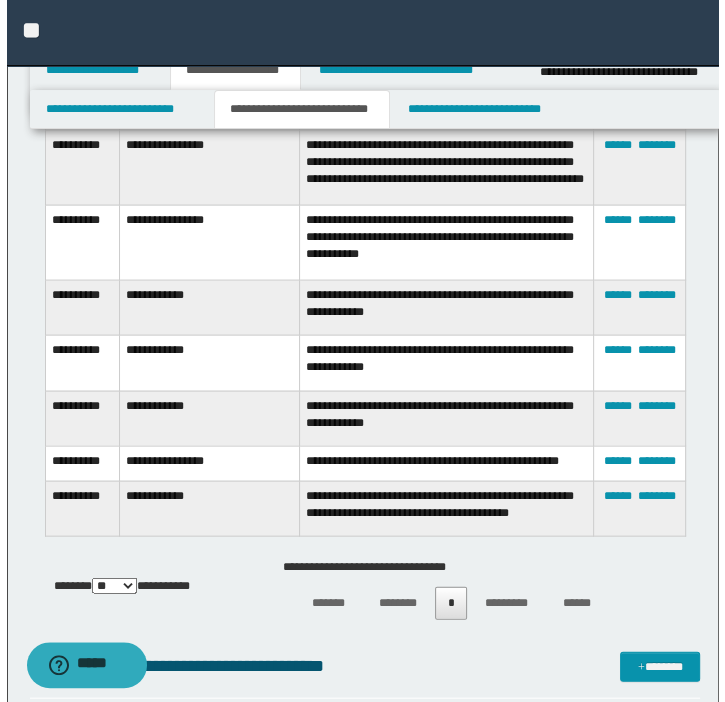 scroll, scrollTop: 1968, scrollLeft: 0, axis: vertical 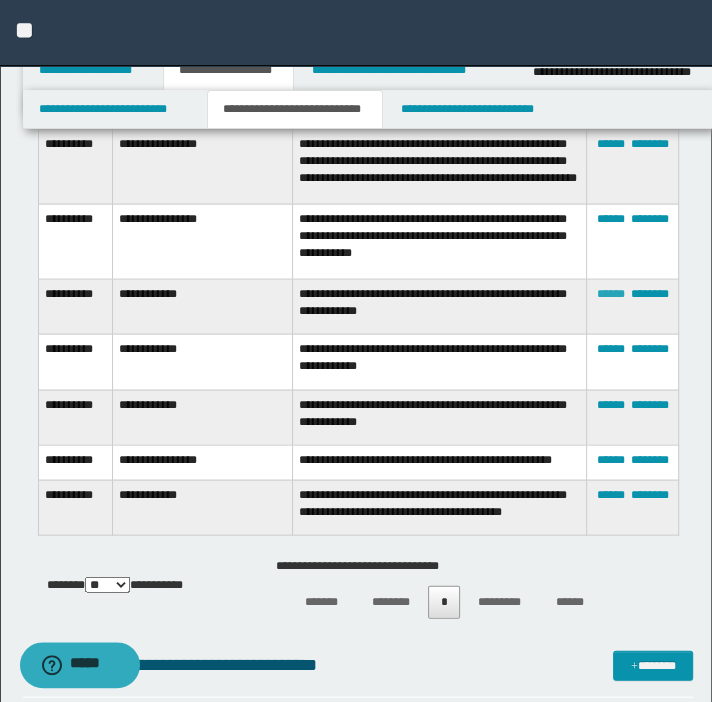 click on "******" at bounding box center [610, 294] 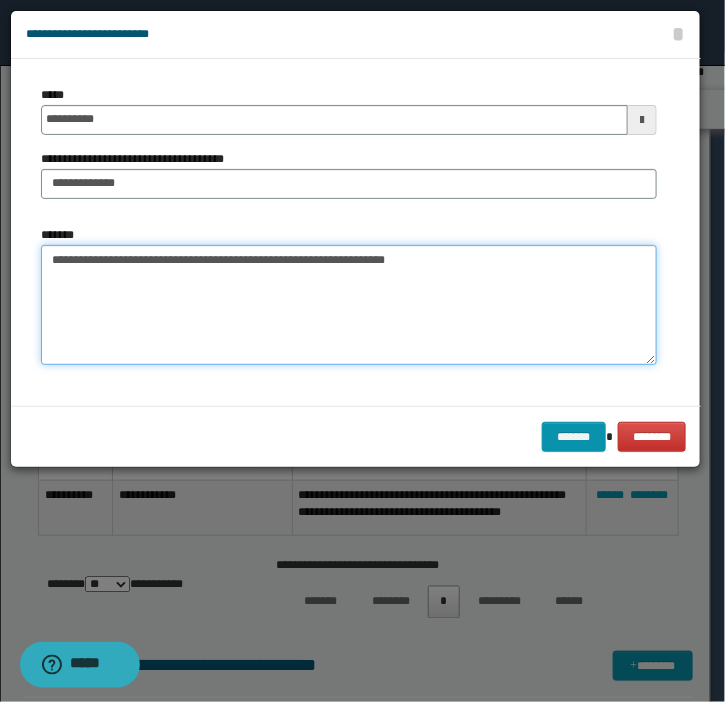 click on "**********" at bounding box center (349, 305) 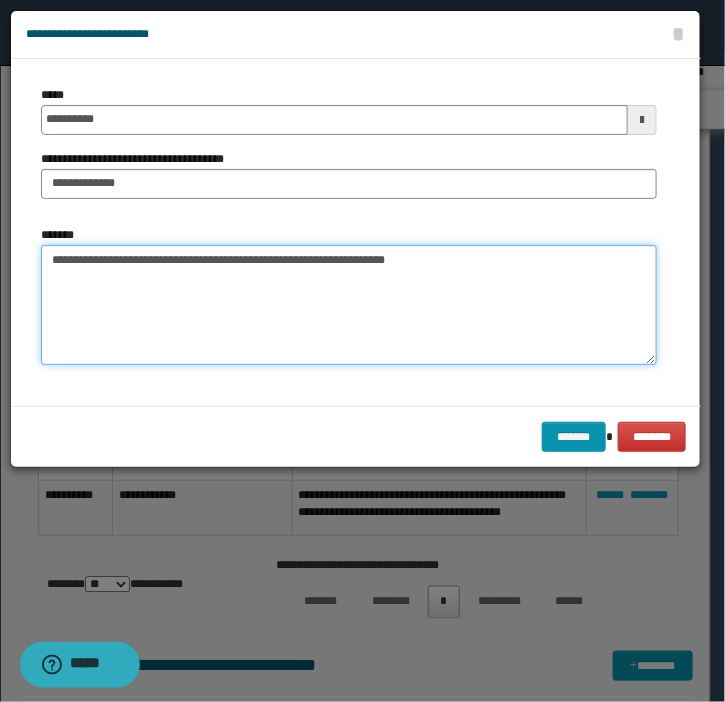 click on "**********" at bounding box center [349, 305] 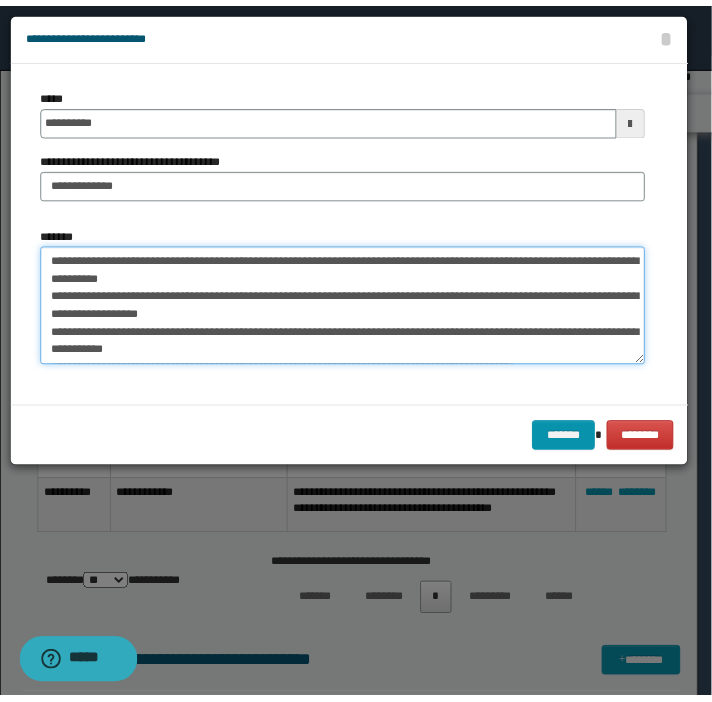 scroll, scrollTop: 11, scrollLeft: 0, axis: vertical 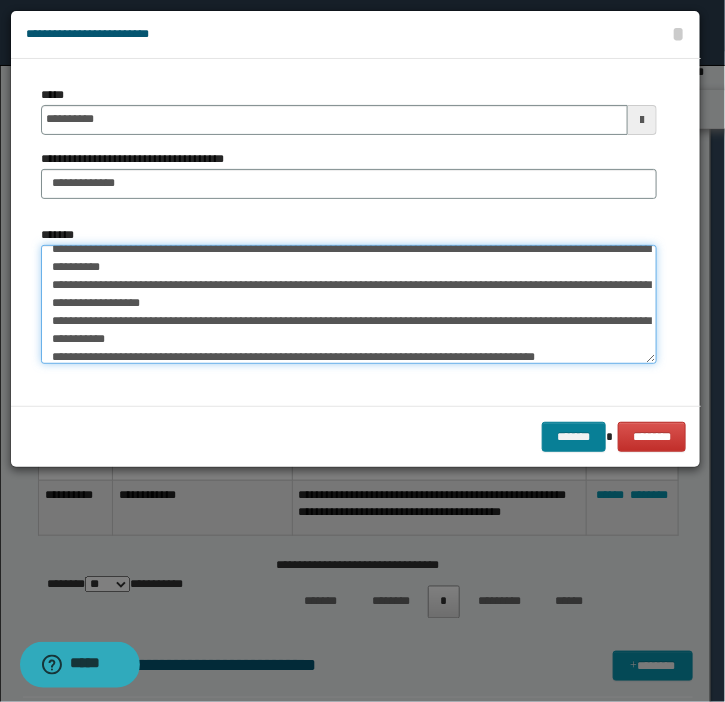 type on "**********" 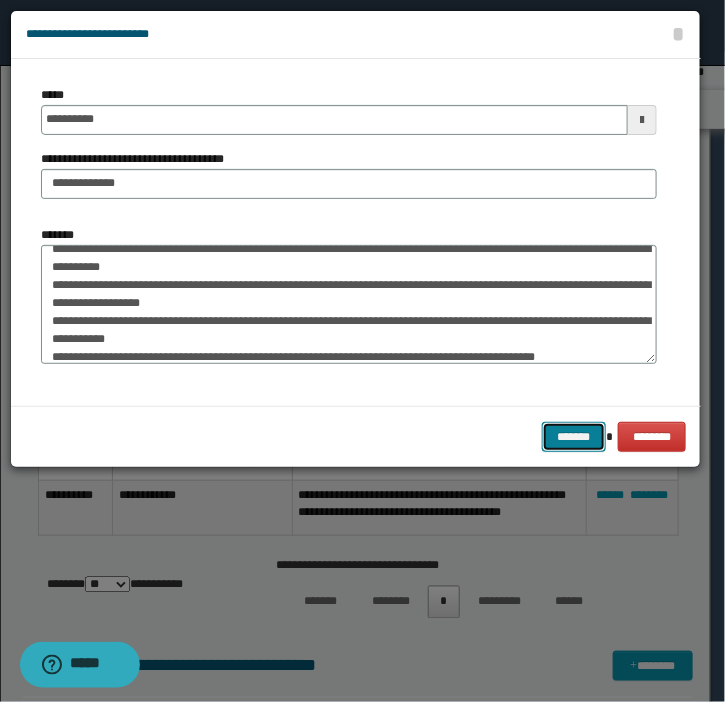 click on "*******" at bounding box center [574, 437] 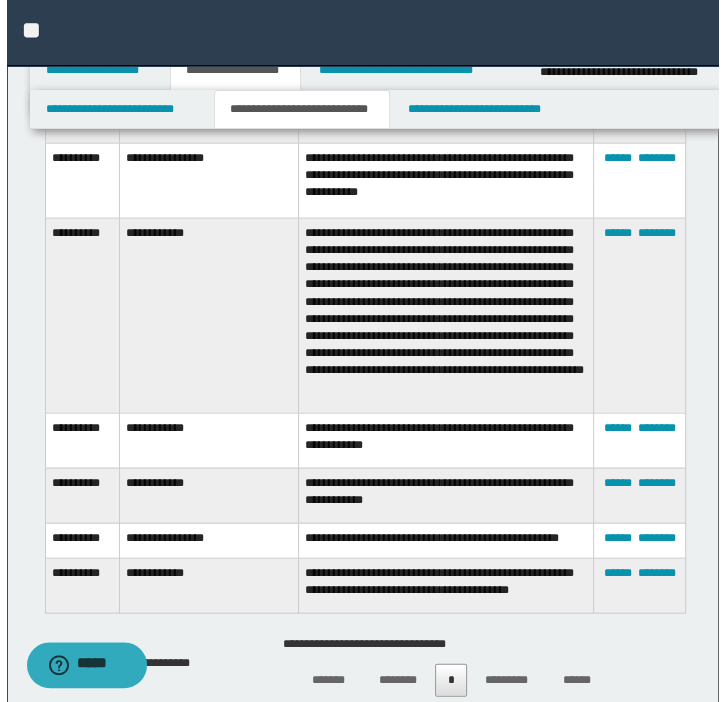 scroll, scrollTop: 2059, scrollLeft: 0, axis: vertical 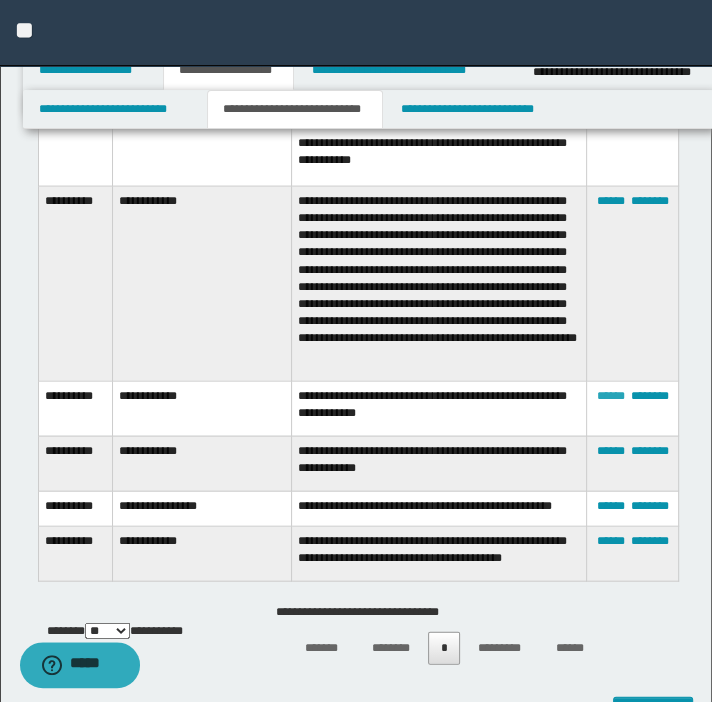 click on "******" at bounding box center (610, 396) 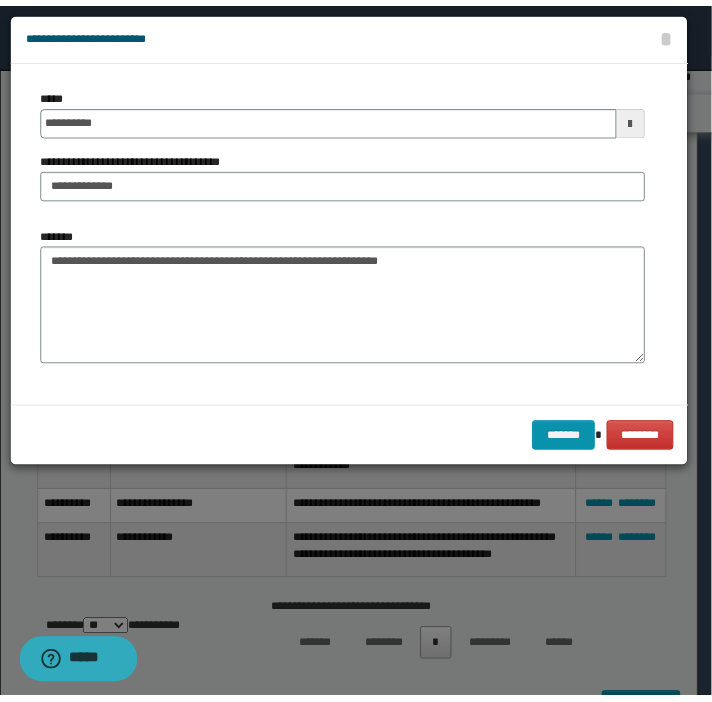 scroll, scrollTop: 0, scrollLeft: 0, axis: both 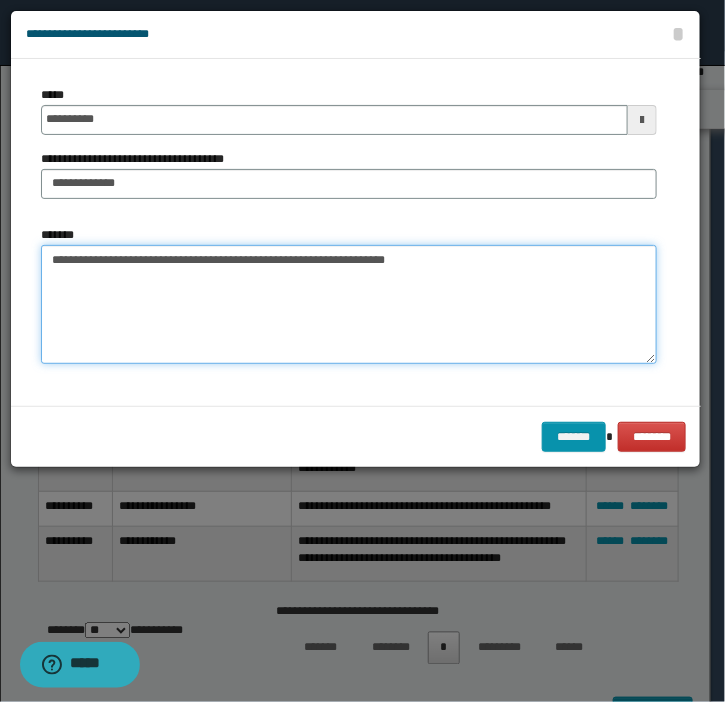 click on "**********" at bounding box center (349, 305) 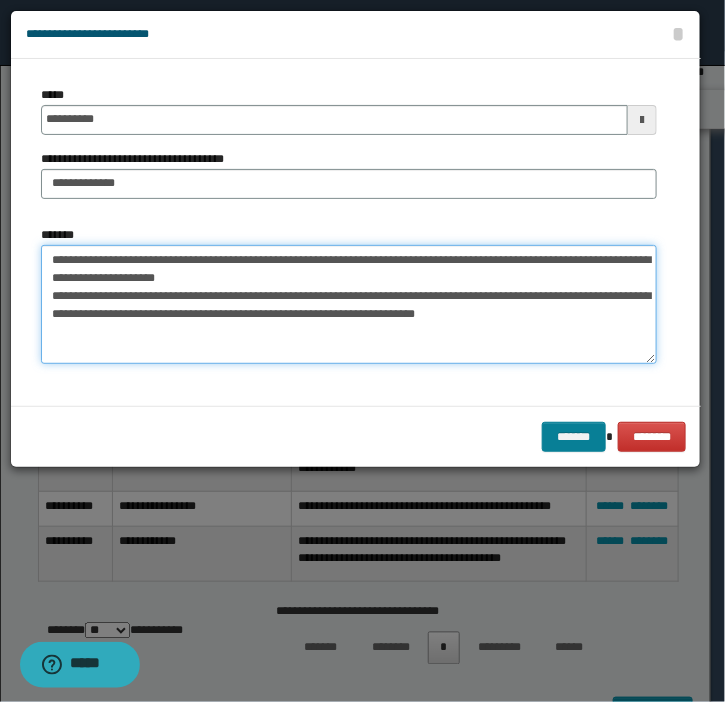 type on "**********" 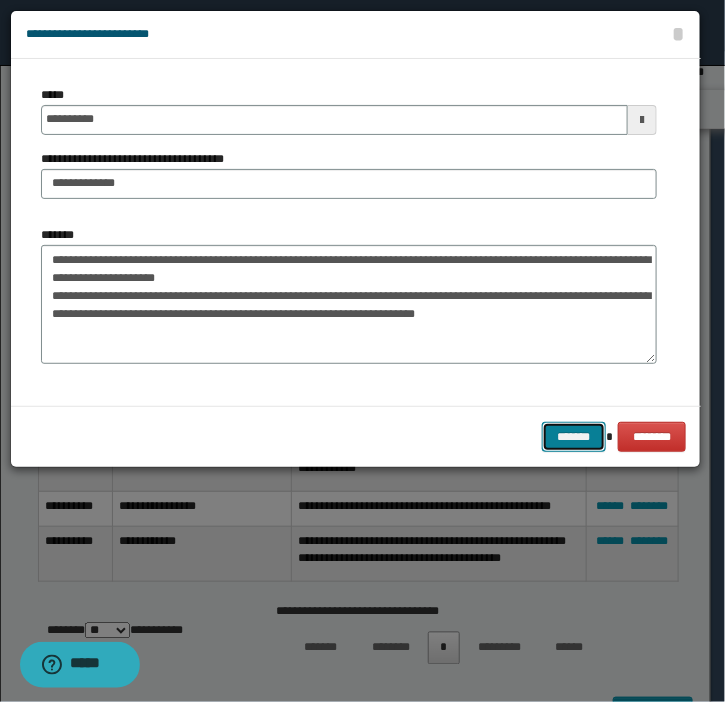 click on "*******" at bounding box center (574, 437) 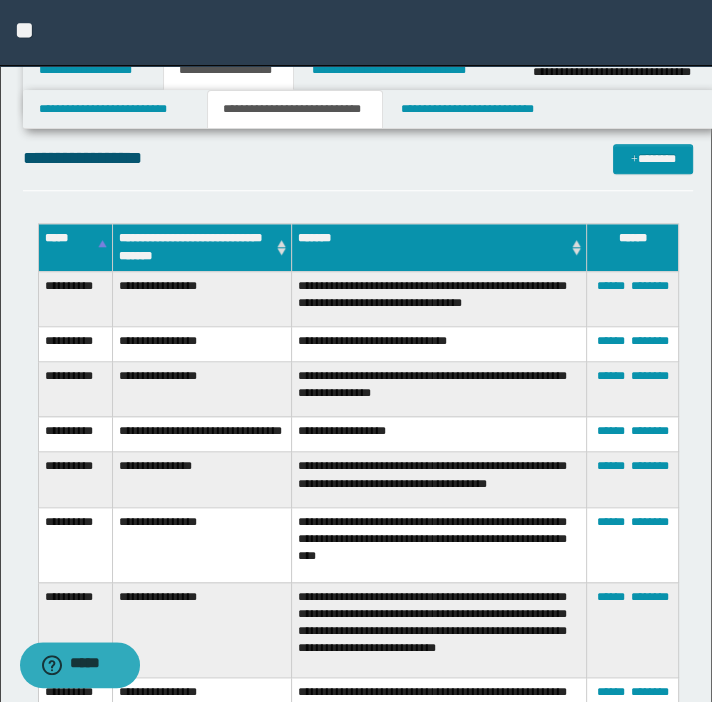 scroll, scrollTop: 513, scrollLeft: 0, axis: vertical 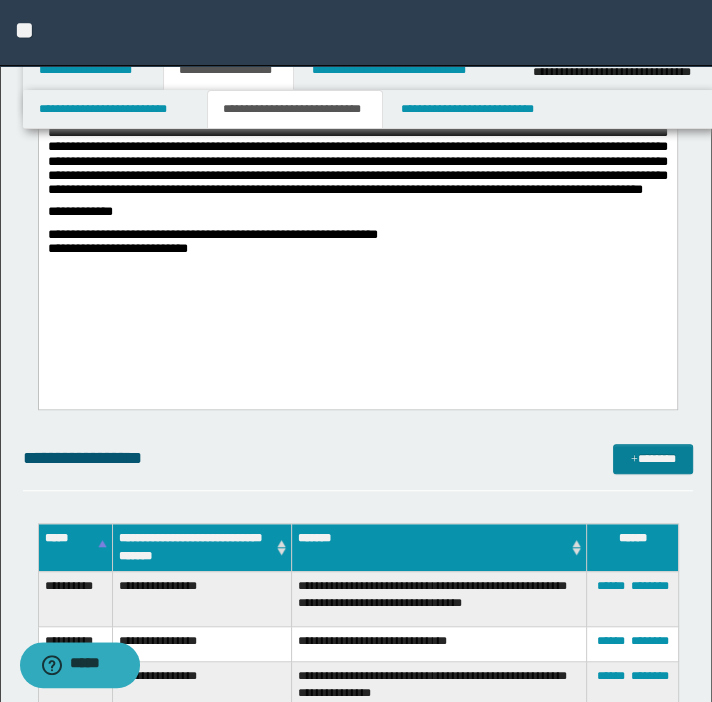 drag, startPoint x: 673, startPoint y: 438, endPoint x: 673, endPoint y: 452, distance: 14 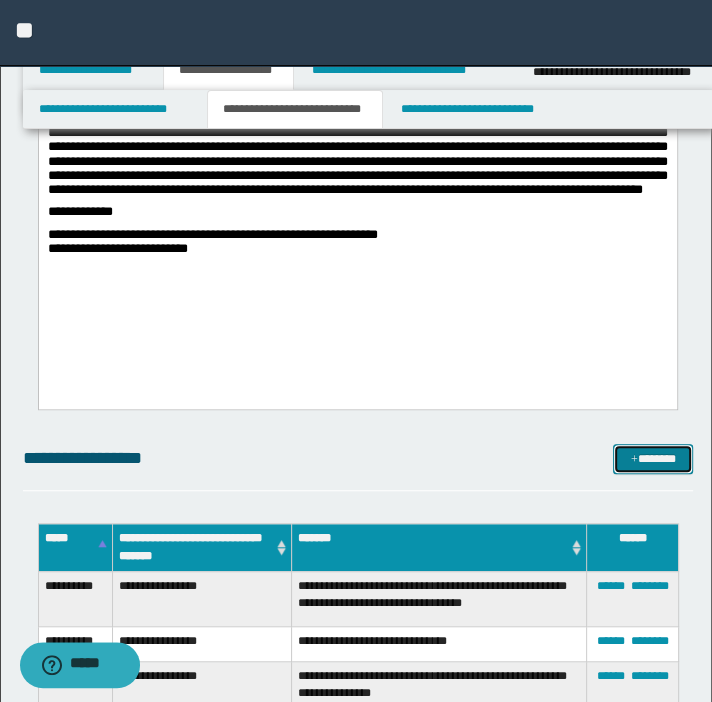 drag, startPoint x: 673, startPoint y: 453, endPoint x: 608, endPoint y: 419, distance: 73.3553 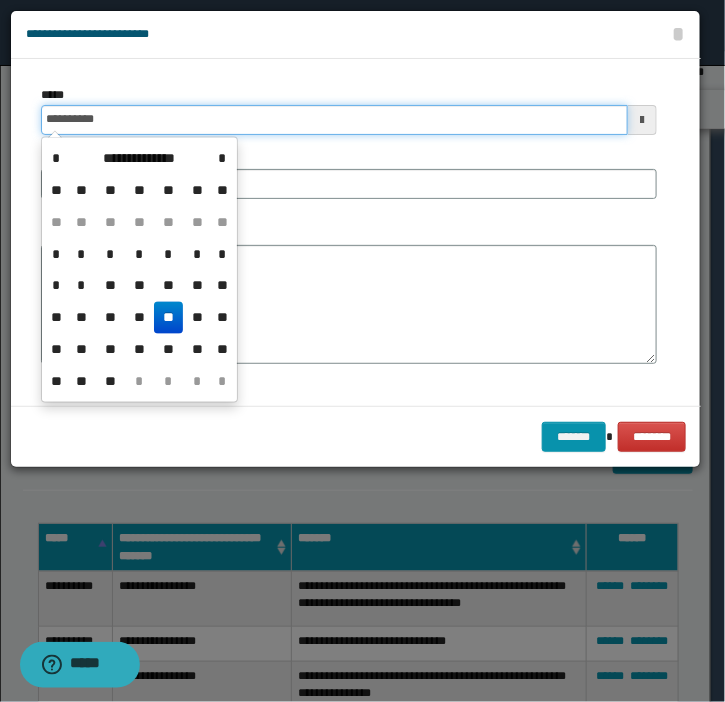 click on "**********" at bounding box center (334, 120) 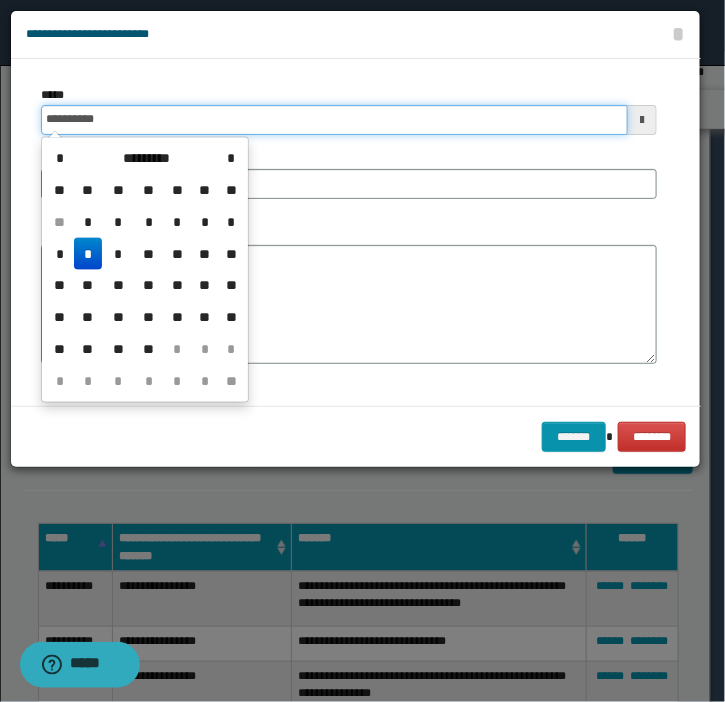 type on "**********" 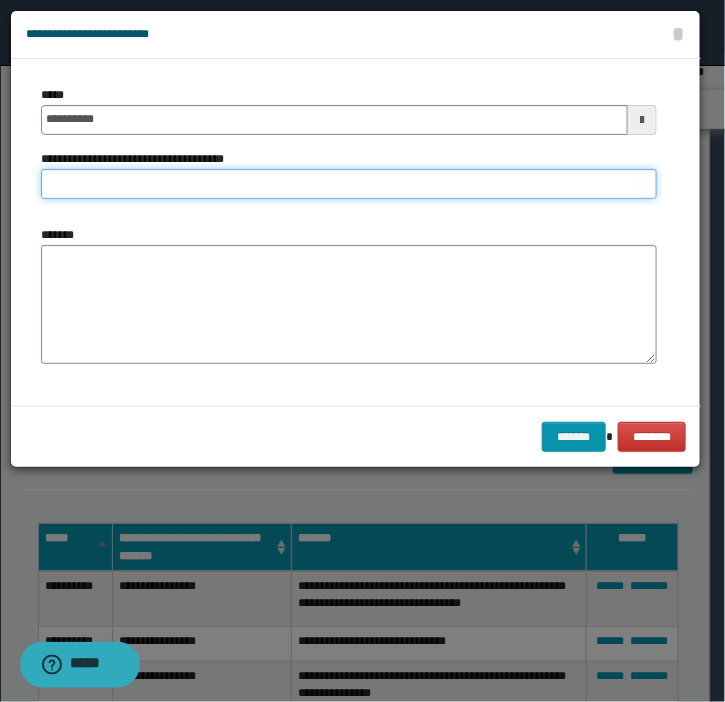 click on "**********" at bounding box center [349, 184] 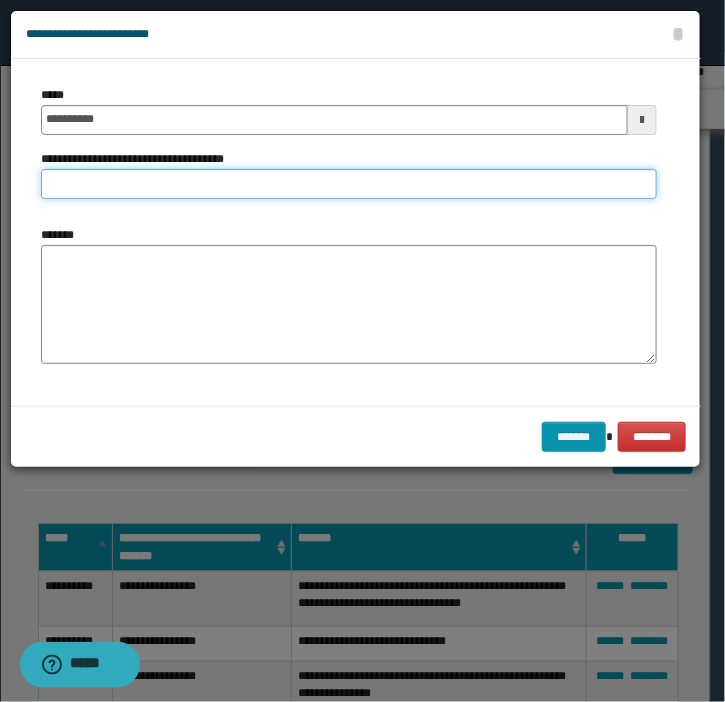type on "**********" 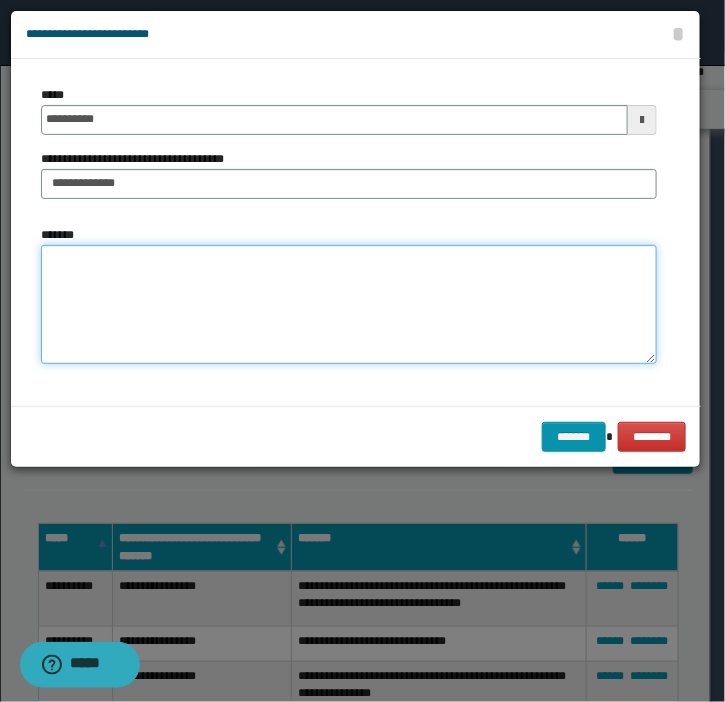 click on "*******" at bounding box center [349, 305] 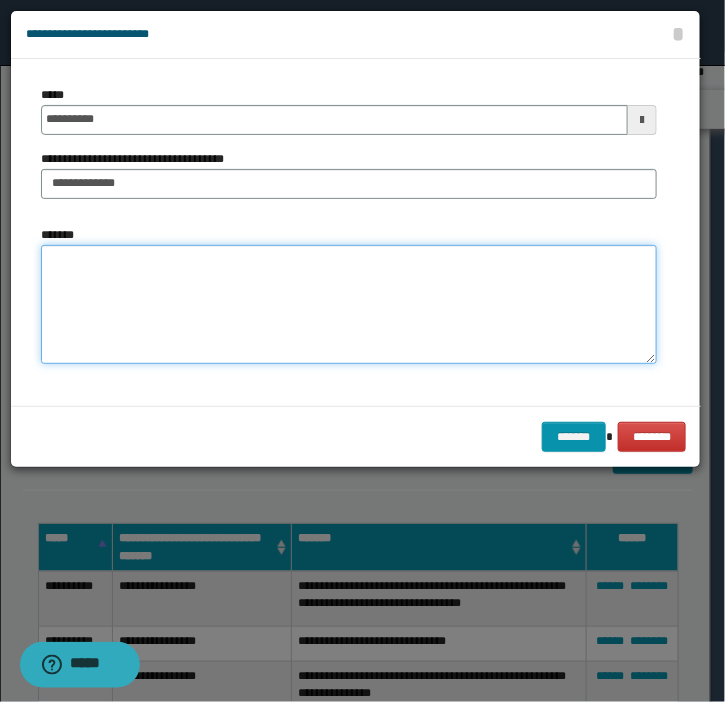 paste on "**********" 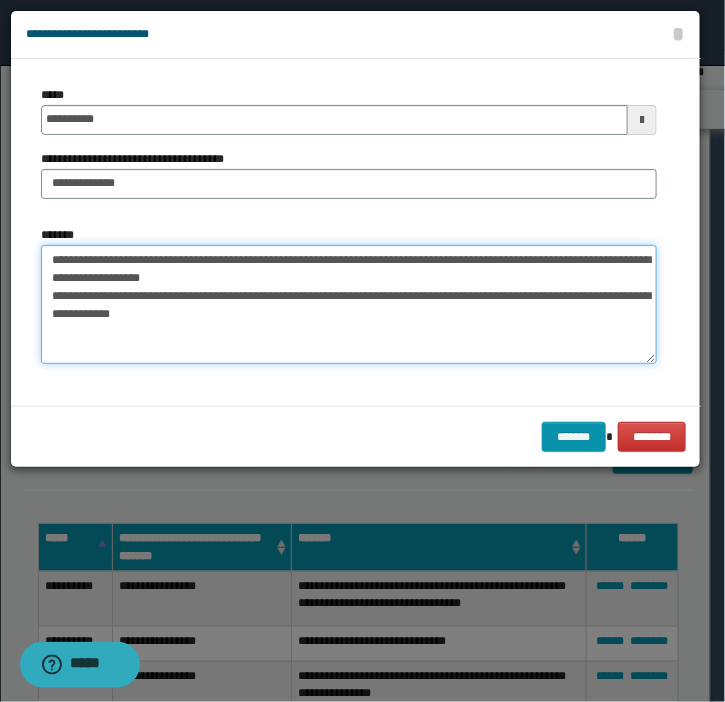 click on "**********" at bounding box center [349, 305] 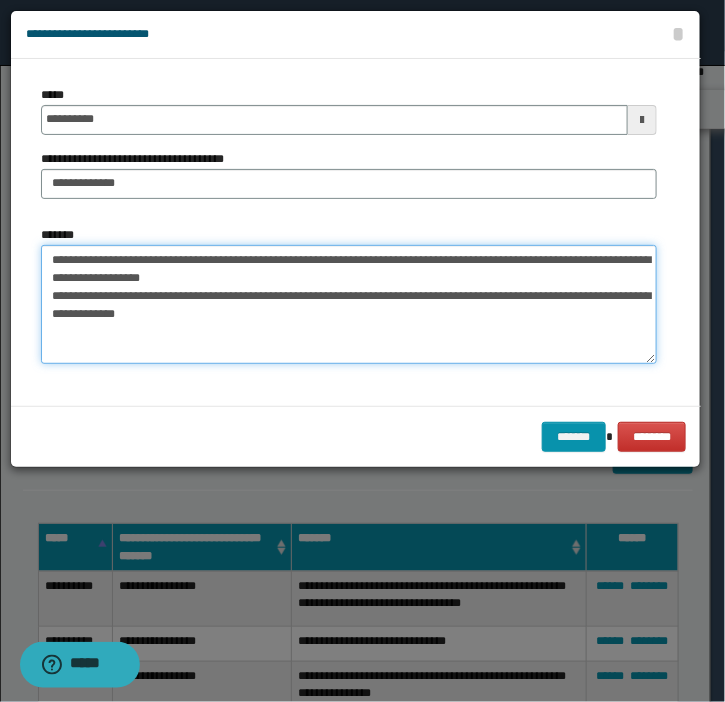 paste on "**********" 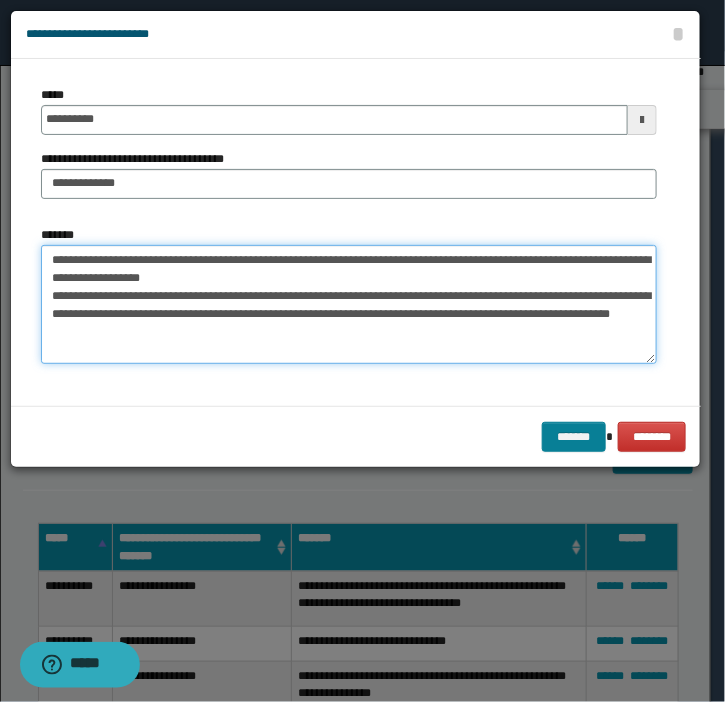 type on "**********" 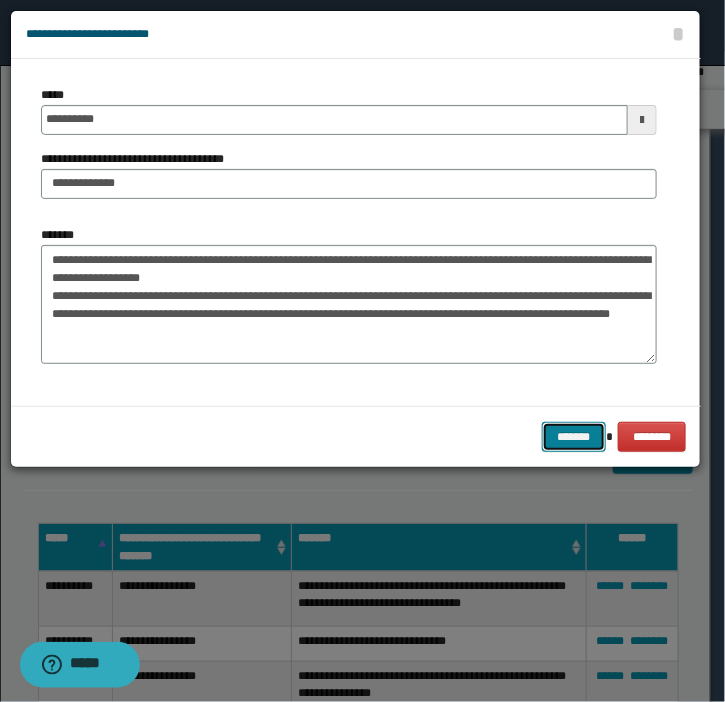 click on "*******" at bounding box center (574, 437) 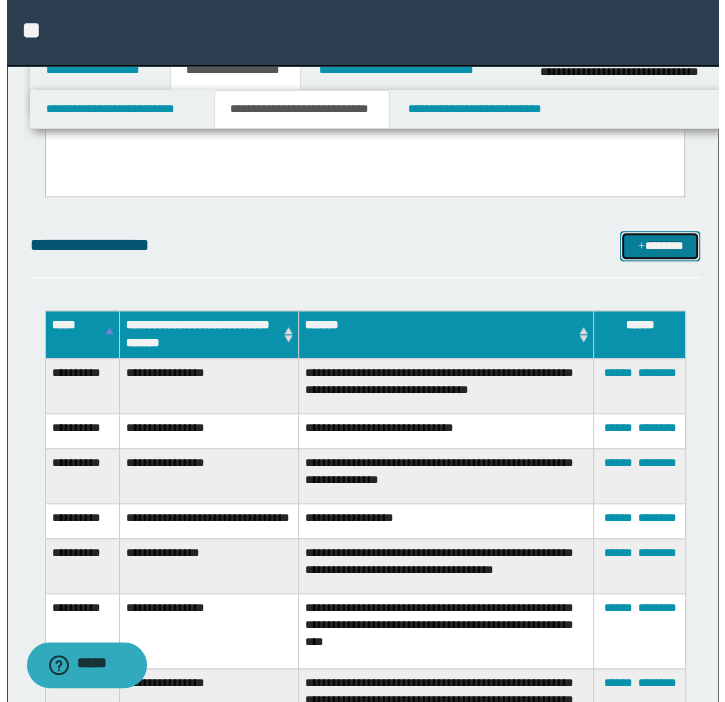 scroll, scrollTop: 604, scrollLeft: 0, axis: vertical 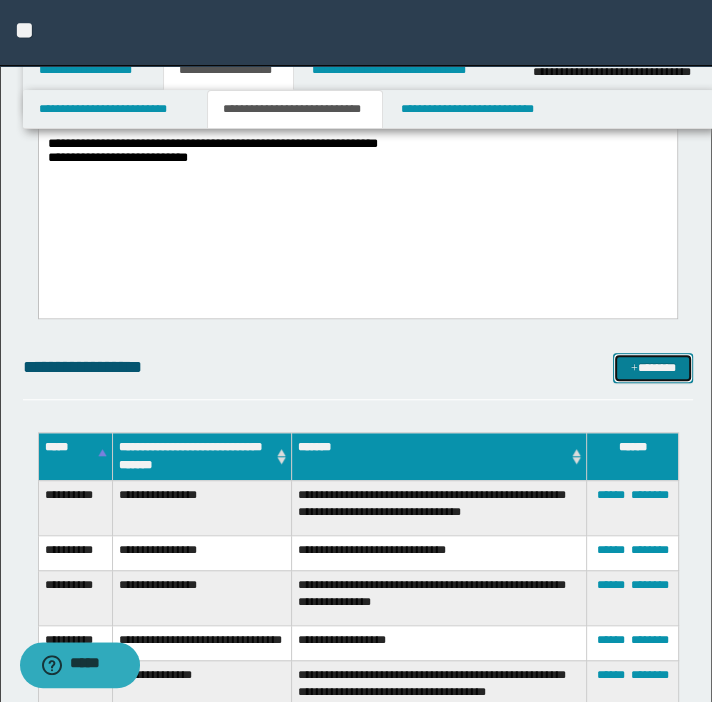 click on "*******" at bounding box center (653, 368) 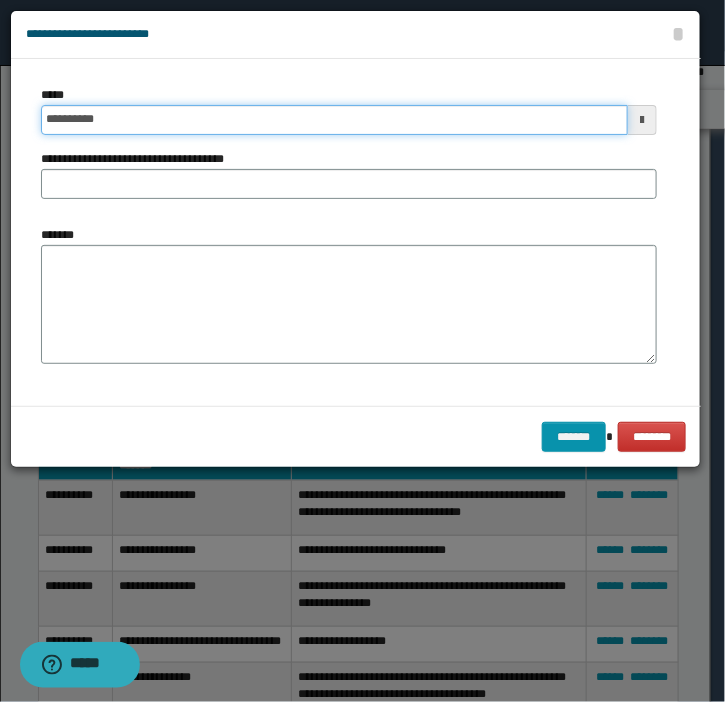 click on "**********" at bounding box center [334, 120] 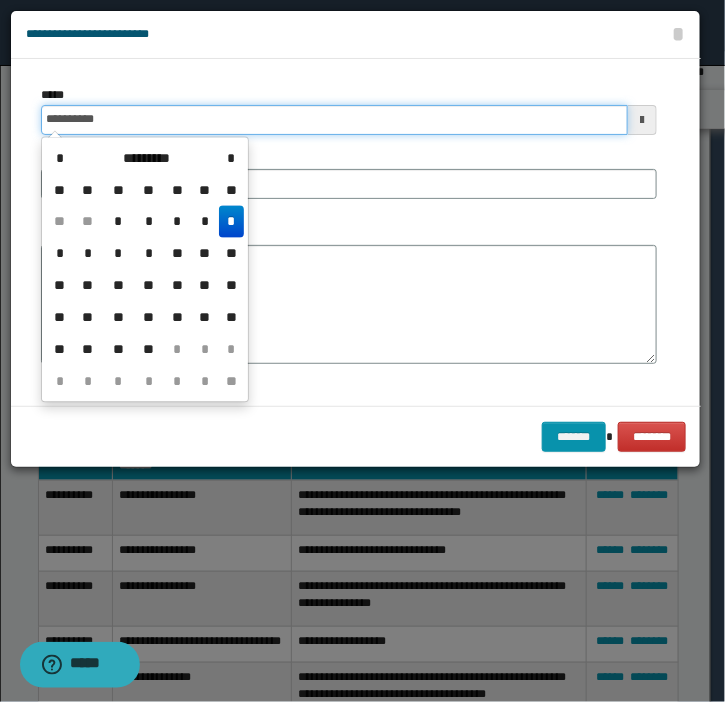 type on "**********" 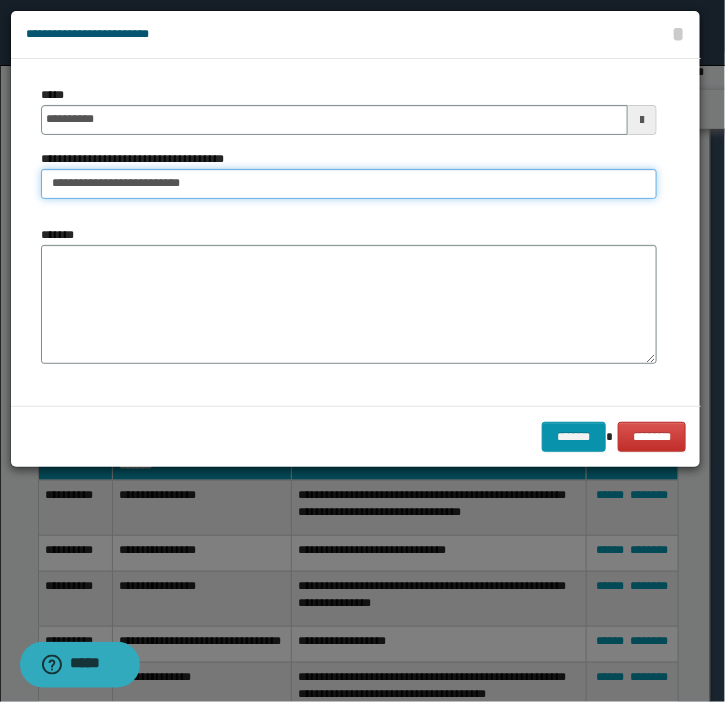 type on "**********" 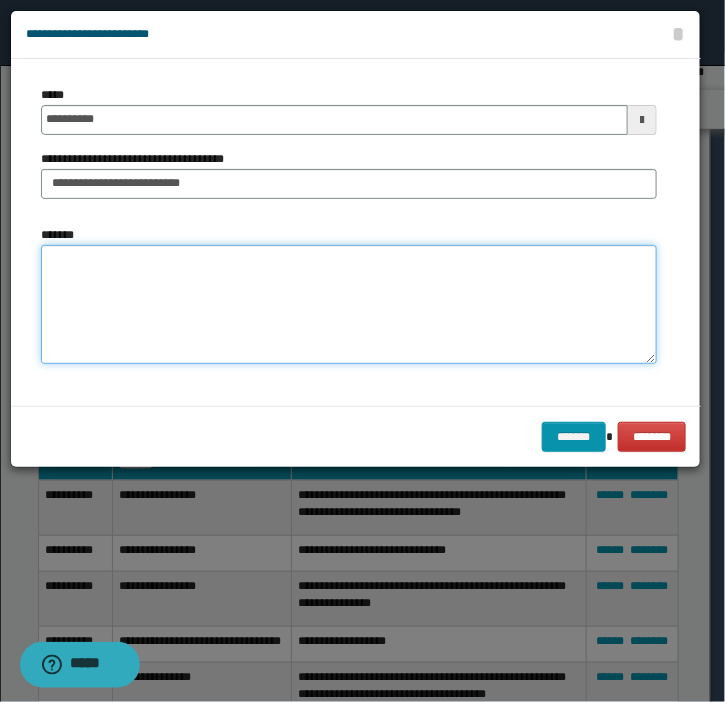 click on "*******" at bounding box center [349, 305] 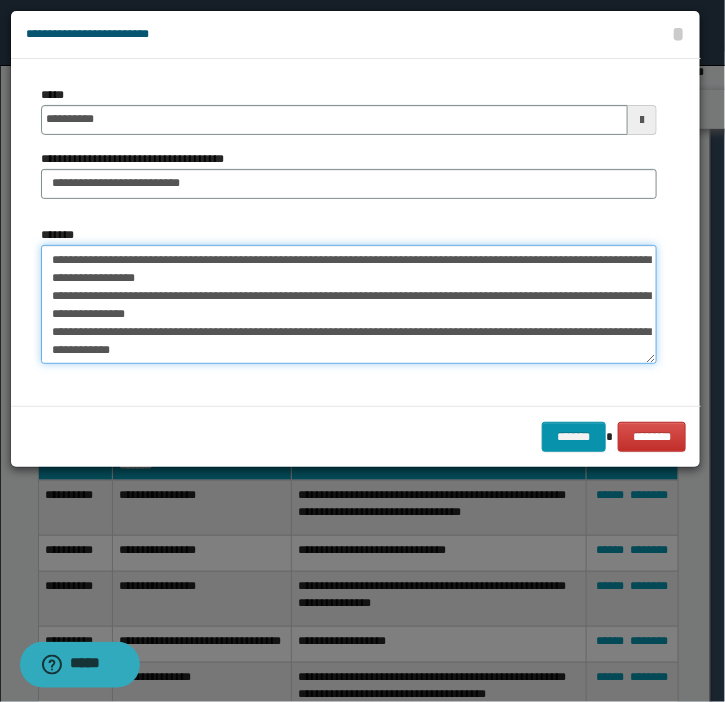 scroll, scrollTop: 101, scrollLeft: 0, axis: vertical 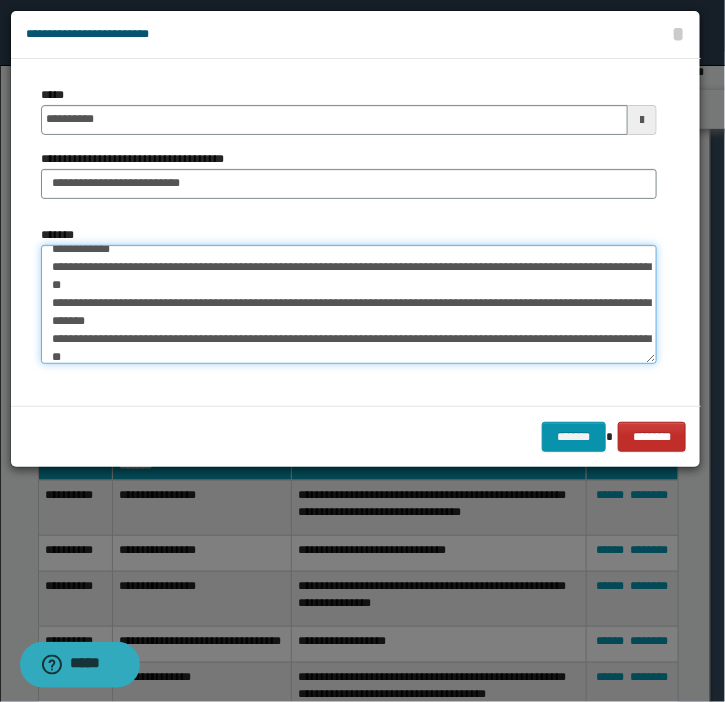 type on "**********" 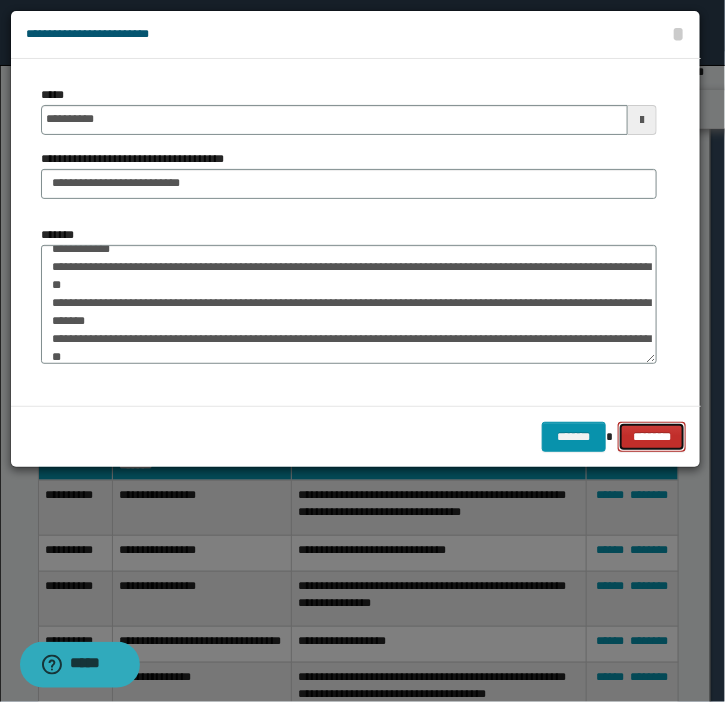click on "********" at bounding box center [651, 437] 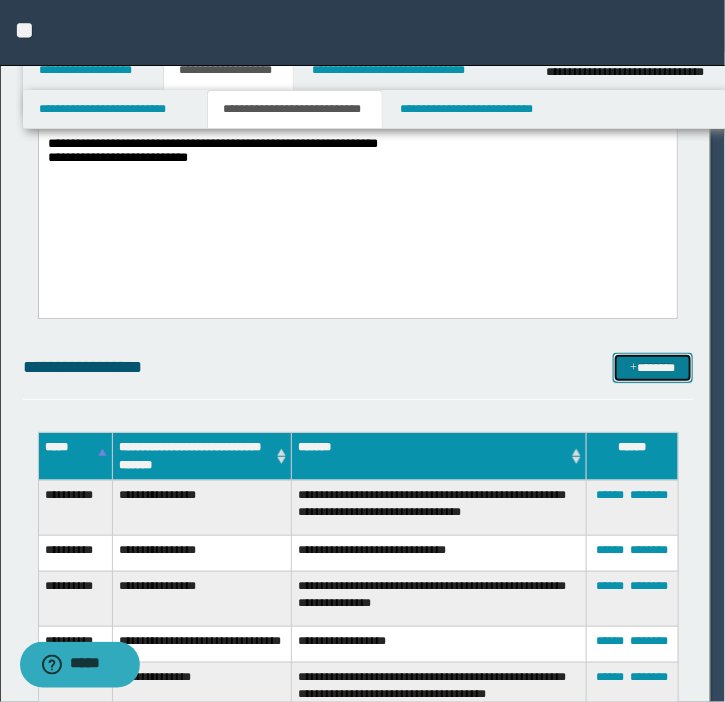 type 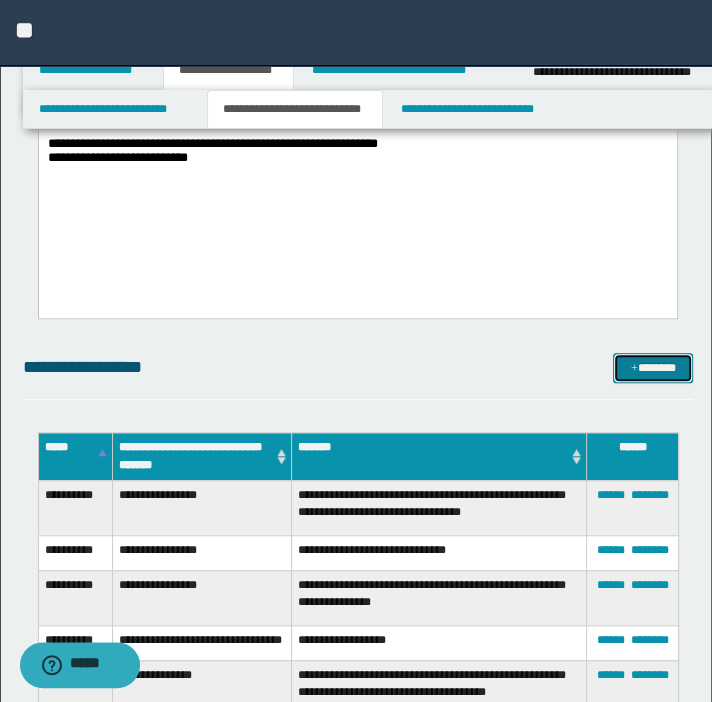 click on "*******" at bounding box center (653, 368) 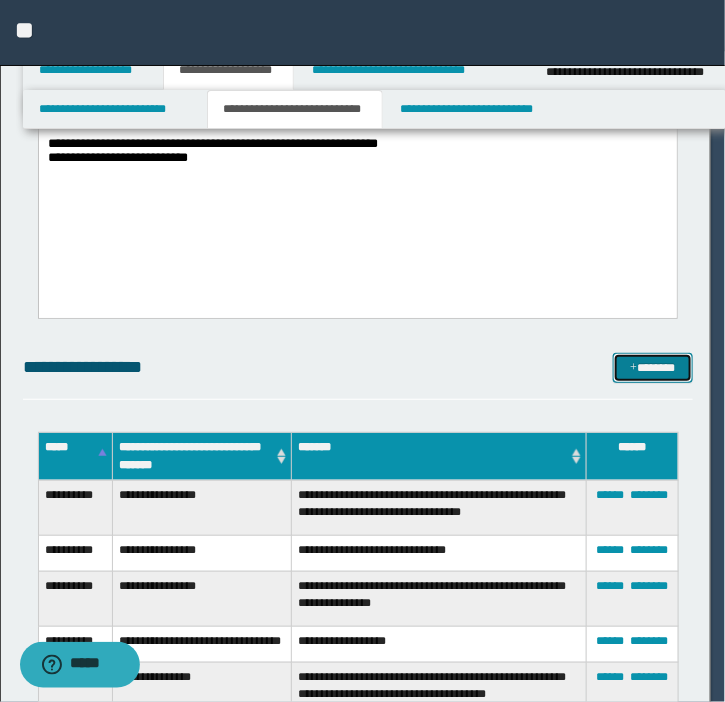 scroll, scrollTop: 0, scrollLeft: 0, axis: both 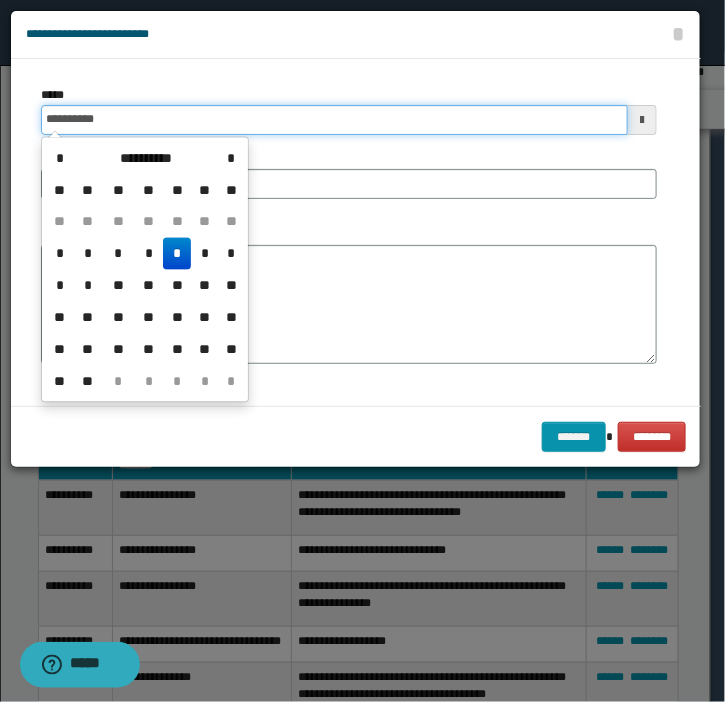 click on "**********" at bounding box center (334, 120) 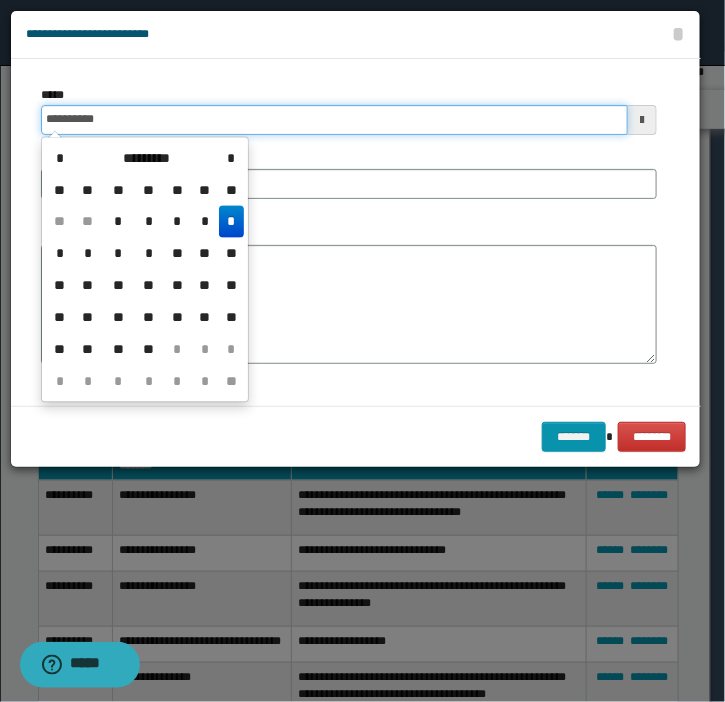 type on "**********" 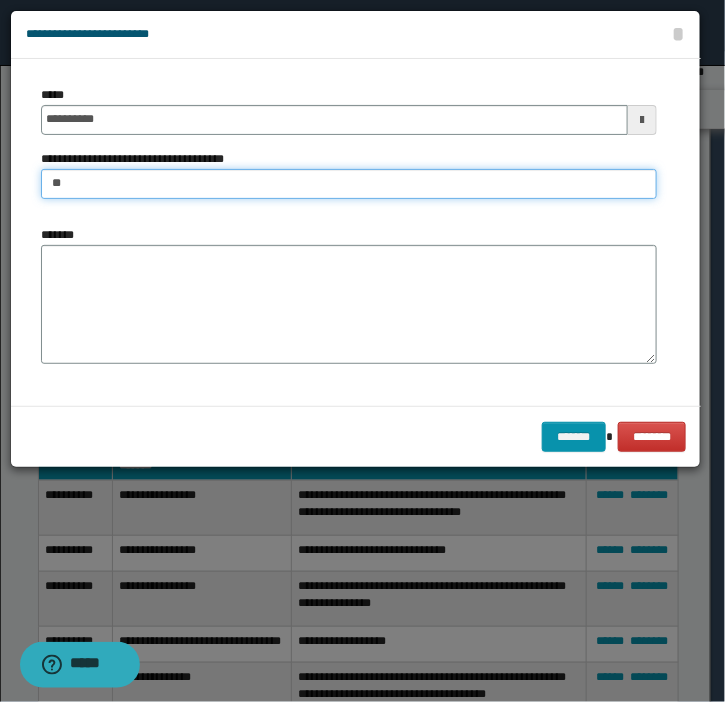 type on "**********" 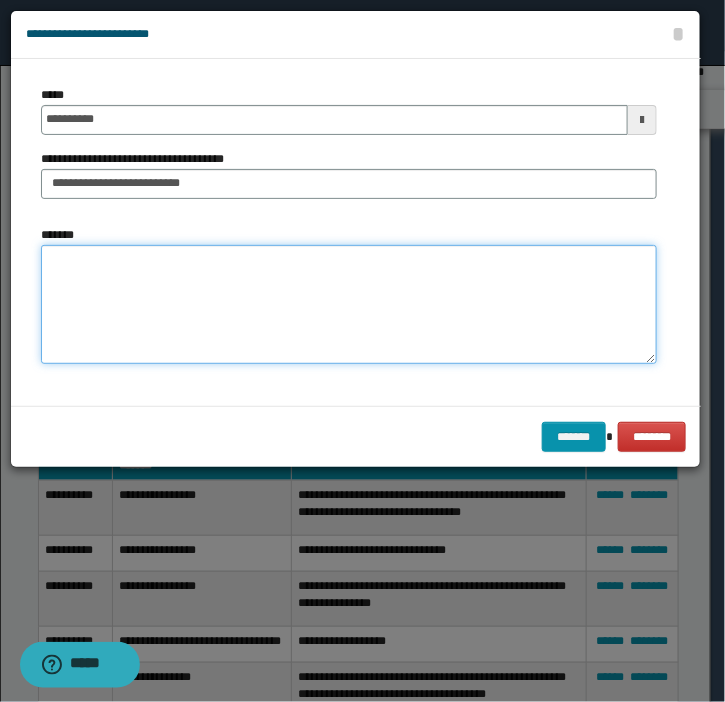 click on "*******" at bounding box center [349, 305] 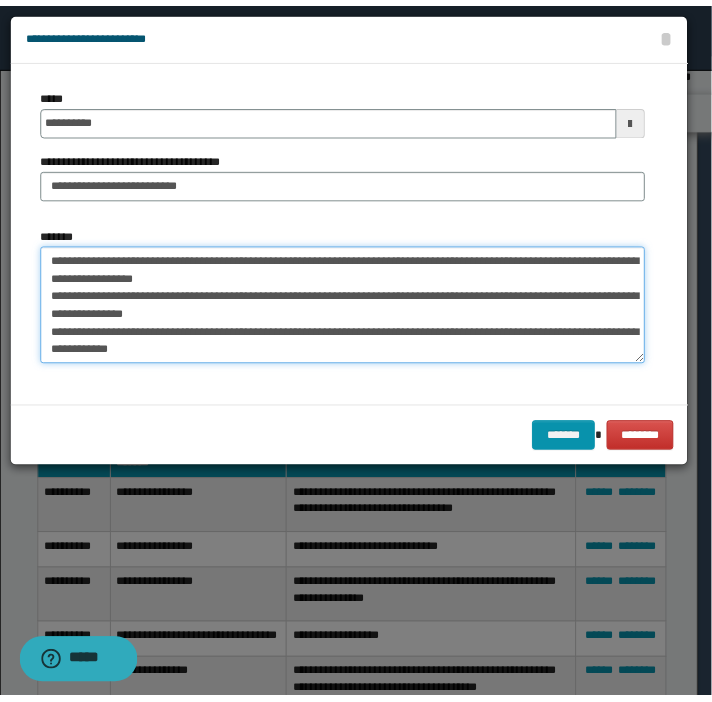 scroll, scrollTop: 101, scrollLeft: 0, axis: vertical 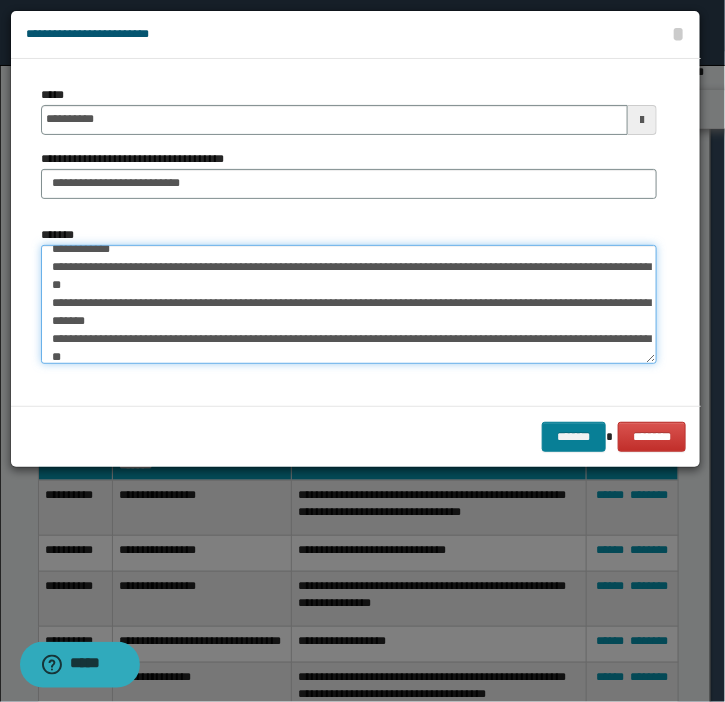 type on "**********" 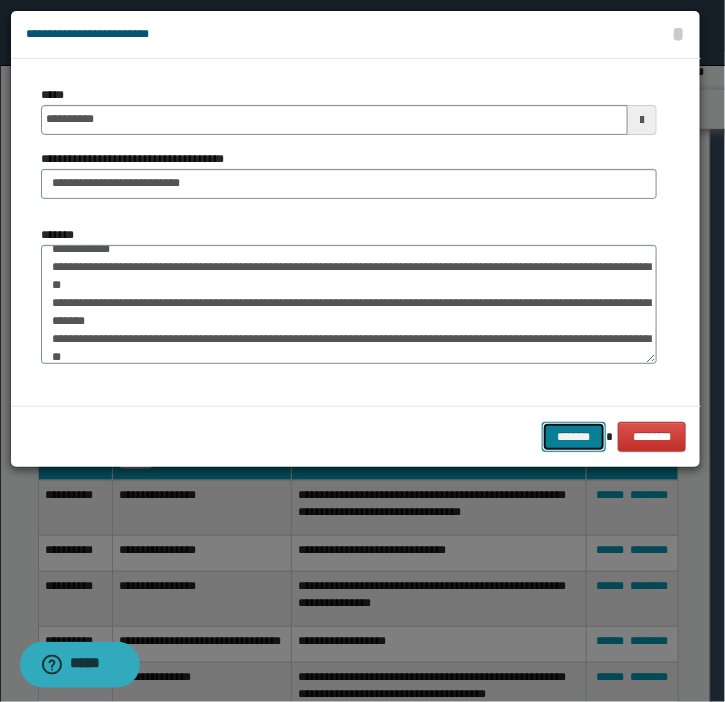click on "*******" at bounding box center [574, 437] 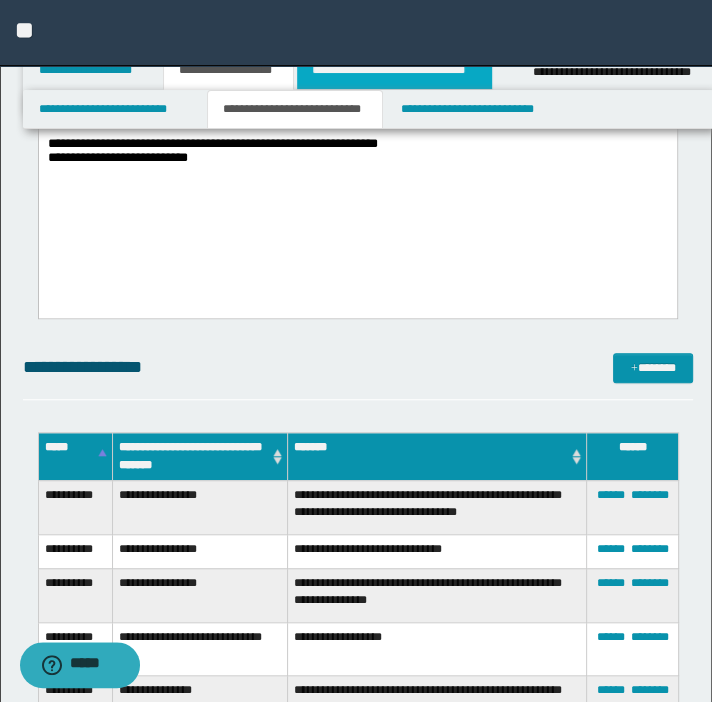 click on "**********" at bounding box center (394, 70) 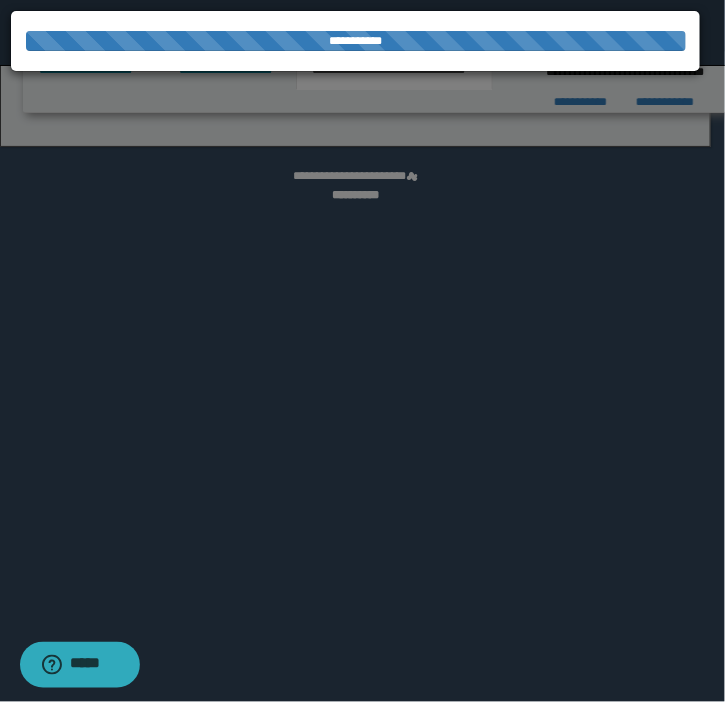 click at bounding box center (362, 351) 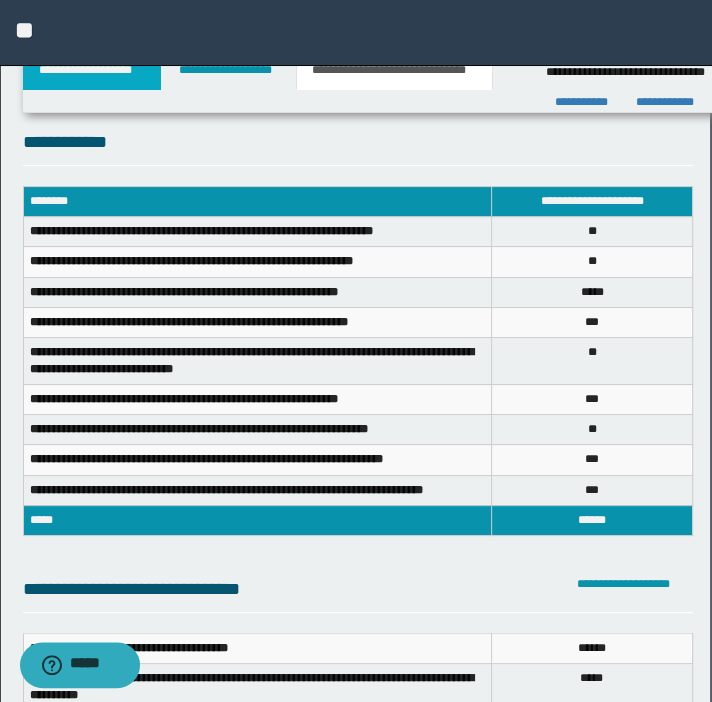 click on "**********" at bounding box center (92, 70) 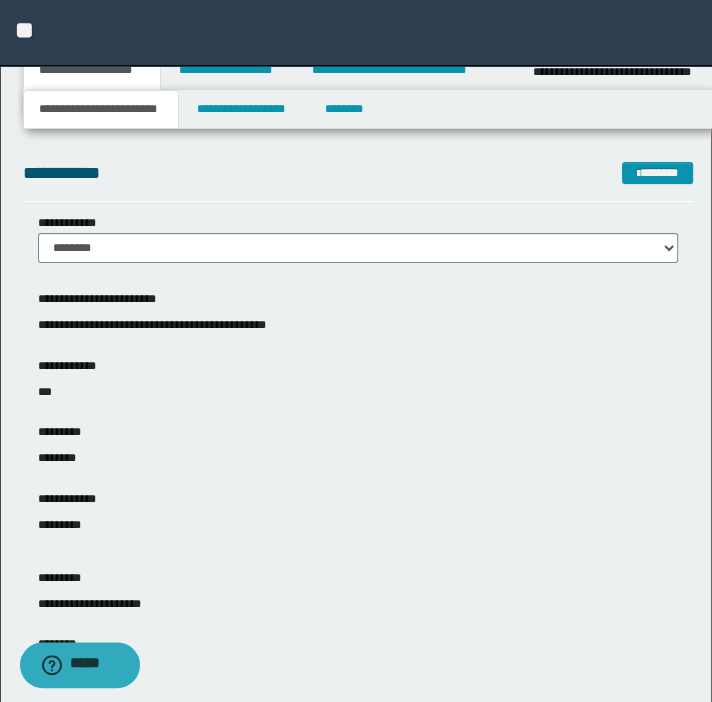 scroll, scrollTop: 0, scrollLeft: 0, axis: both 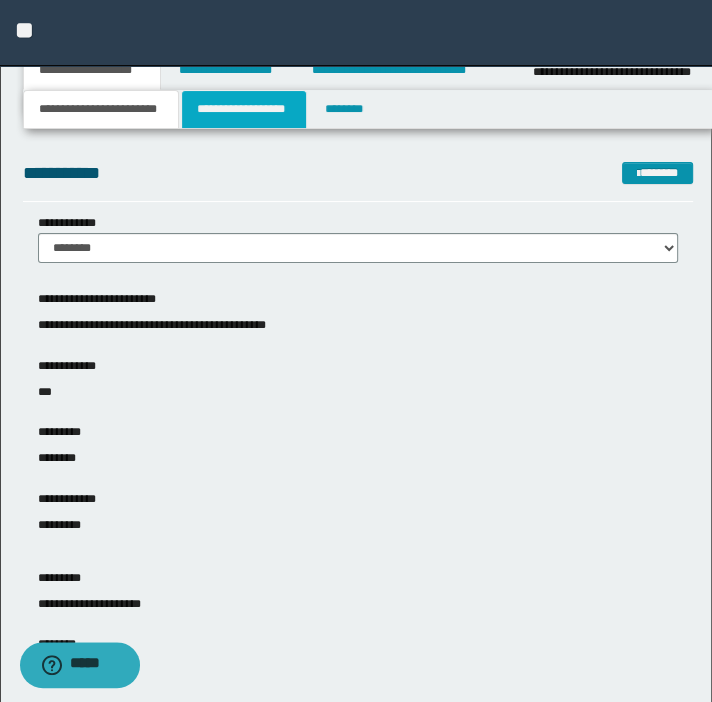 click on "**********" at bounding box center (244, 109) 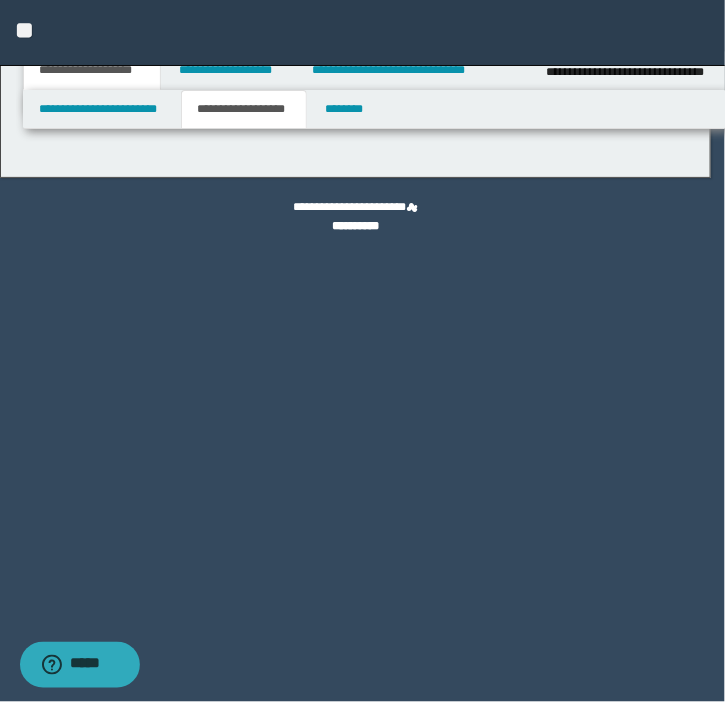 type on "********" 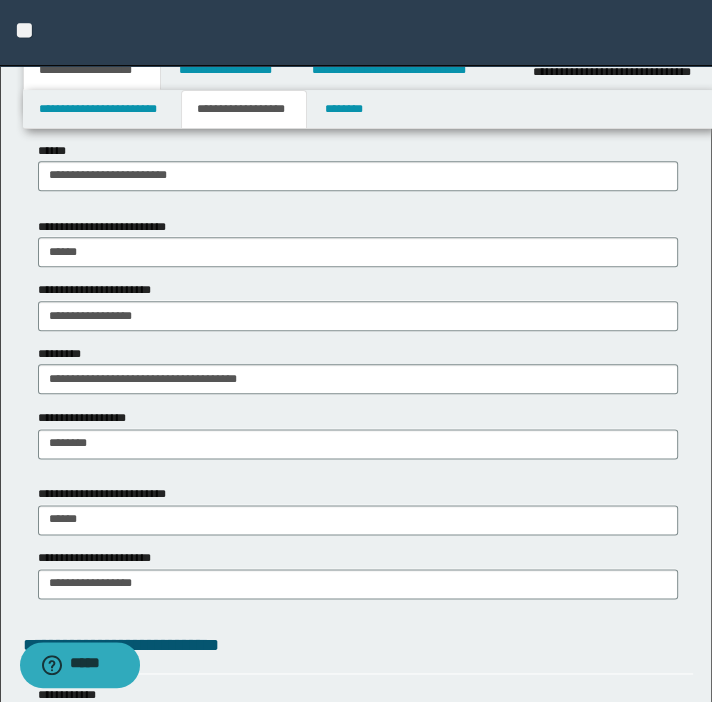 scroll, scrollTop: 1090, scrollLeft: 0, axis: vertical 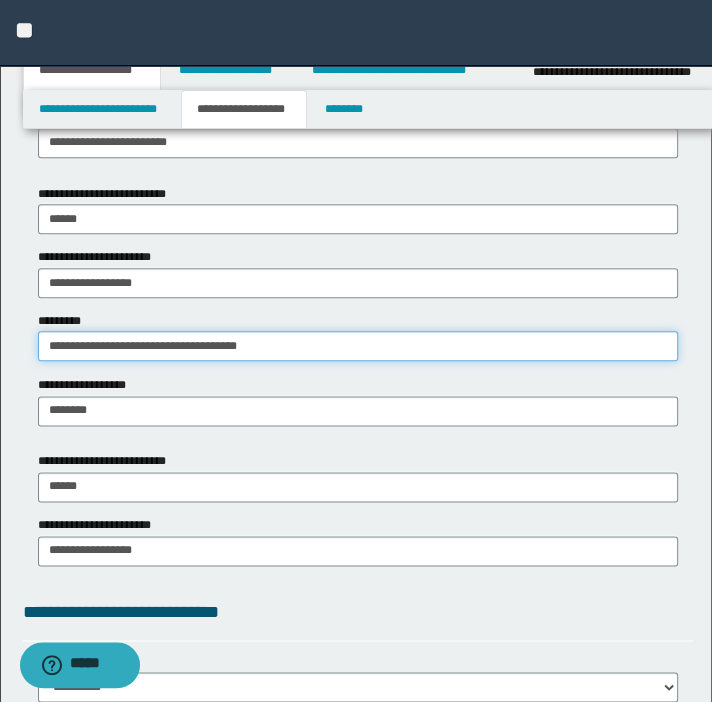 drag, startPoint x: 311, startPoint y: 344, endPoint x: 5, endPoint y: 338, distance: 306.0588 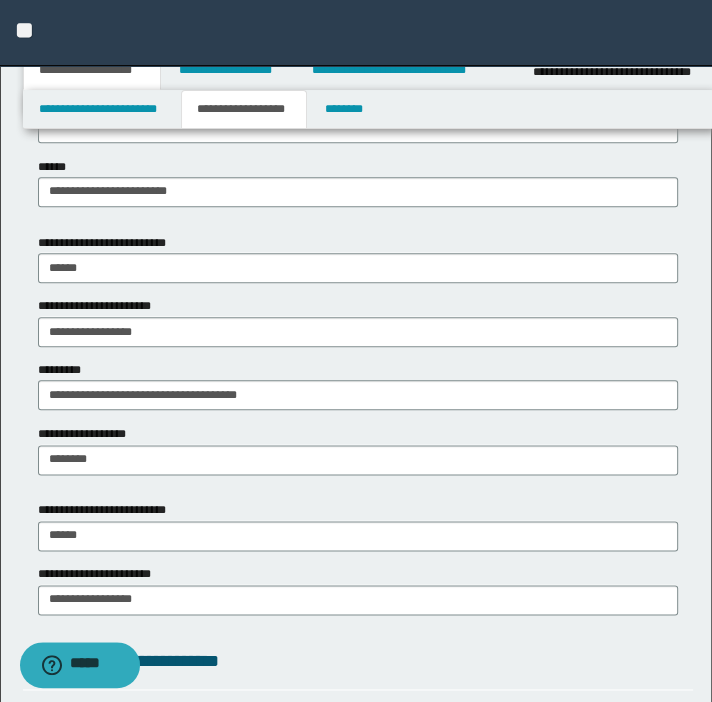 scroll, scrollTop: 1000, scrollLeft: 0, axis: vertical 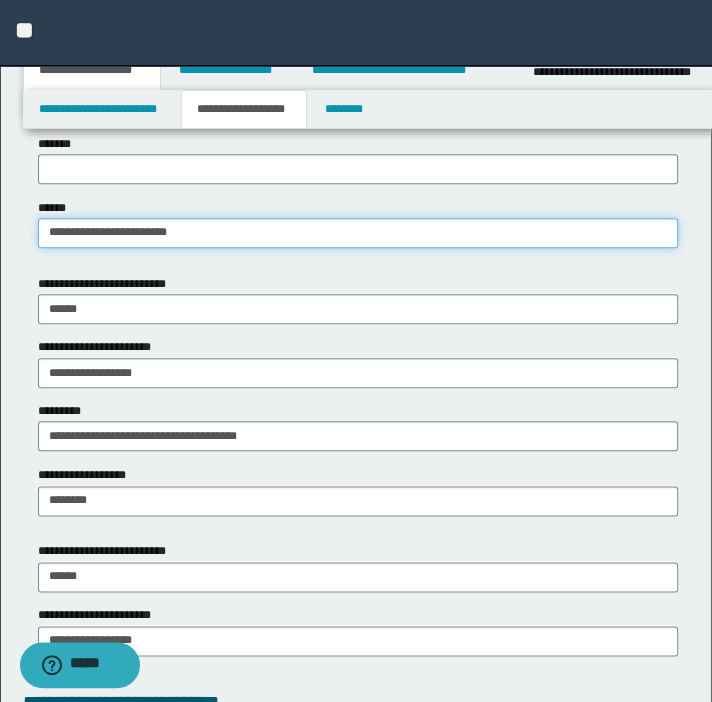 click on "**********" at bounding box center (358, 233) 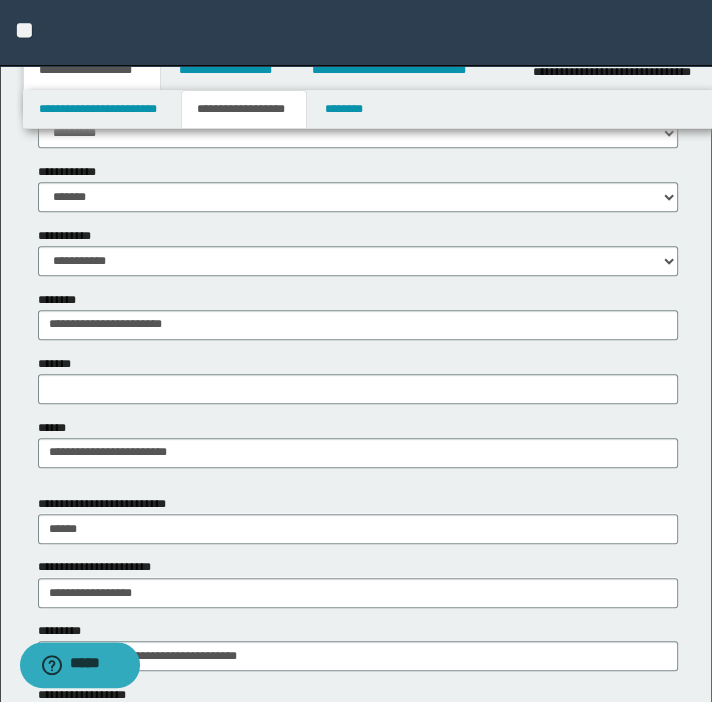 scroll, scrollTop: 727, scrollLeft: 0, axis: vertical 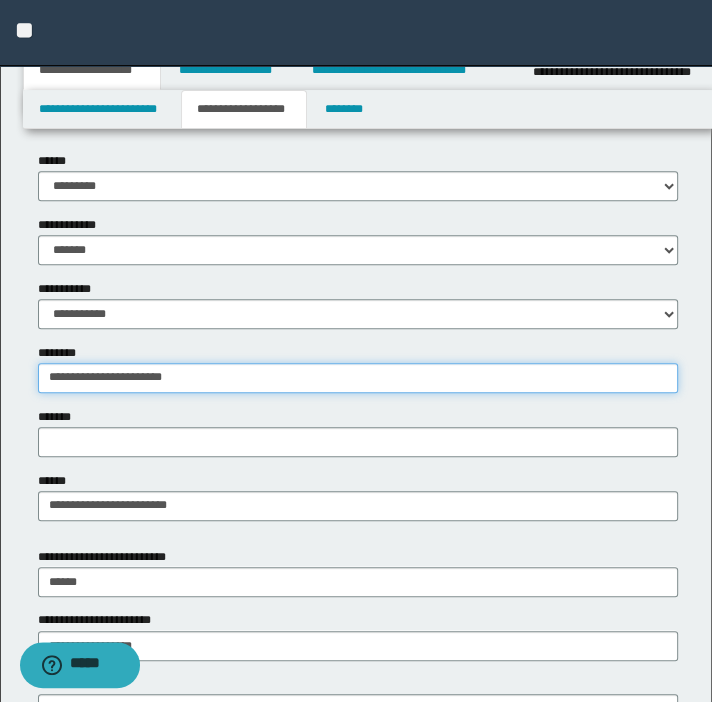 drag, startPoint x: 216, startPoint y: 373, endPoint x: 16, endPoint y: 400, distance: 201.81427 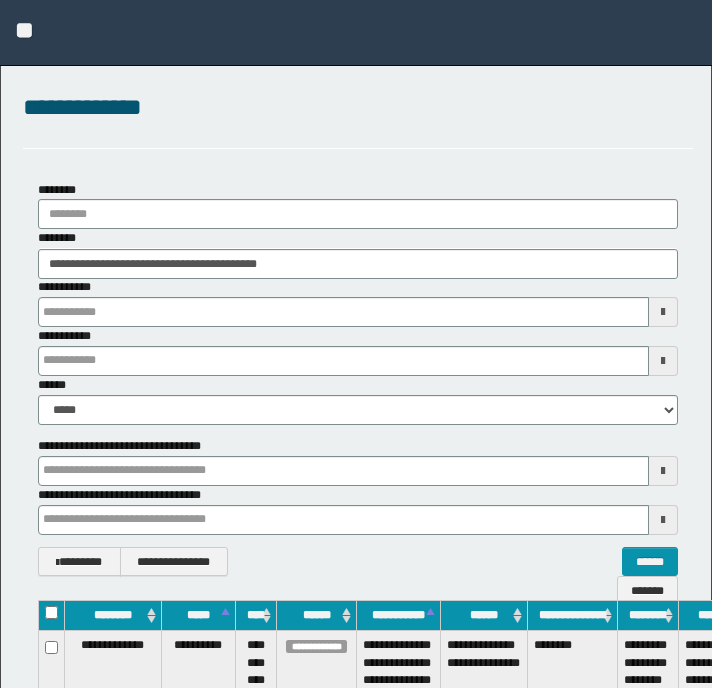 scroll, scrollTop: 284, scrollLeft: 144, axis: both 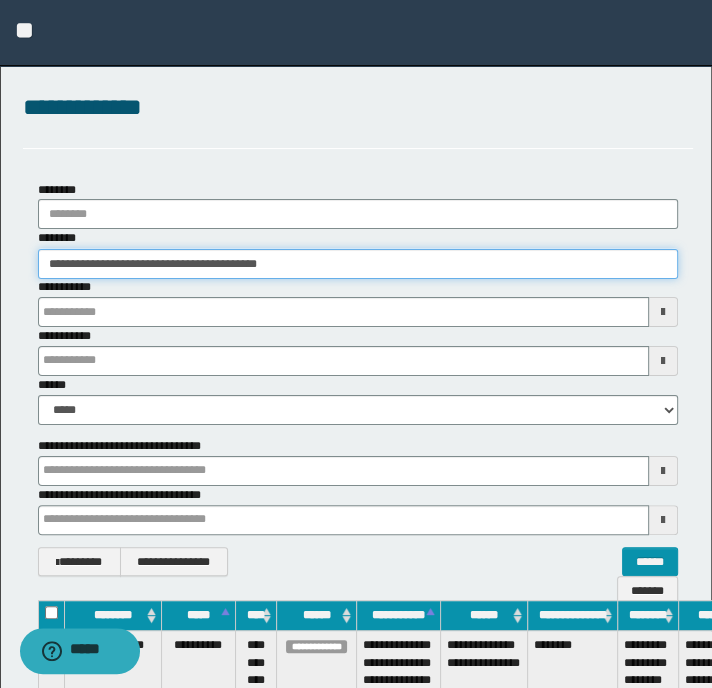 drag, startPoint x: 303, startPoint y: 267, endPoint x: 175, endPoint y: 286, distance: 129.40247 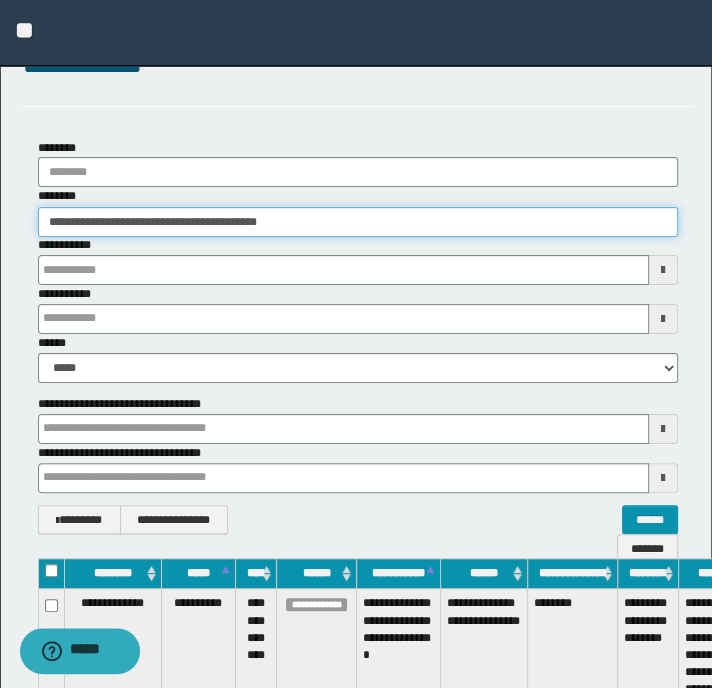 scroll, scrollTop: 284, scrollLeft: 0, axis: vertical 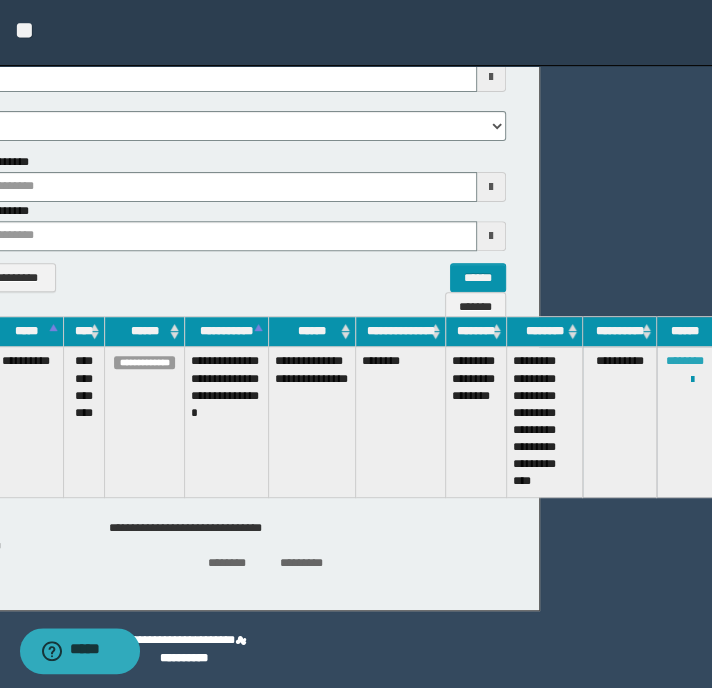 click on "********" at bounding box center (685, 361) 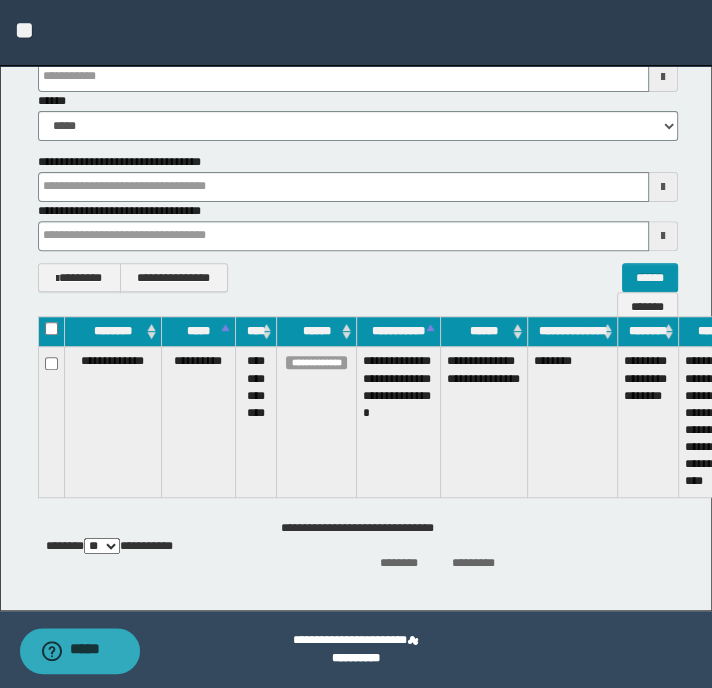 scroll, scrollTop: 11, scrollLeft: 0, axis: vertical 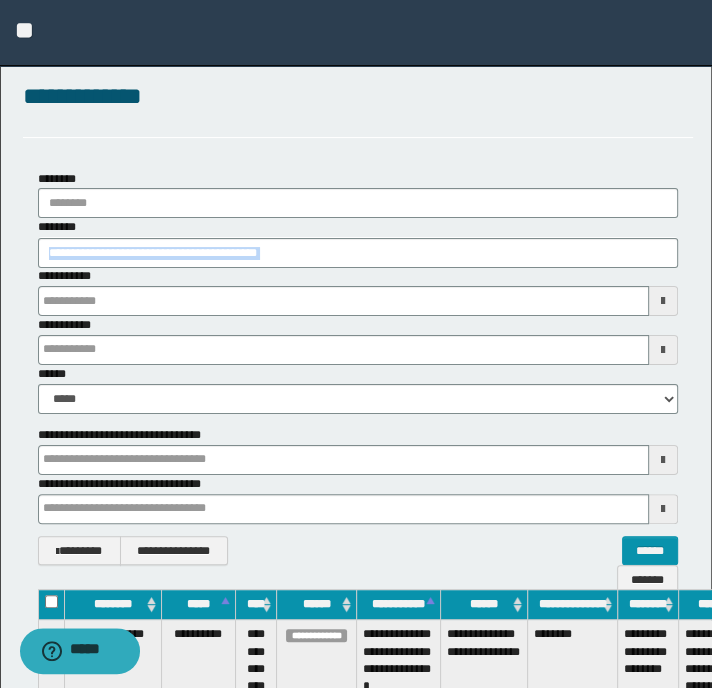 drag, startPoint x: 302, startPoint y: 234, endPoint x: 2, endPoint y: 280, distance: 303.50616 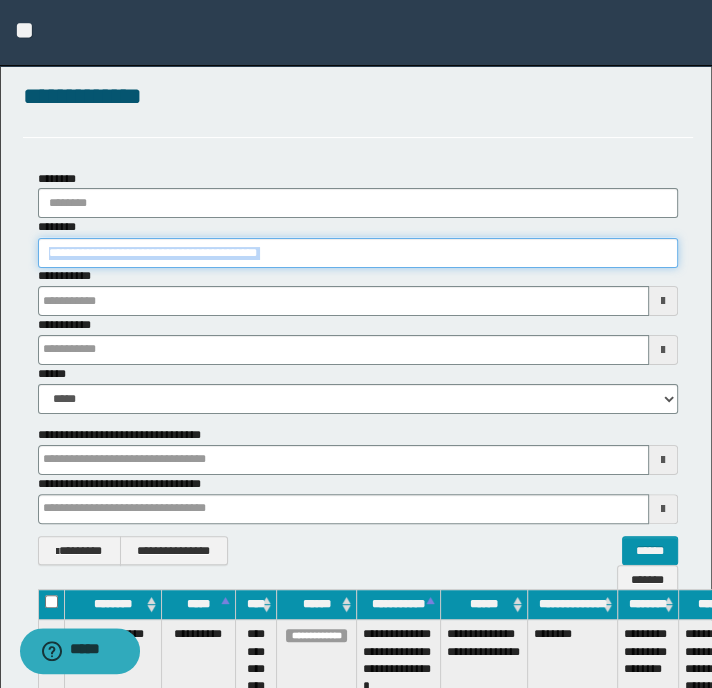 click on "**********" at bounding box center [358, 253] 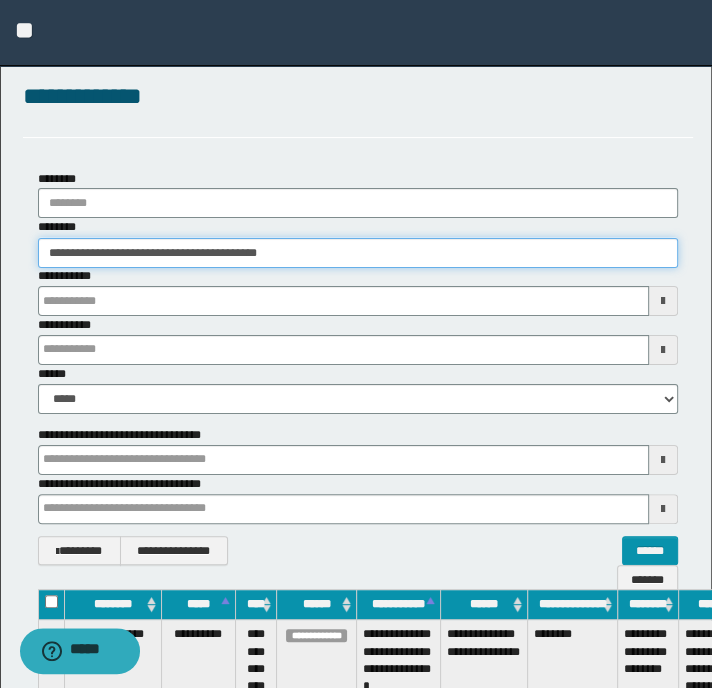 drag, startPoint x: 298, startPoint y: 249, endPoint x: -60, endPoint y: 255, distance: 358.05026 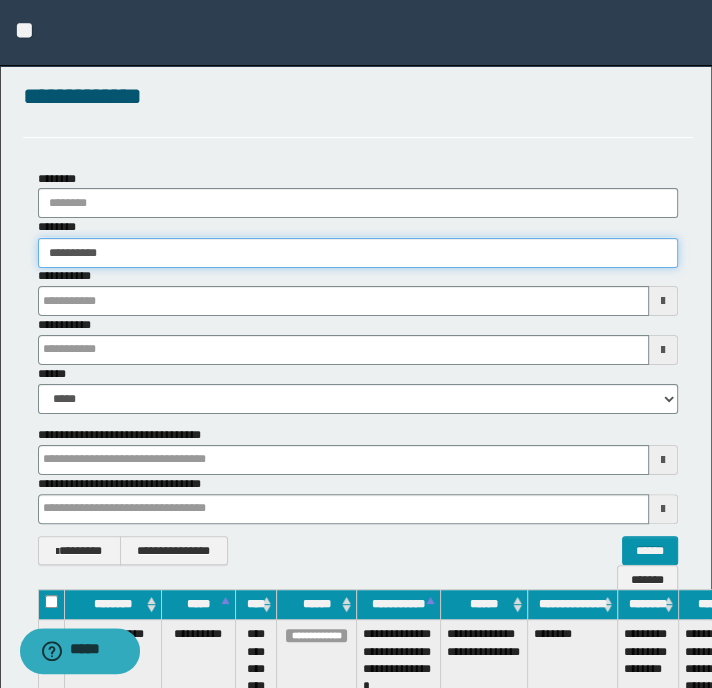 type on "**********" 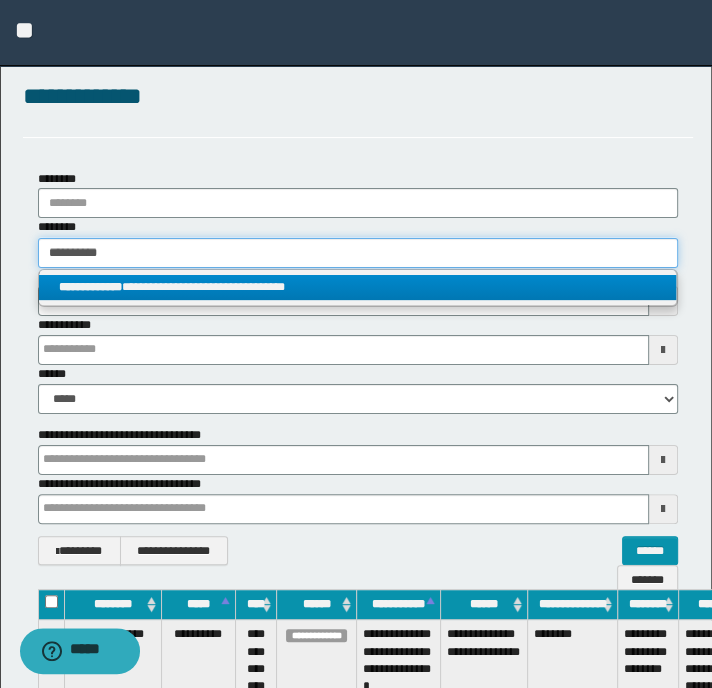 type on "**********" 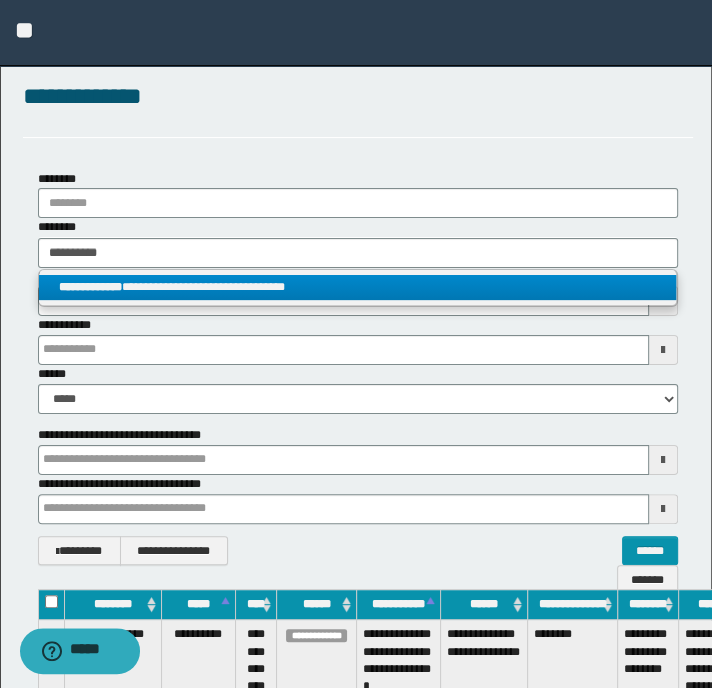 click on "**********" at bounding box center [358, 287] 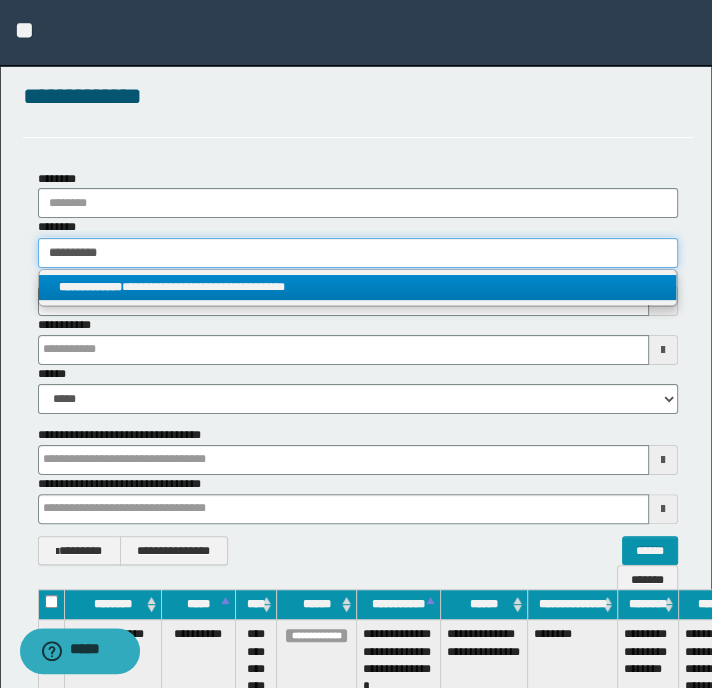 type 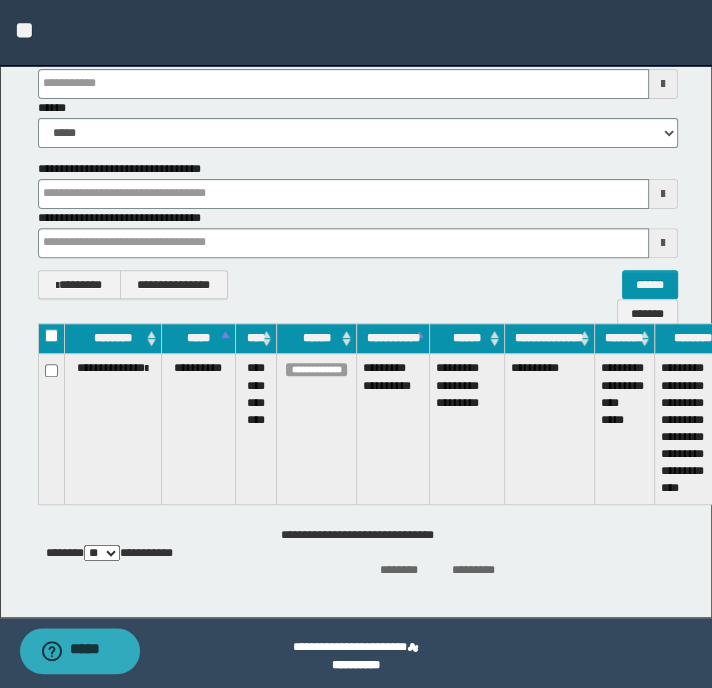 scroll, scrollTop: 284, scrollLeft: 0, axis: vertical 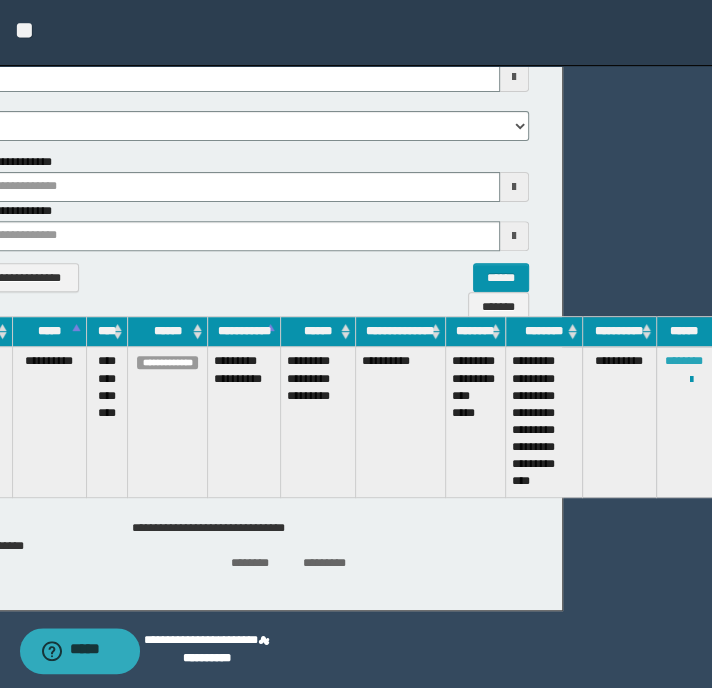 click on "********" at bounding box center (684, 361) 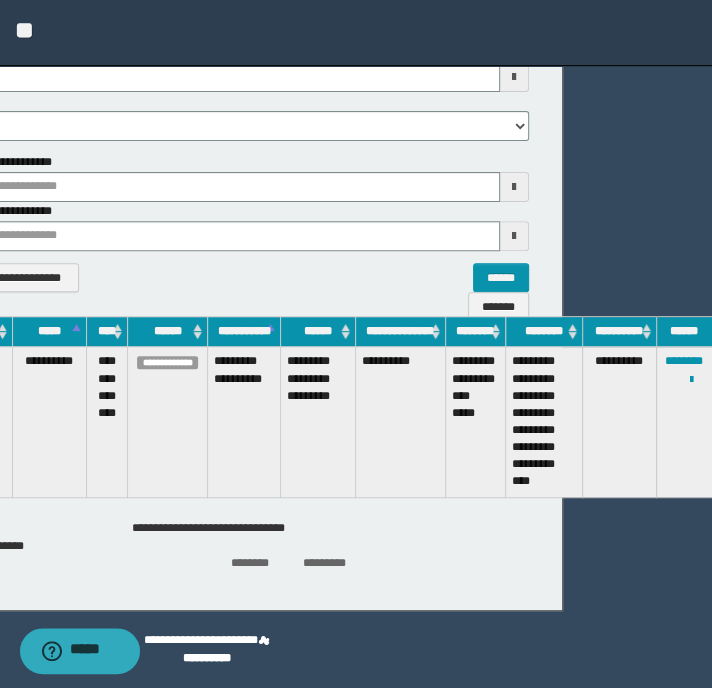 drag, startPoint x: 310, startPoint y: 680, endPoint x: 317, endPoint y: 690, distance: 12.206555 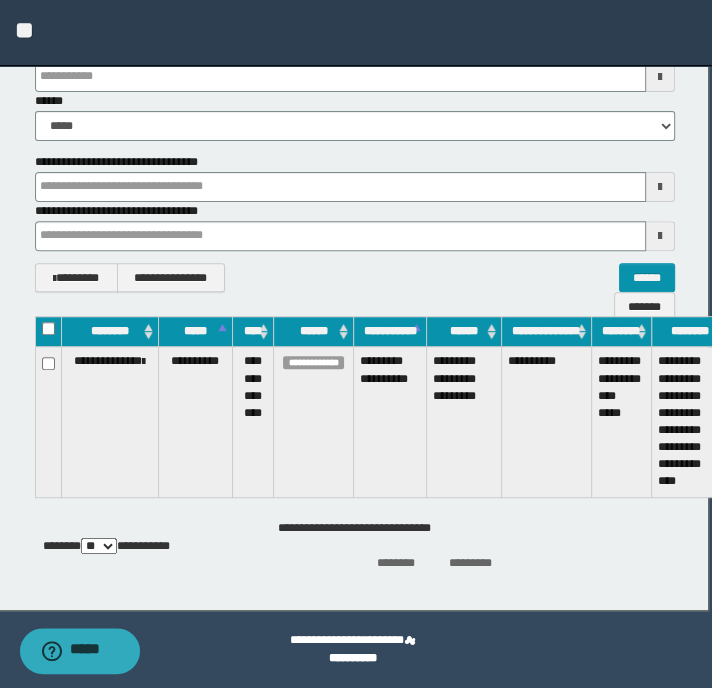 scroll, scrollTop: 284, scrollLeft: 0, axis: vertical 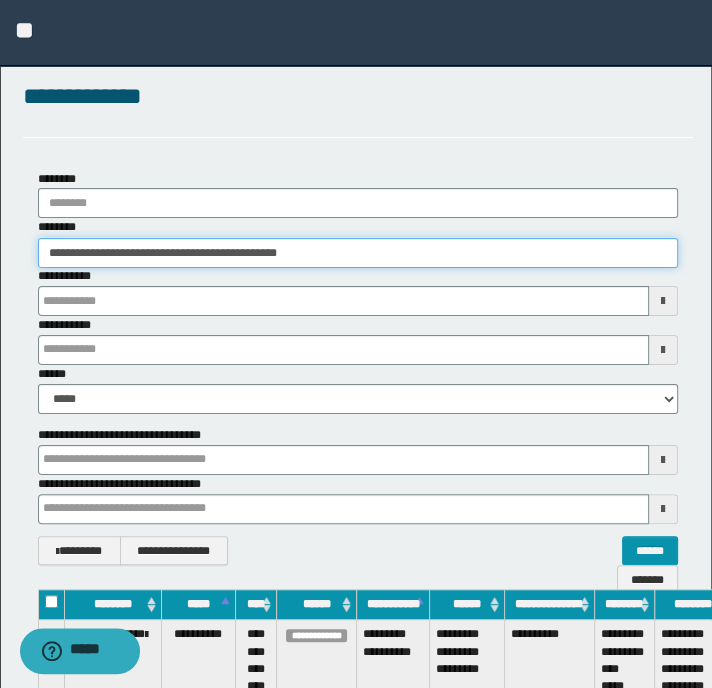drag, startPoint x: 344, startPoint y: 249, endPoint x: -99, endPoint y: 252, distance: 443.01016 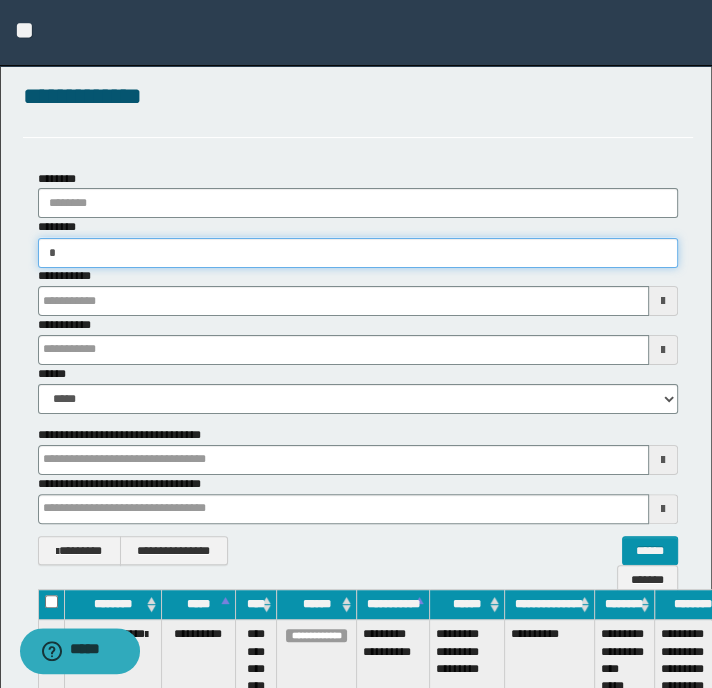 type on "**" 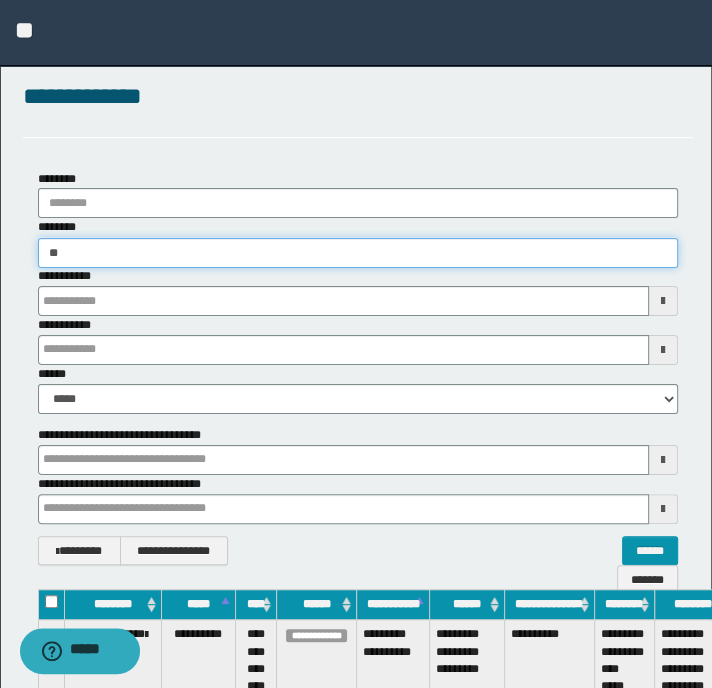type on "**" 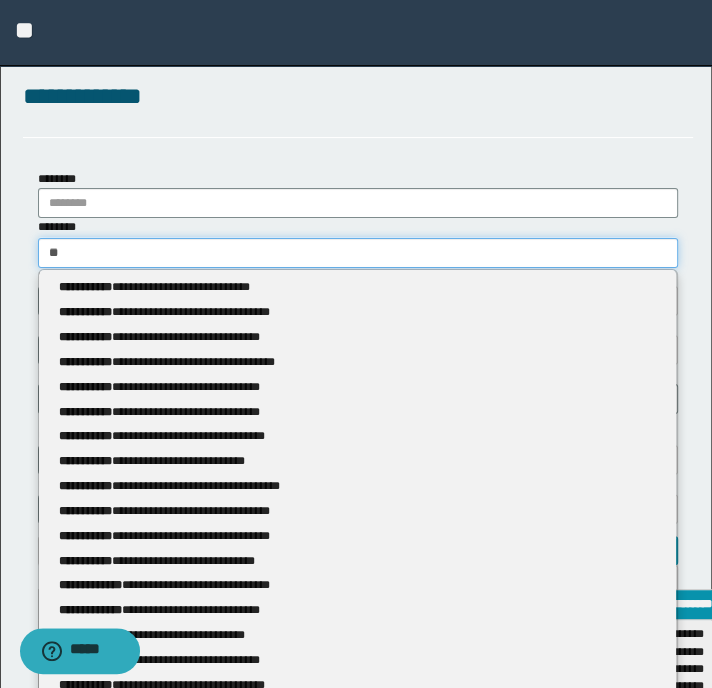 type 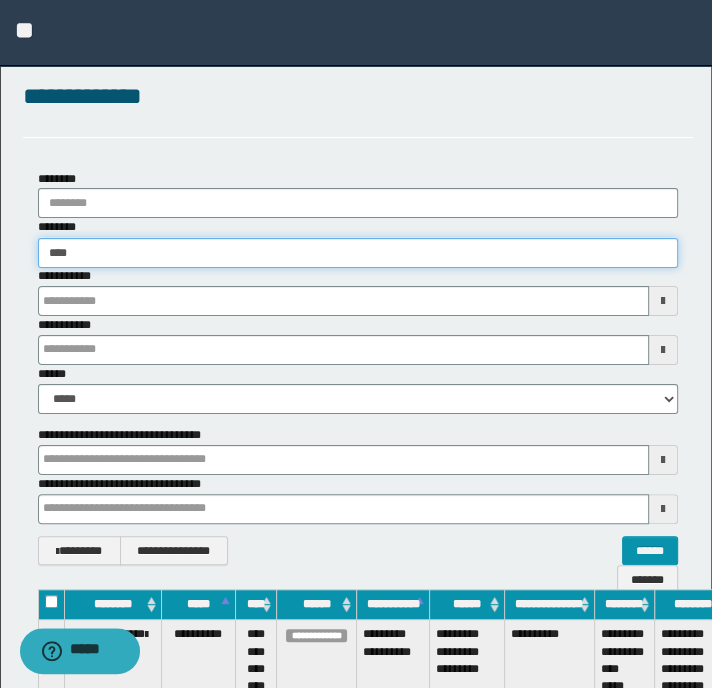 type on "*****" 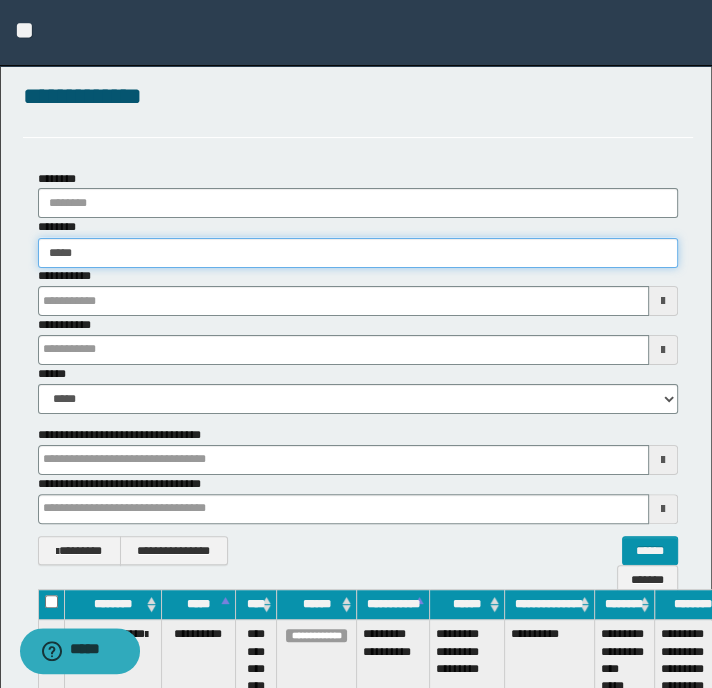 type on "*****" 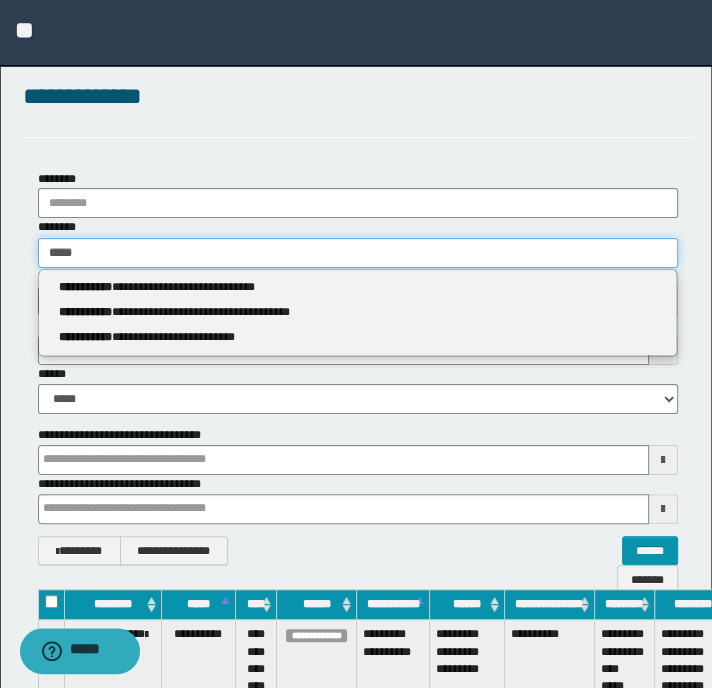 type 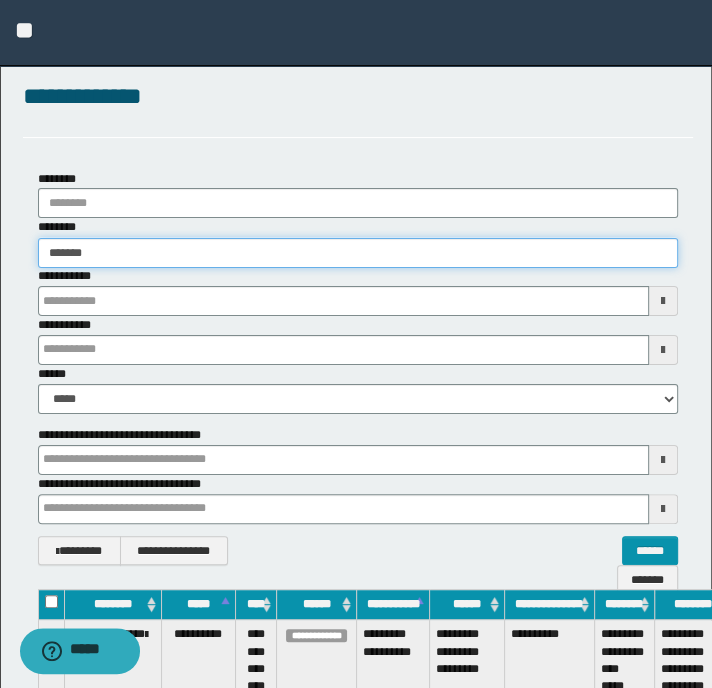 type on "********" 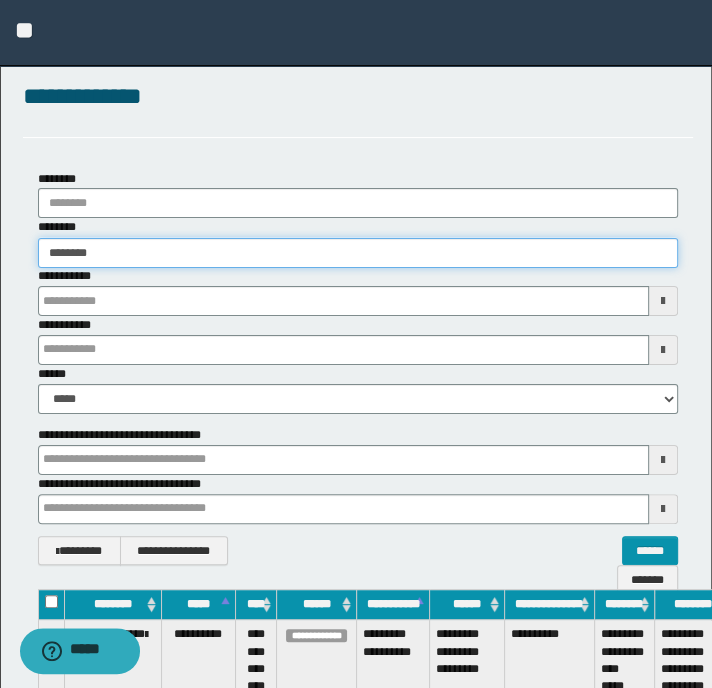 type on "********" 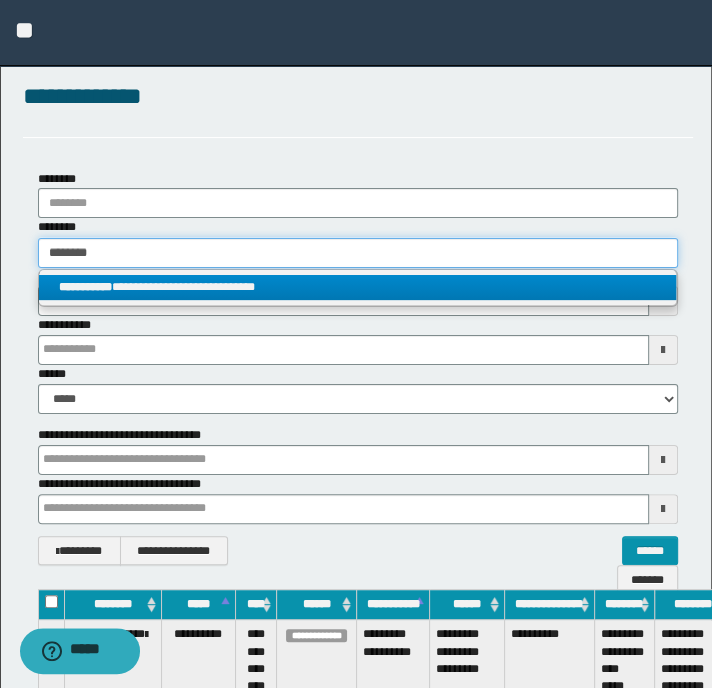 type on "********" 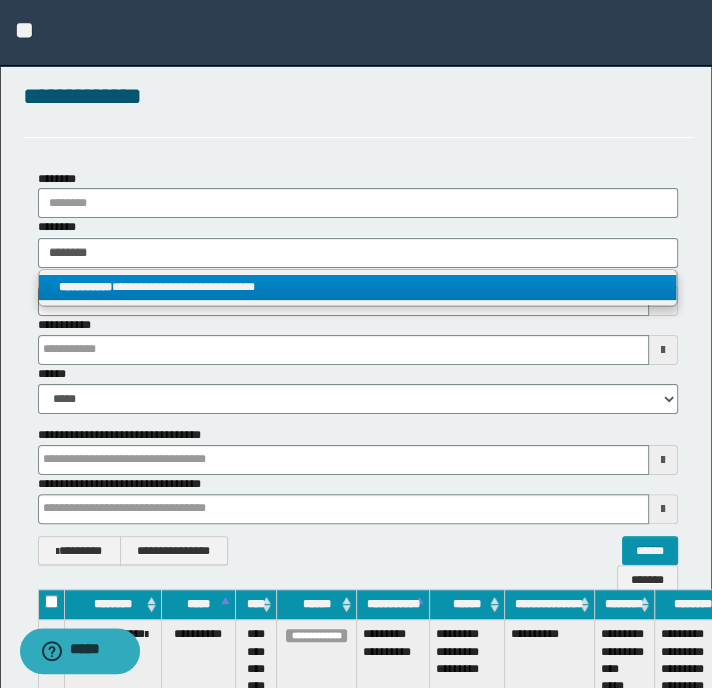 click on "**********" at bounding box center (85, 287) 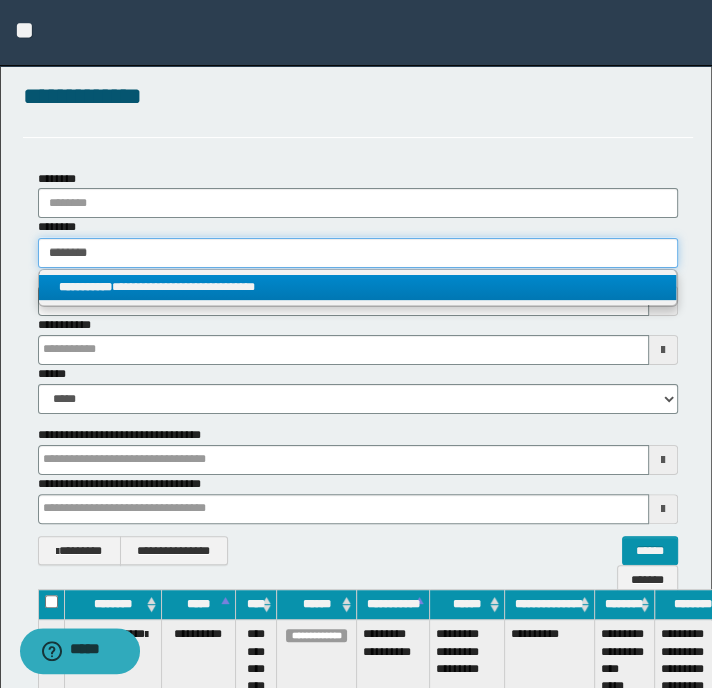 type 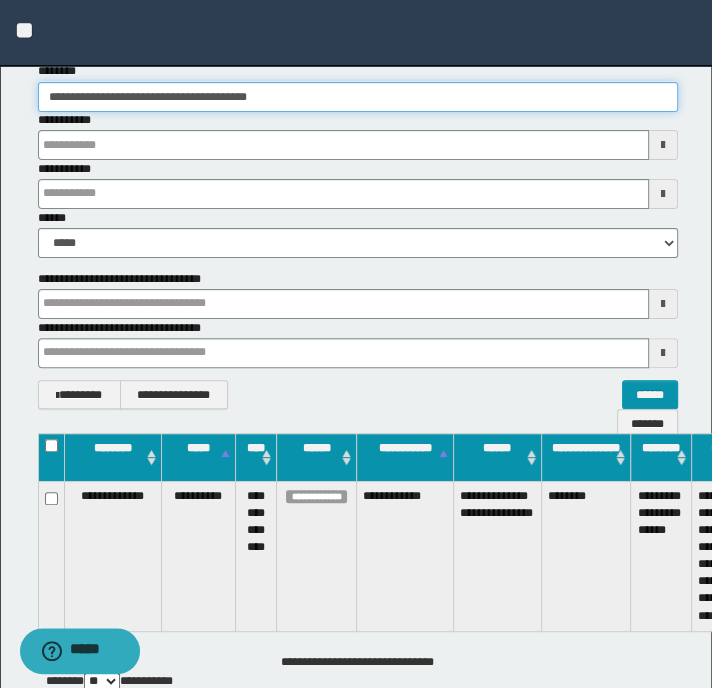 scroll, scrollTop: 300, scrollLeft: 0, axis: vertical 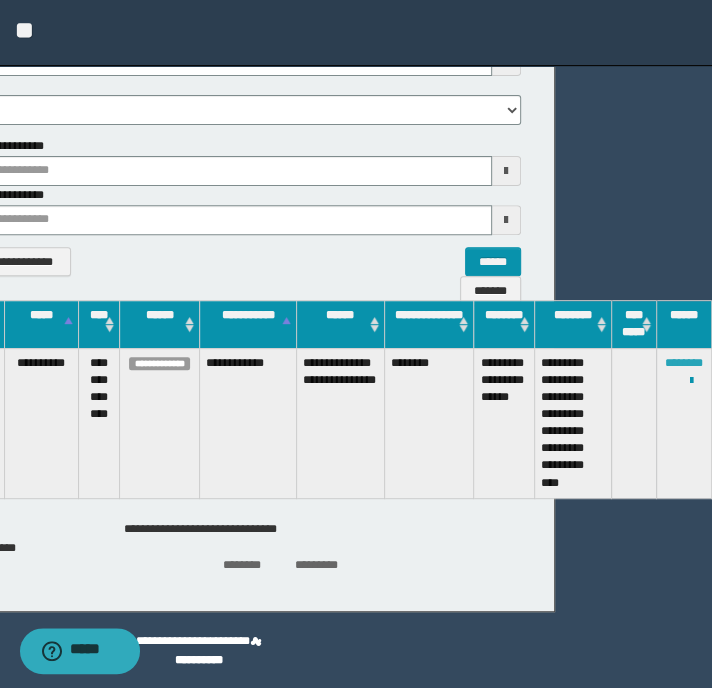 click on "********" at bounding box center [684, 363] 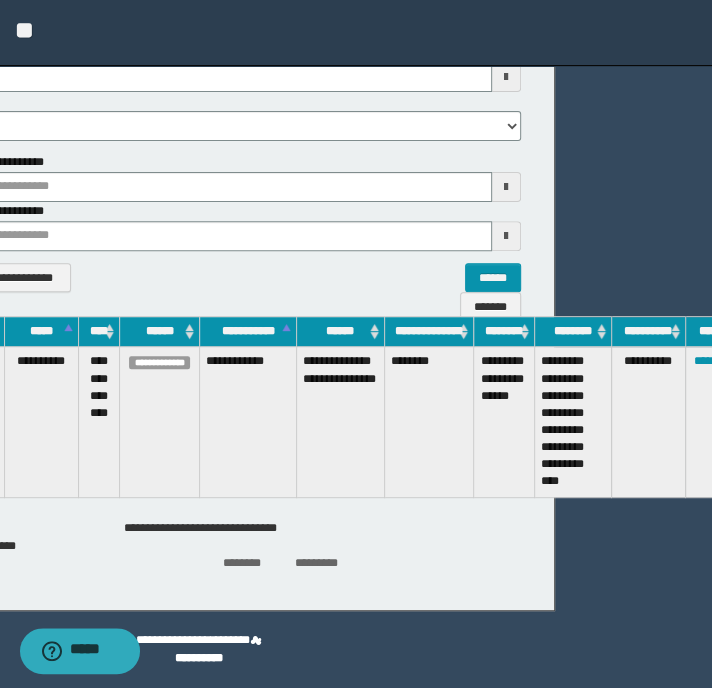scroll, scrollTop: 284, scrollLeft: 157, axis: both 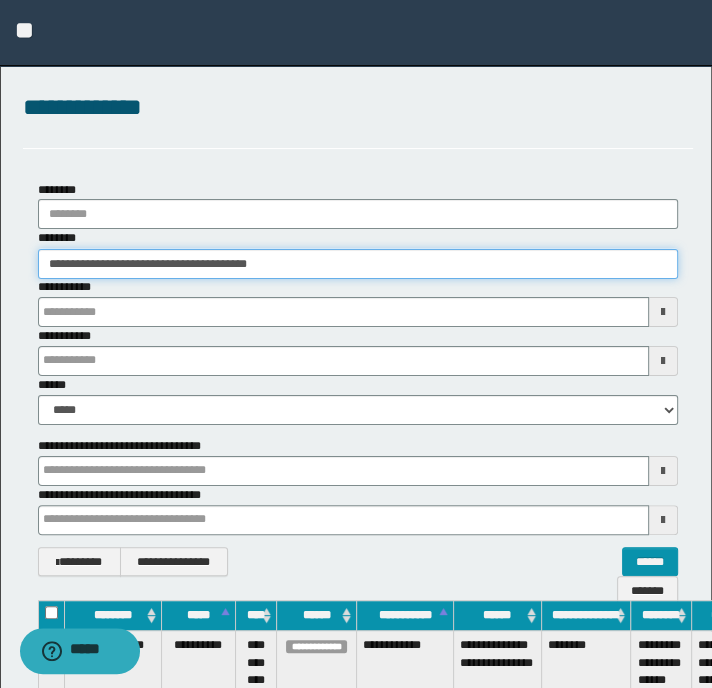 drag, startPoint x: 116, startPoint y: 260, endPoint x: 69, endPoint y: 257, distance: 47.095646 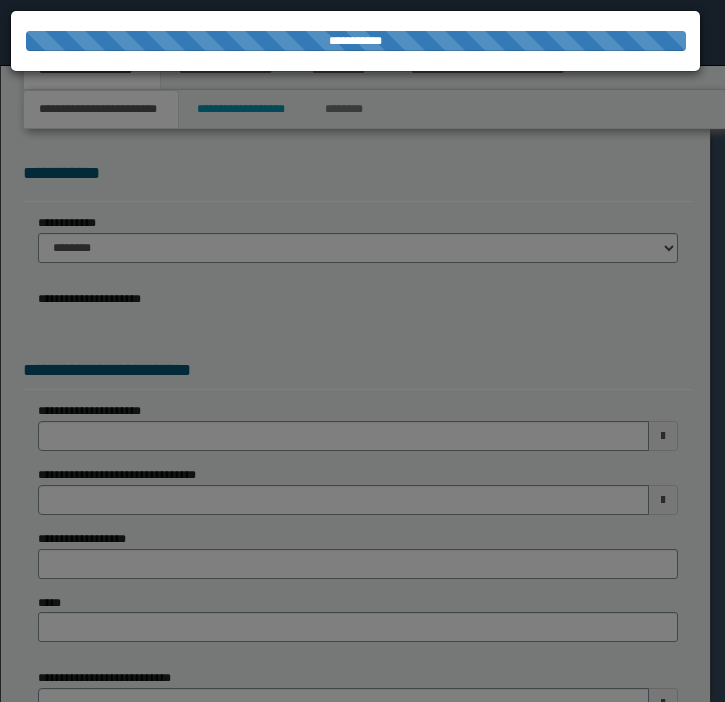 scroll, scrollTop: 0, scrollLeft: 0, axis: both 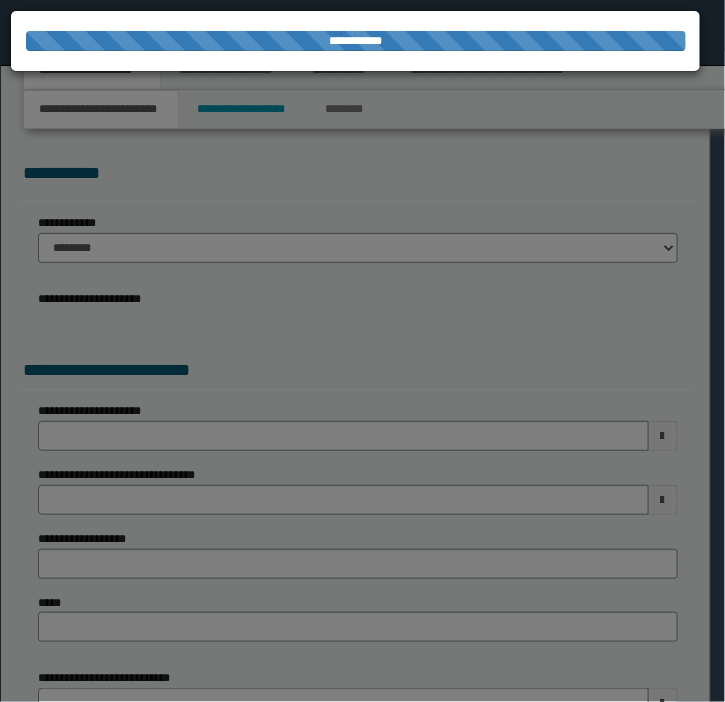 select on "*" 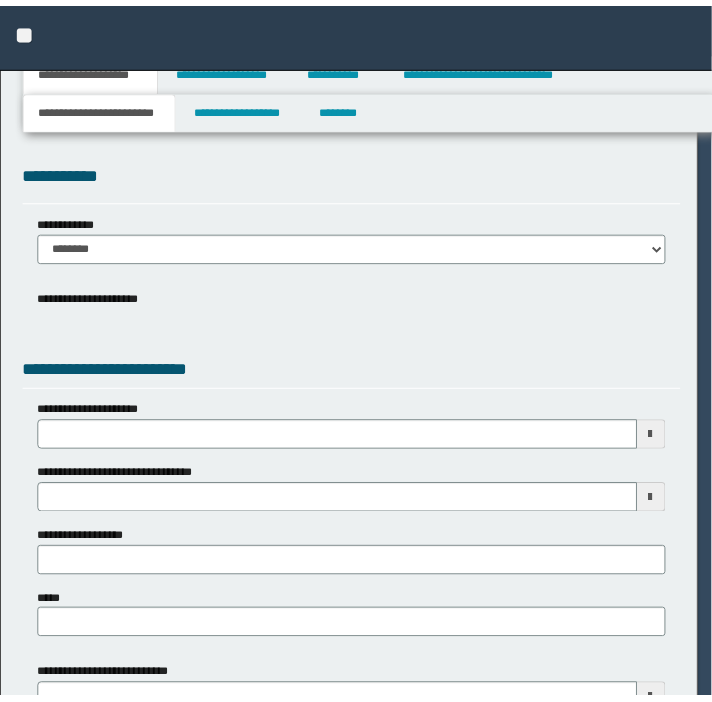 scroll, scrollTop: 0, scrollLeft: 0, axis: both 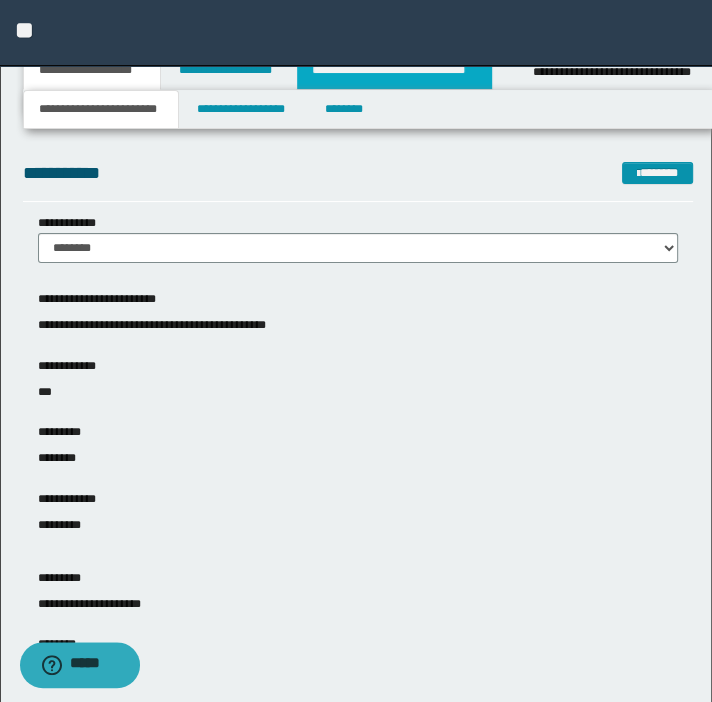click on "**********" at bounding box center [394, 70] 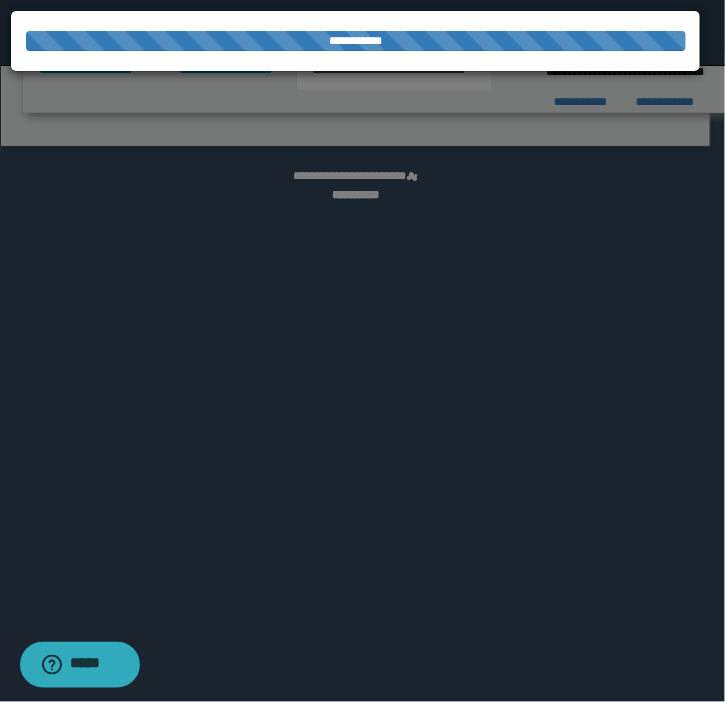 select on "*" 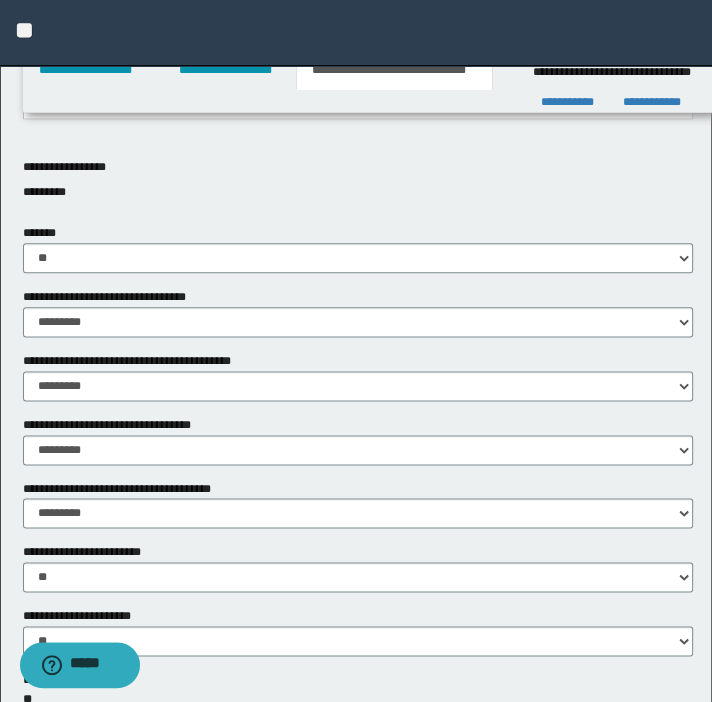 scroll, scrollTop: 1181, scrollLeft: 0, axis: vertical 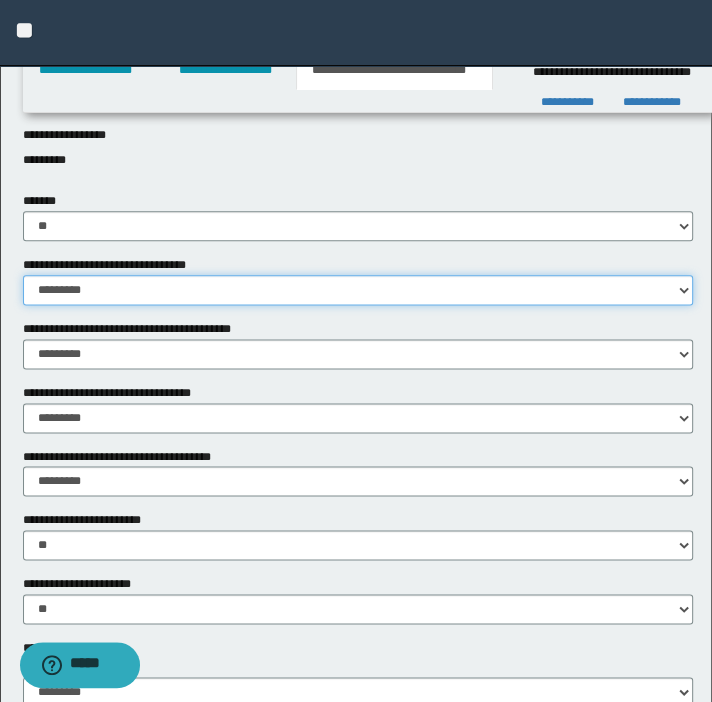 click on "*********
**
**" at bounding box center [358, 290] 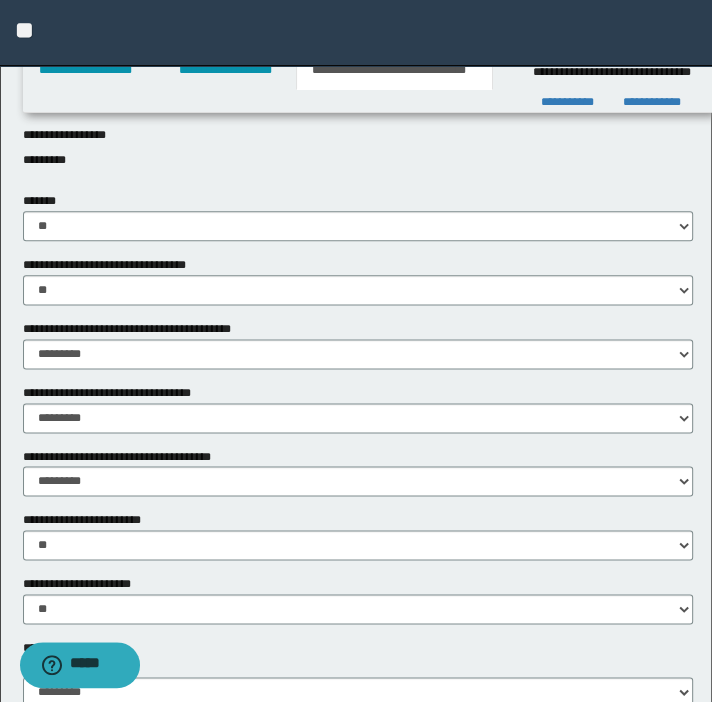 click on "**********" at bounding box center (138, 329) 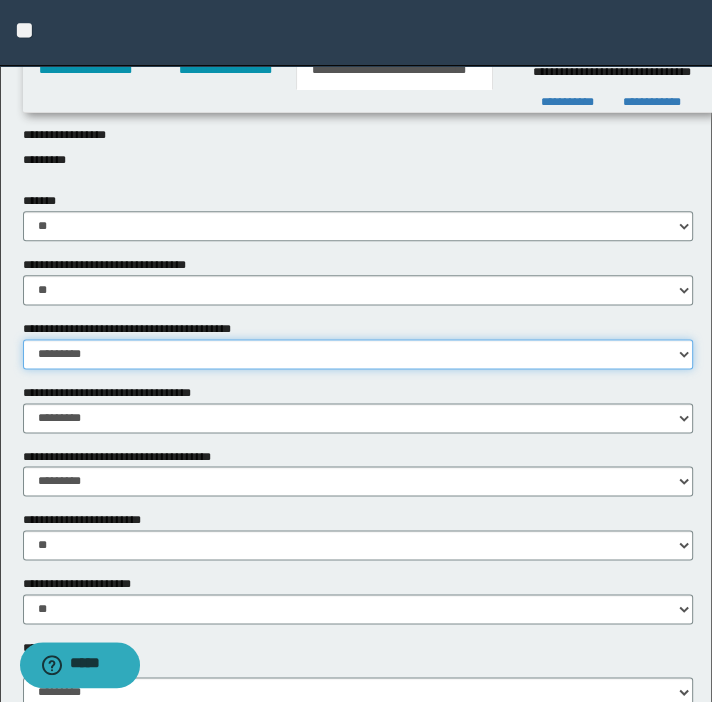 click on "*********
**
**" at bounding box center (358, 354) 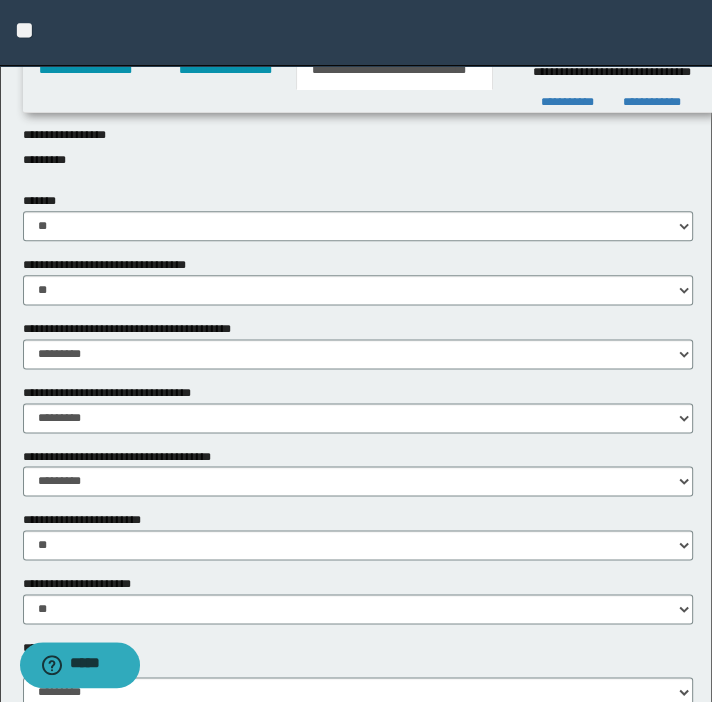 click on "**********" at bounding box center [358, 352] 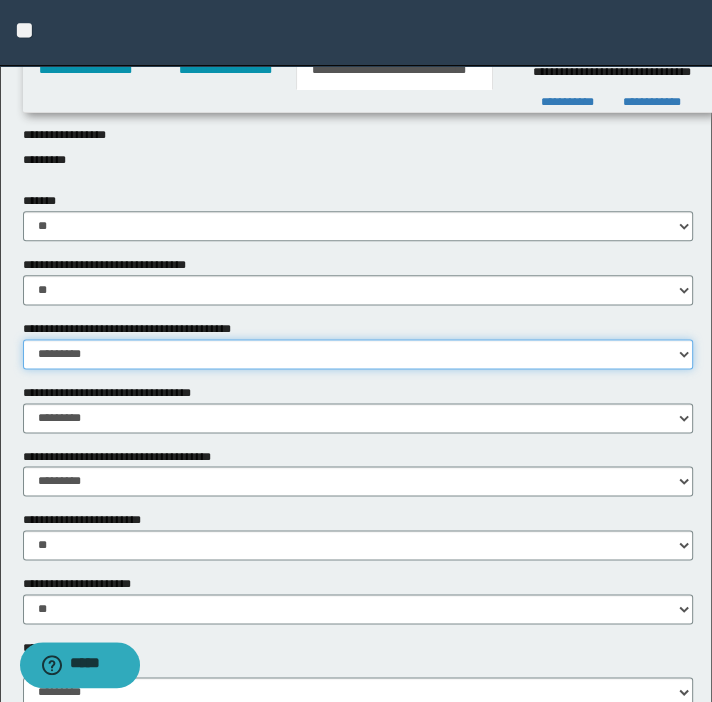 drag, startPoint x: 86, startPoint y: 351, endPoint x: 84, endPoint y: 367, distance: 16.124516 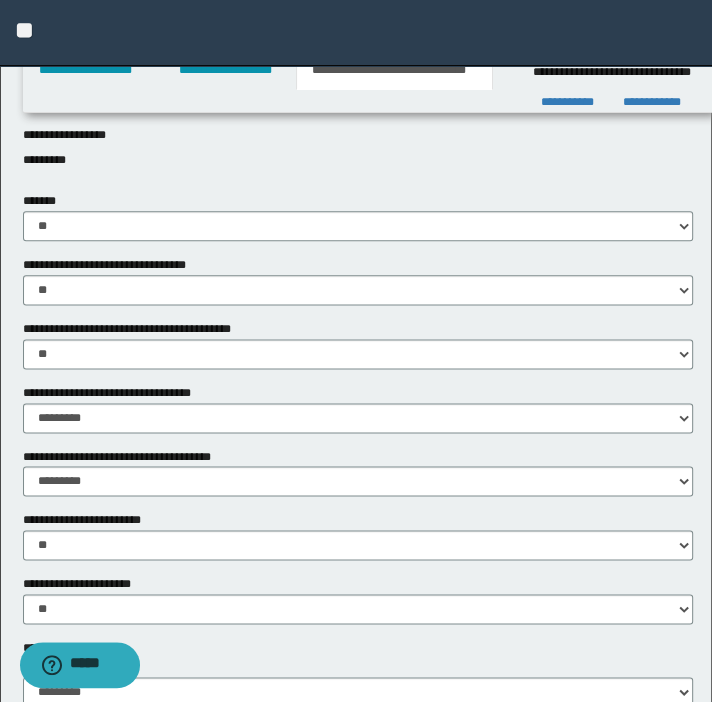click on "**********" at bounding box center [115, 393] 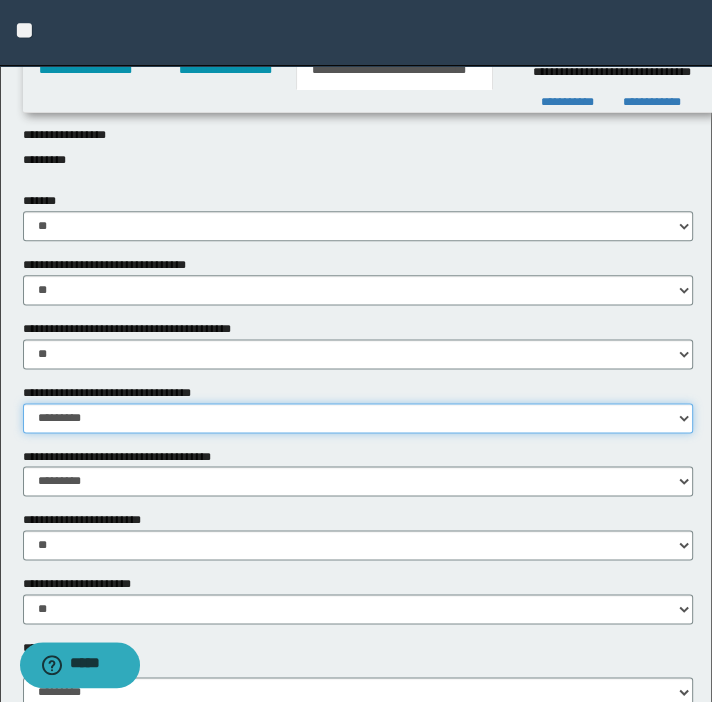 click on "*********
**
**" at bounding box center (358, 418) 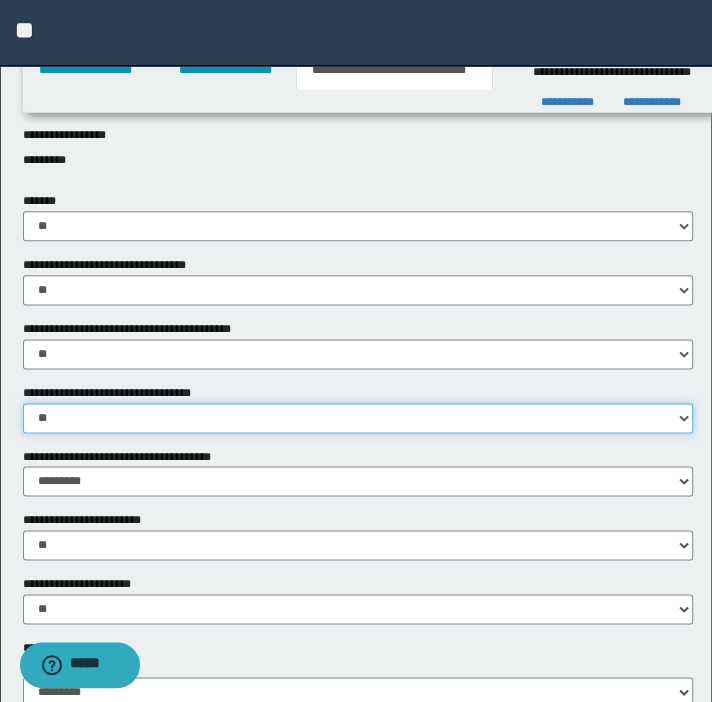 click on "*********
**
**" at bounding box center (358, 418) 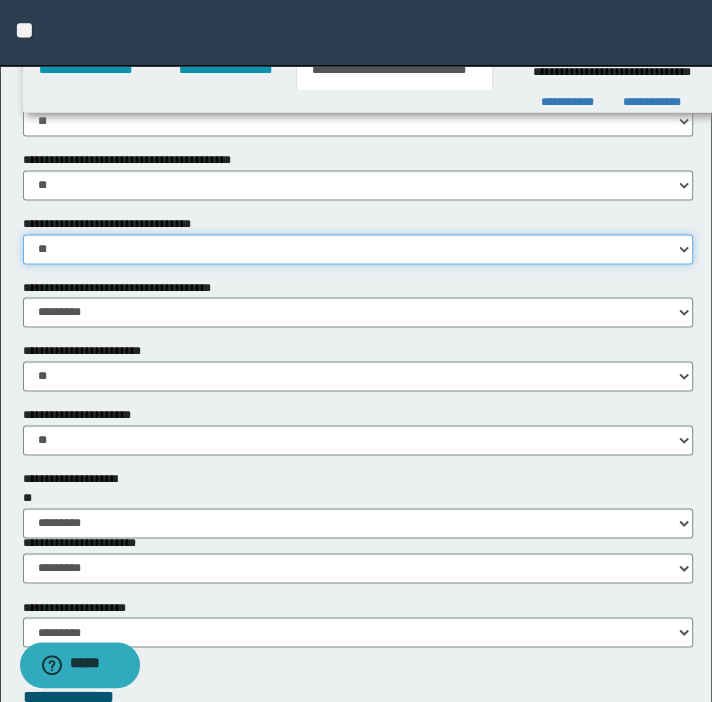 scroll, scrollTop: 1363, scrollLeft: 0, axis: vertical 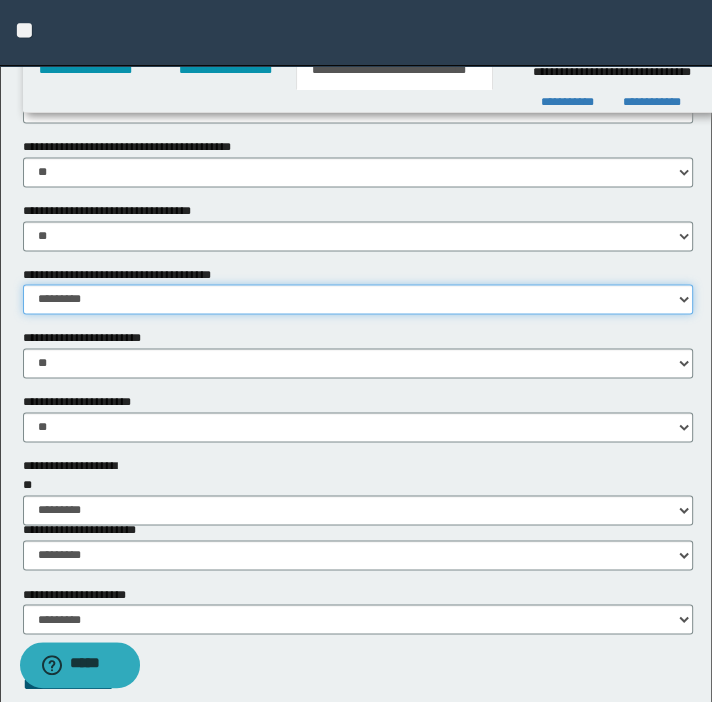 click on "*********
**
**" at bounding box center [358, 299] 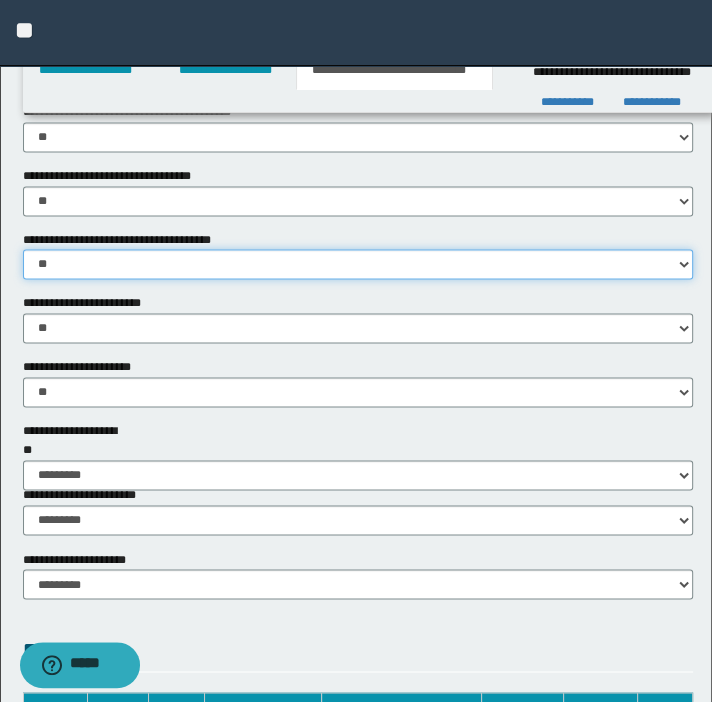 scroll, scrollTop: 1454, scrollLeft: 0, axis: vertical 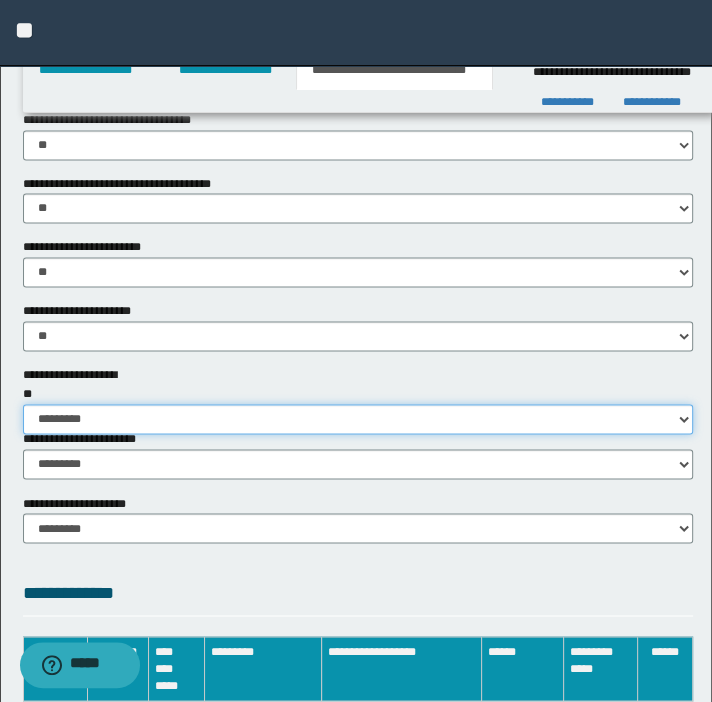 click on "*********
**
**" at bounding box center (358, 419) 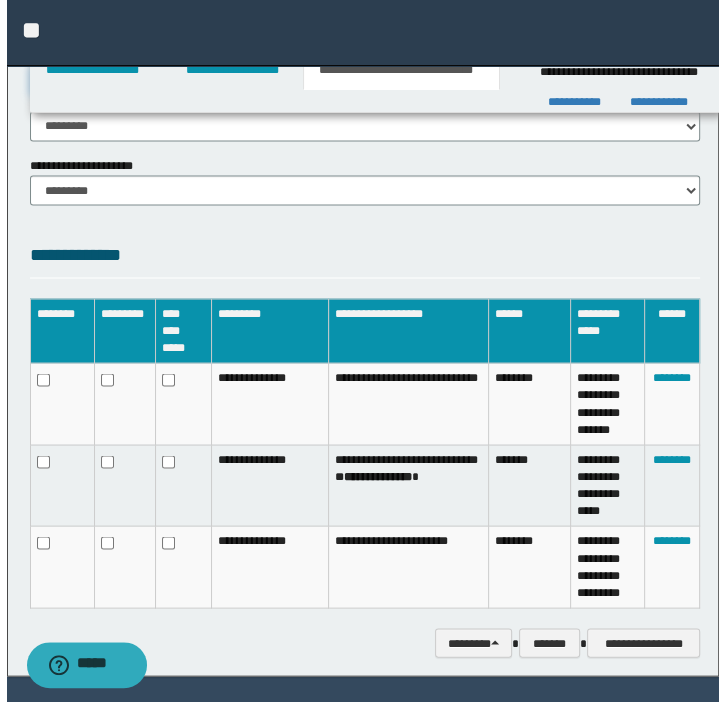 scroll, scrollTop: 1844, scrollLeft: 0, axis: vertical 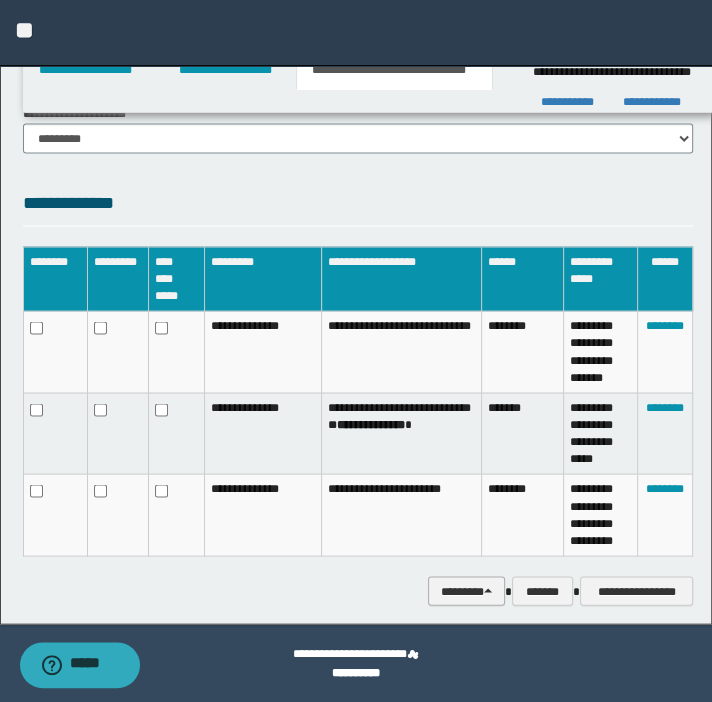 click on "********" at bounding box center (466, 591) 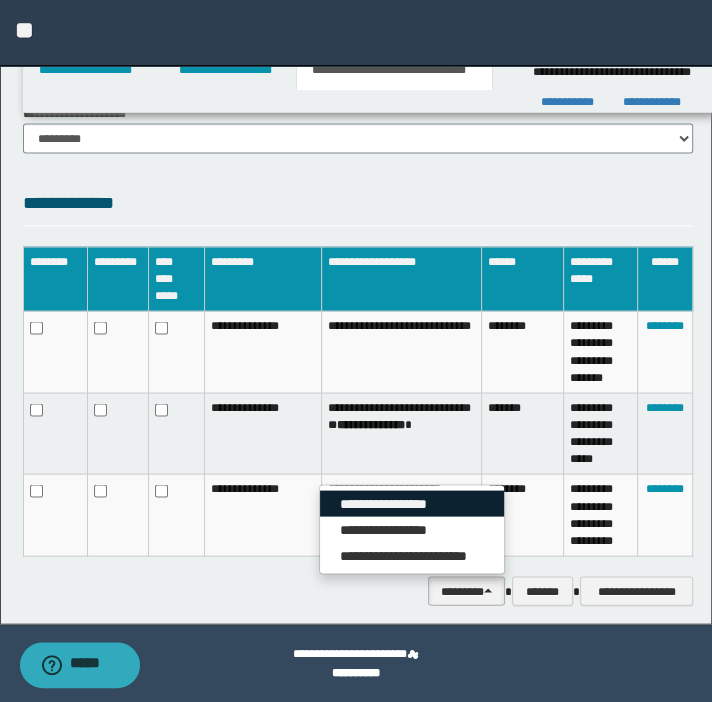 click on "**********" at bounding box center (412, 503) 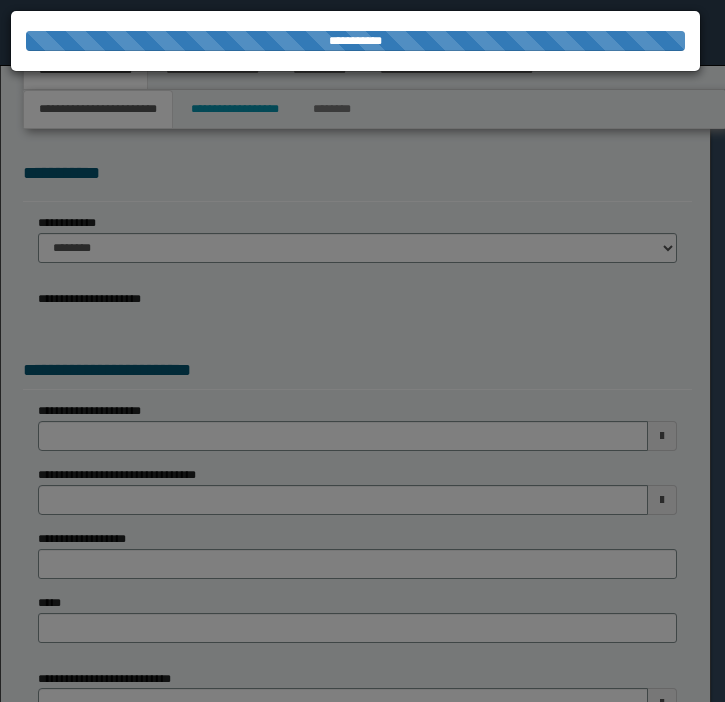 scroll, scrollTop: 0, scrollLeft: 0, axis: both 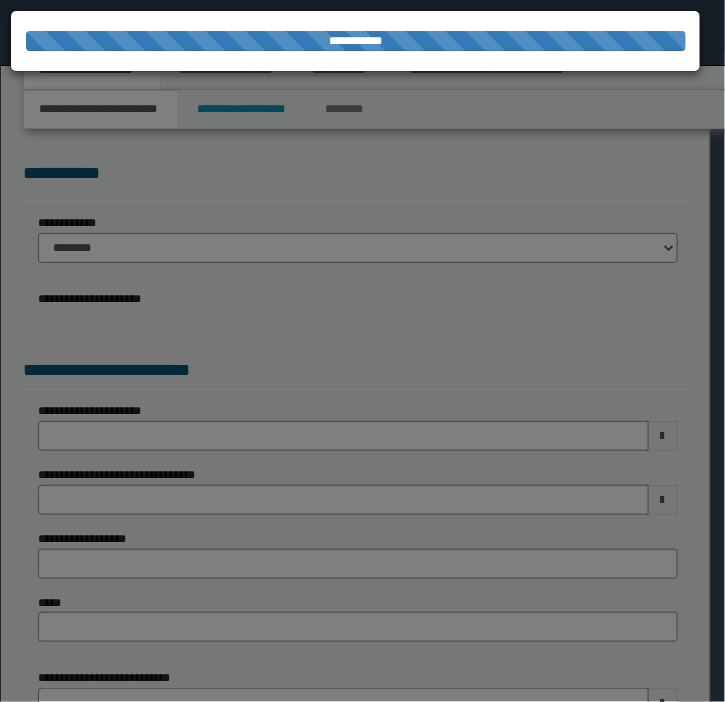 select on "*" 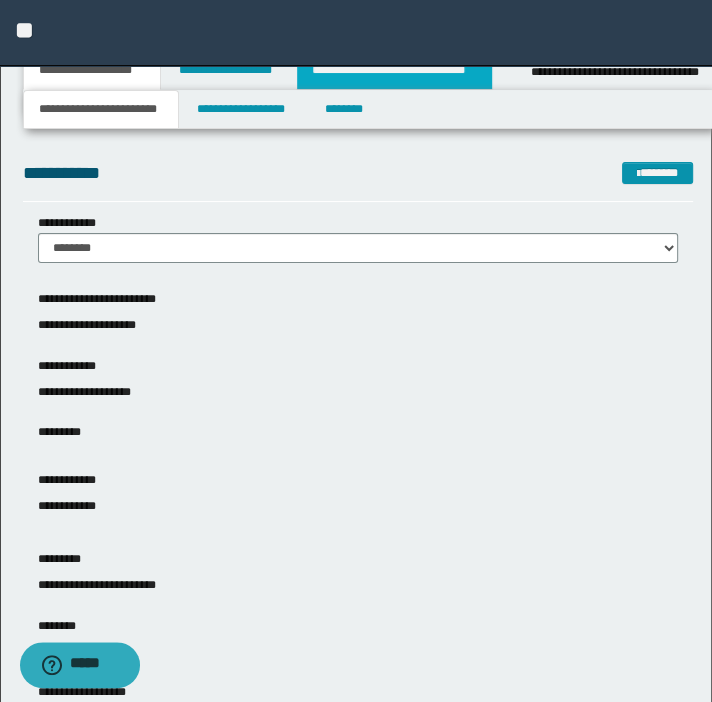 click on "**********" at bounding box center [394, 70] 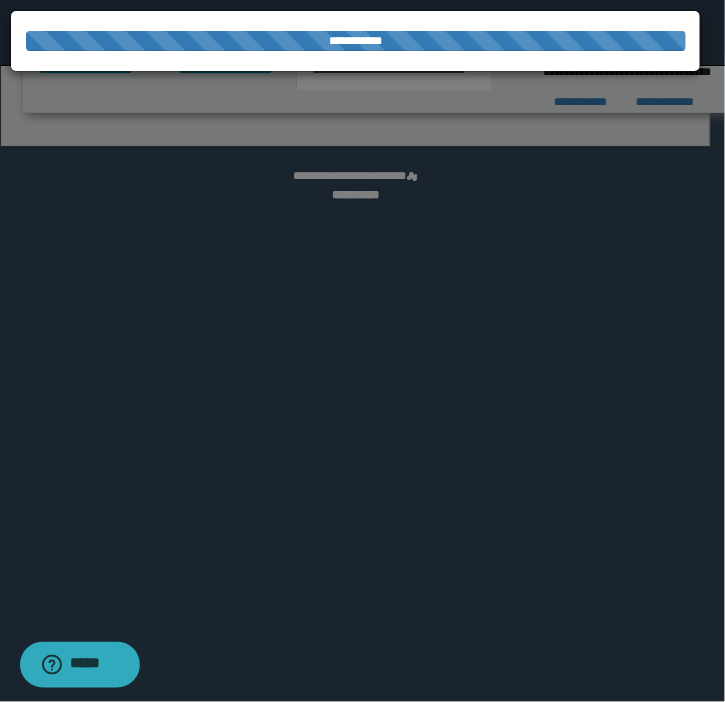 select on "*" 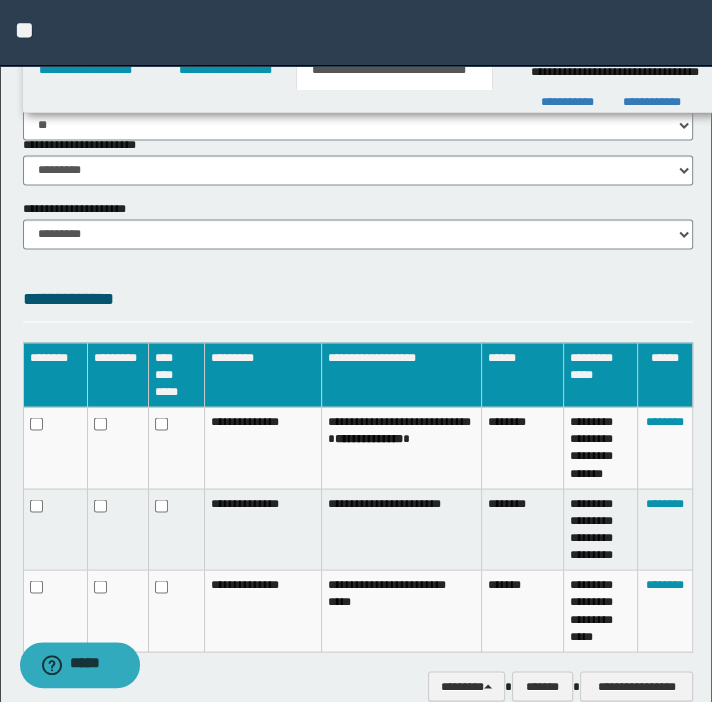 scroll, scrollTop: 1802, scrollLeft: 0, axis: vertical 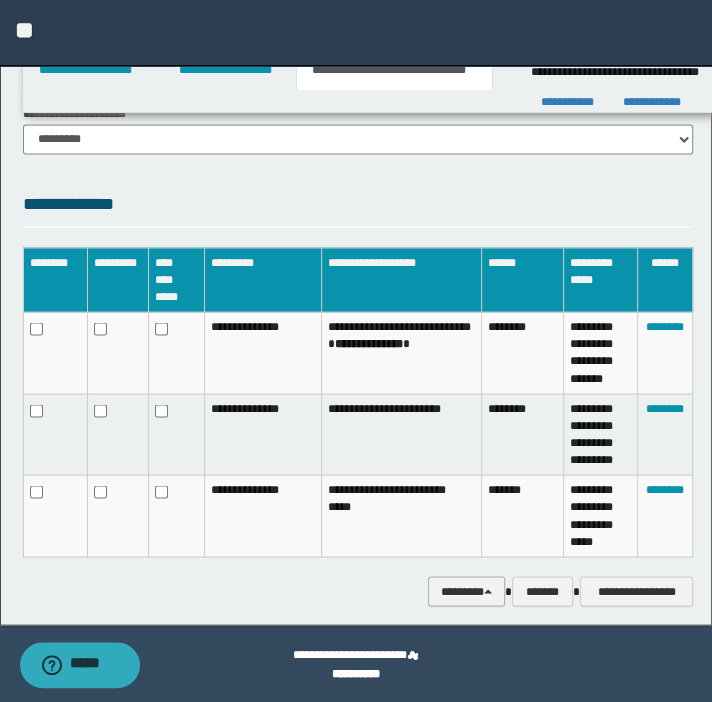 click on "********" at bounding box center (466, 591) 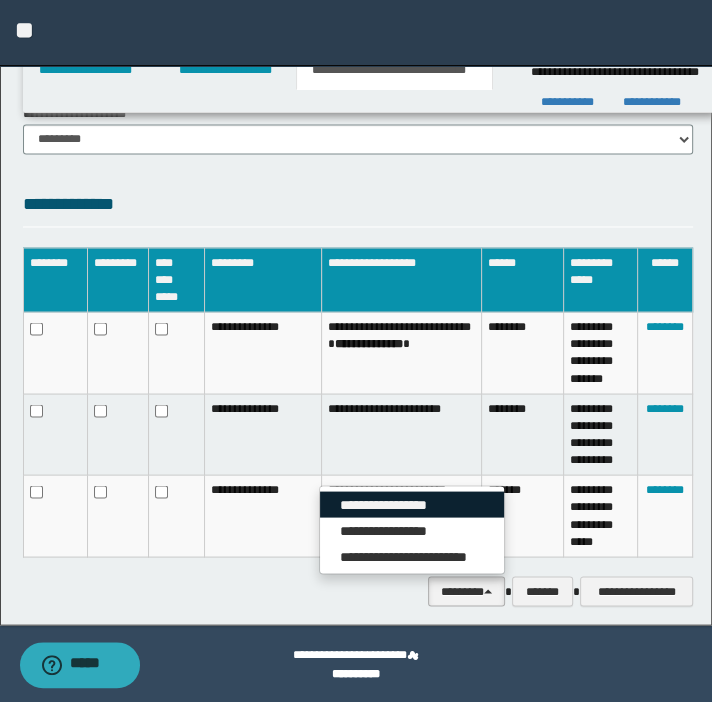 click on "**********" at bounding box center [412, 504] 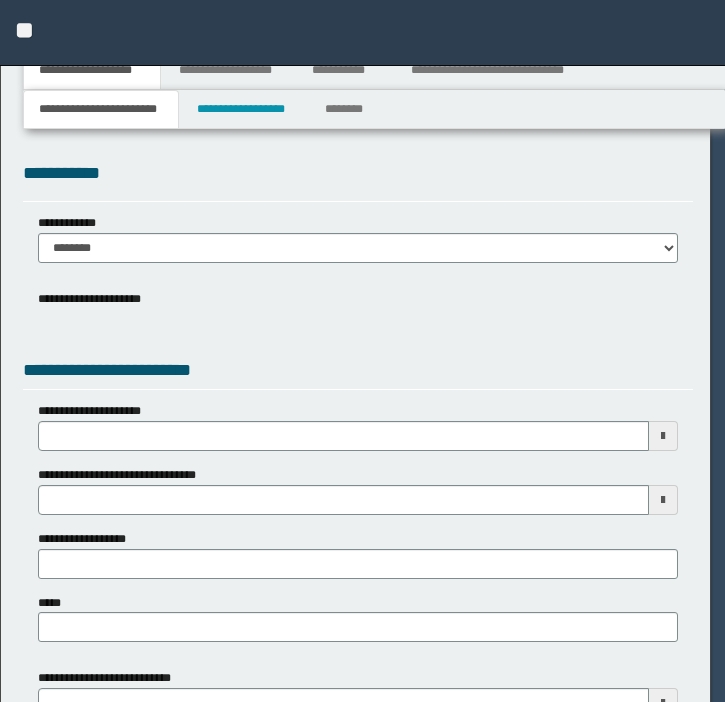 scroll, scrollTop: 0, scrollLeft: 0, axis: both 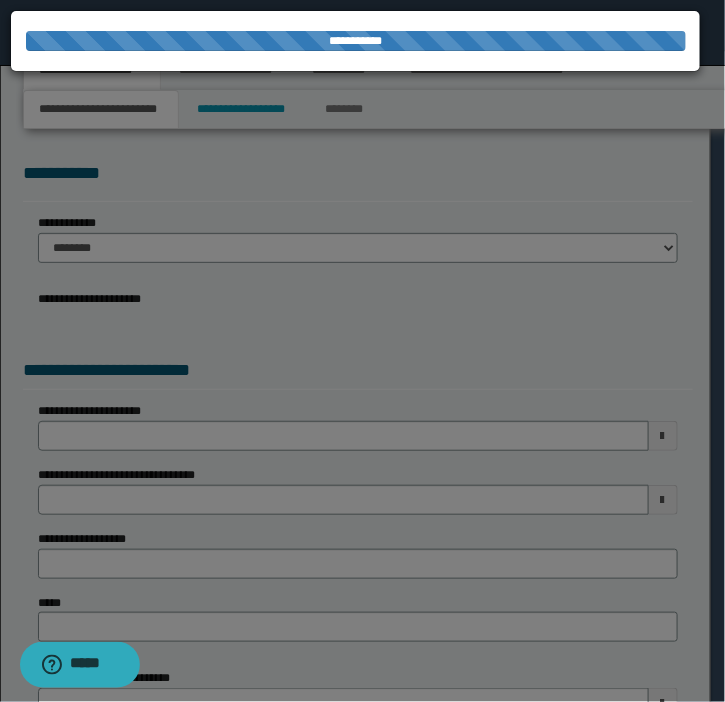 select on "*" 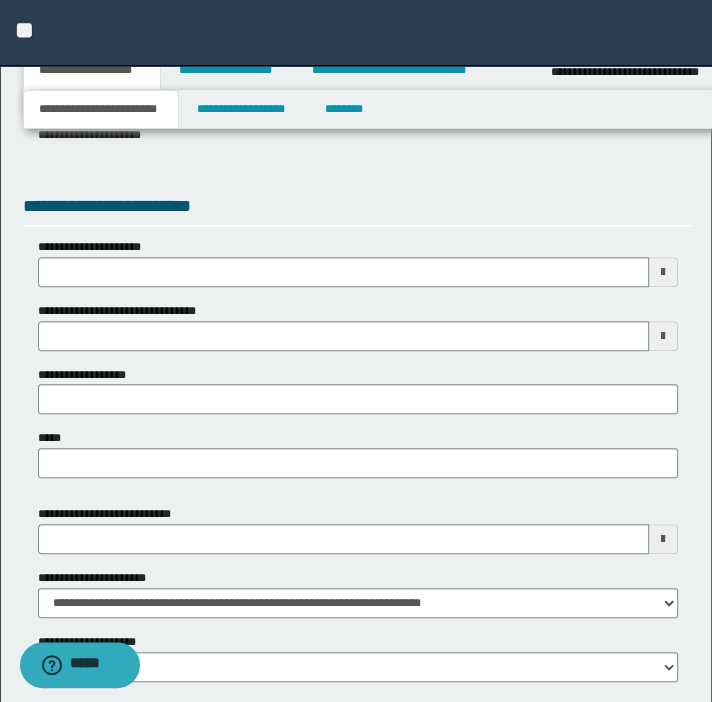 scroll, scrollTop: 727, scrollLeft: 0, axis: vertical 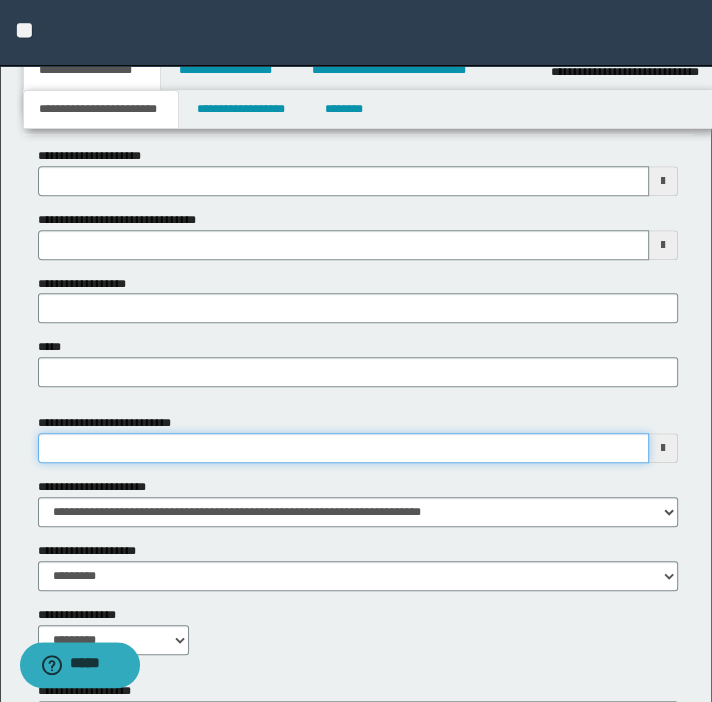 click on "**********" at bounding box center [343, 448] 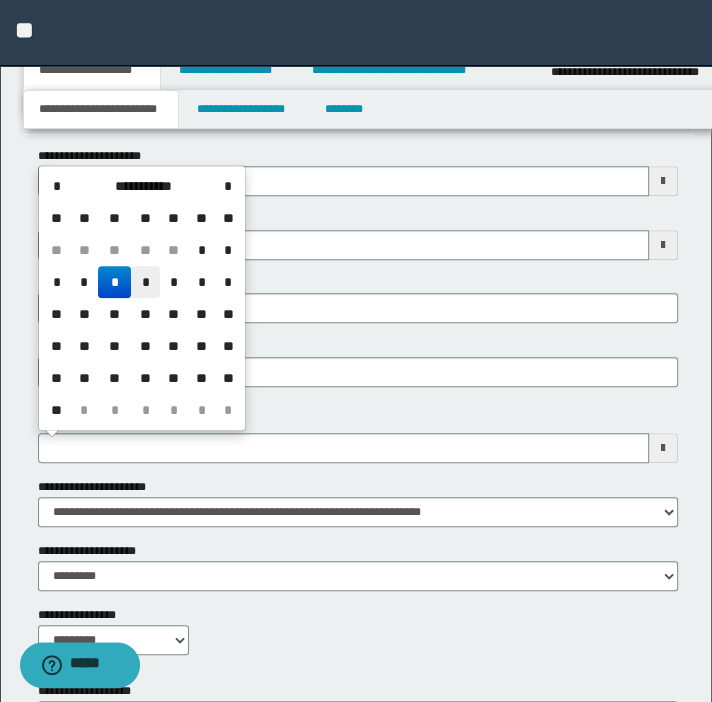 click on "*" at bounding box center [145, 282] 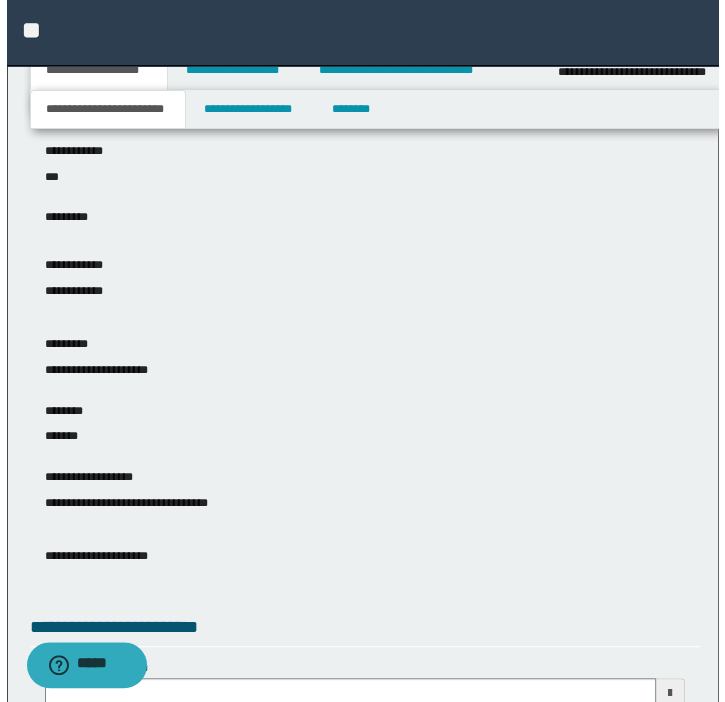 scroll, scrollTop: 0, scrollLeft: 0, axis: both 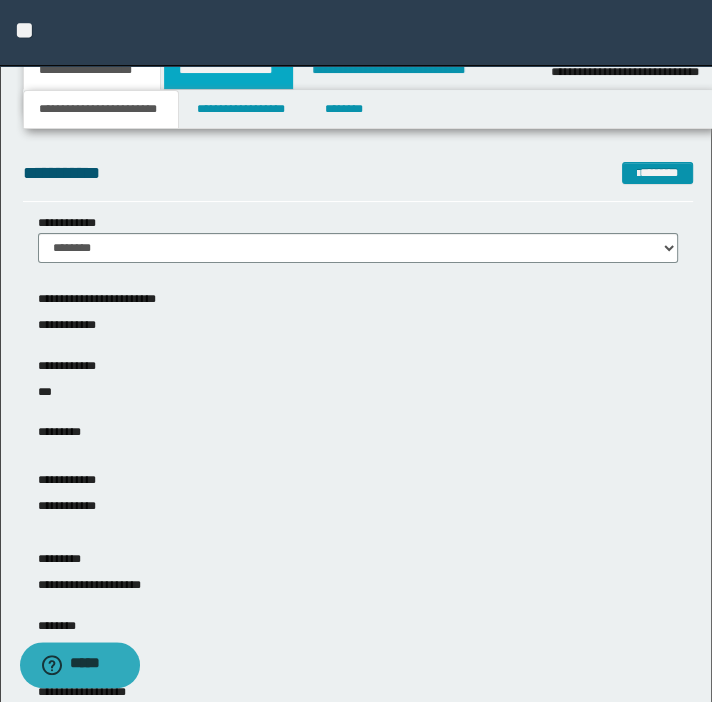 click on "**********" at bounding box center (228, 70) 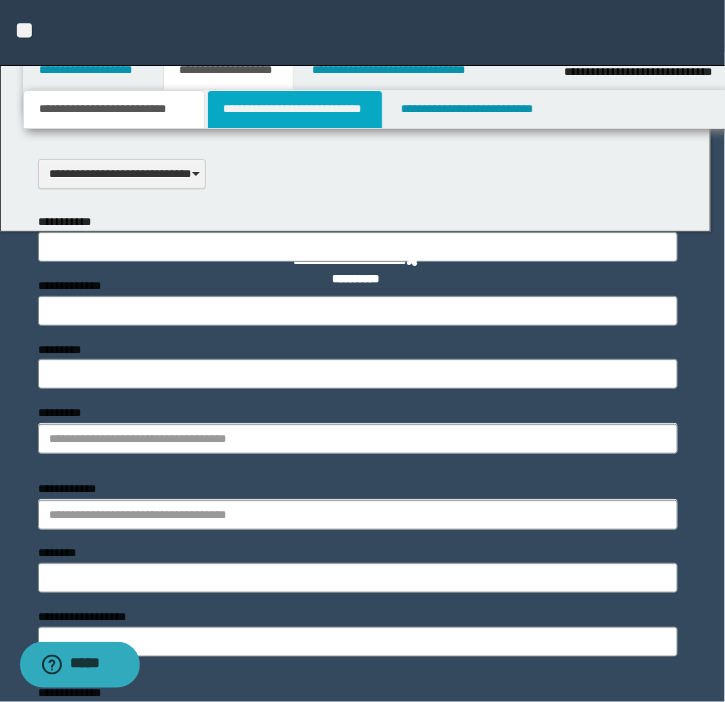 scroll, scrollTop: 0, scrollLeft: 0, axis: both 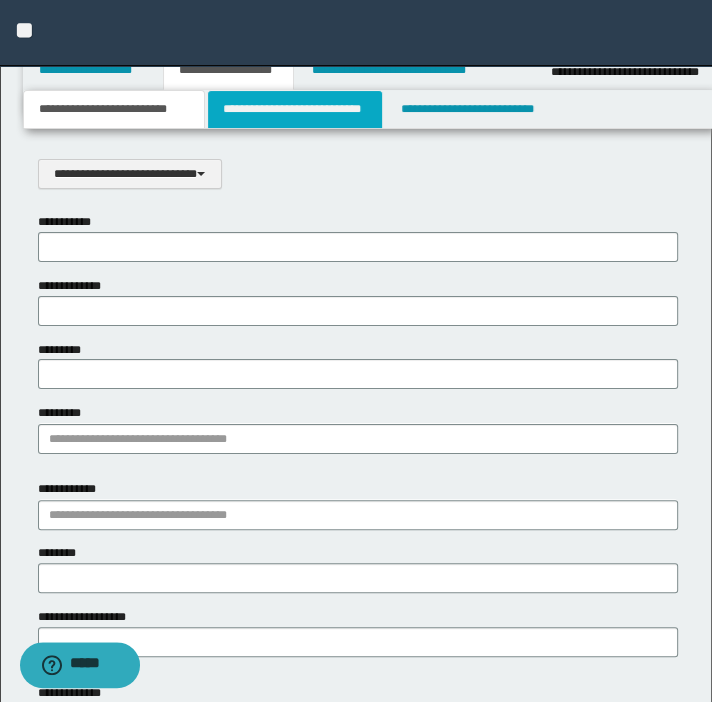 click on "**********" at bounding box center (294, 109) 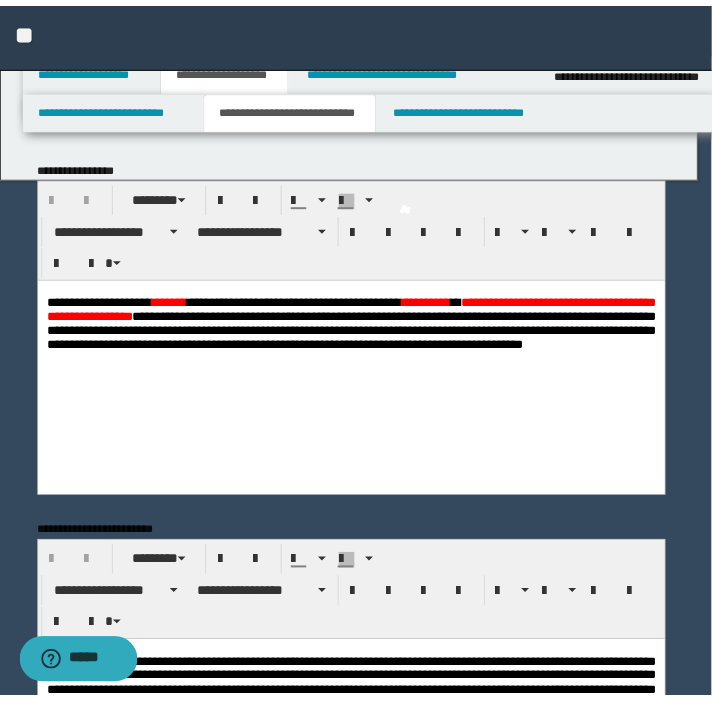 scroll, scrollTop: 0, scrollLeft: 0, axis: both 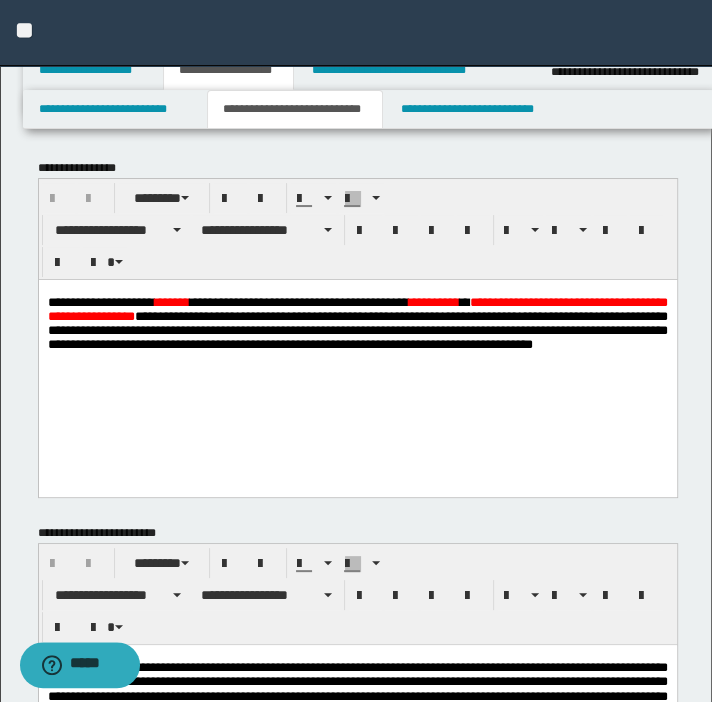 click on "**********" at bounding box center (357, 323) 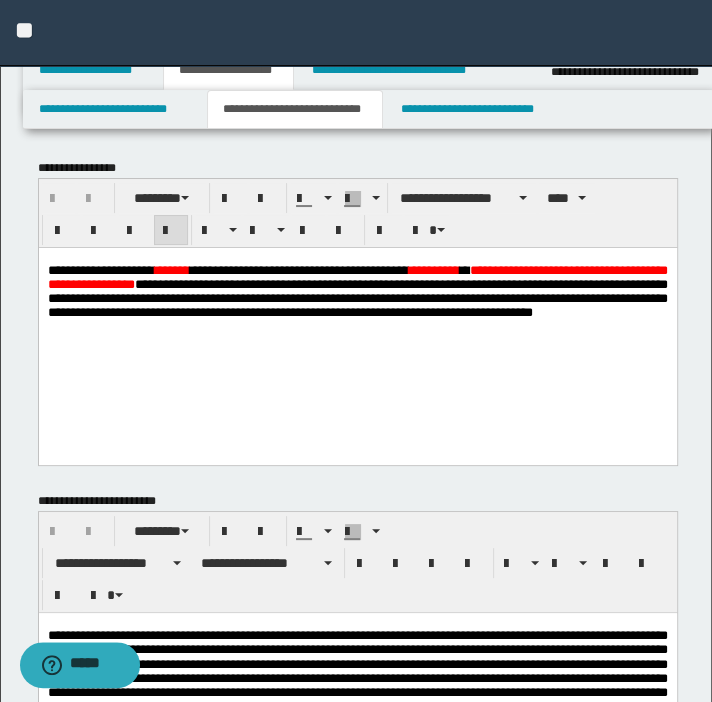 click on "**********" at bounding box center [100, 269] 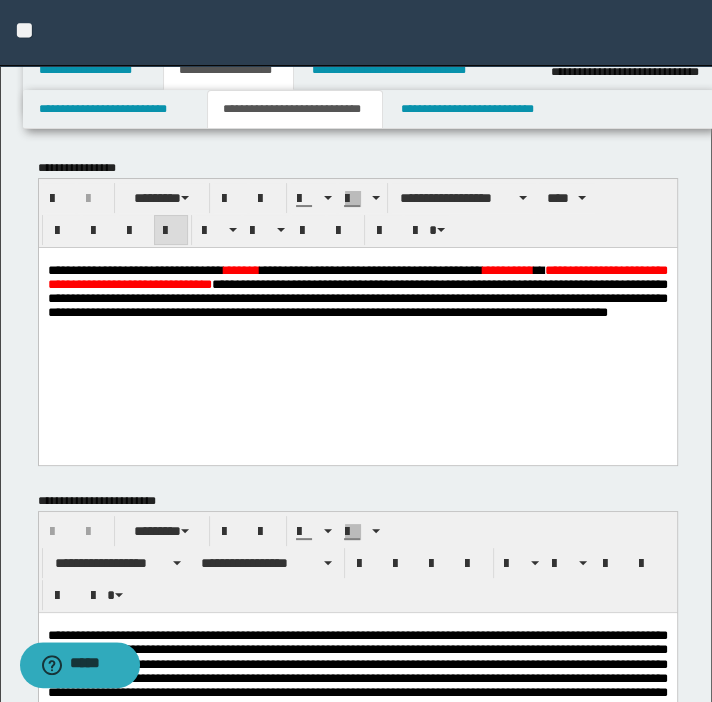 click on "**********" at bounding box center (135, 269) 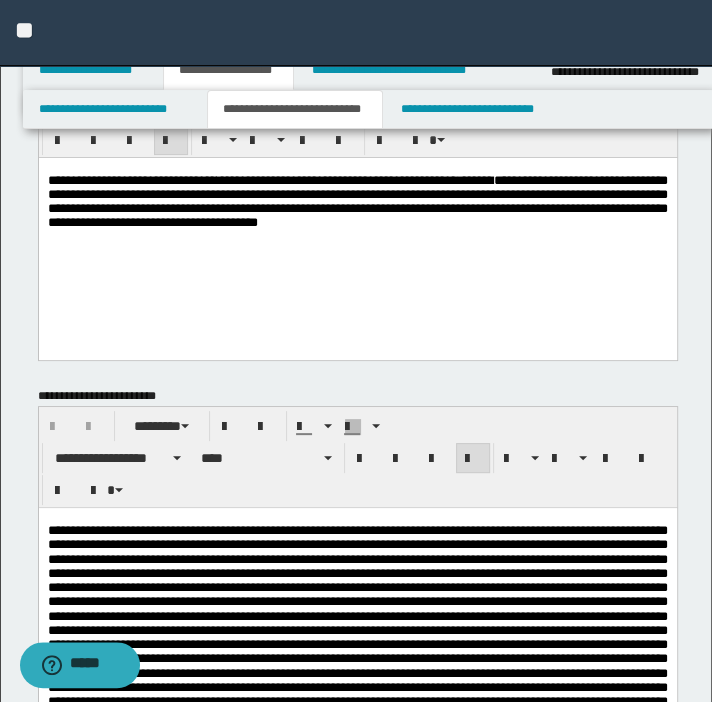 click on "**********" at bounding box center [357, 630] 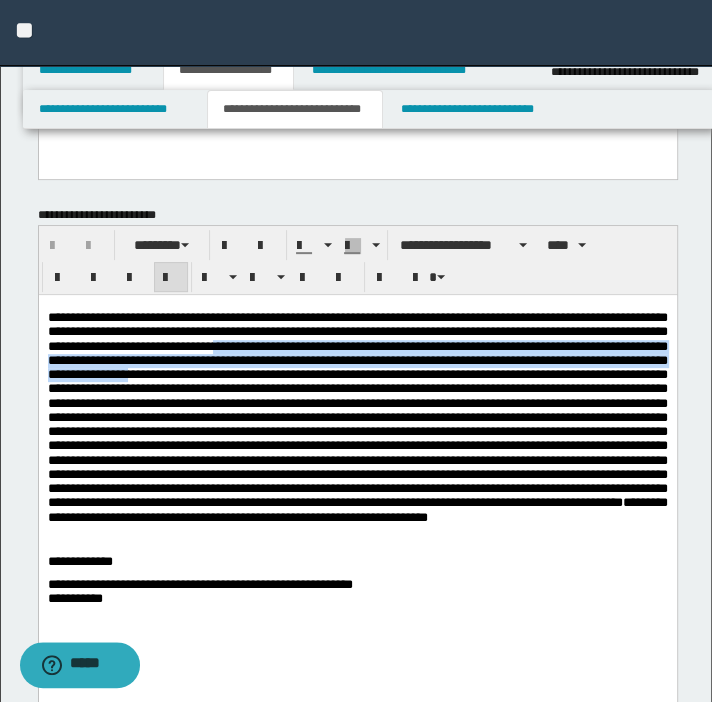 scroll, scrollTop: 272, scrollLeft: 0, axis: vertical 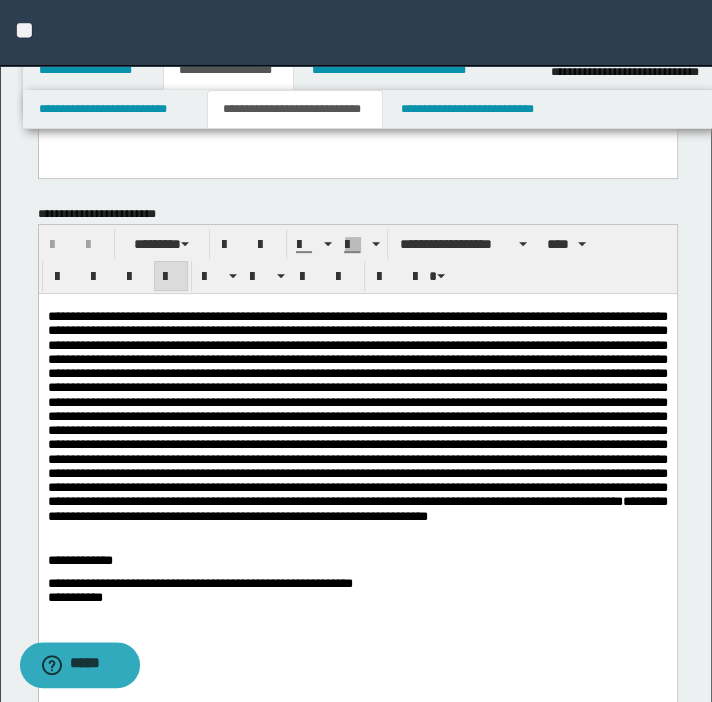 click on "**********" at bounding box center (357, 416) 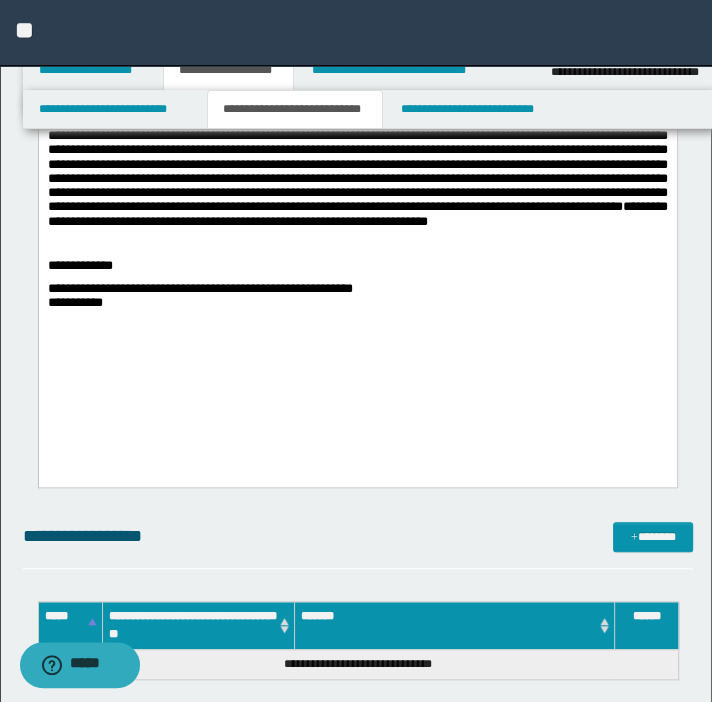 scroll, scrollTop: 545, scrollLeft: 0, axis: vertical 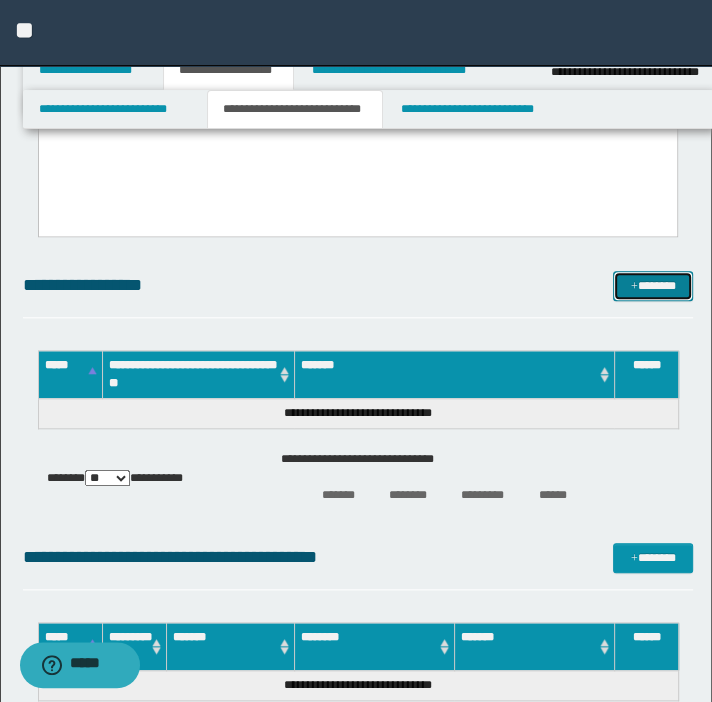 click on "*******" at bounding box center (653, 286) 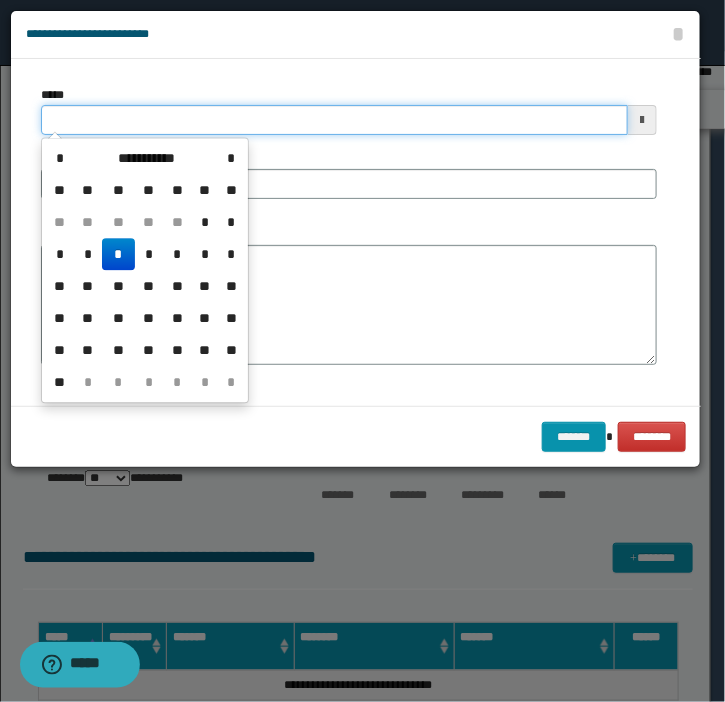 click on "*****" at bounding box center (334, 120) 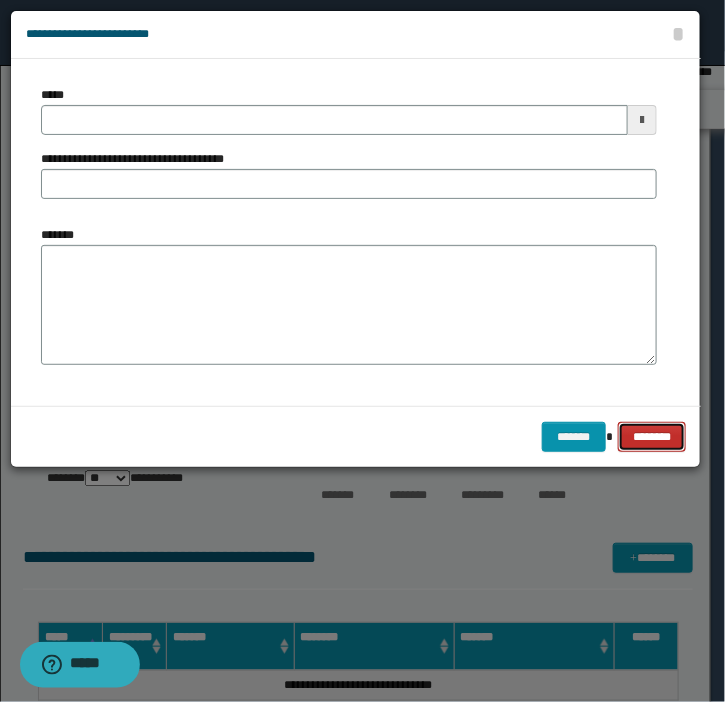 type 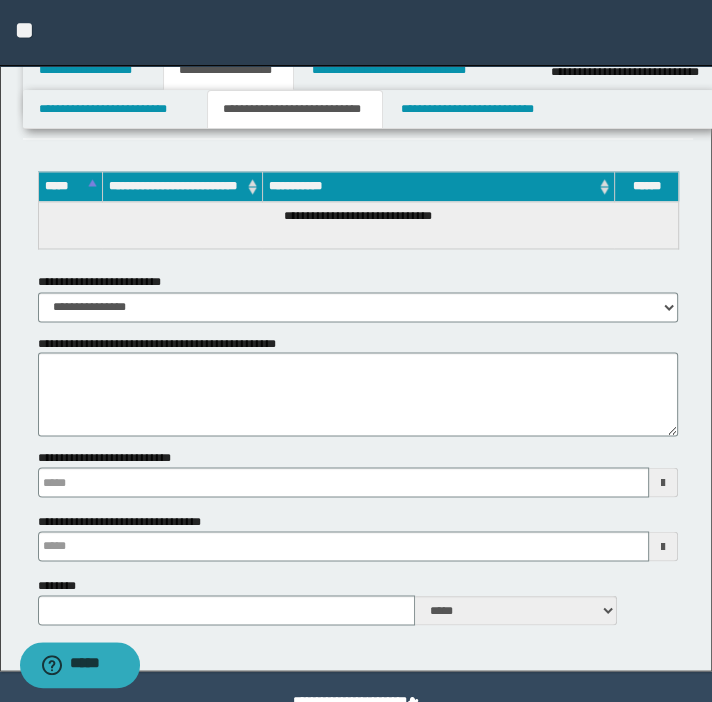 type 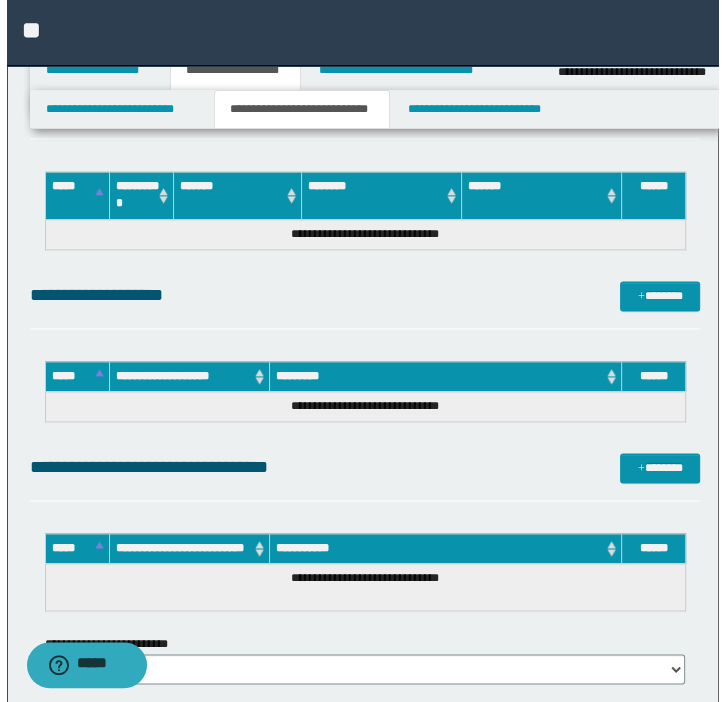 scroll, scrollTop: 1222, scrollLeft: 0, axis: vertical 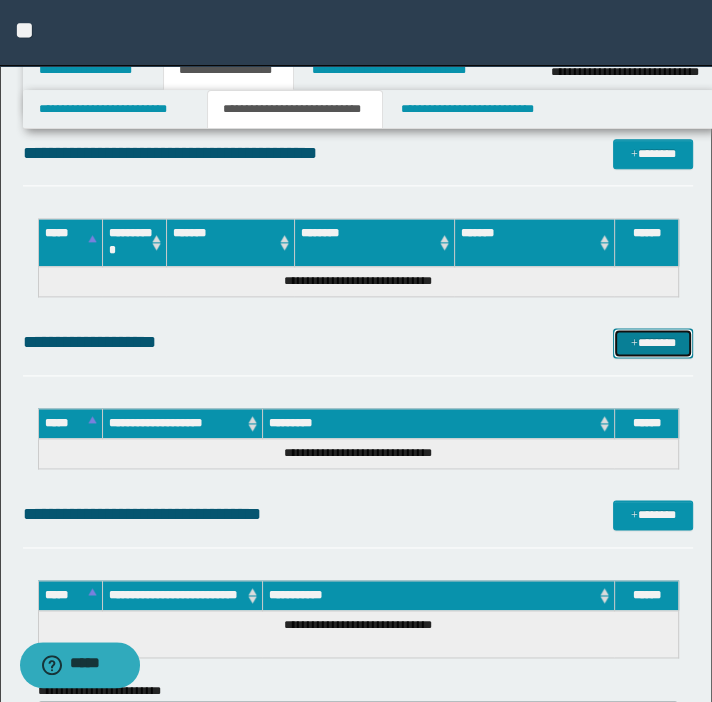 click at bounding box center [634, 344] 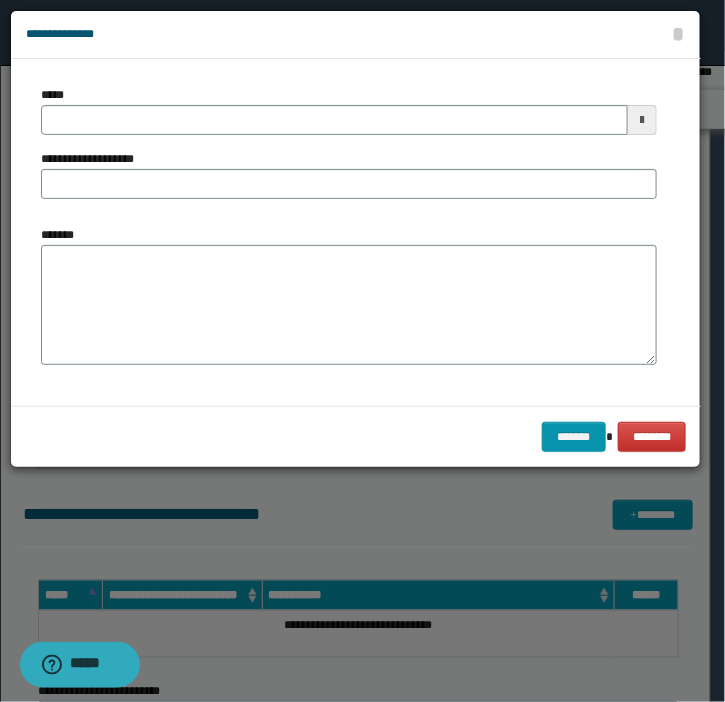 click on "*****" at bounding box center [349, 110] 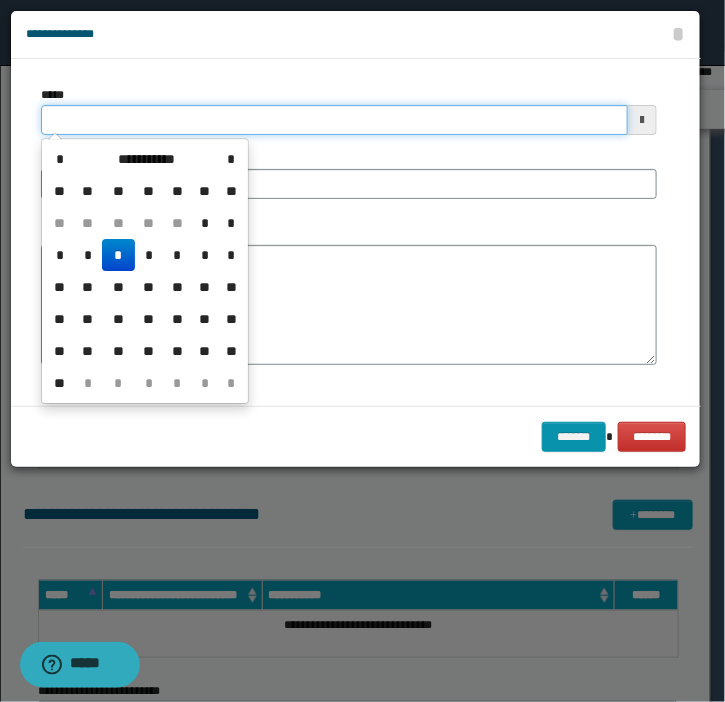click on "*****" at bounding box center (334, 120) 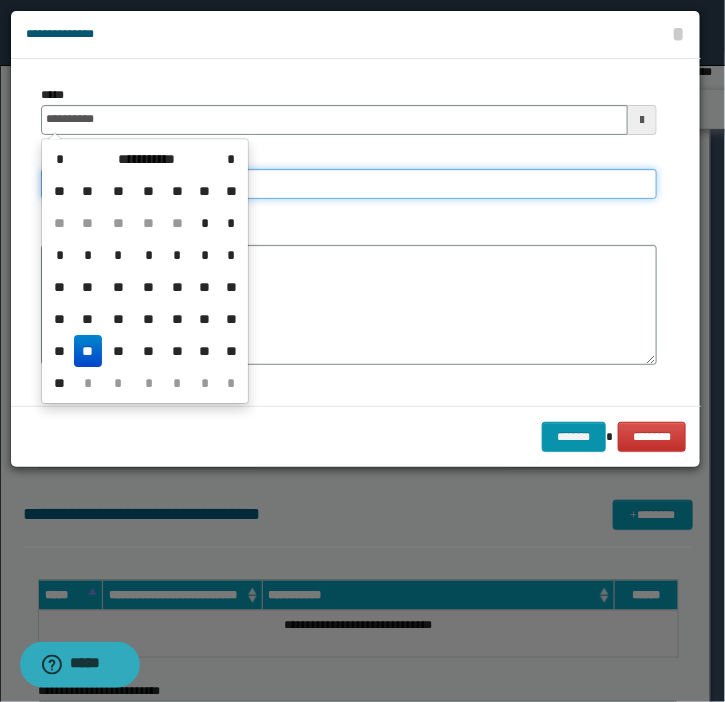 type on "**********" 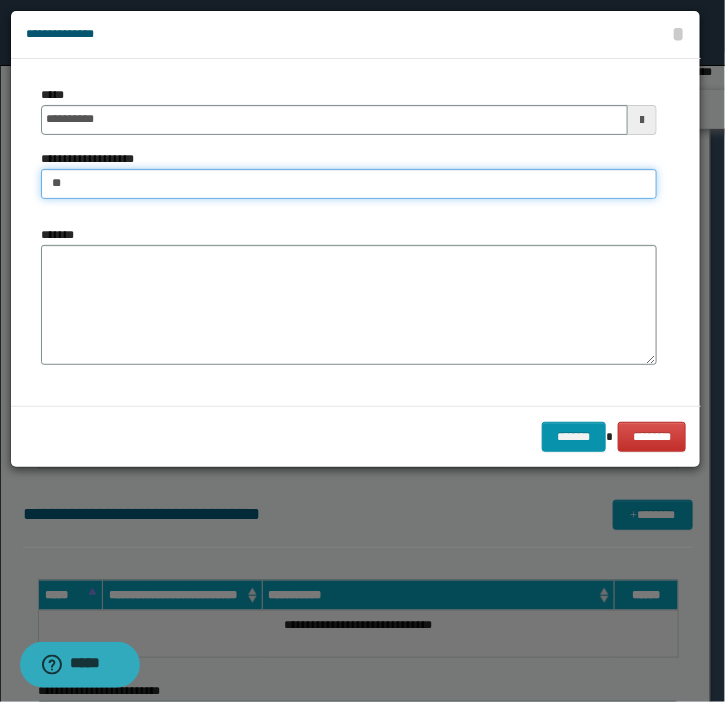 type on "*" 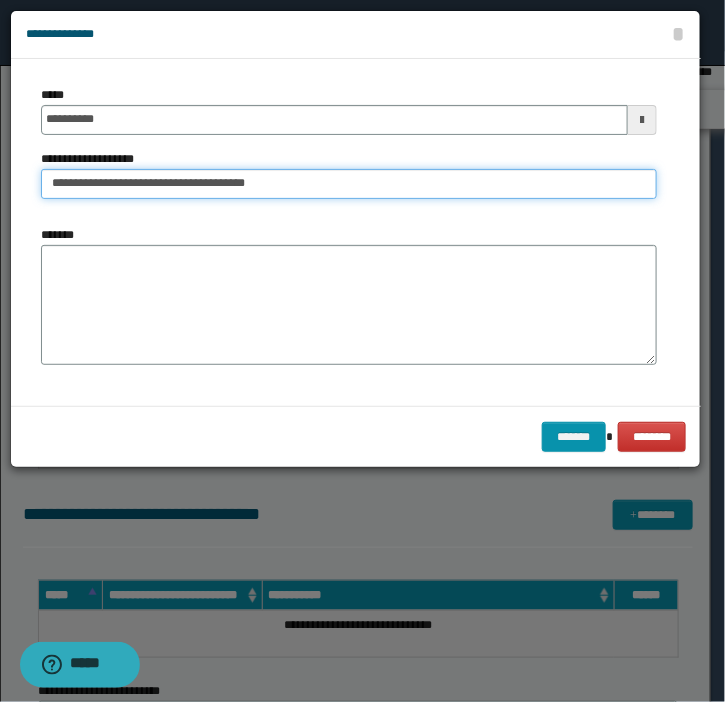 type on "**********" 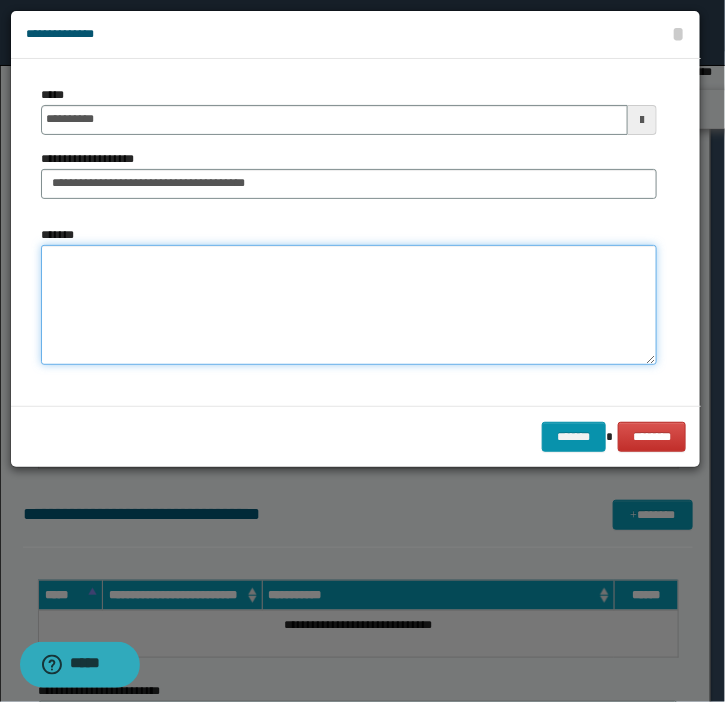 click on "*******" at bounding box center [349, 305] 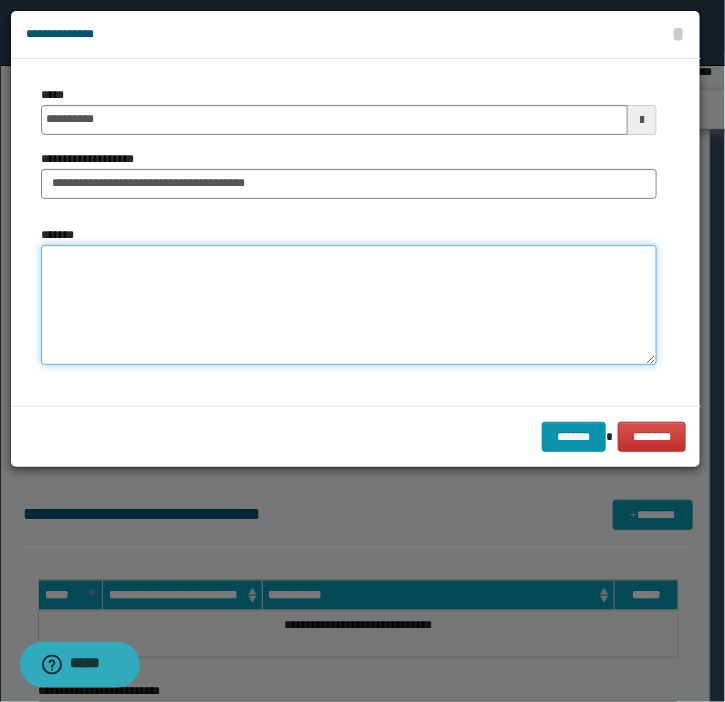 click on "*******" at bounding box center (349, 305) 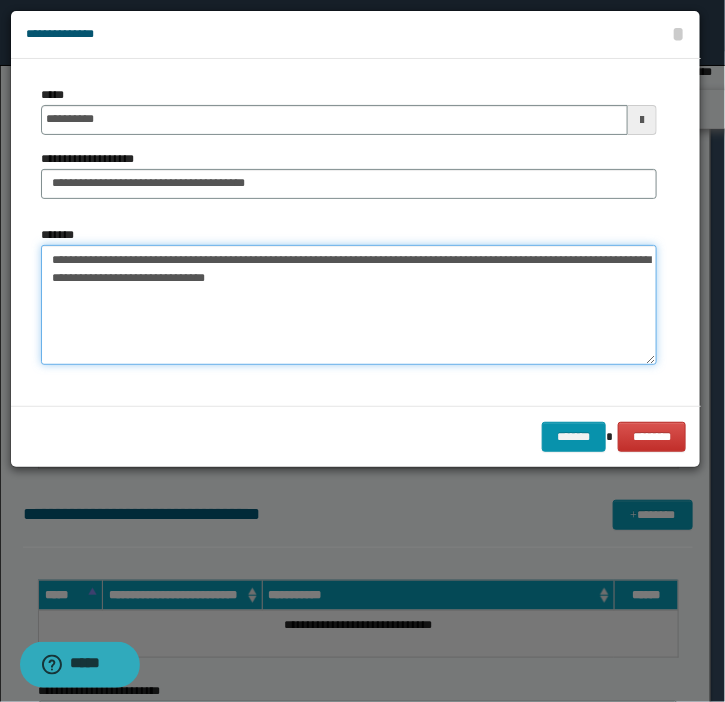 drag, startPoint x: 370, startPoint y: 299, endPoint x: 22, endPoint y: 258, distance: 350.40692 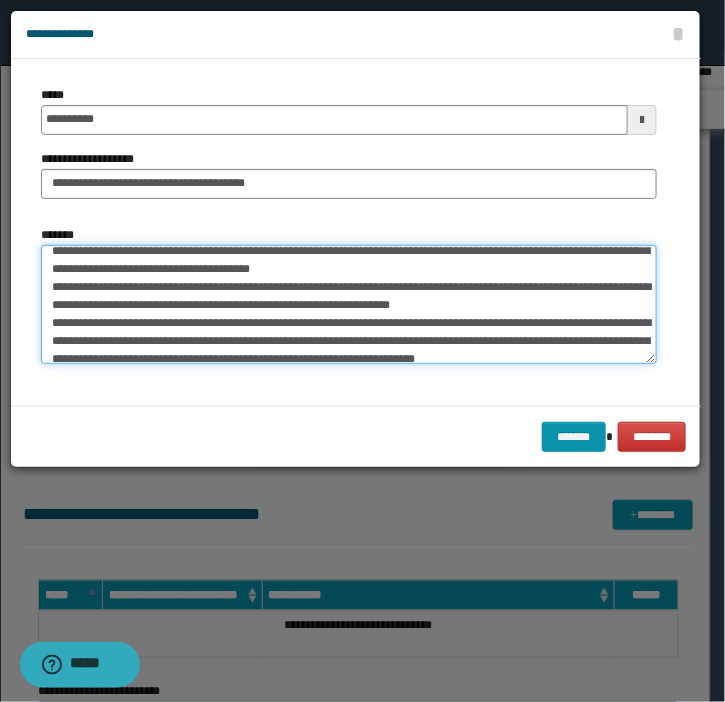scroll, scrollTop: 0, scrollLeft: 0, axis: both 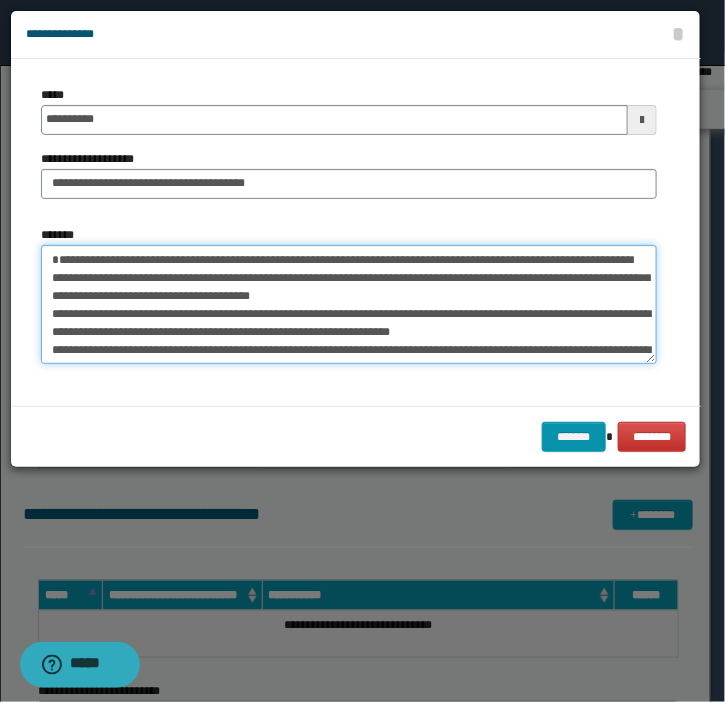 click on "*******" at bounding box center (349, 305) 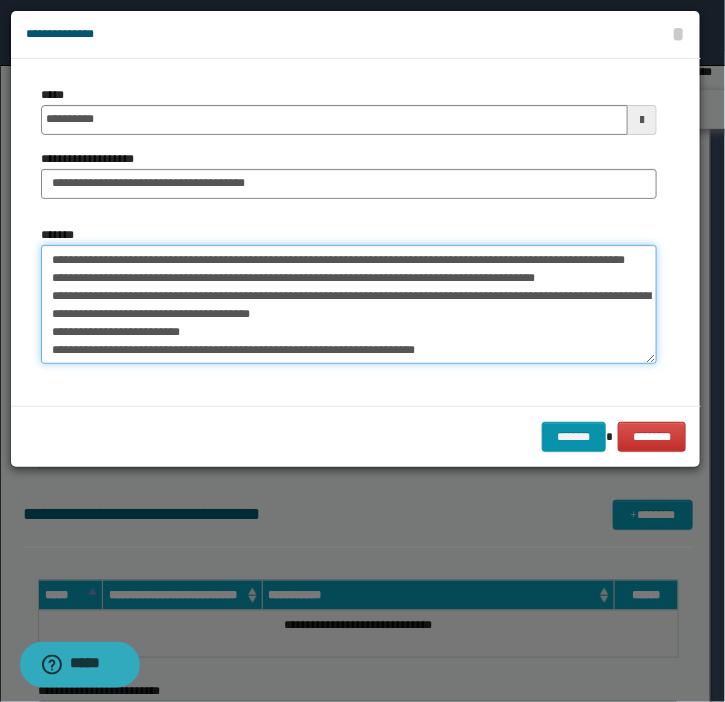 scroll, scrollTop: 197, scrollLeft: 0, axis: vertical 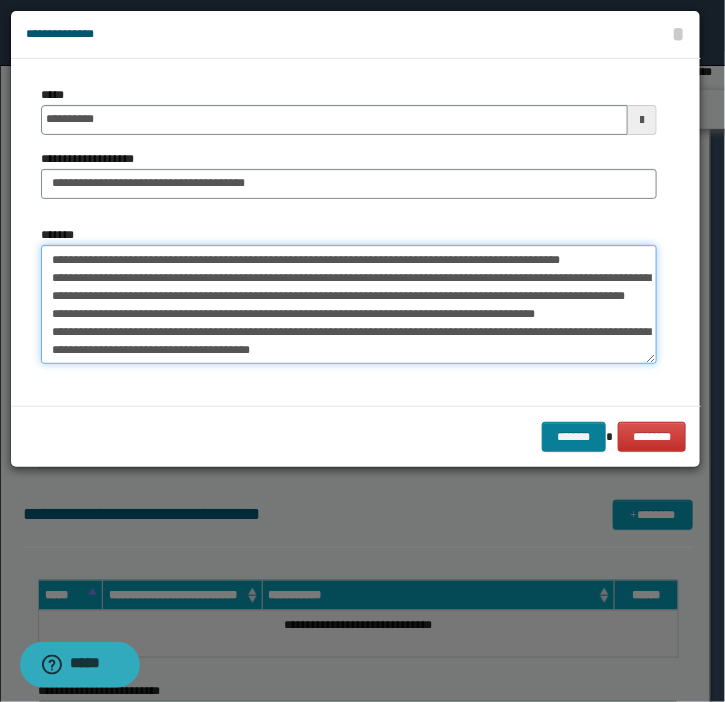 type on "**********" 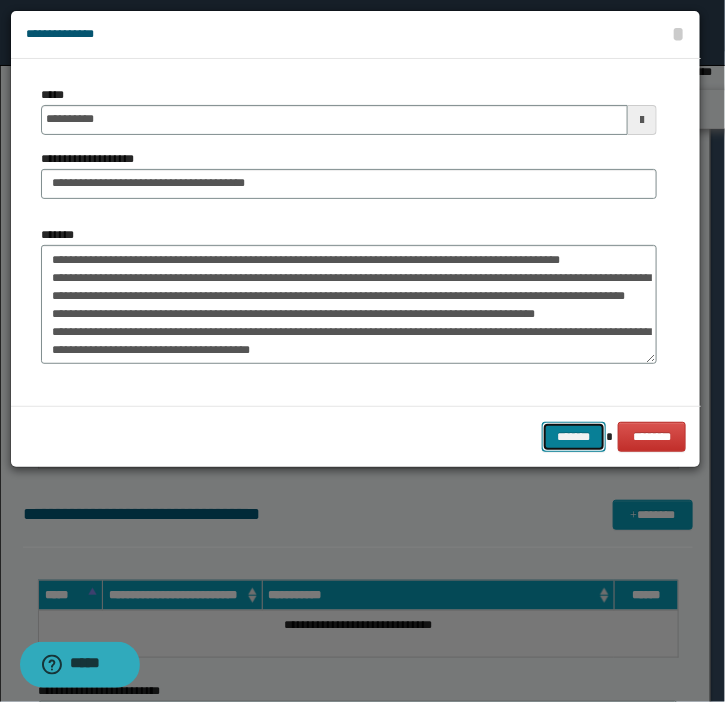 click on "*******" at bounding box center (574, 437) 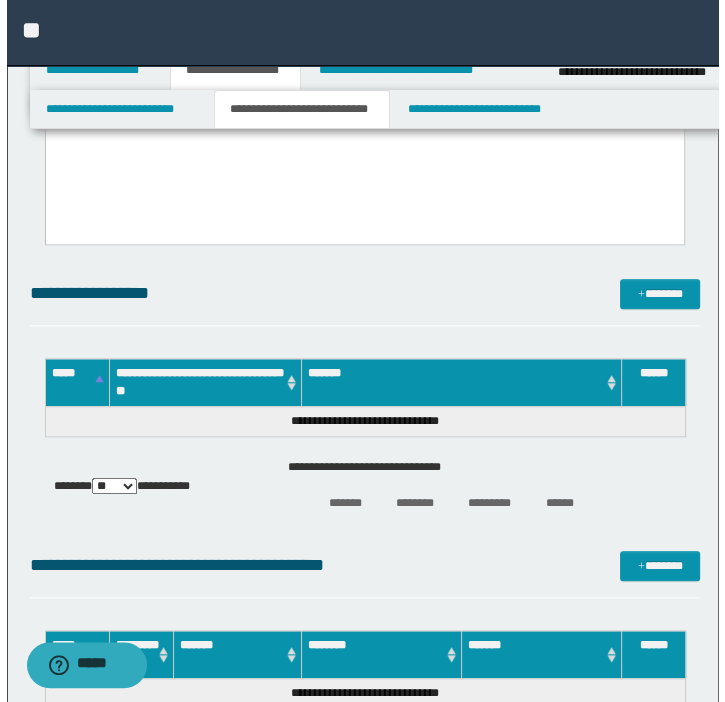 scroll, scrollTop: 768, scrollLeft: 0, axis: vertical 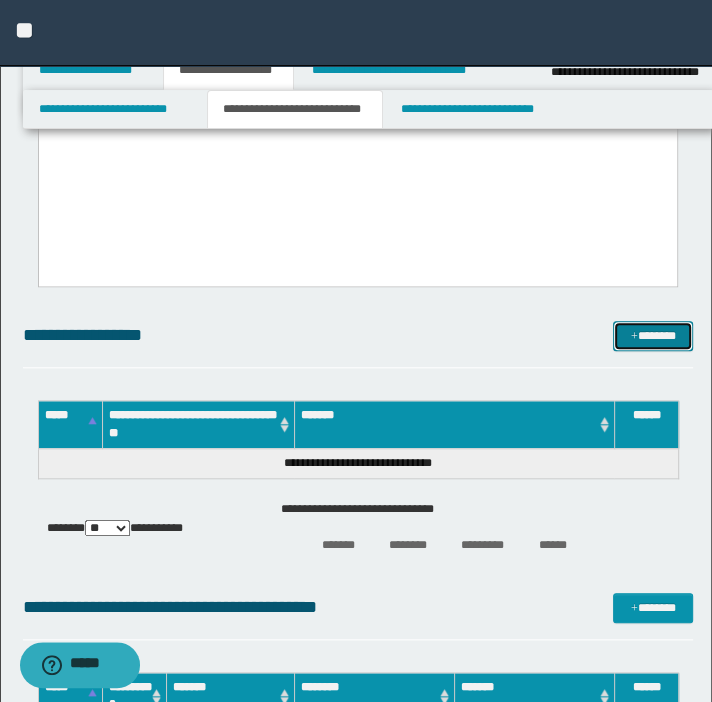 click on "*******" at bounding box center [653, 336] 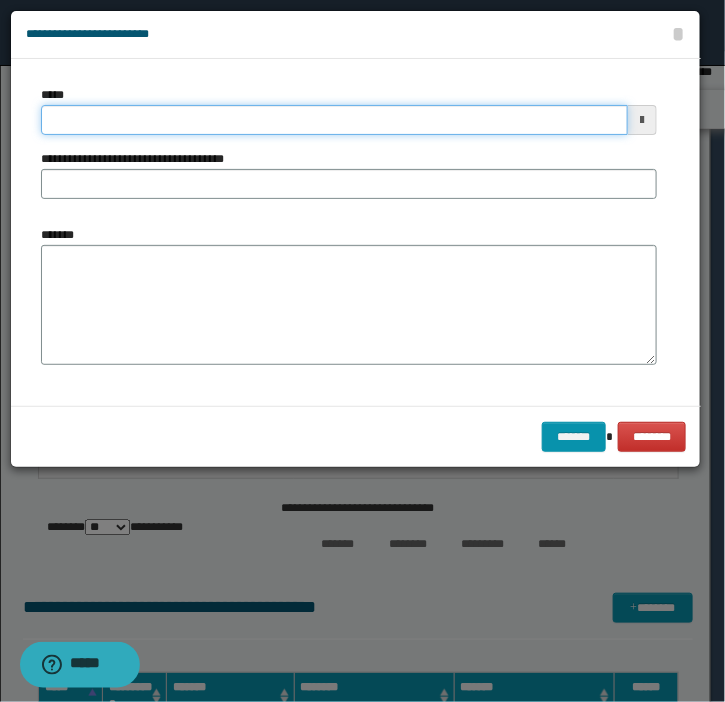 click on "*****" at bounding box center (334, 120) 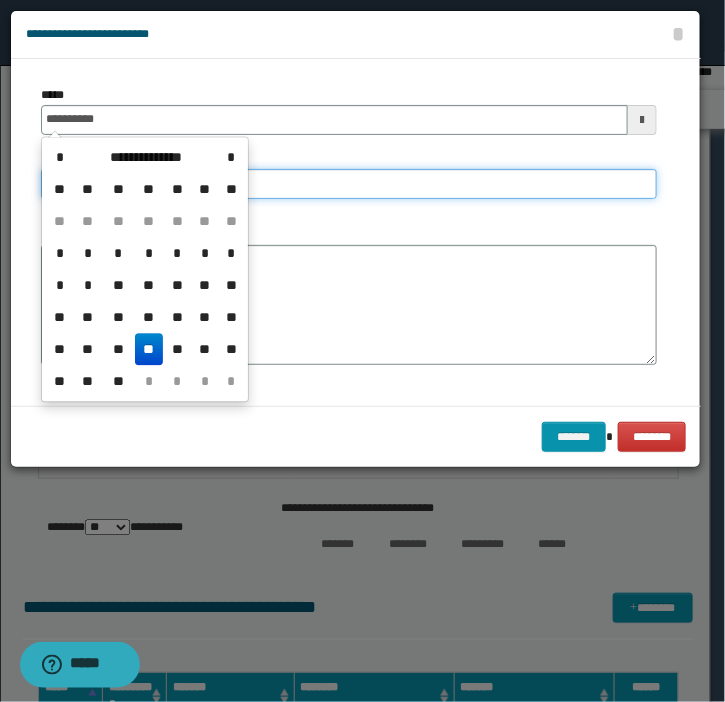 type on "**********" 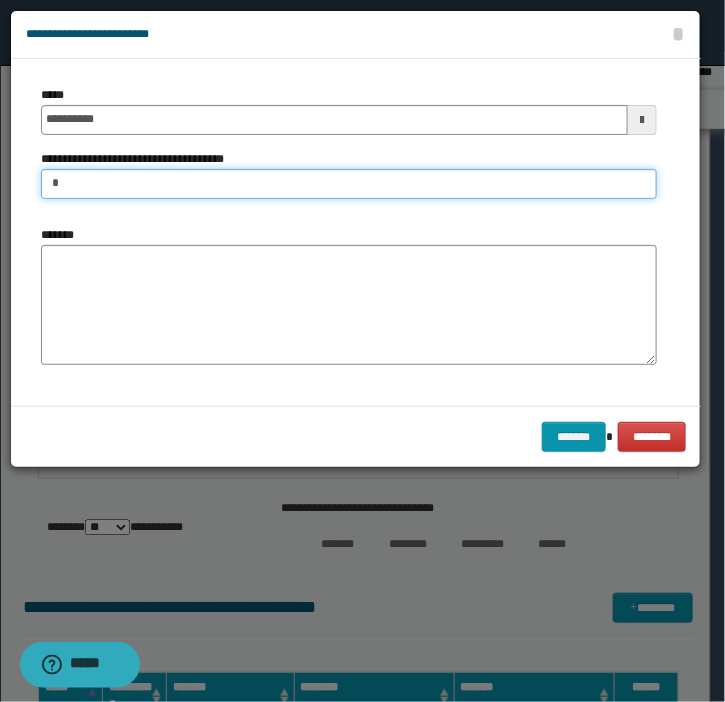 type on "**********" 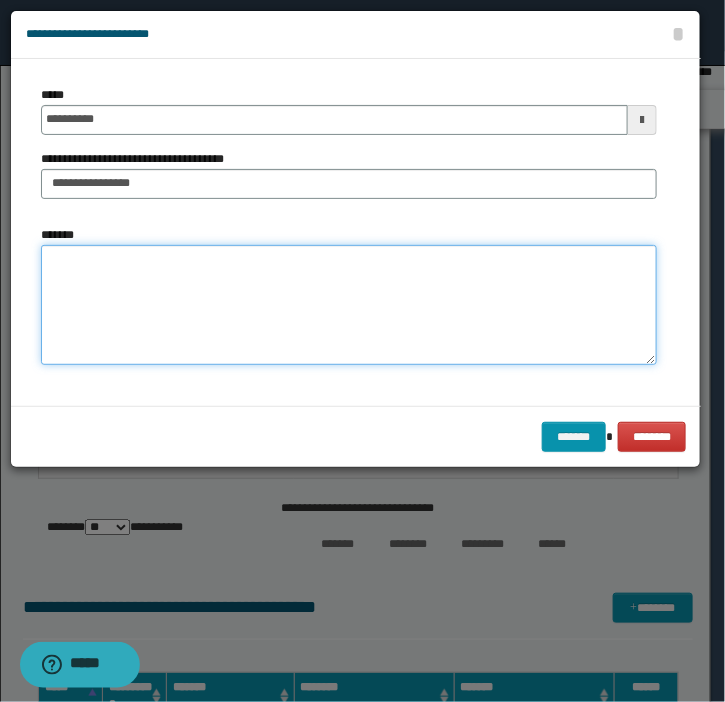 click on "*******" at bounding box center (349, 305) 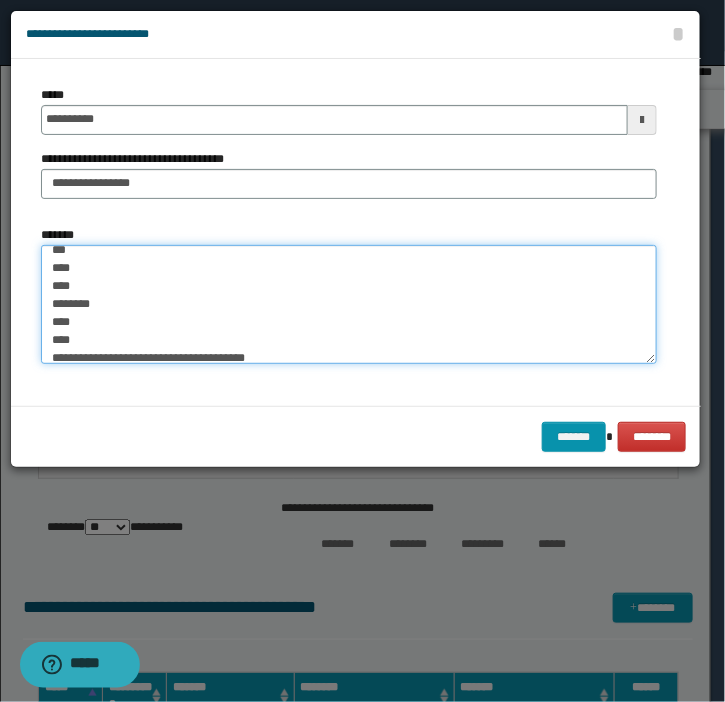 scroll, scrollTop: 0, scrollLeft: 0, axis: both 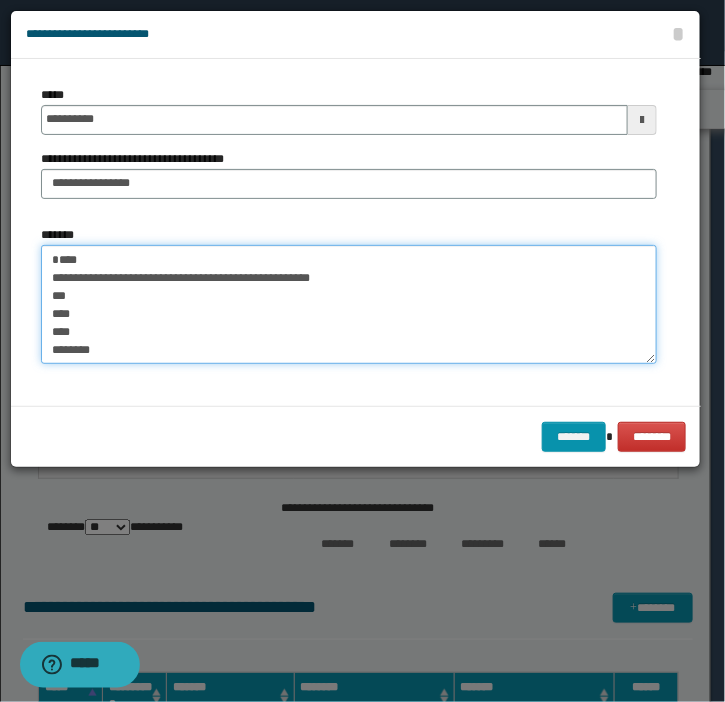 click on "**********" at bounding box center (349, 305) 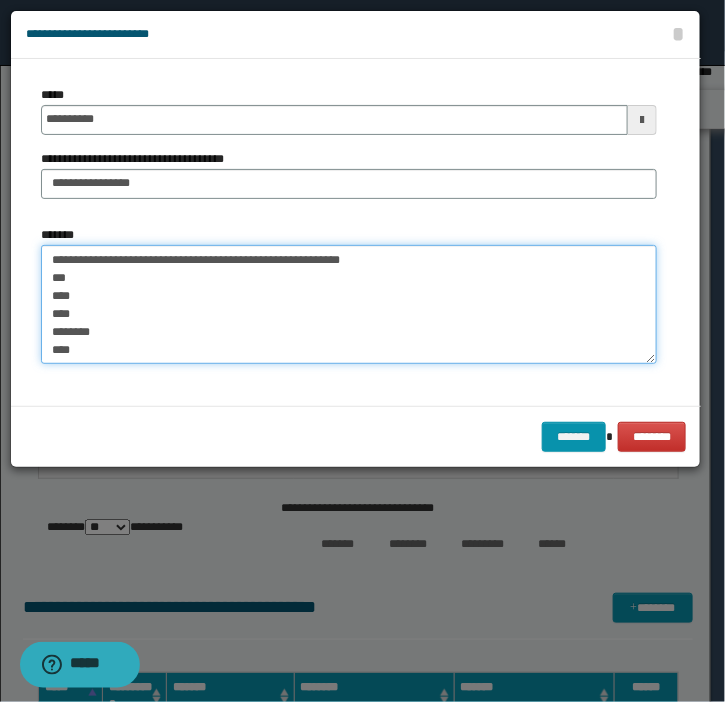 click on "**********" at bounding box center [349, 305] 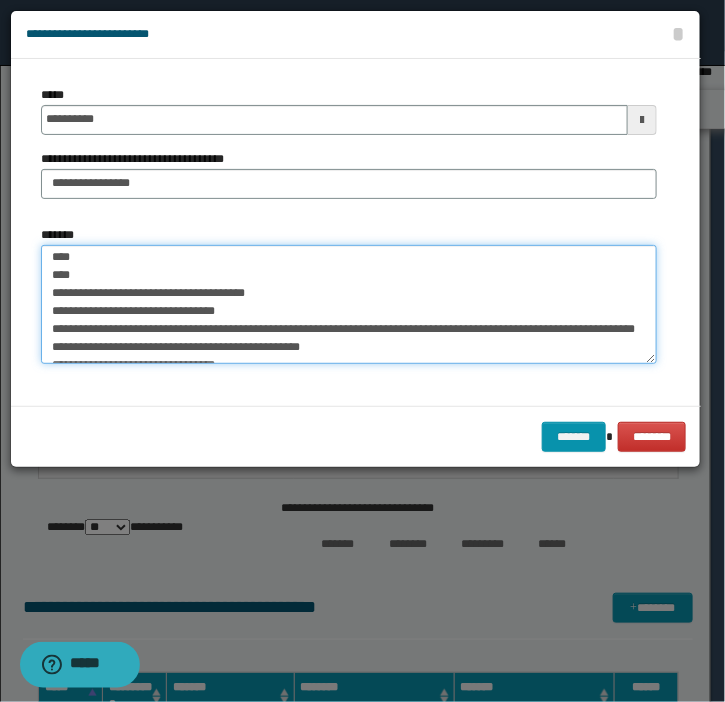 scroll, scrollTop: 34, scrollLeft: 0, axis: vertical 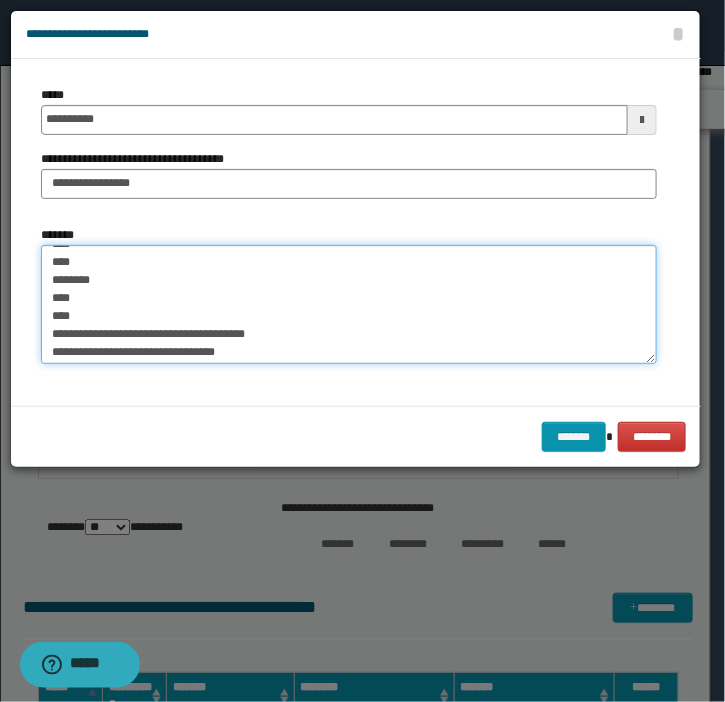drag, startPoint x: 342, startPoint y: 335, endPoint x: 53, endPoint y: 333, distance: 289.00693 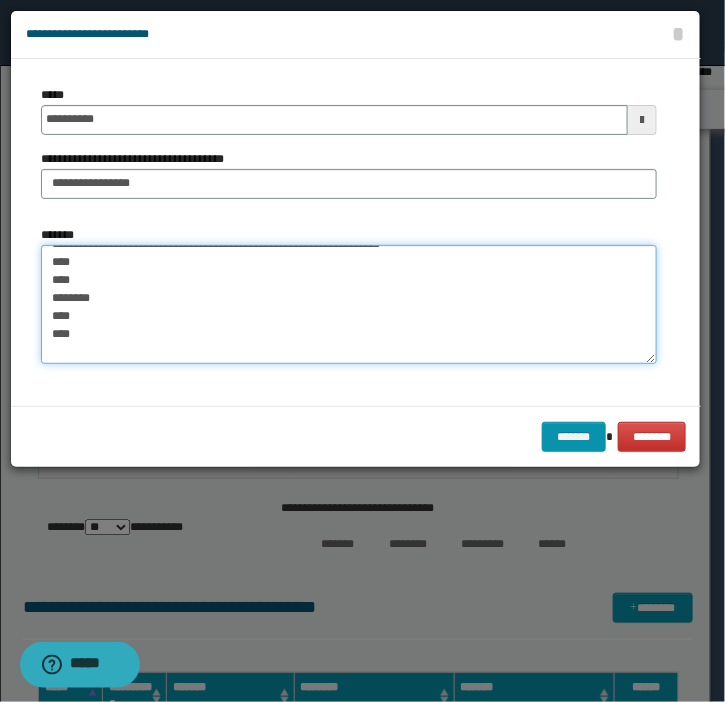 scroll, scrollTop: 0, scrollLeft: 0, axis: both 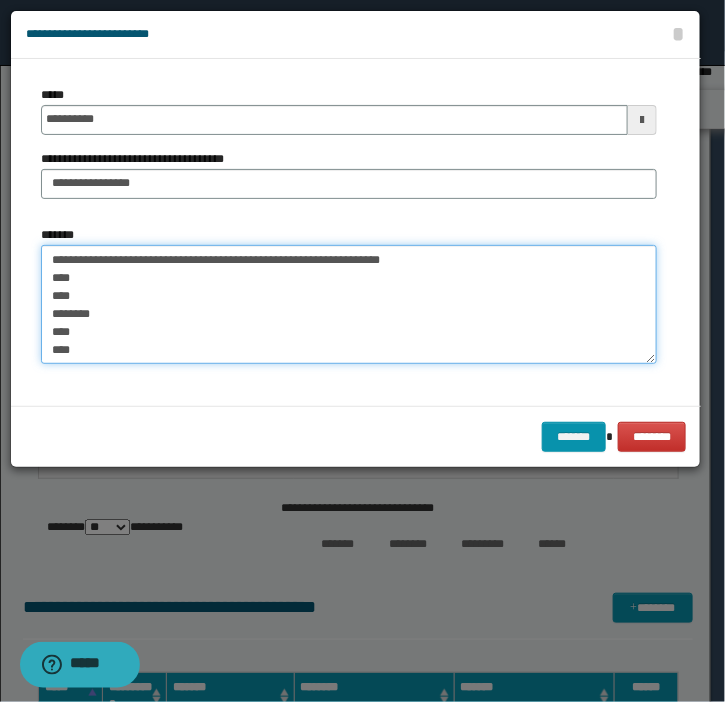 click on "**********" at bounding box center (349, 305) 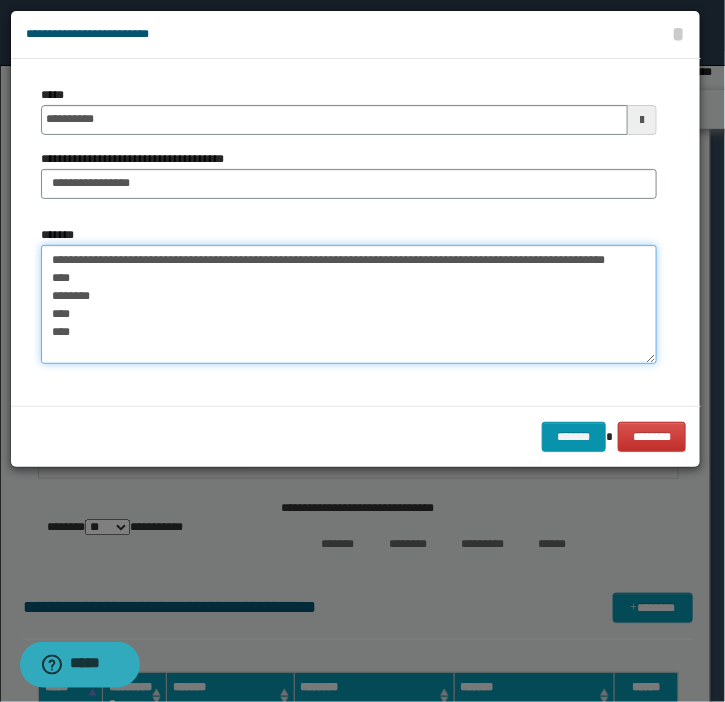 click on "**********" at bounding box center [349, 305] 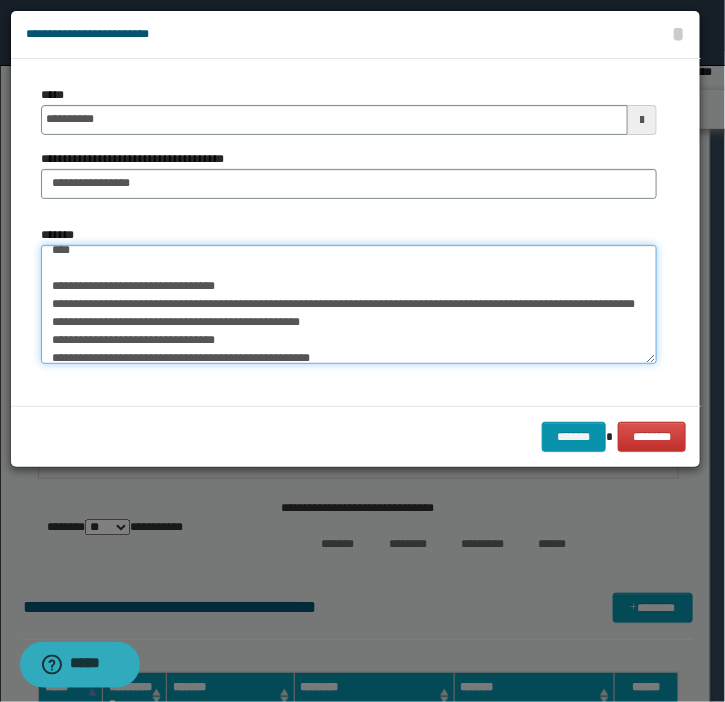 scroll, scrollTop: 125, scrollLeft: 0, axis: vertical 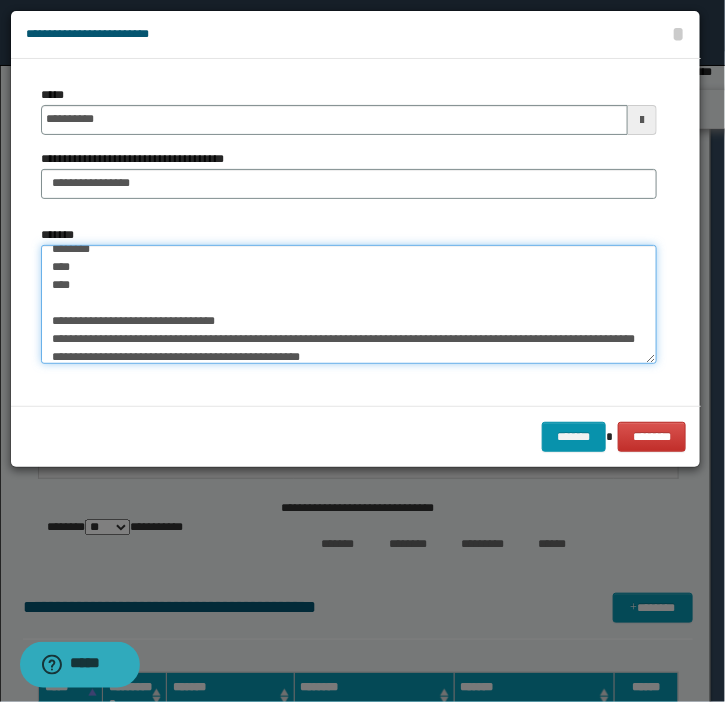 drag, startPoint x: 262, startPoint y: 262, endPoint x: 50, endPoint y: 334, distance: 223.89284 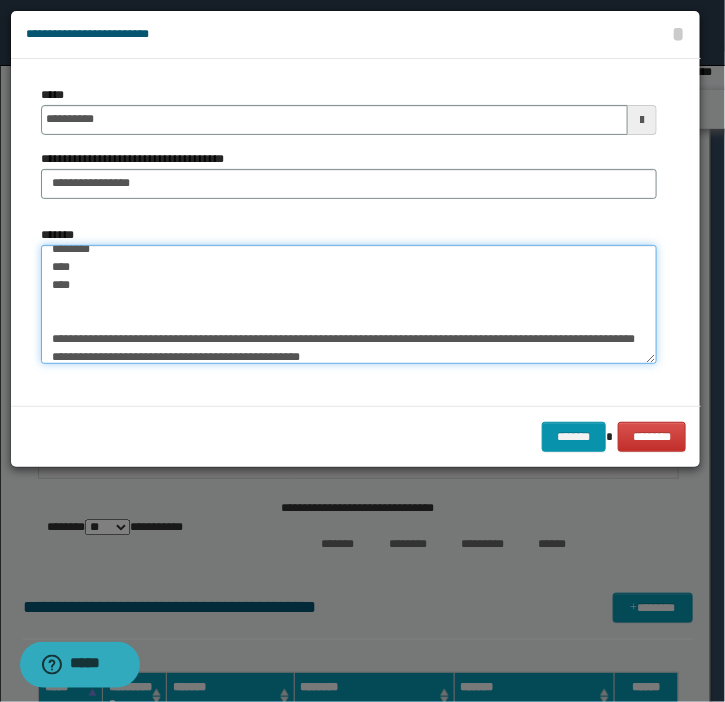 scroll, scrollTop: 0, scrollLeft: 0, axis: both 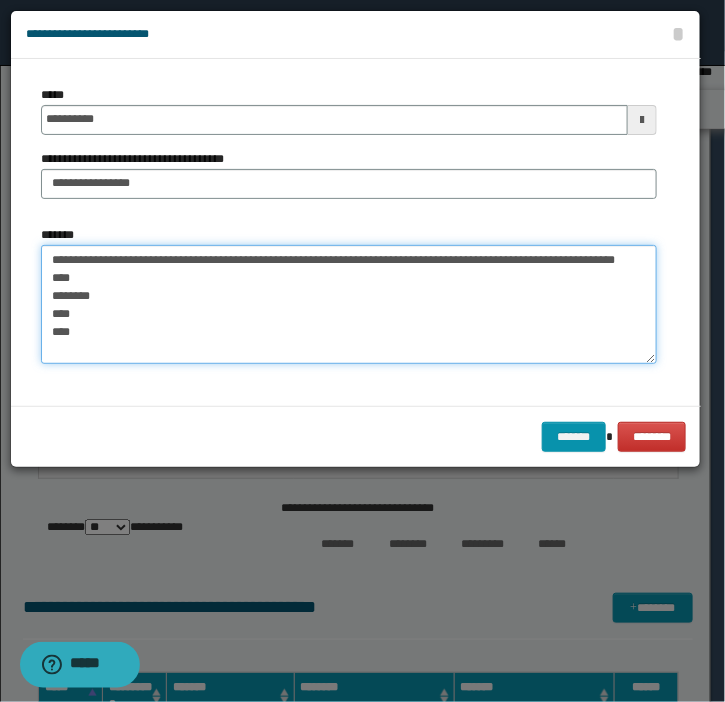 click on "**********" at bounding box center (349, 305) 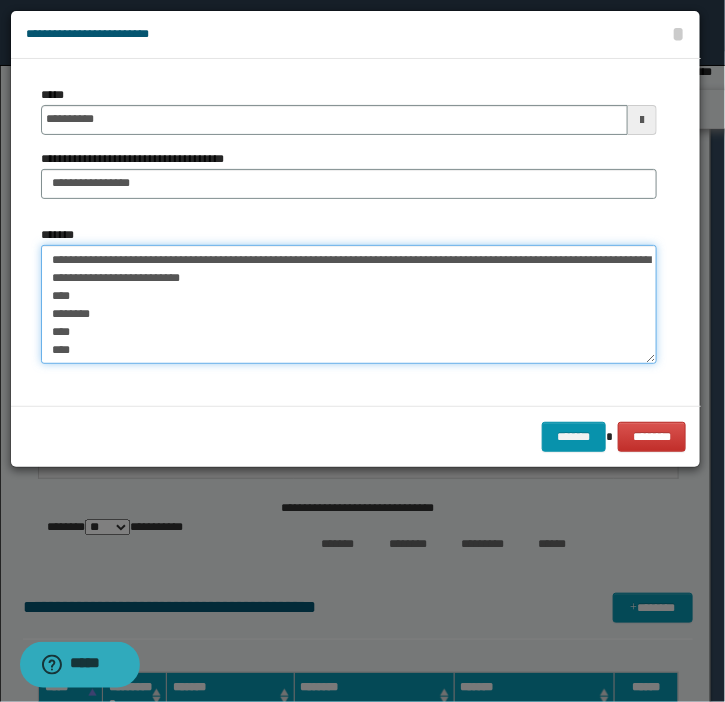 click on "**********" at bounding box center (349, 305) 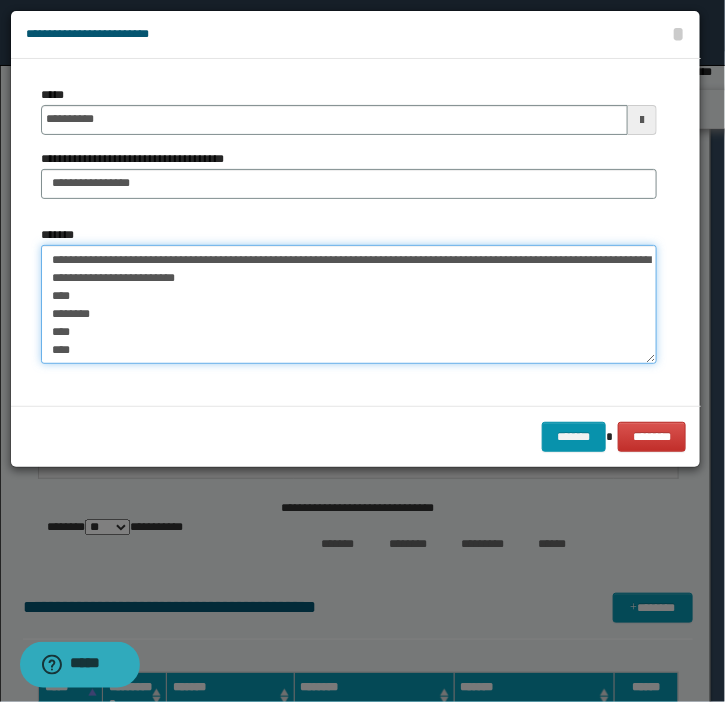 click on "**********" at bounding box center (349, 305) 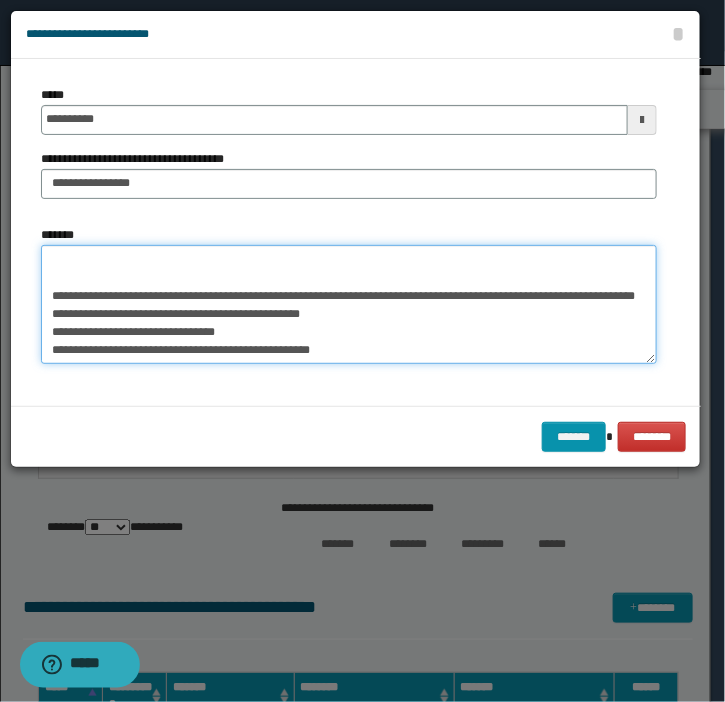 scroll, scrollTop: 108, scrollLeft: 0, axis: vertical 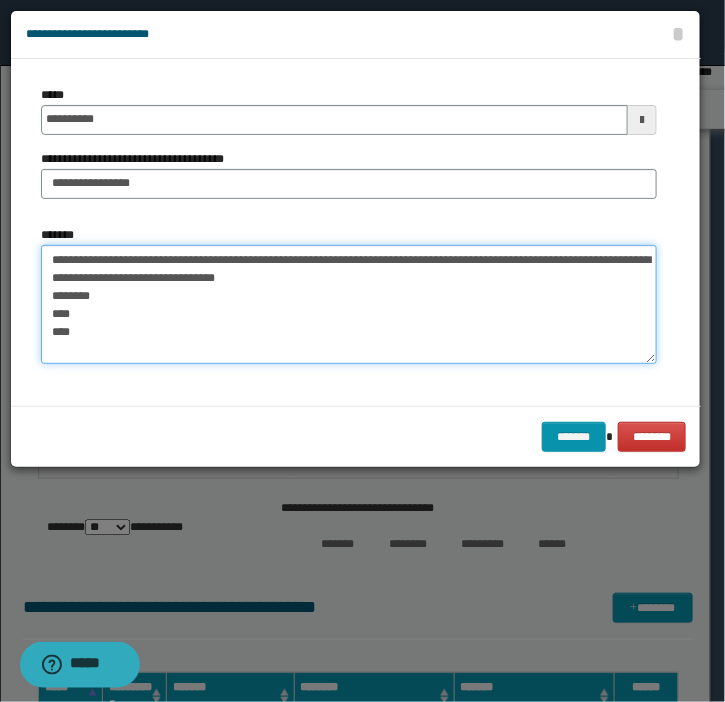 click on "**********" at bounding box center (349, 305) 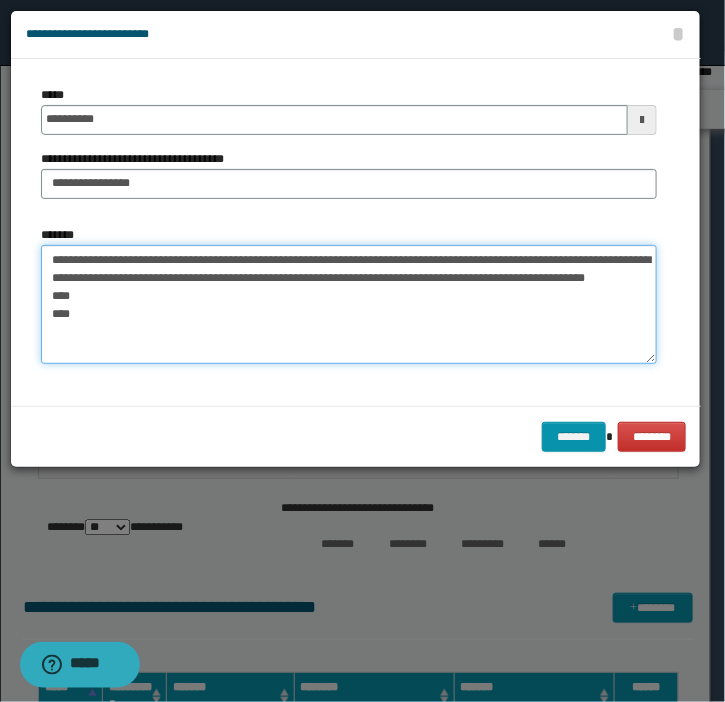 click on "**********" at bounding box center [349, 305] 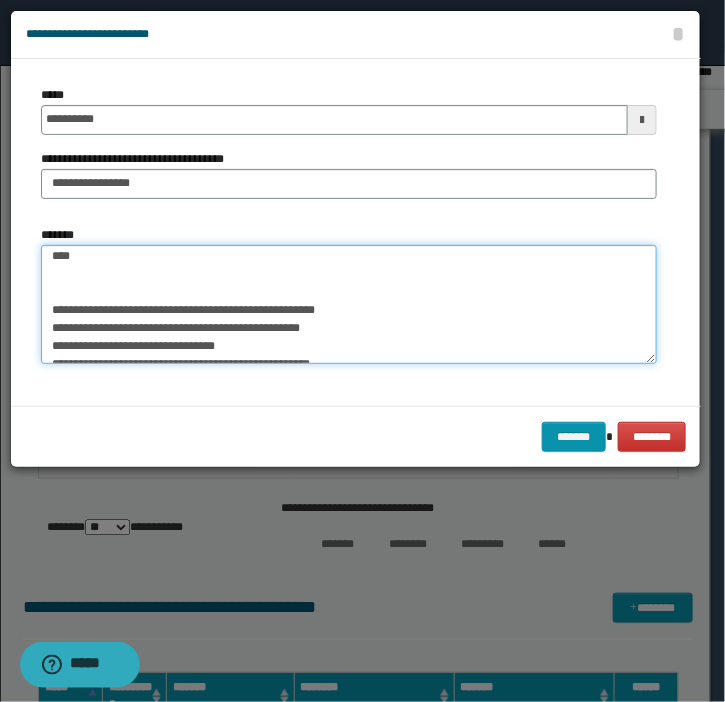 scroll, scrollTop: 90, scrollLeft: 0, axis: vertical 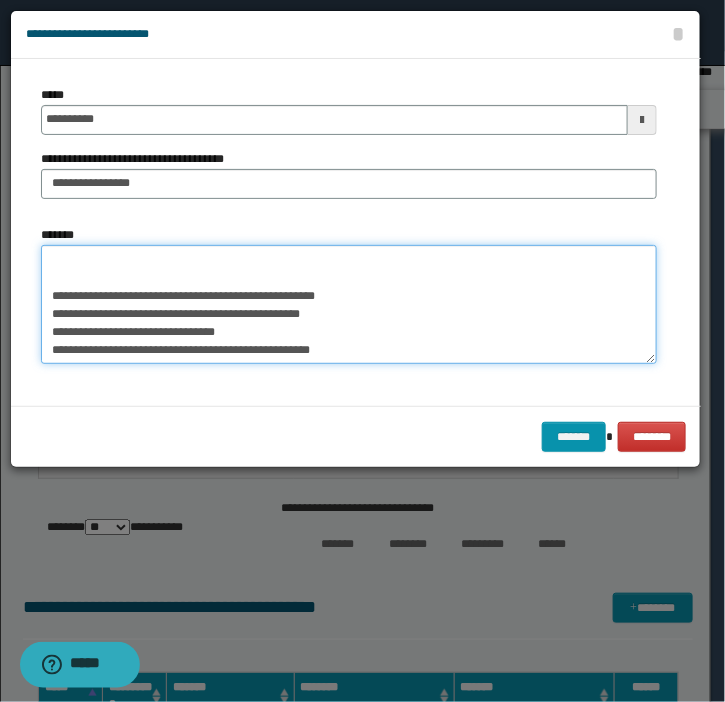 drag, startPoint x: 396, startPoint y: 297, endPoint x: 49, endPoint y: 295, distance: 347.00577 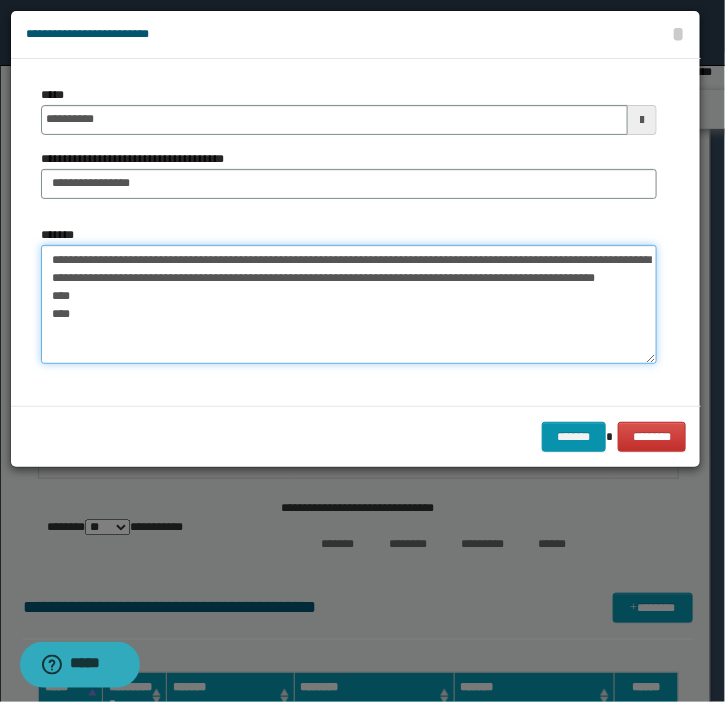 scroll, scrollTop: 0, scrollLeft: 0, axis: both 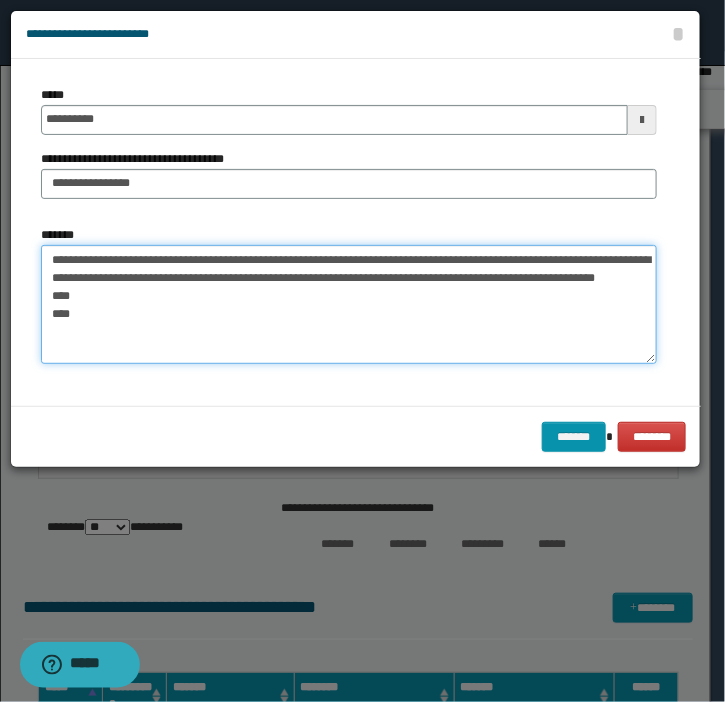 click on "**********" at bounding box center [349, 305] 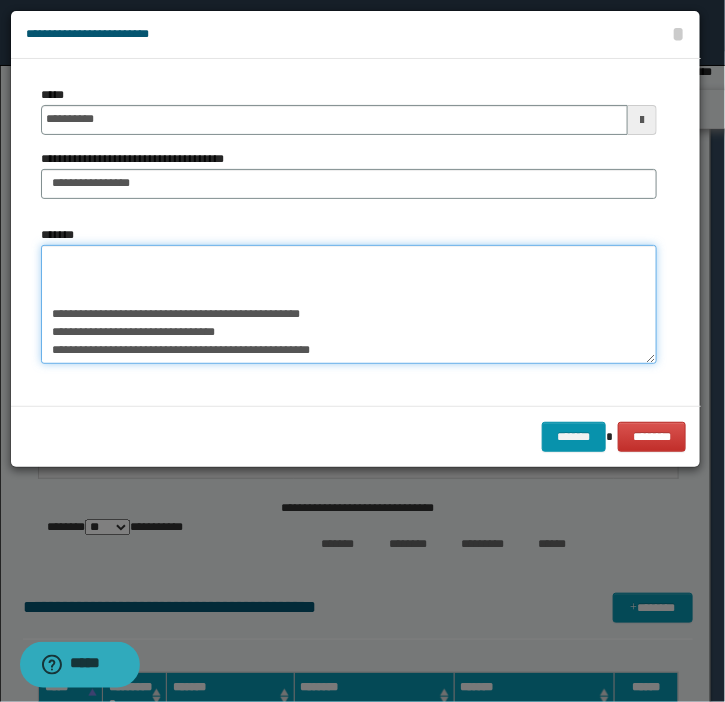 scroll, scrollTop: 108, scrollLeft: 0, axis: vertical 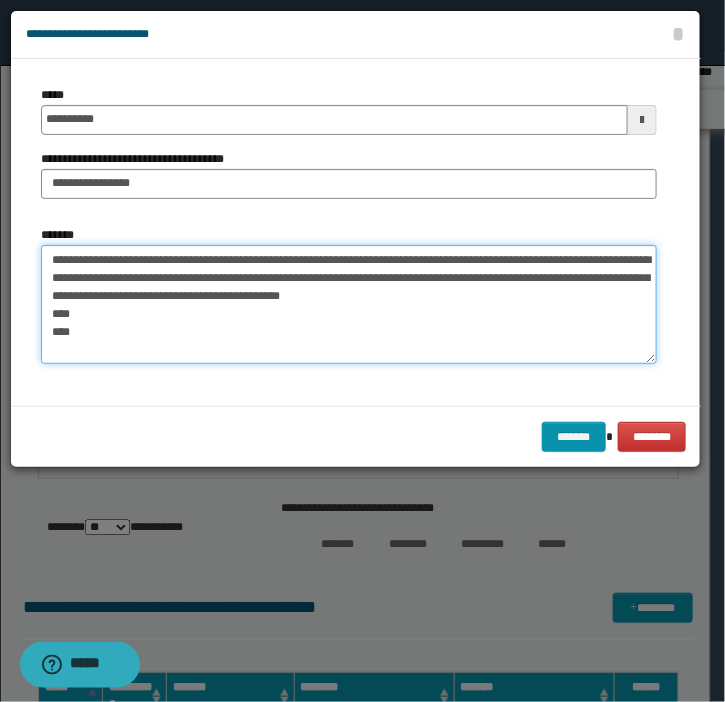 click on "**********" at bounding box center (349, 305) 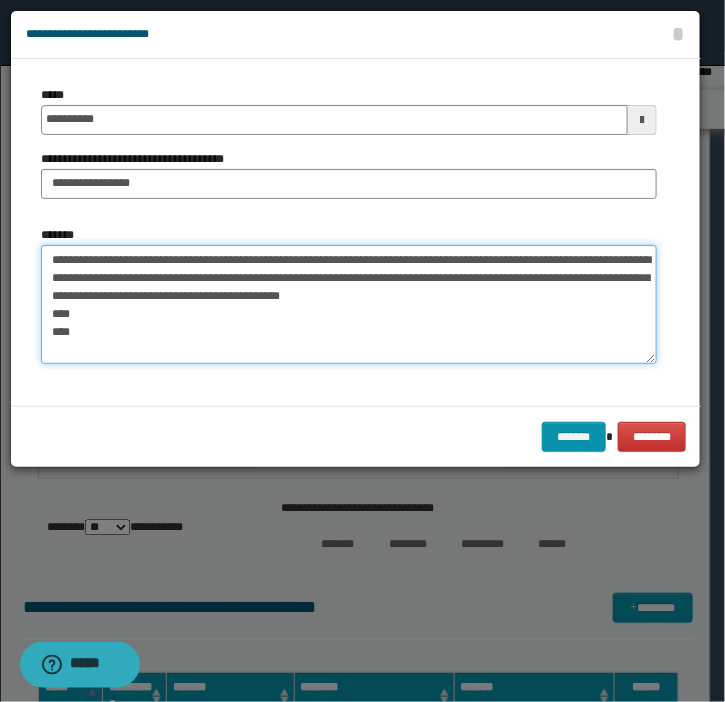 paste on "**********" 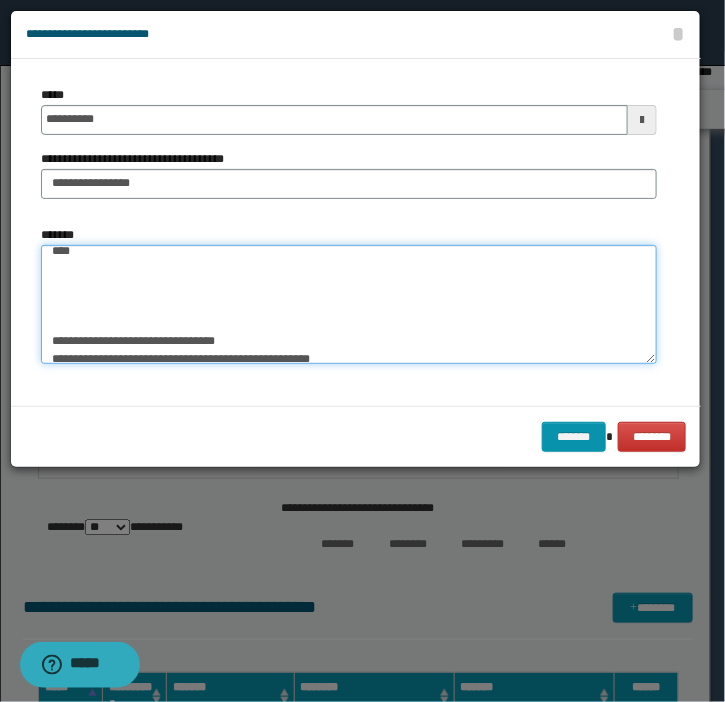scroll, scrollTop: 90, scrollLeft: 0, axis: vertical 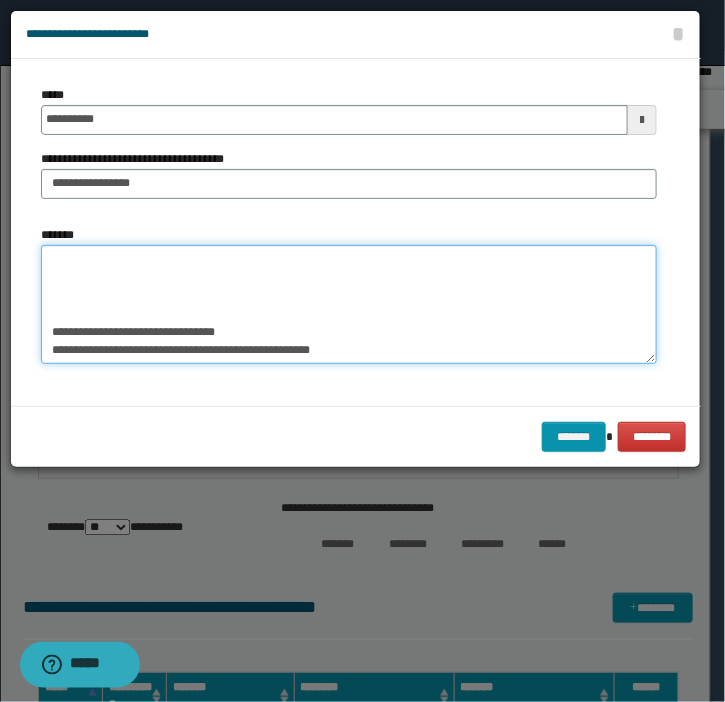 drag, startPoint x: 278, startPoint y: 330, endPoint x: 53, endPoint y: 327, distance: 225.02 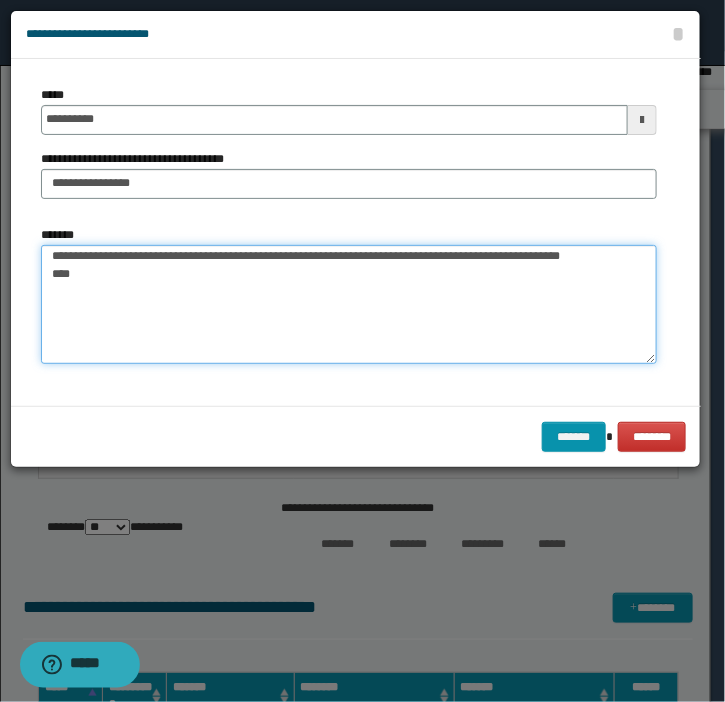 scroll, scrollTop: 0, scrollLeft: 0, axis: both 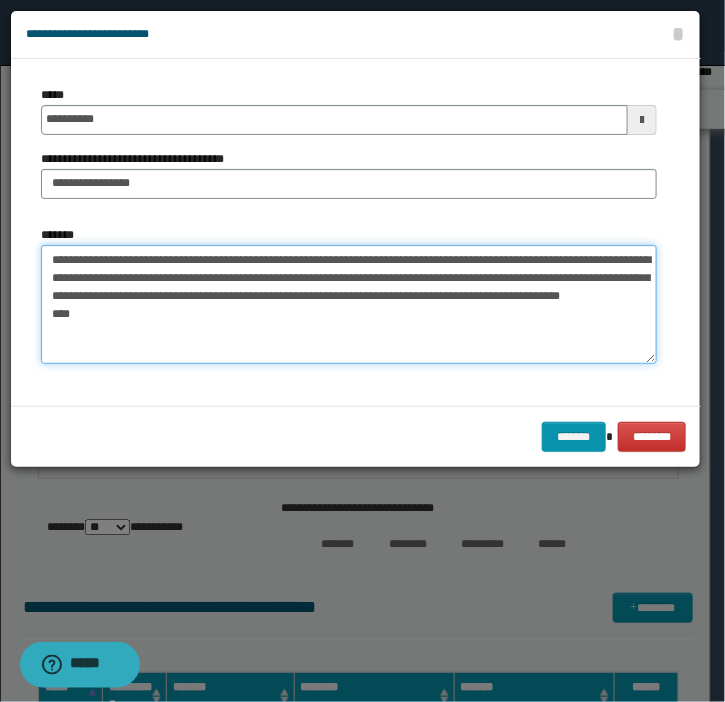 click on "**********" at bounding box center (349, 305) 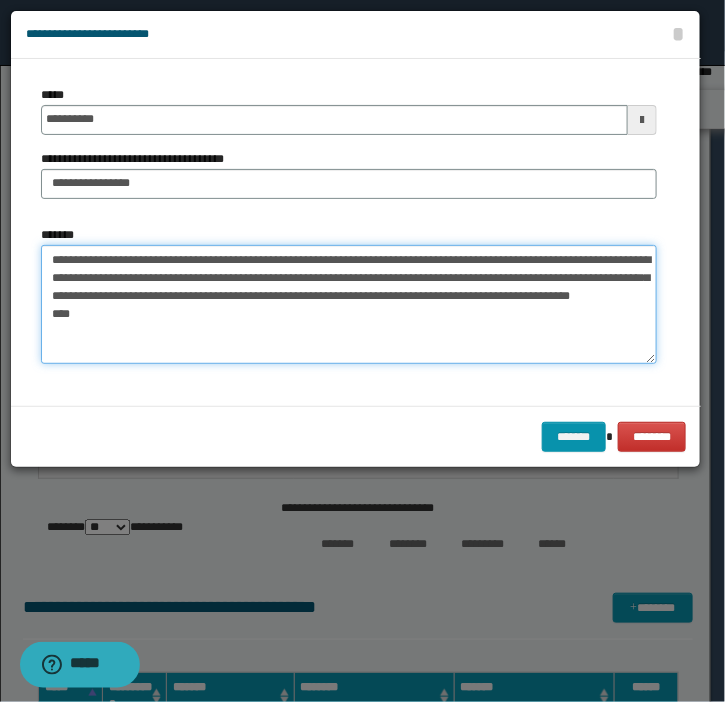 paste on "**********" 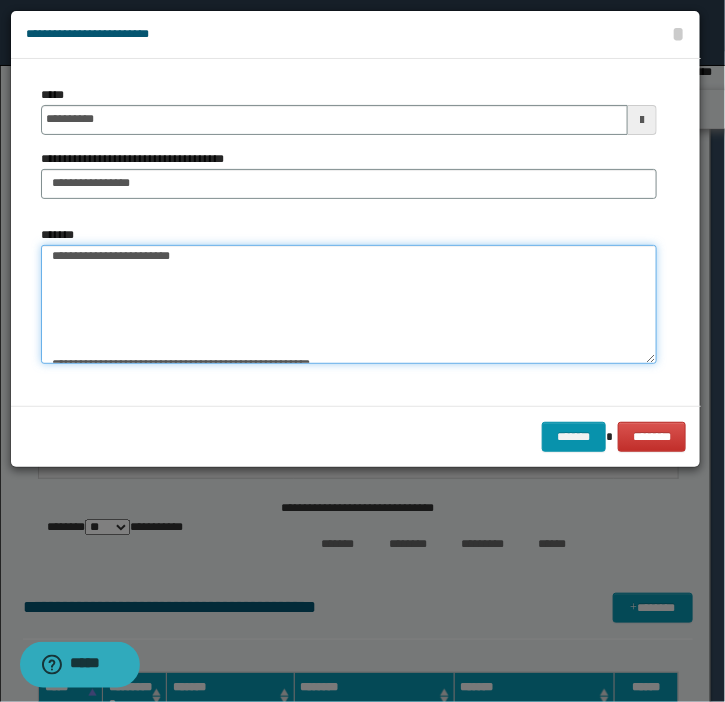 scroll, scrollTop: 90, scrollLeft: 0, axis: vertical 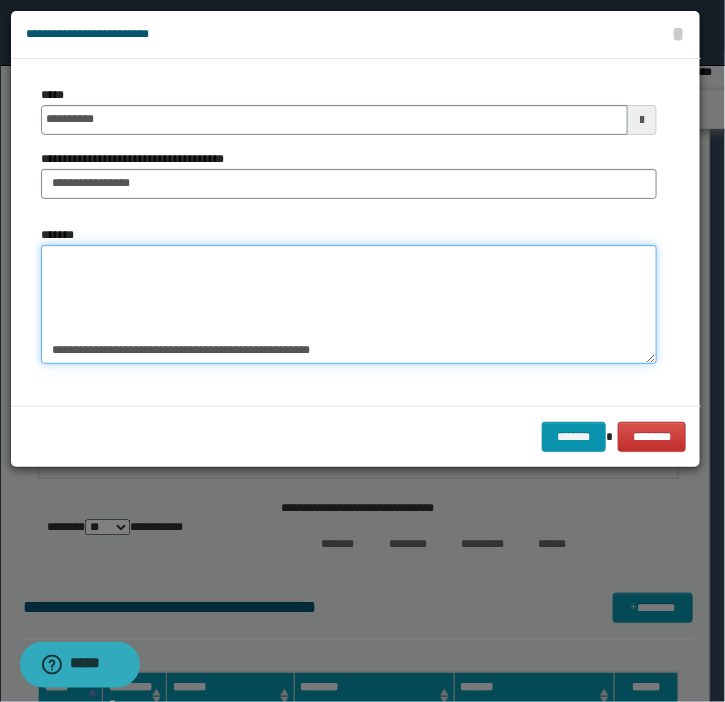drag, startPoint x: 406, startPoint y: 346, endPoint x: 51, endPoint y: 348, distance: 355.00565 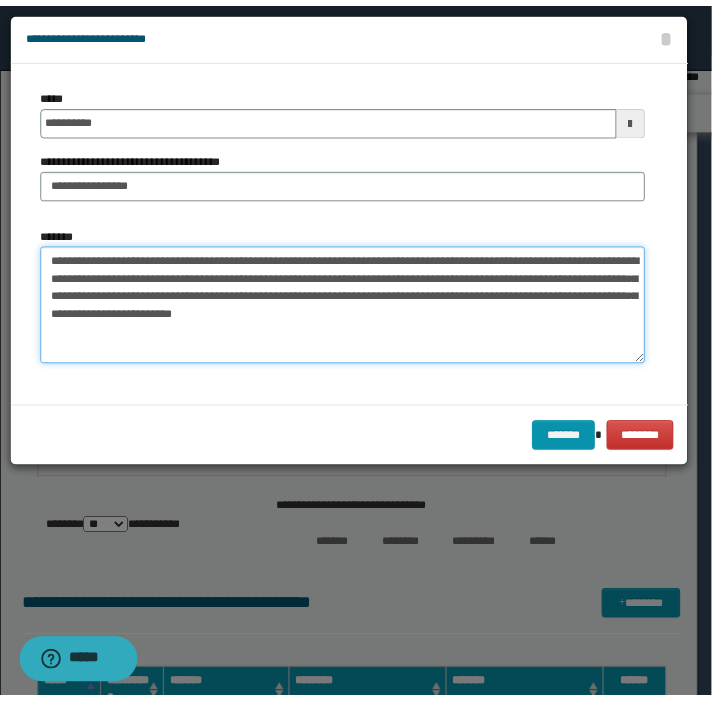 scroll, scrollTop: 0, scrollLeft: 0, axis: both 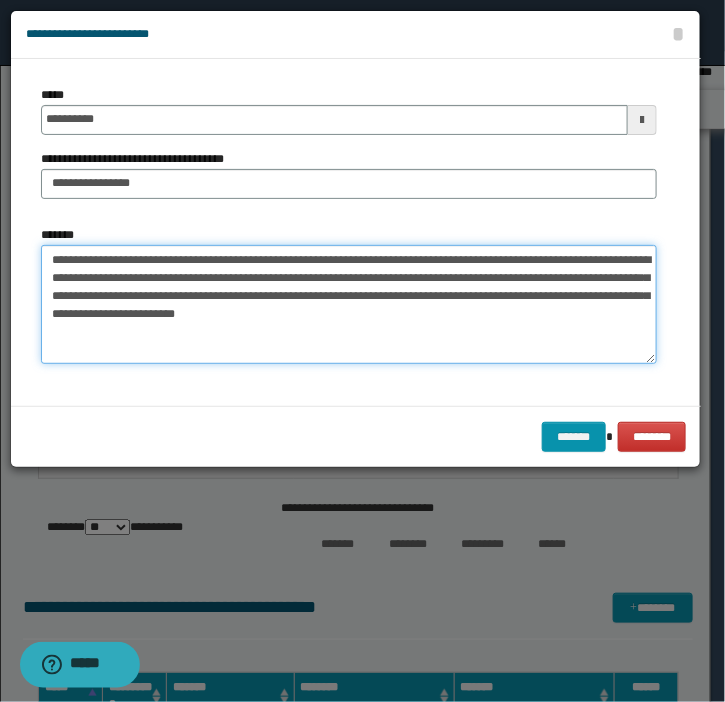 paste on "**********" 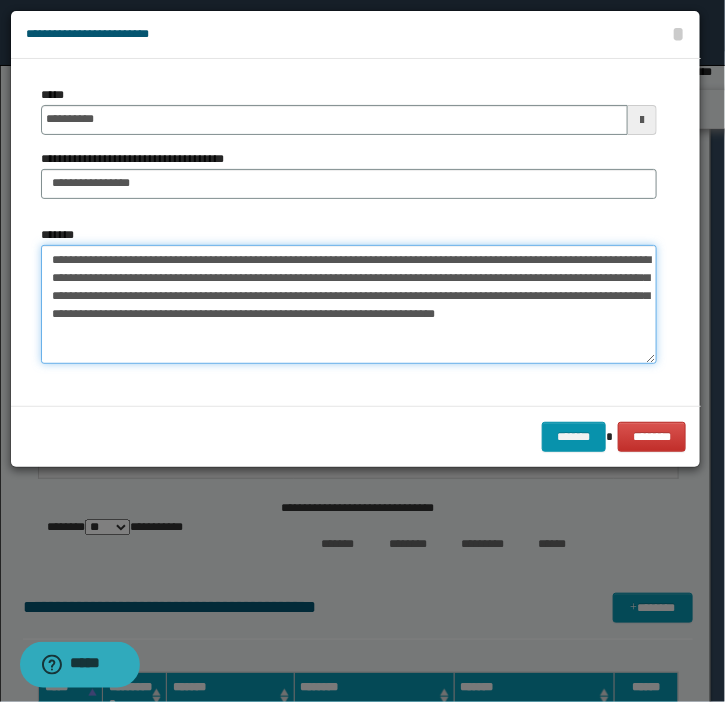 click on "**********" at bounding box center [349, 305] 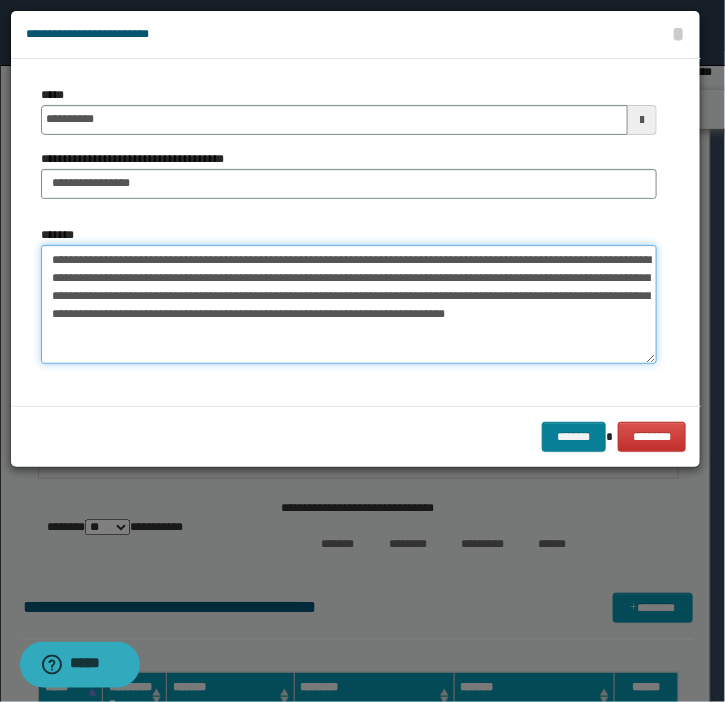 type on "**********" 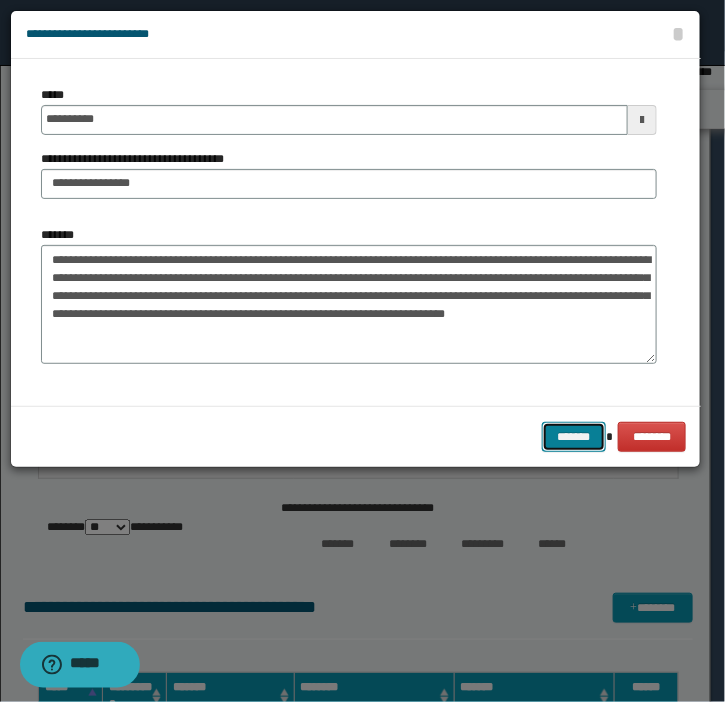 click on "*******" at bounding box center [574, 437] 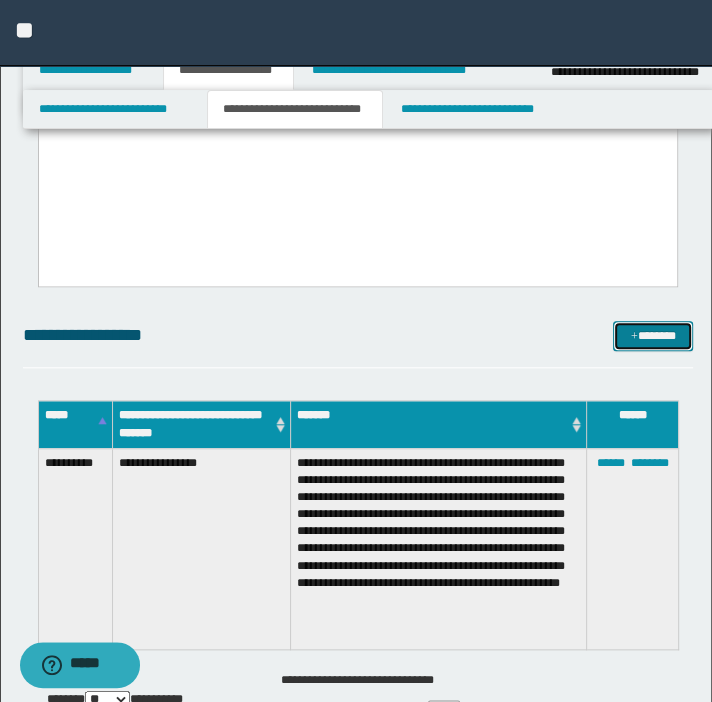 click on "*******" at bounding box center [653, 336] 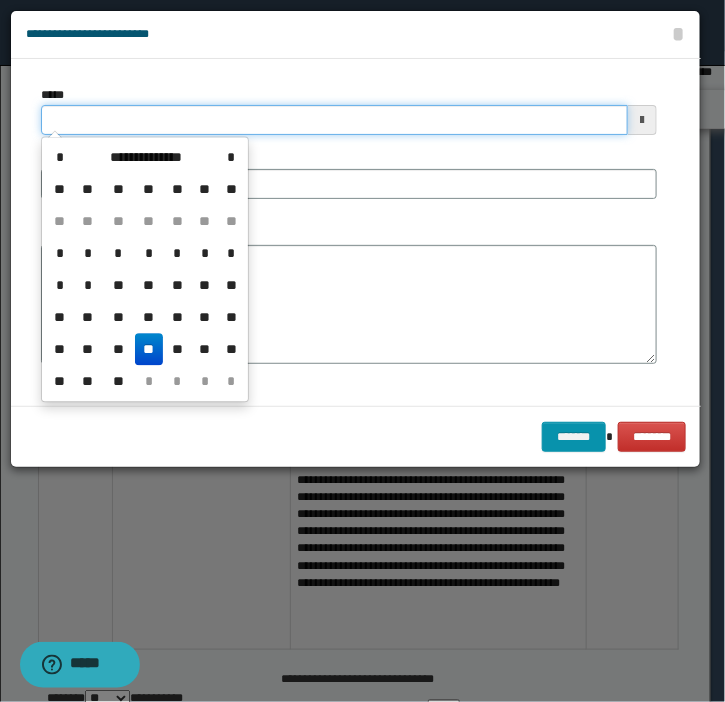 click on "*****" at bounding box center (334, 120) 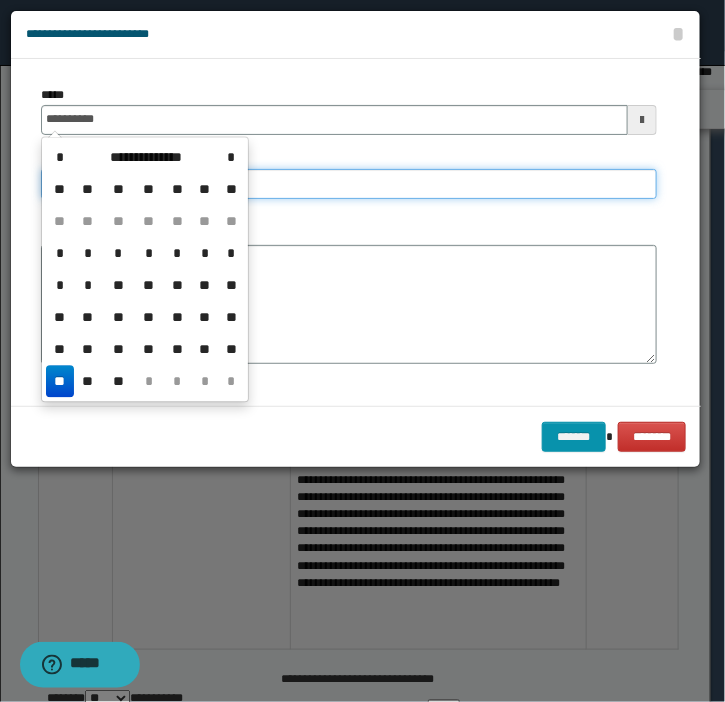 type on "**********" 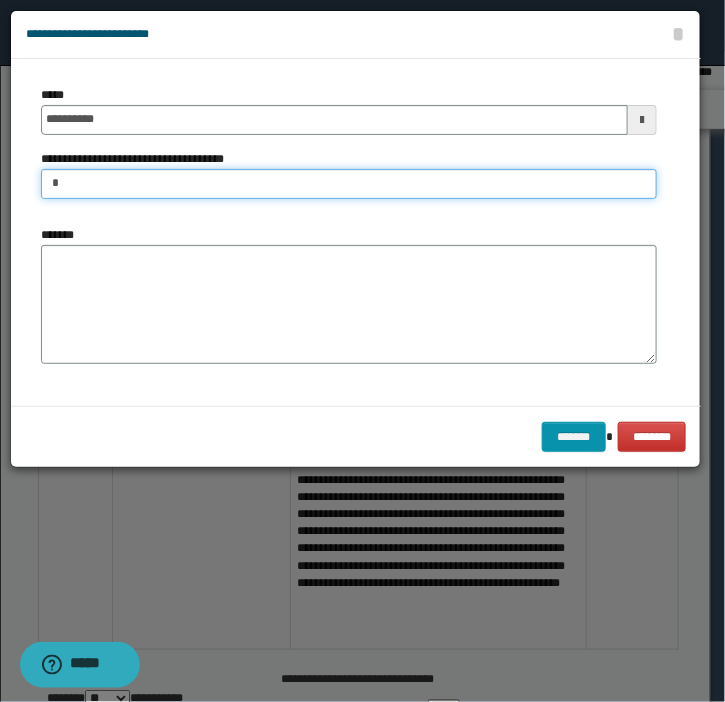 type on "**********" 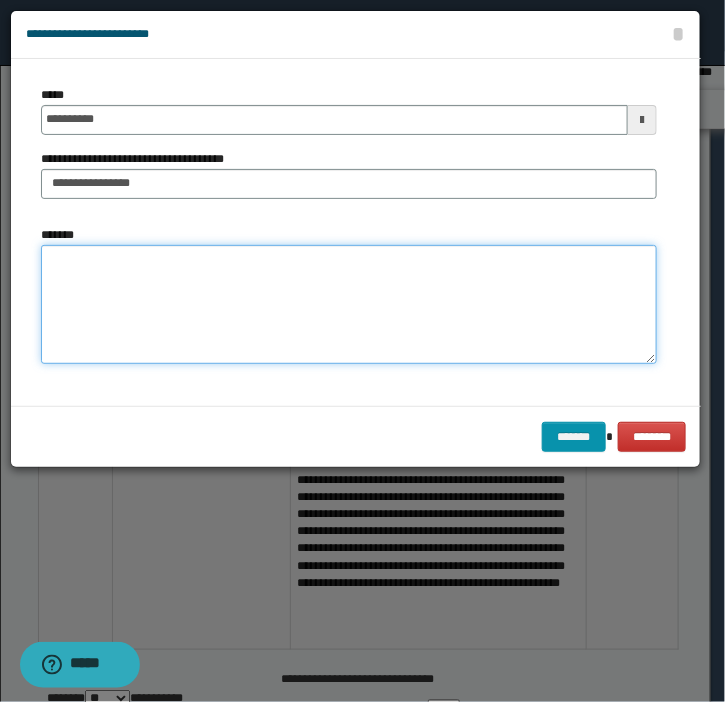 click on "*******" at bounding box center (349, 305) 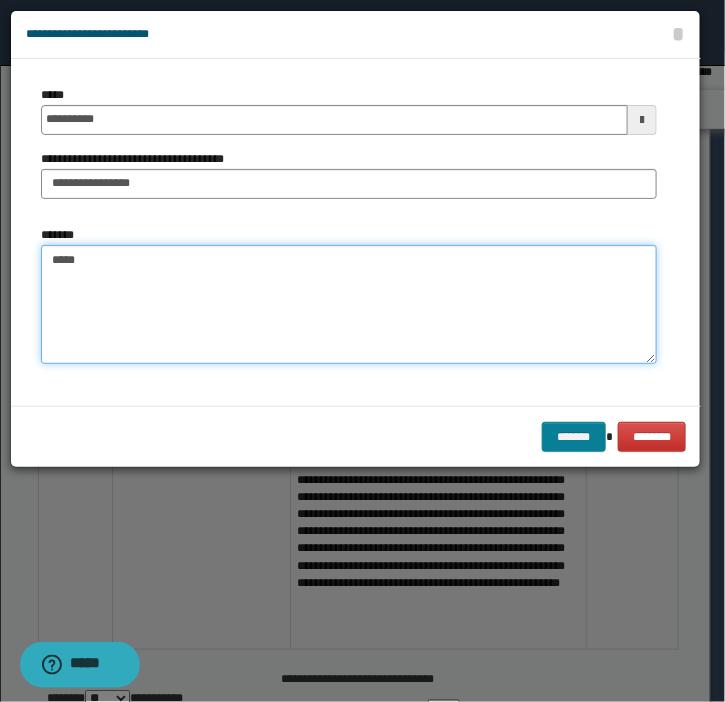 type on "*****" 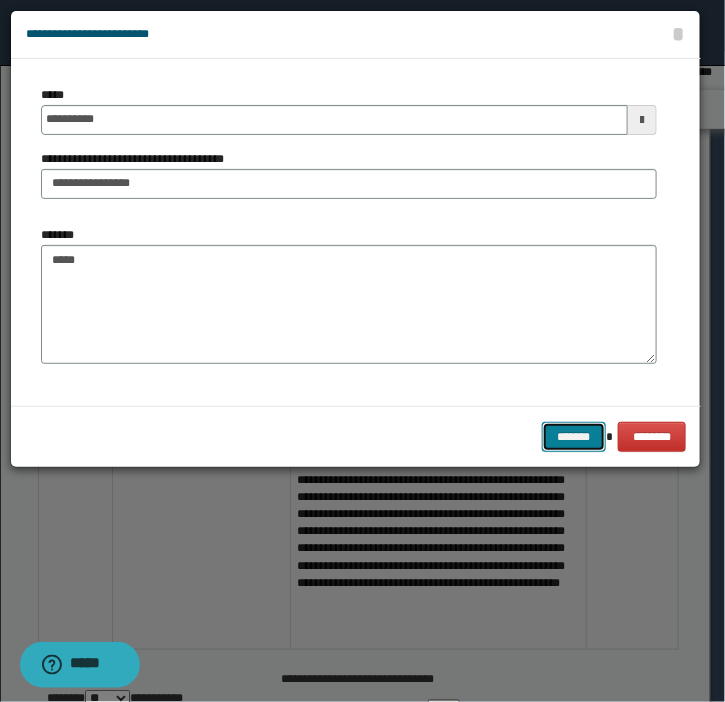 click on "*******" at bounding box center (574, 437) 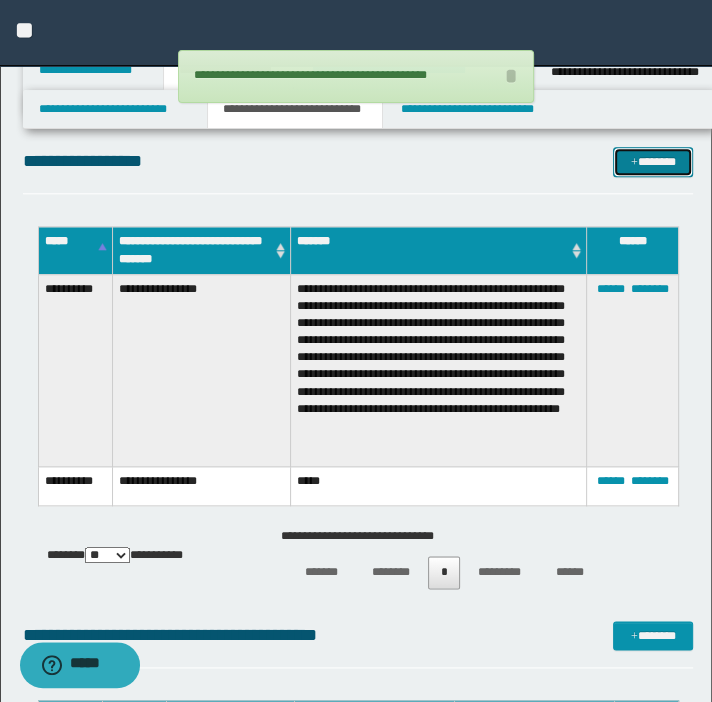 scroll, scrollTop: 950, scrollLeft: 0, axis: vertical 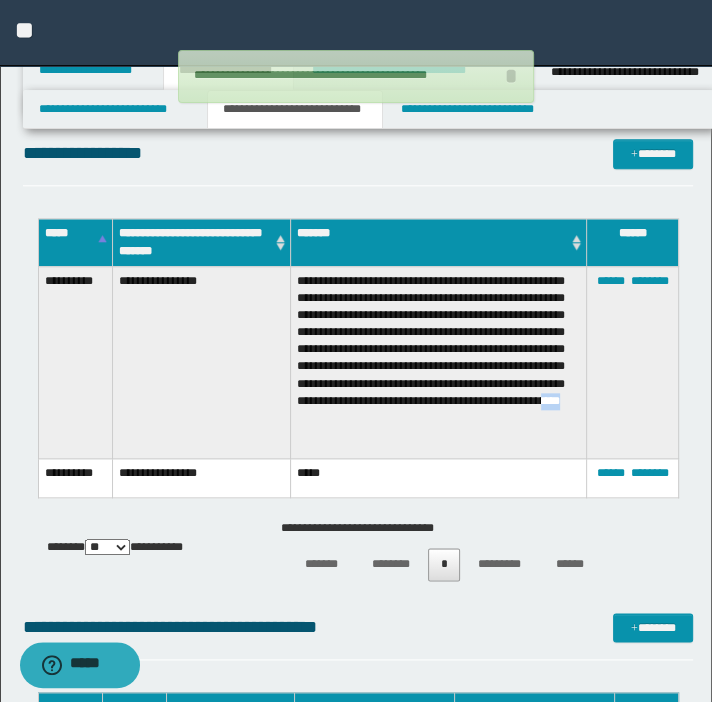 drag, startPoint x: 516, startPoint y: 446, endPoint x: 497, endPoint y: 454, distance: 20.615528 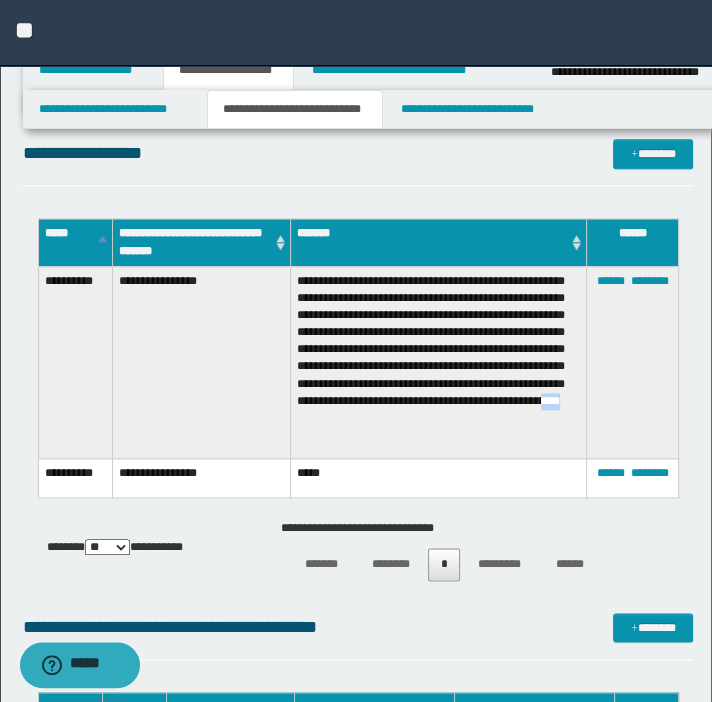 click on "**********" at bounding box center (439, 362) 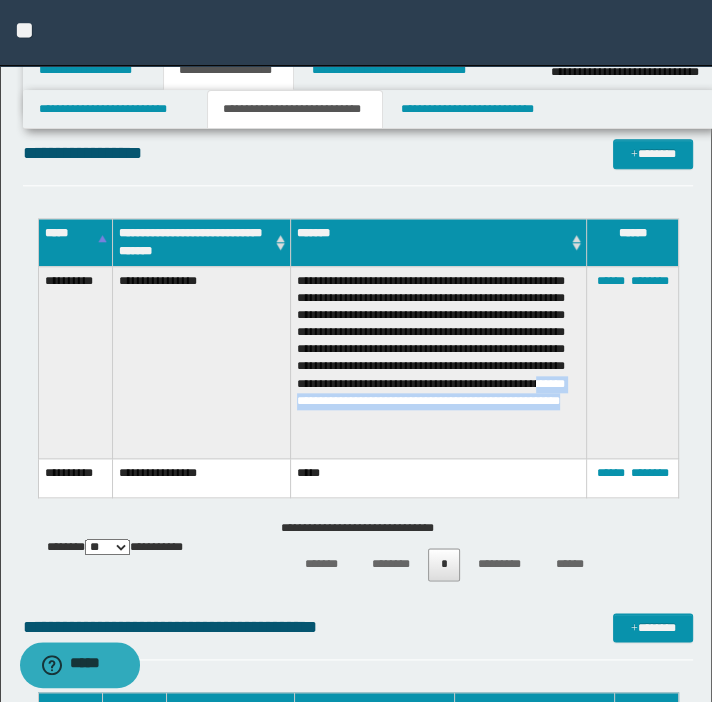 drag, startPoint x: 462, startPoint y: 454, endPoint x: 374, endPoint y: 437, distance: 89.62701 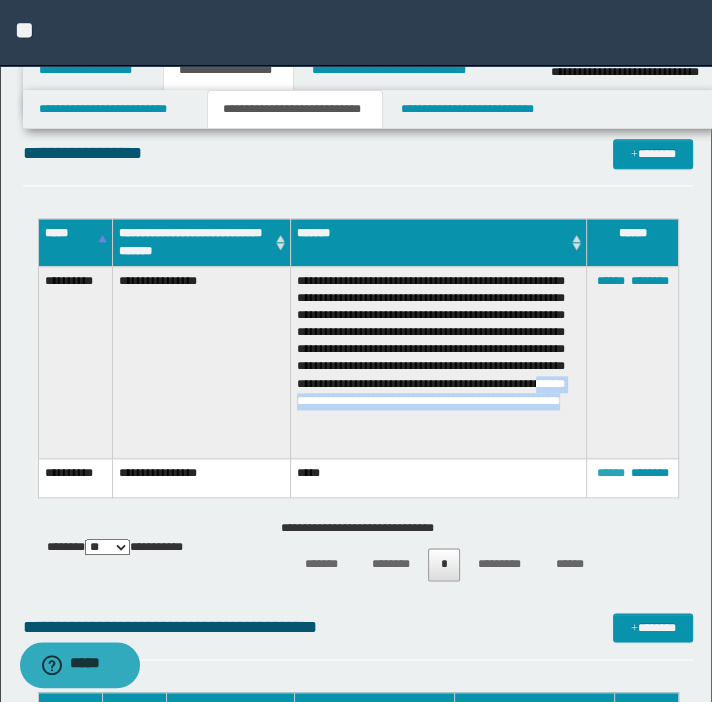 click on "******" at bounding box center [610, 473] 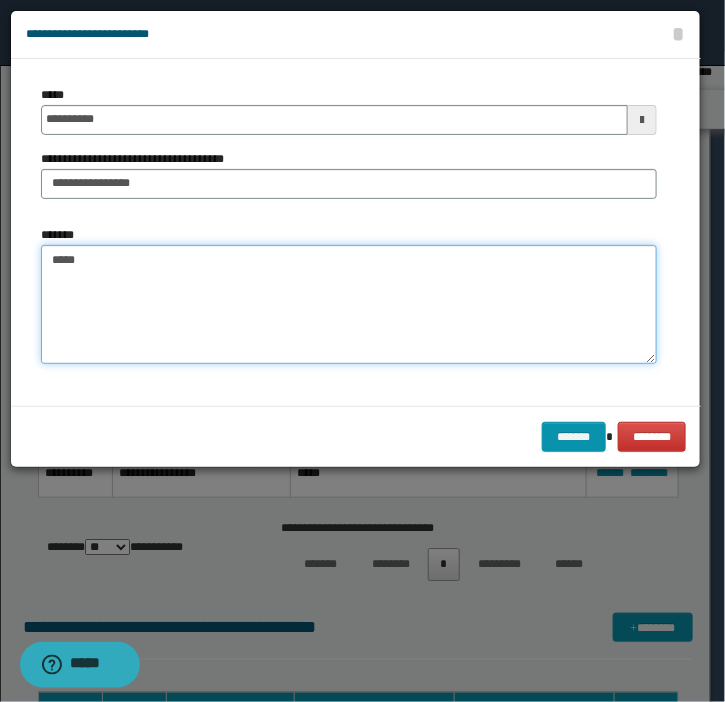 drag, startPoint x: 160, startPoint y: 270, endPoint x: -20, endPoint y: 270, distance: 180 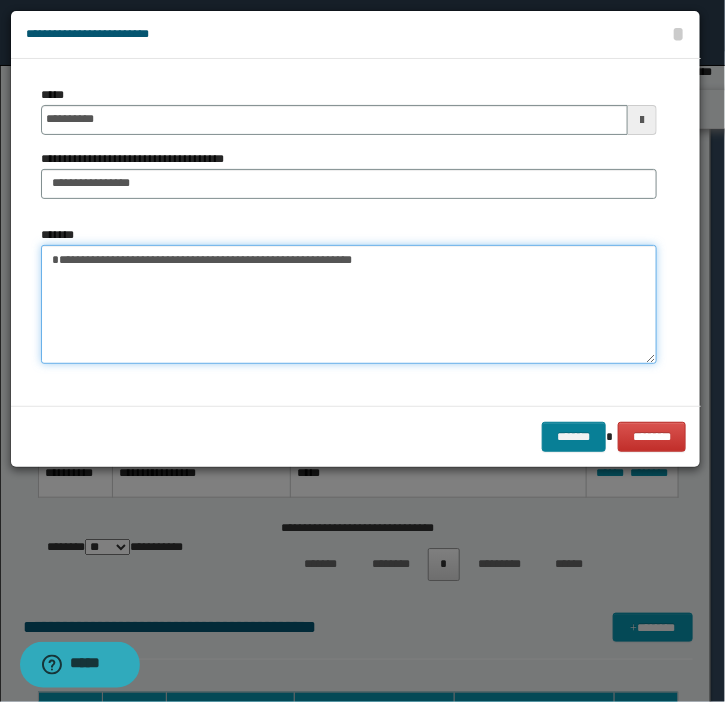 type on "**********" 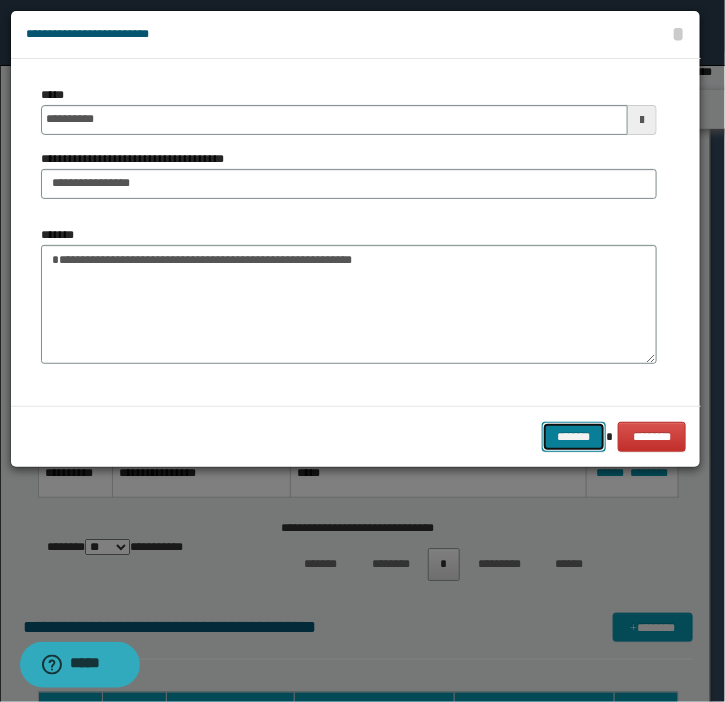 click on "*******" at bounding box center [574, 437] 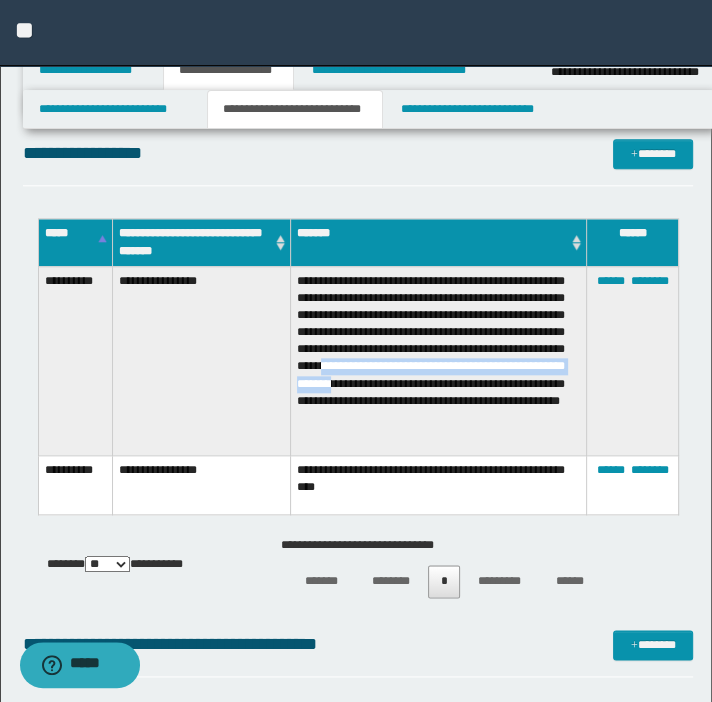 drag, startPoint x: 517, startPoint y: 384, endPoint x: 350, endPoint y: 414, distance: 169.67322 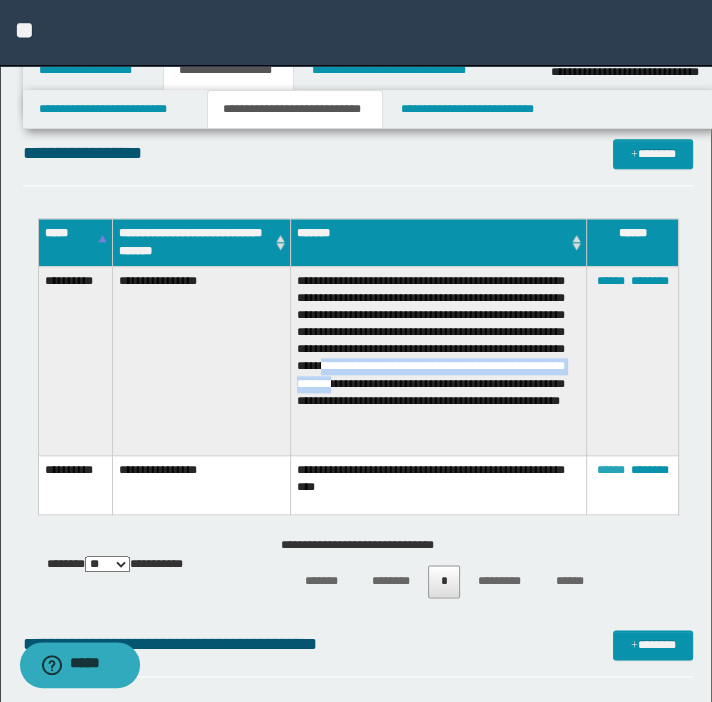 click on "******" at bounding box center [610, 470] 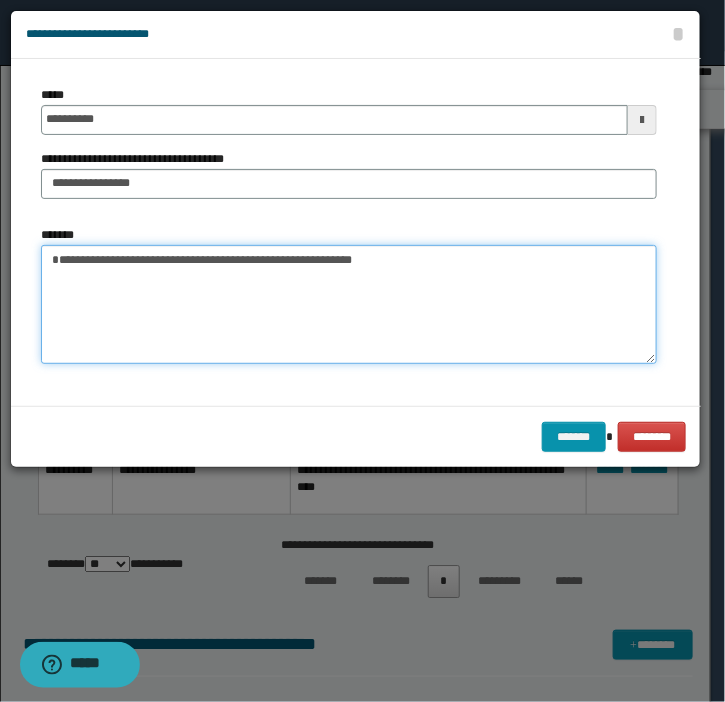 click on "**********" at bounding box center (349, 305) 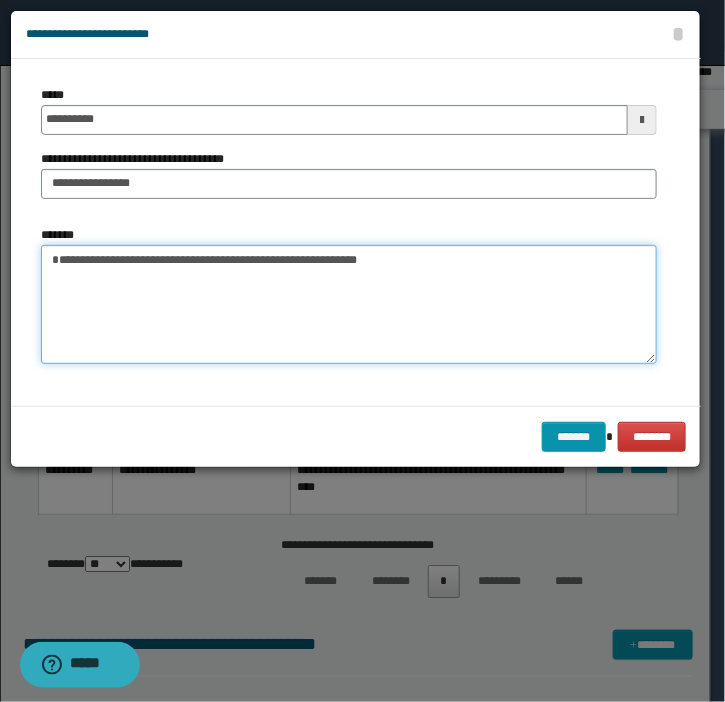 paste on "**********" 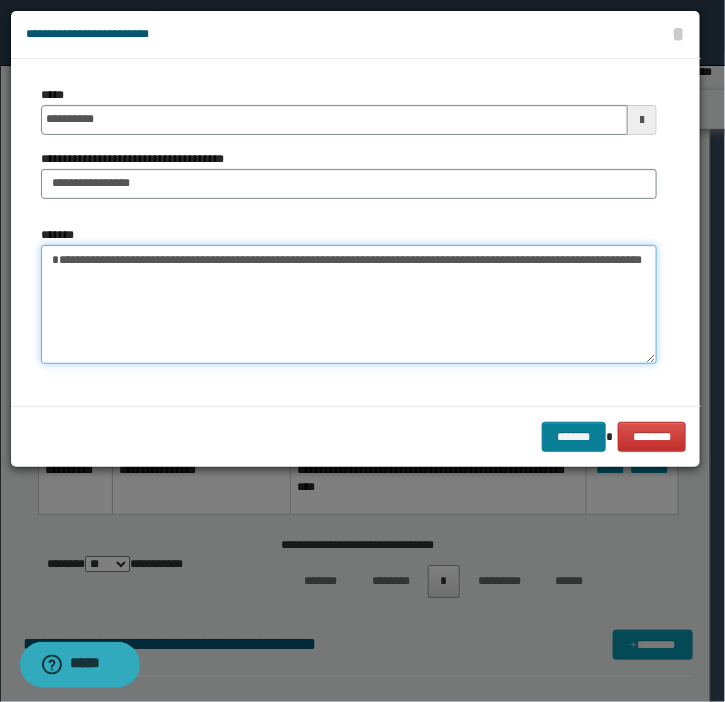 type on "**********" 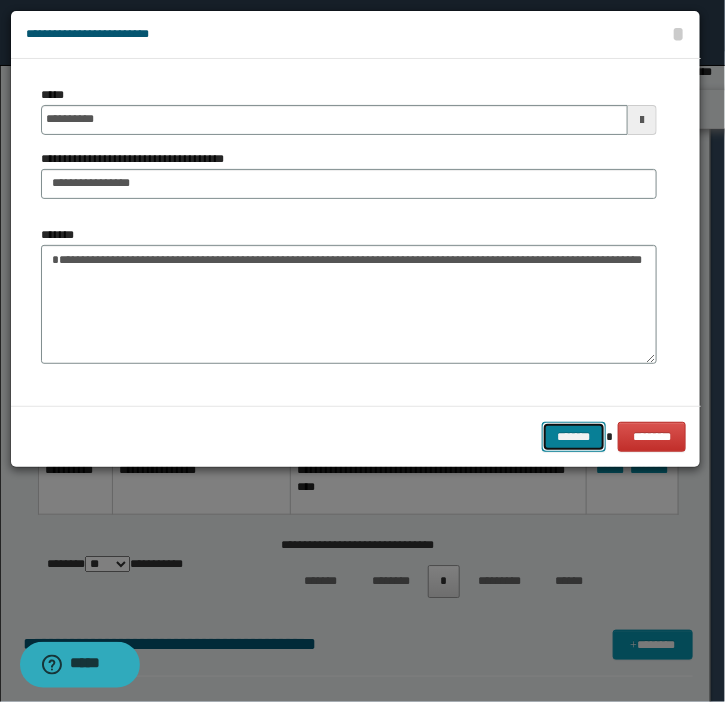 click on "*******" at bounding box center [574, 437] 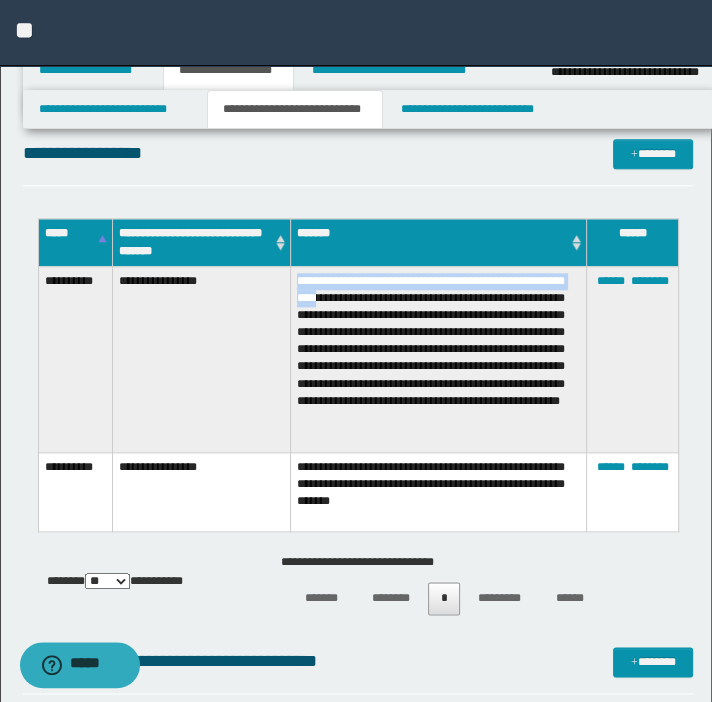 drag, startPoint x: 291, startPoint y: 278, endPoint x: 389, endPoint y: 301, distance: 100.6628 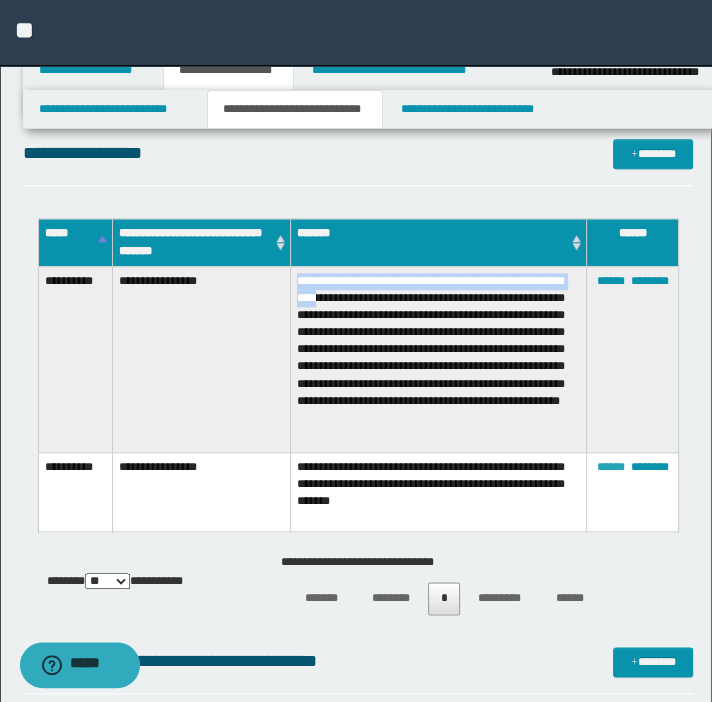 click on "******" at bounding box center (610, 467) 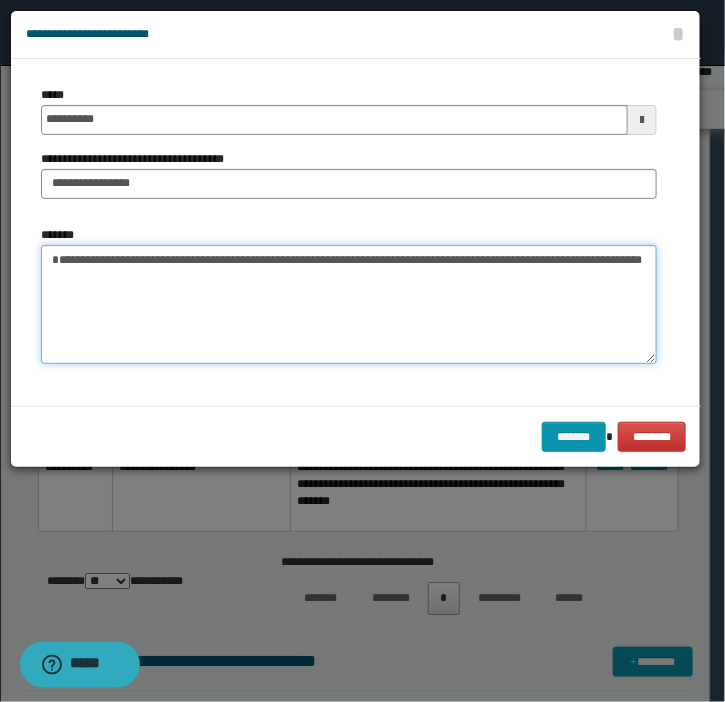 click on "**********" at bounding box center (349, 305) 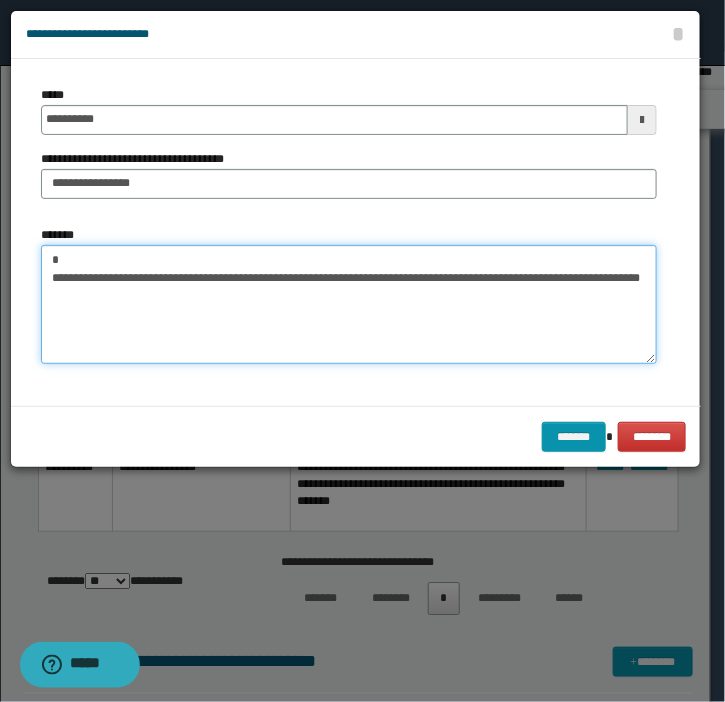 paste on "**********" 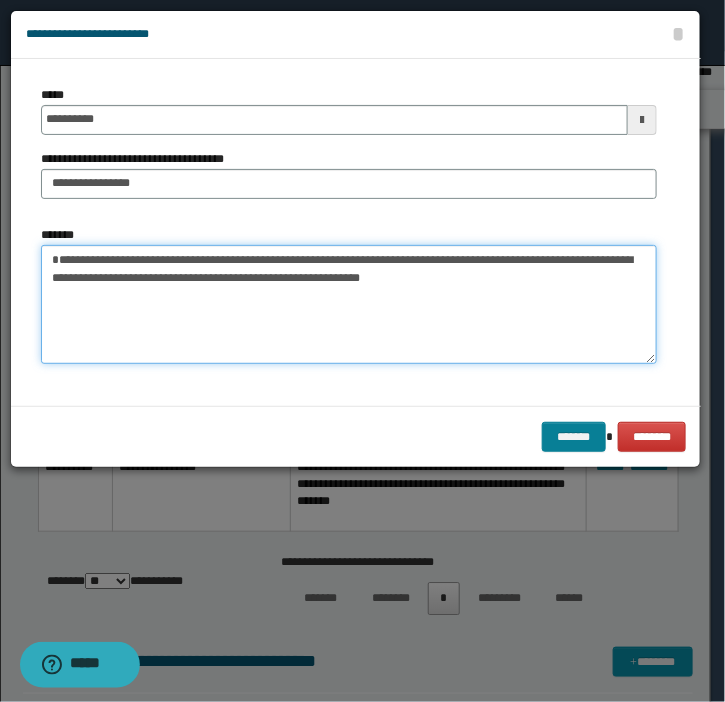 type on "**********" 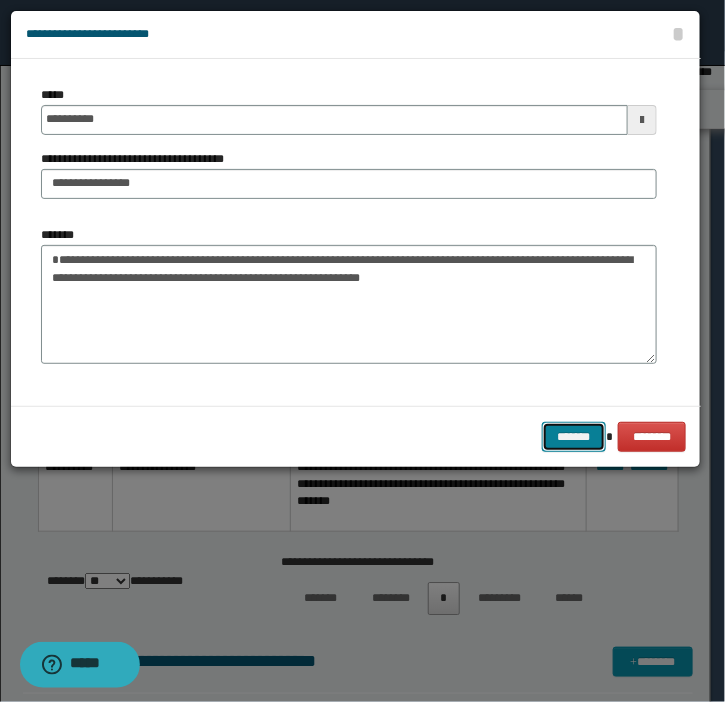 click on "*******" at bounding box center [574, 437] 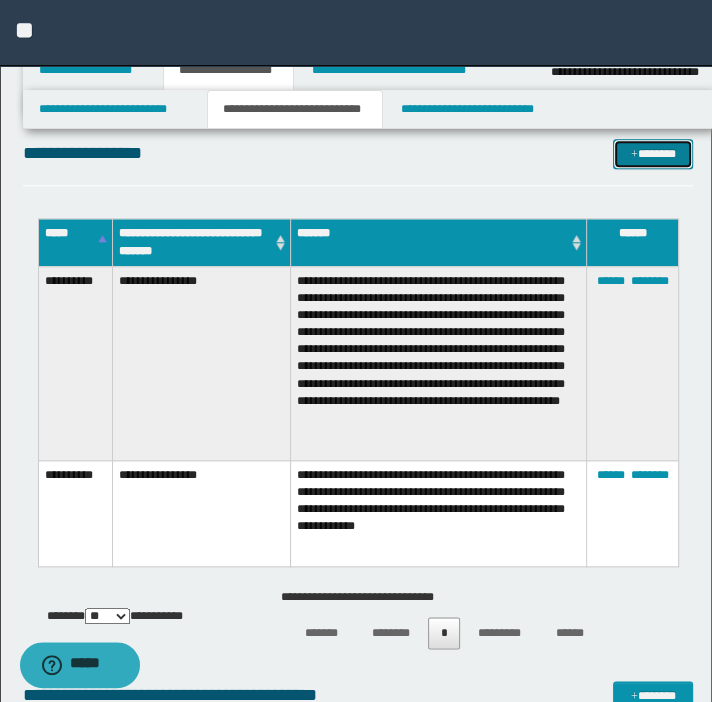 click on "*******" at bounding box center [653, 154] 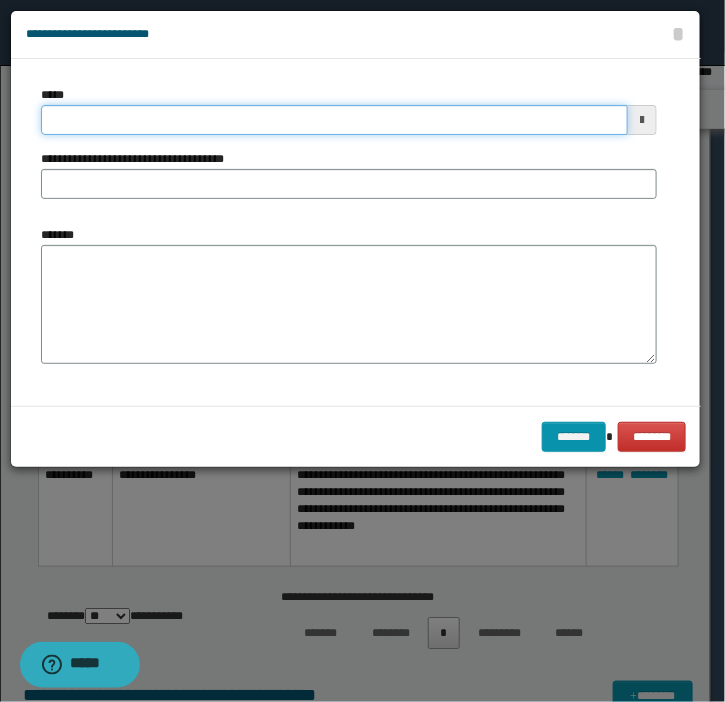 click on "*****" at bounding box center [334, 120] 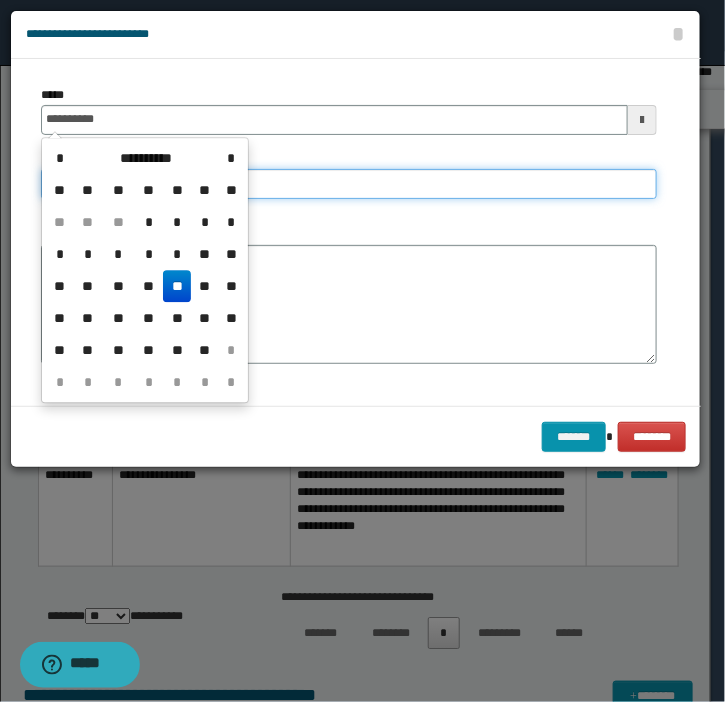 type on "**********" 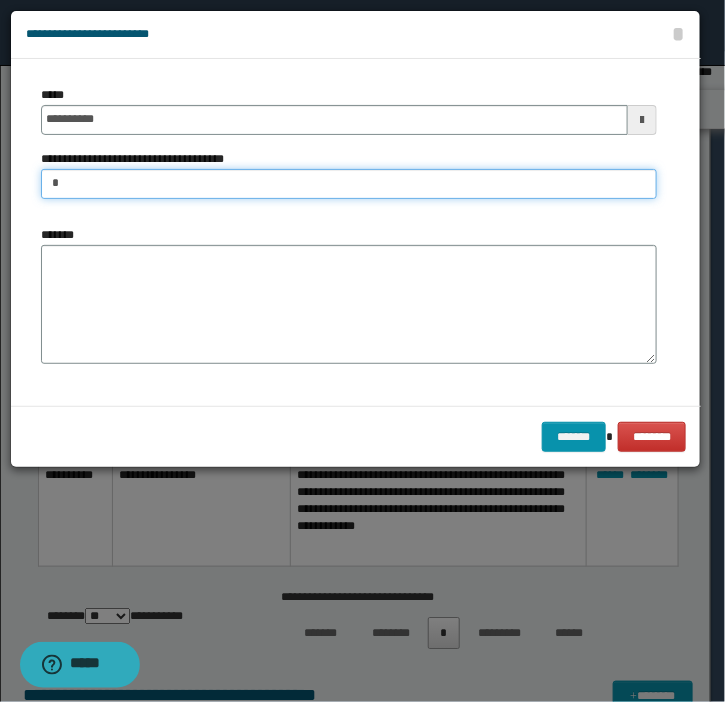 type on "**********" 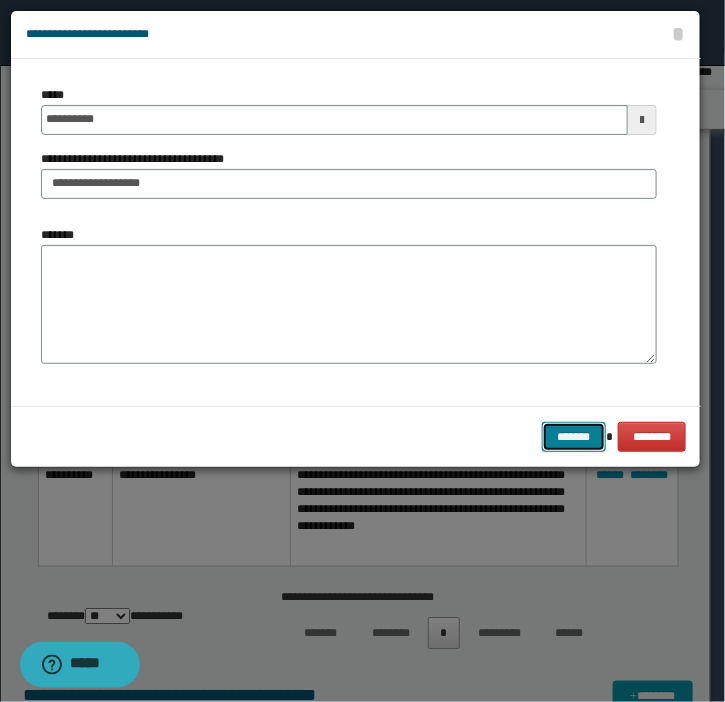 click on "*******" at bounding box center [574, 437] 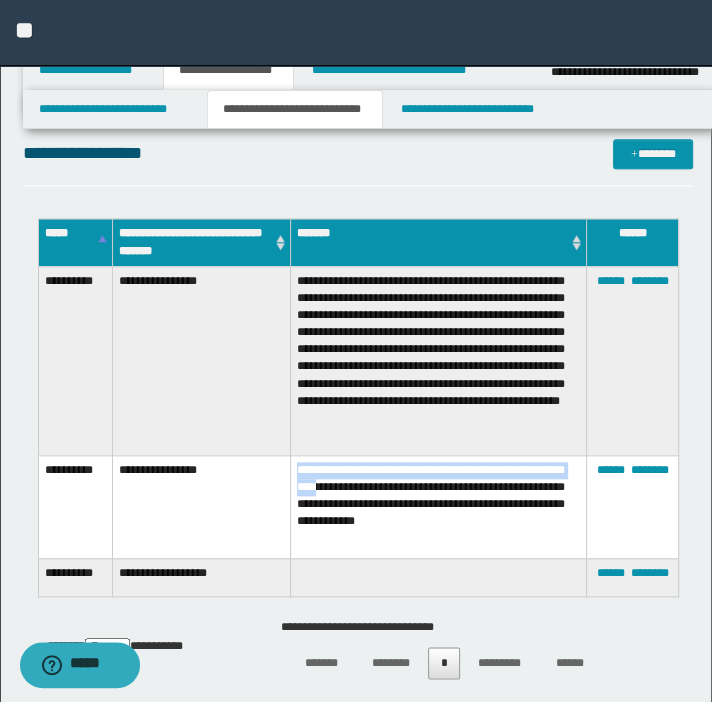 drag, startPoint x: 413, startPoint y: 499, endPoint x: 219, endPoint y: 480, distance: 194.92819 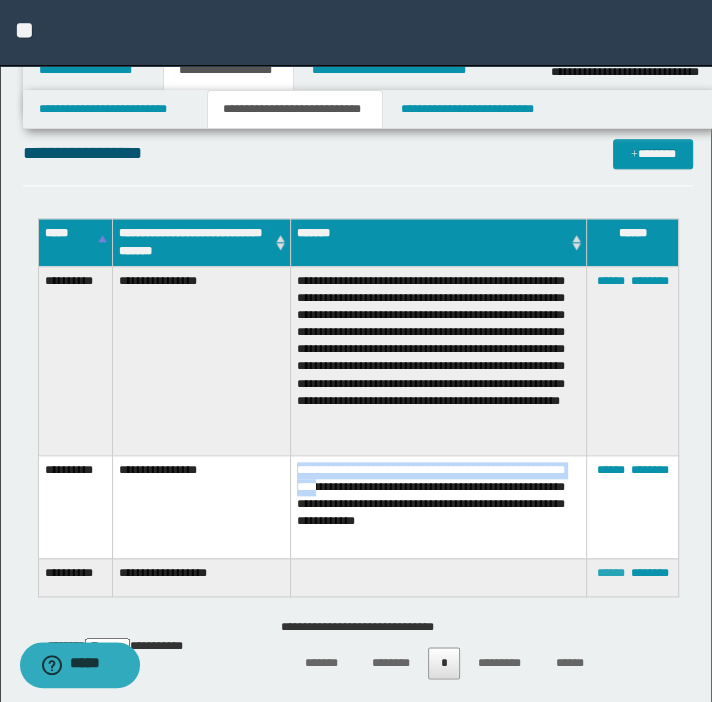 click on "******" at bounding box center [610, 573] 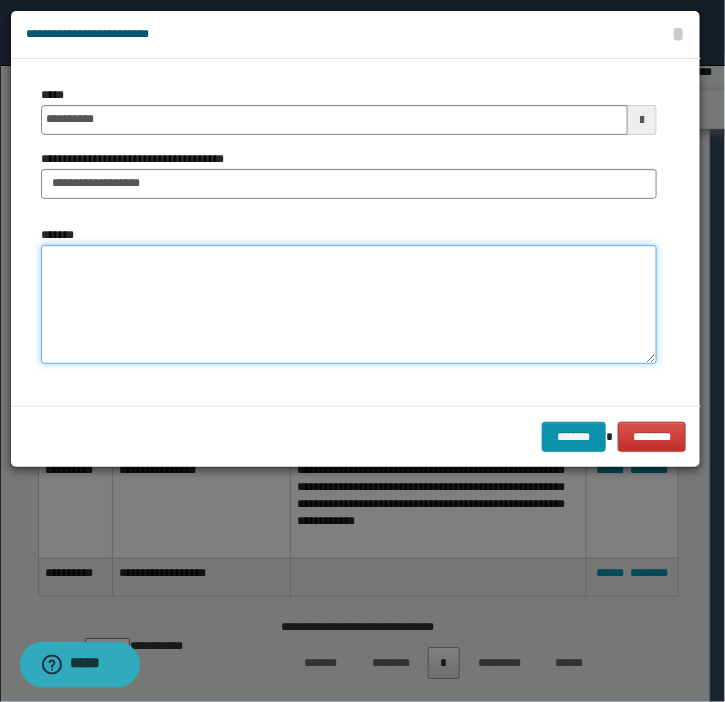 click on "*******" at bounding box center (349, 305) 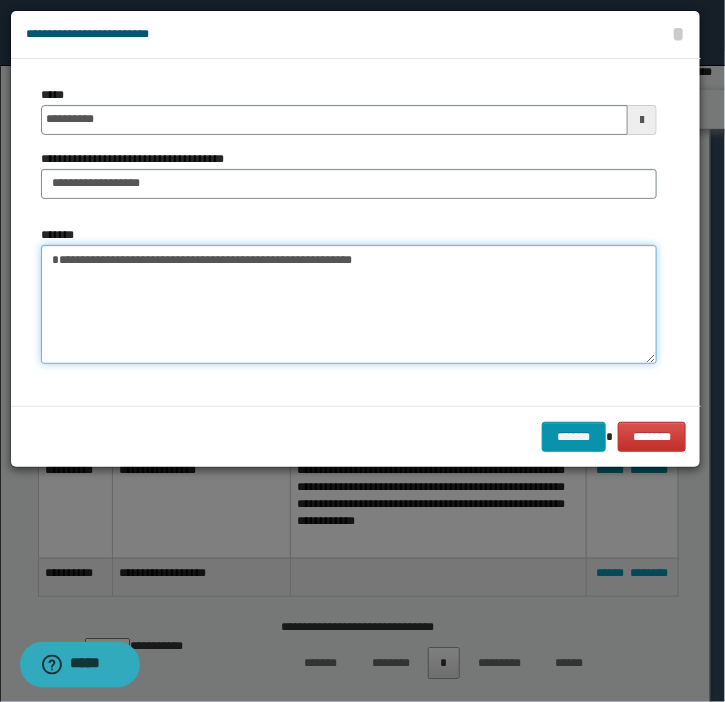 click on "**********" at bounding box center (349, 305) 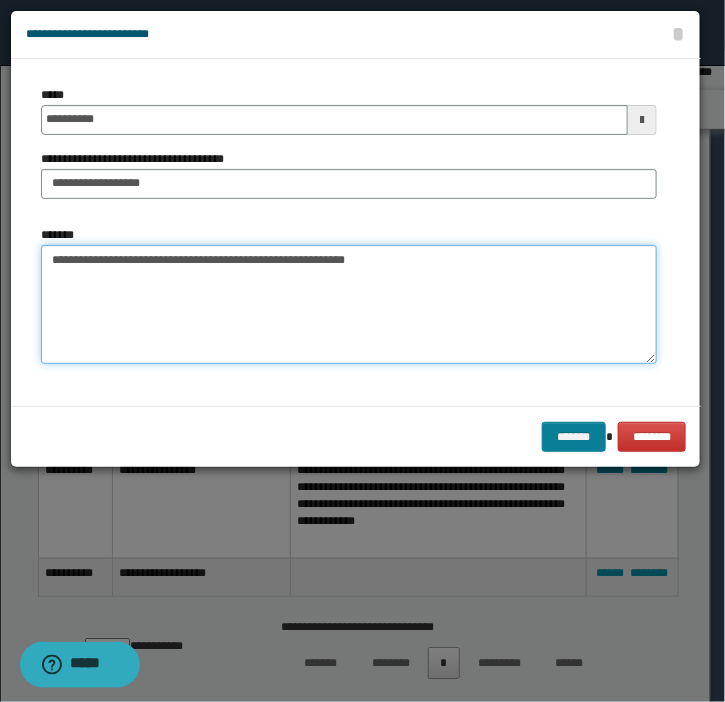 type on "**********" 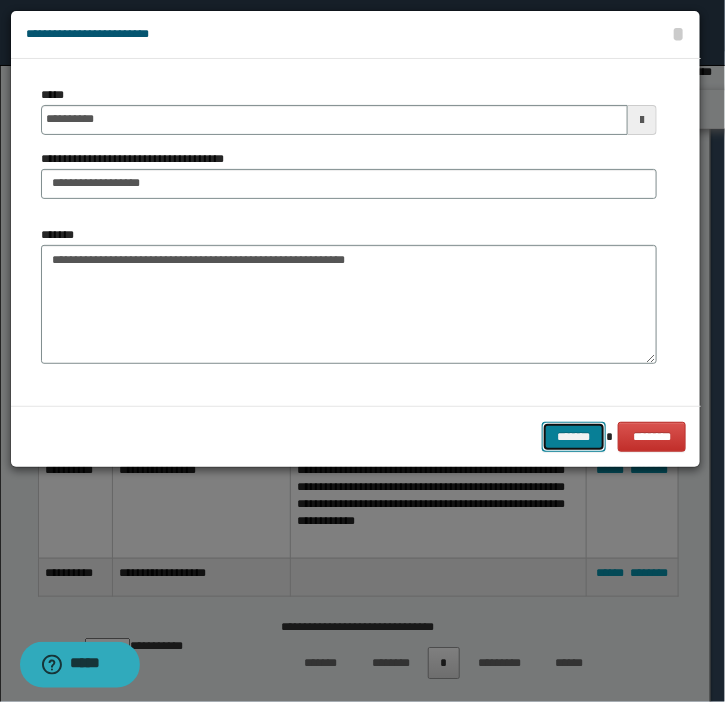 click on "*******" at bounding box center (574, 437) 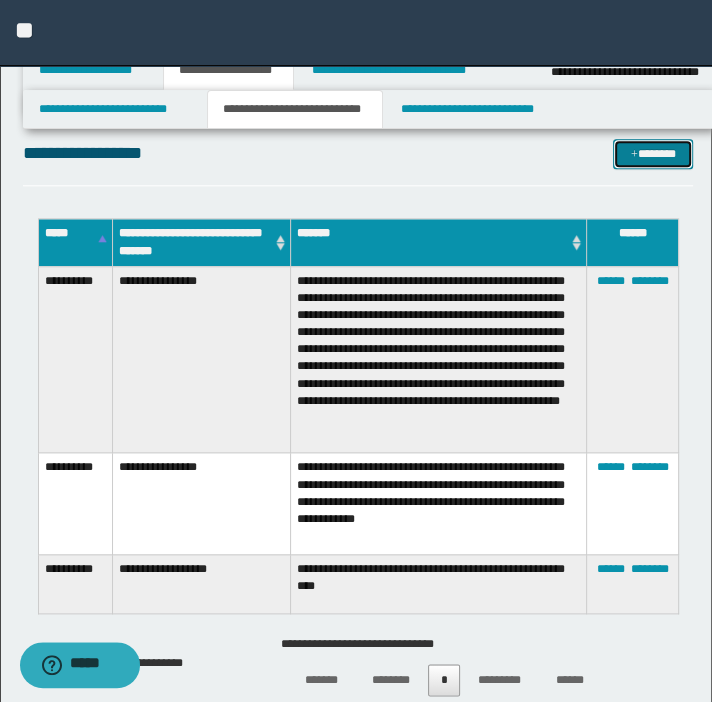 click on "*******" at bounding box center (653, 154) 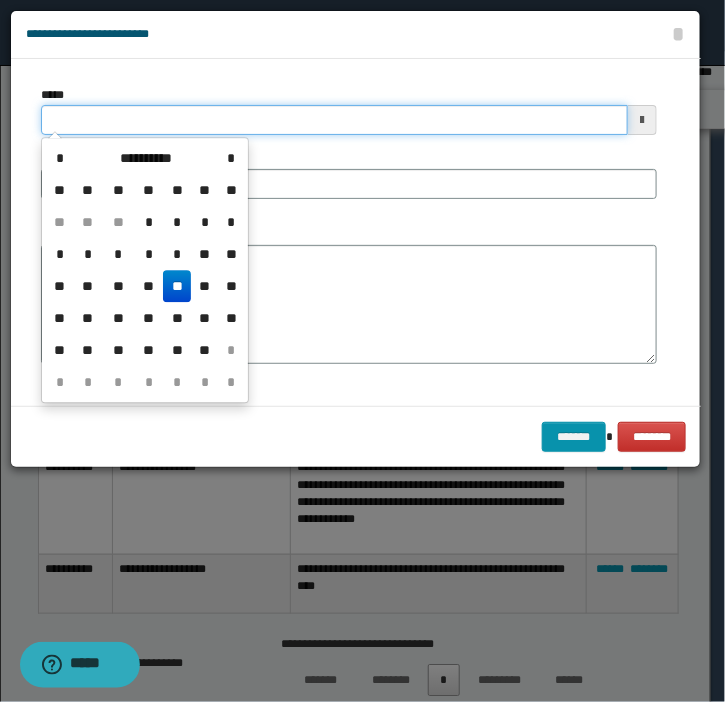 click on "*****" at bounding box center [334, 120] 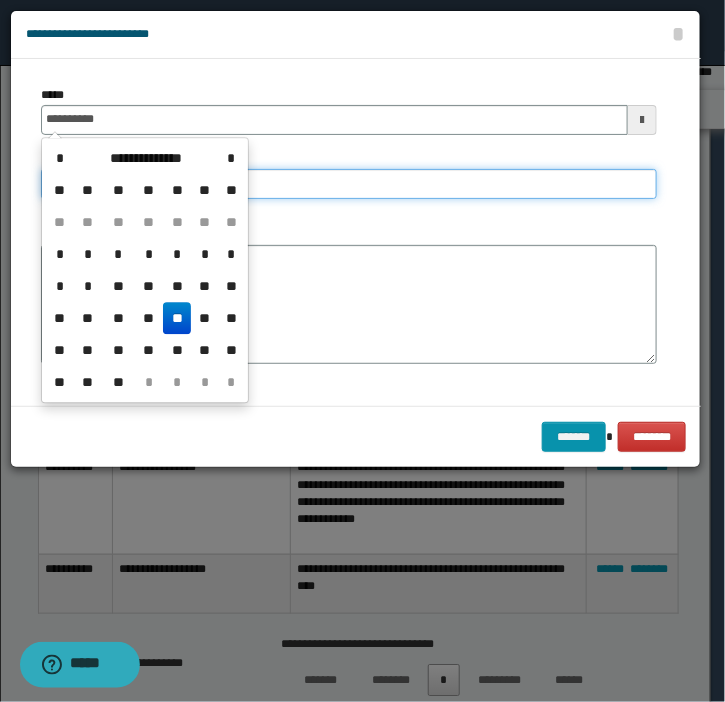 type on "**********" 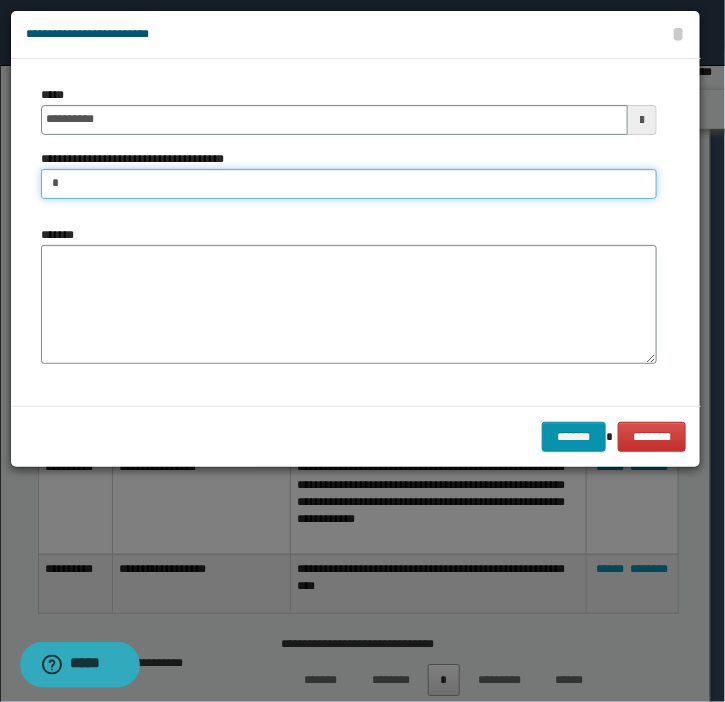 type on "**********" 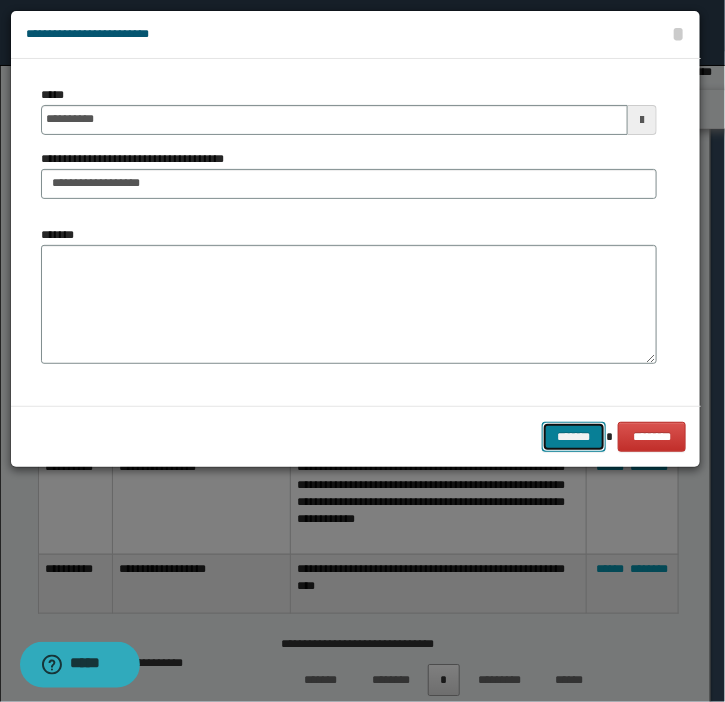 click on "*******" at bounding box center (574, 437) 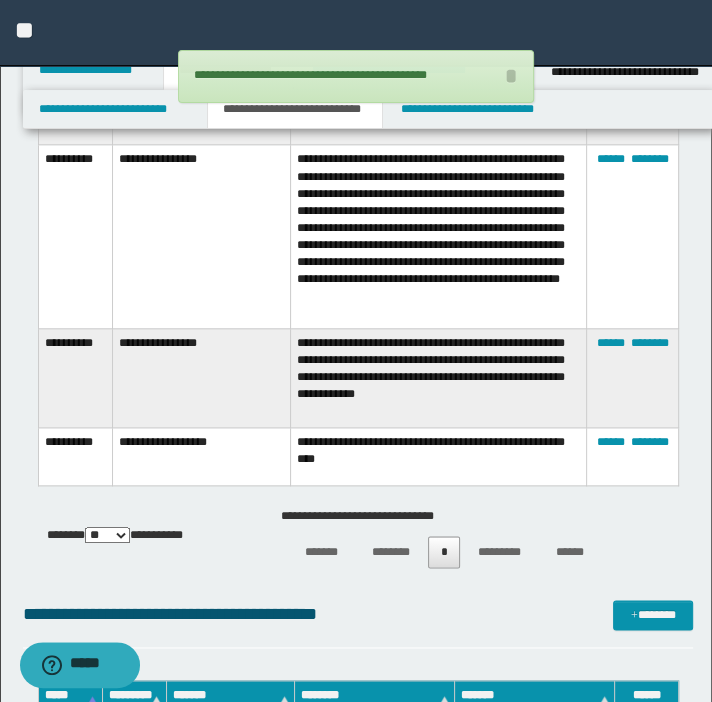 scroll, scrollTop: 1131, scrollLeft: 0, axis: vertical 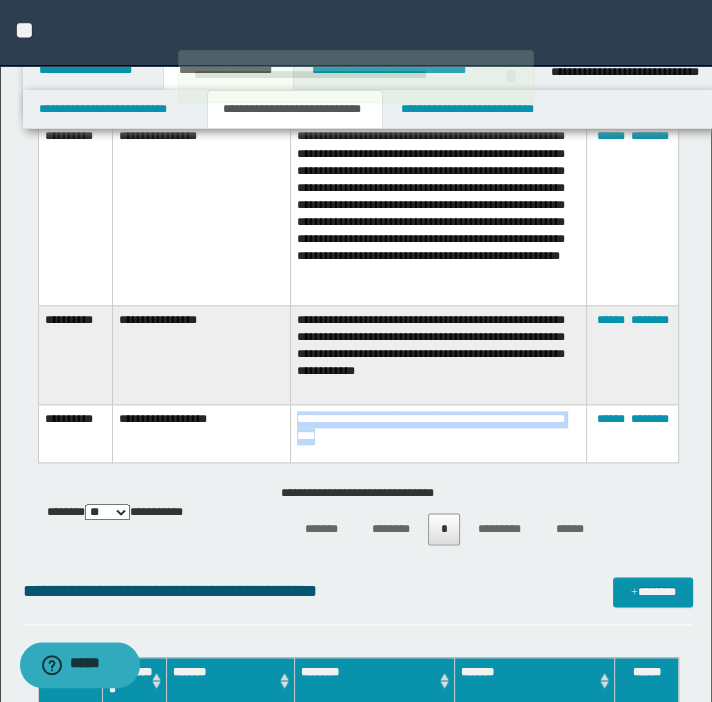 drag, startPoint x: 422, startPoint y: 438, endPoint x: 293, endPoint y: 427, distance: 129.46814 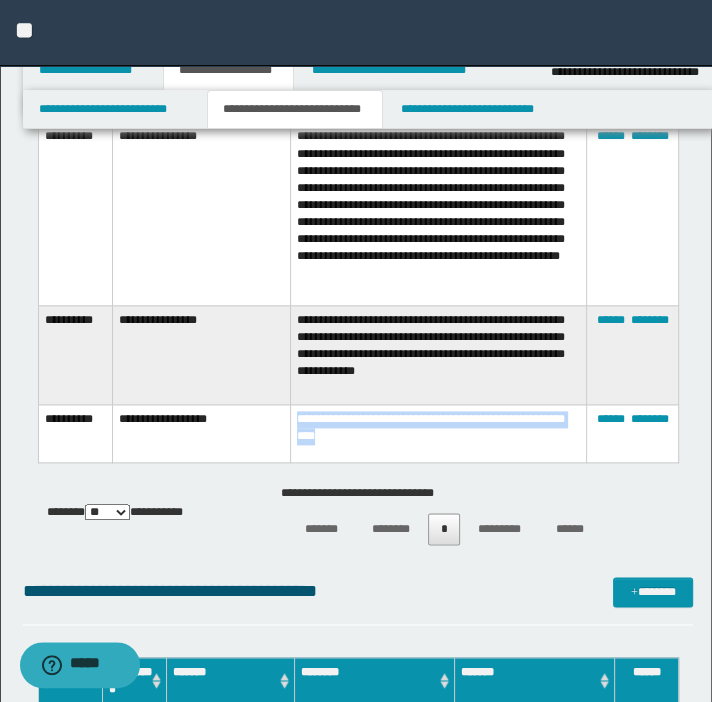drag, startPoint x: 296, startPoint y: 427, endPoint x: 356, endPoint y: 431, distance: 60.133186 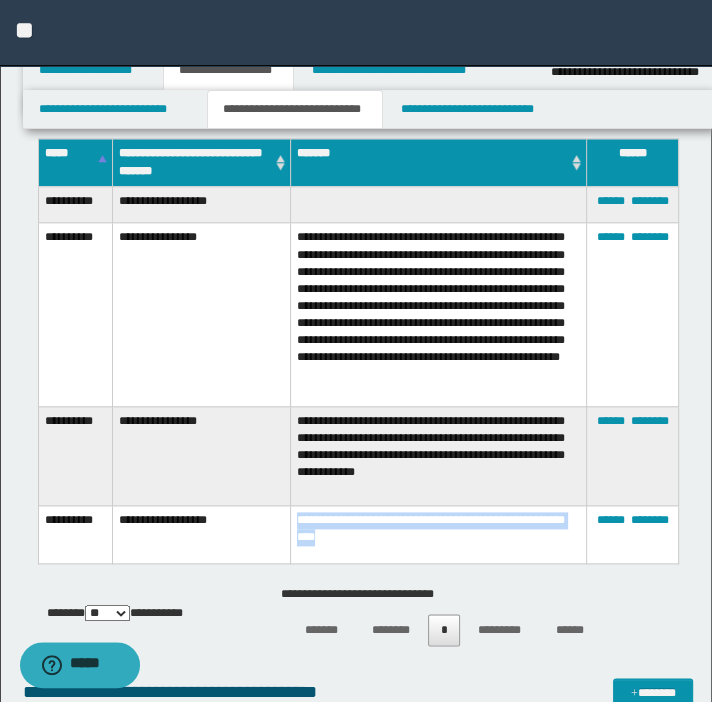 scroll, scrollTop: 859, scrollLeft: 0, axis: vertical 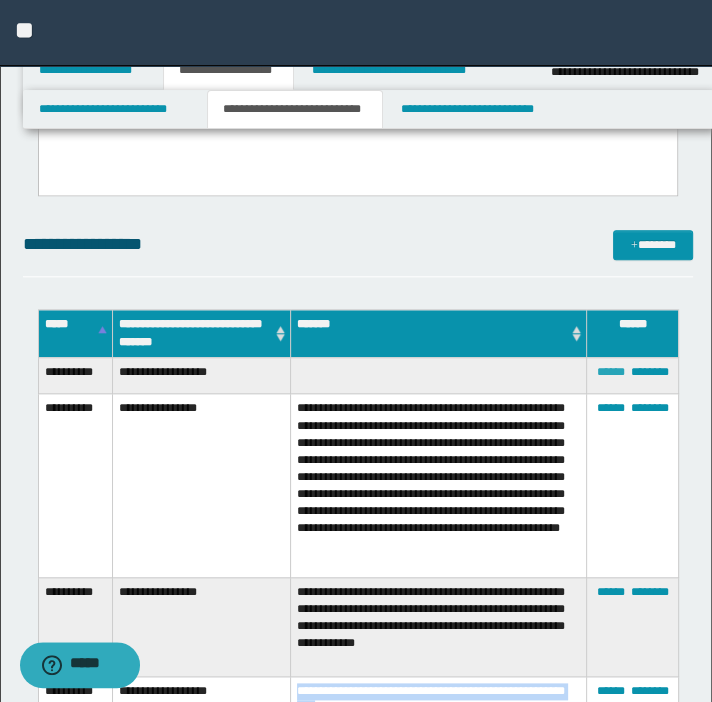 click on "******" at bounding box center [610, 372] 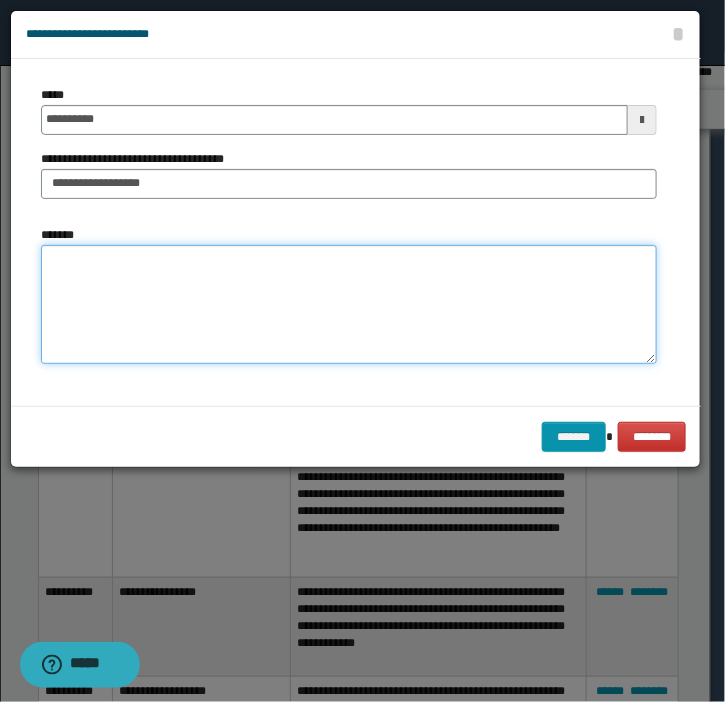 click on "*******" at bounding box center [349, 305] 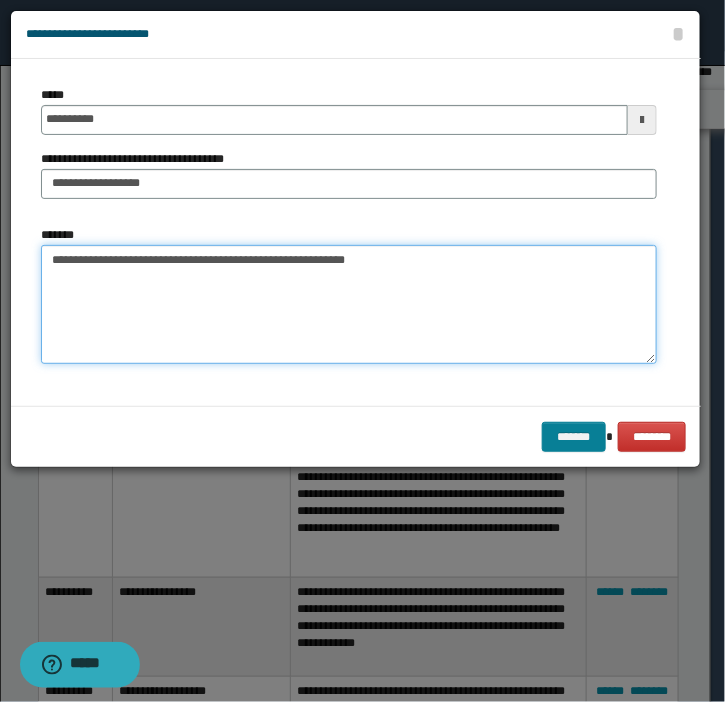 type on "**********" 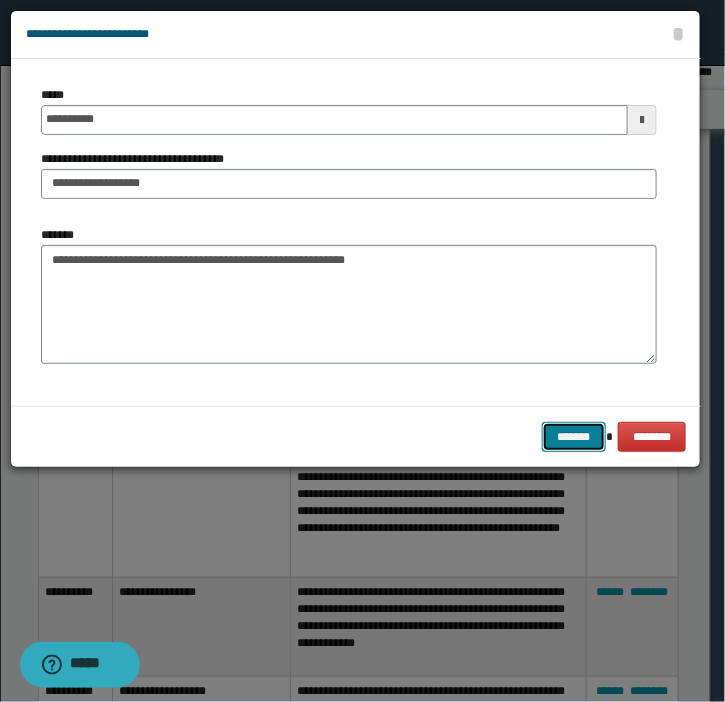click on "*******" at bounding box center (574, 437) 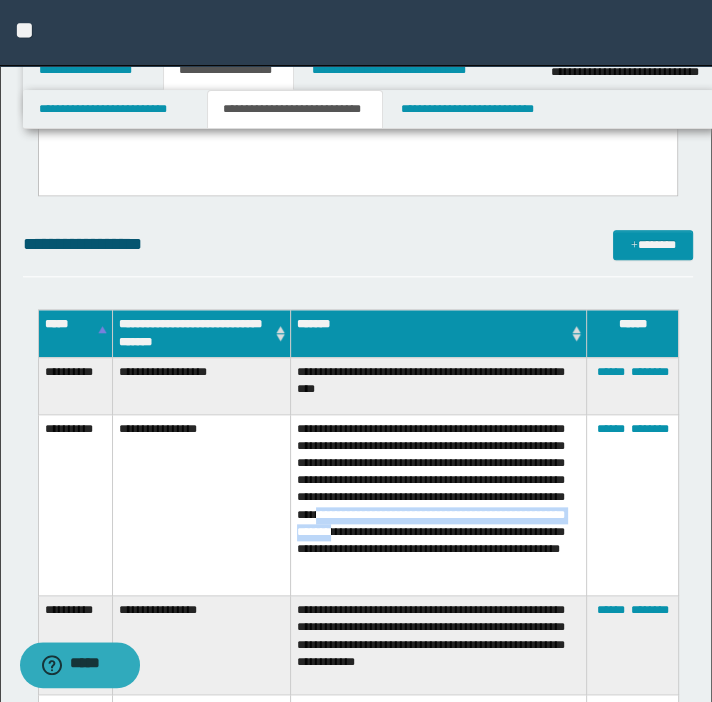drag, startPoint x: 516, startPoint y: 522, endPoint x: 349, endPoint y: 556, distance: 170.42593 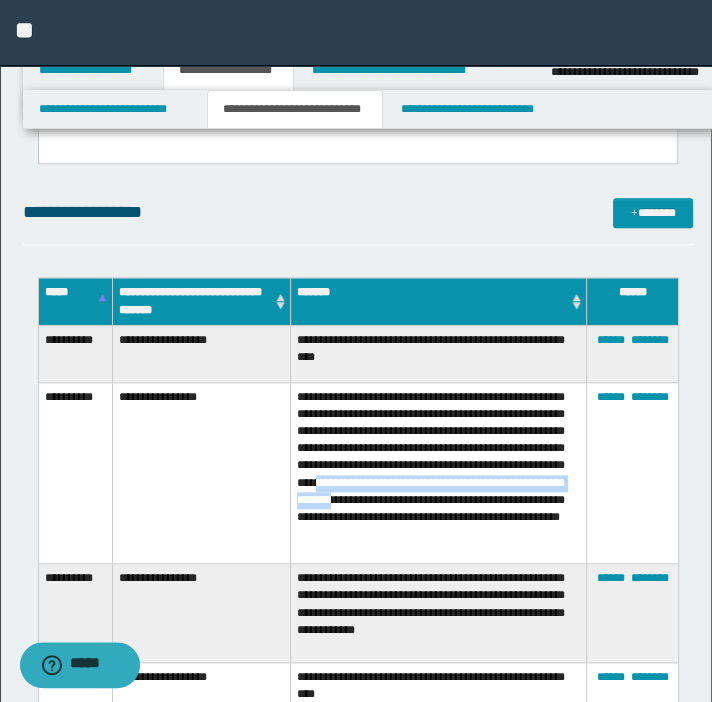 scroll, scrollTop: 859, scrollLeft: 0, axis: vertical 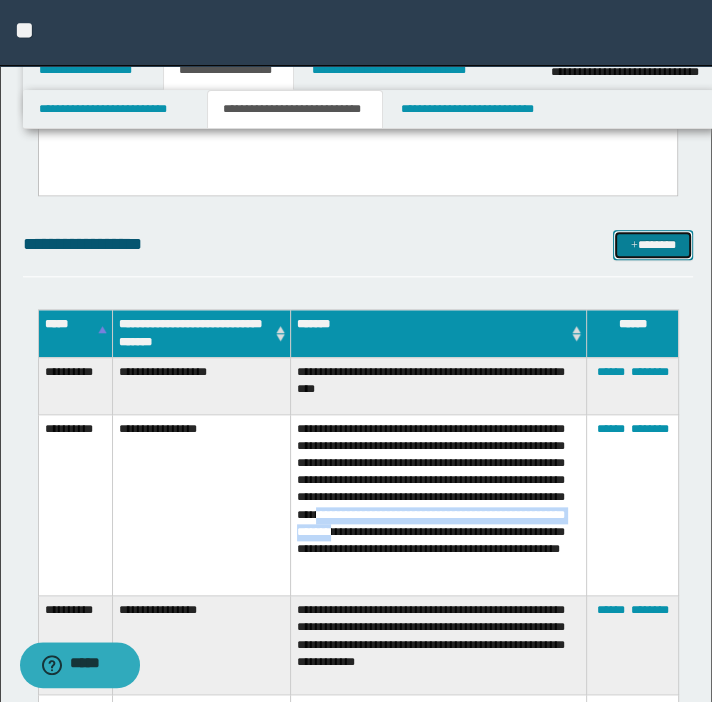 click on "*******" at bounding box center (653, 245) 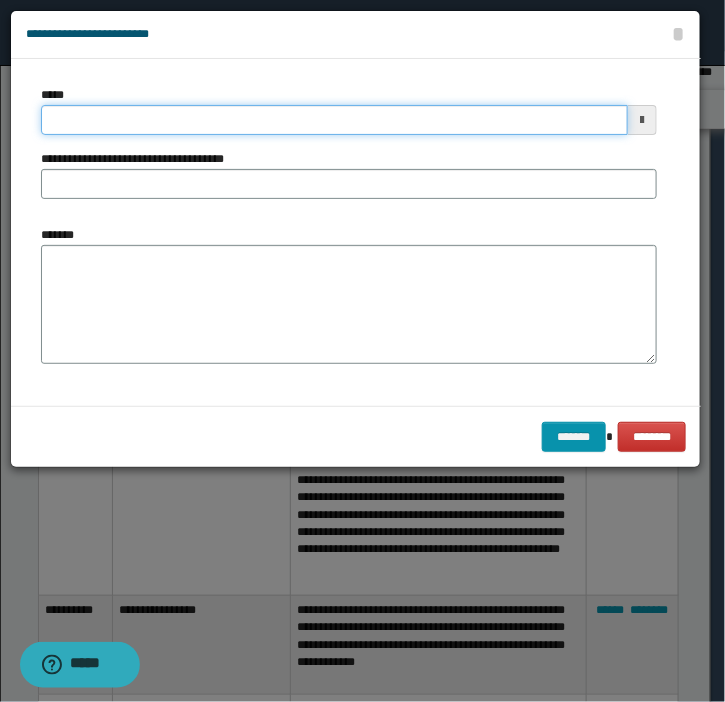 click on "*****" at bounding box center [334, 120] 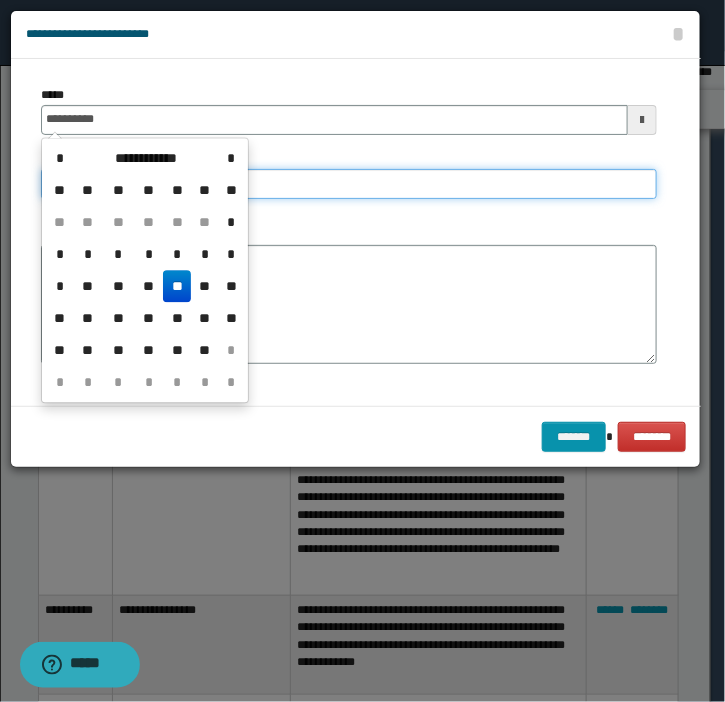 type on "**********" 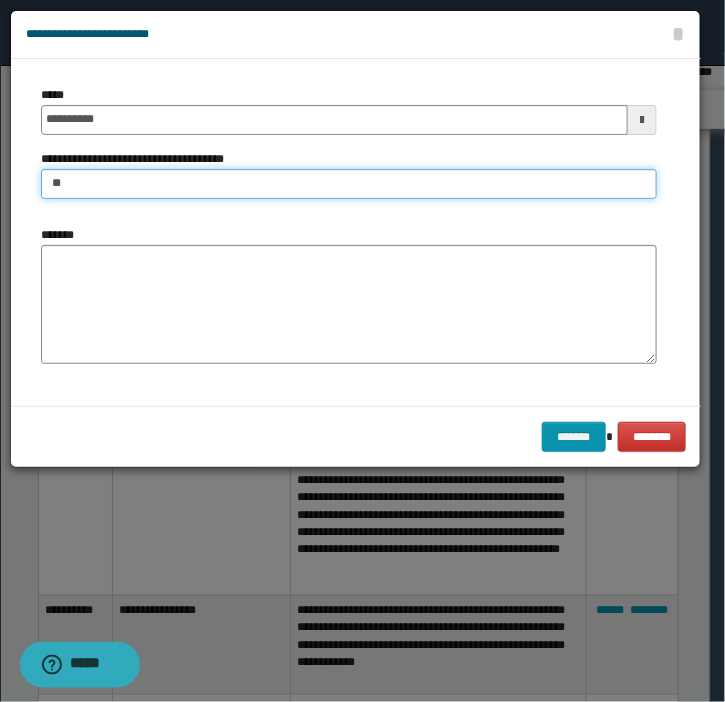 type on "**********" 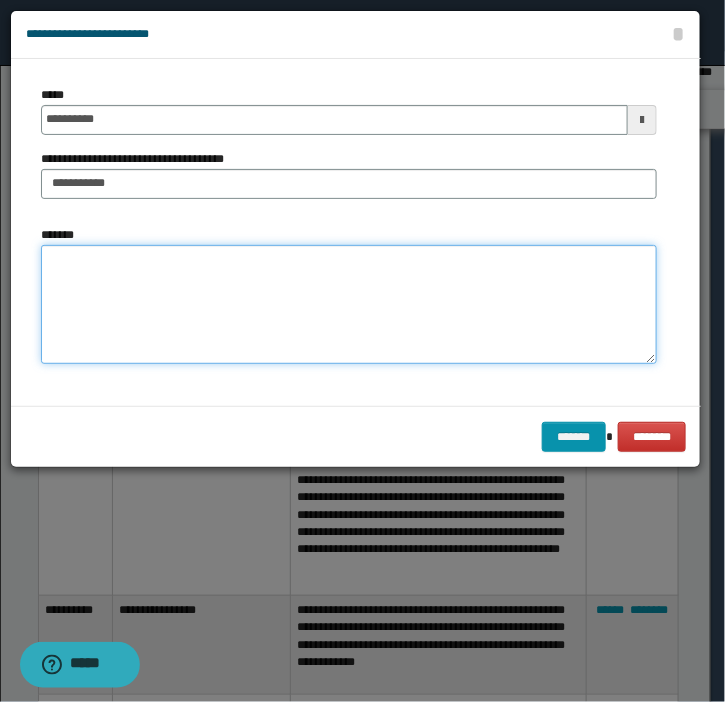 paste on "**********" 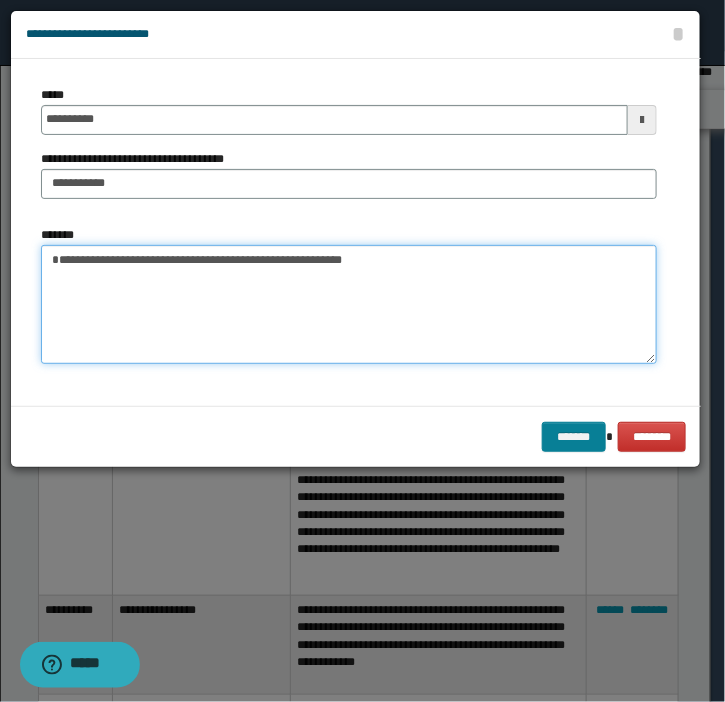 type on "**********" 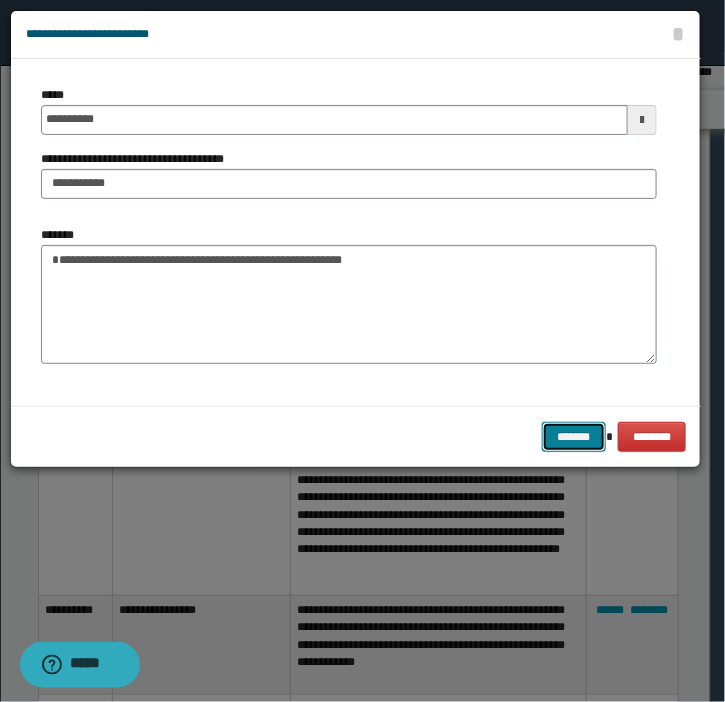 click on "*******" at bounding box center (574, 437) 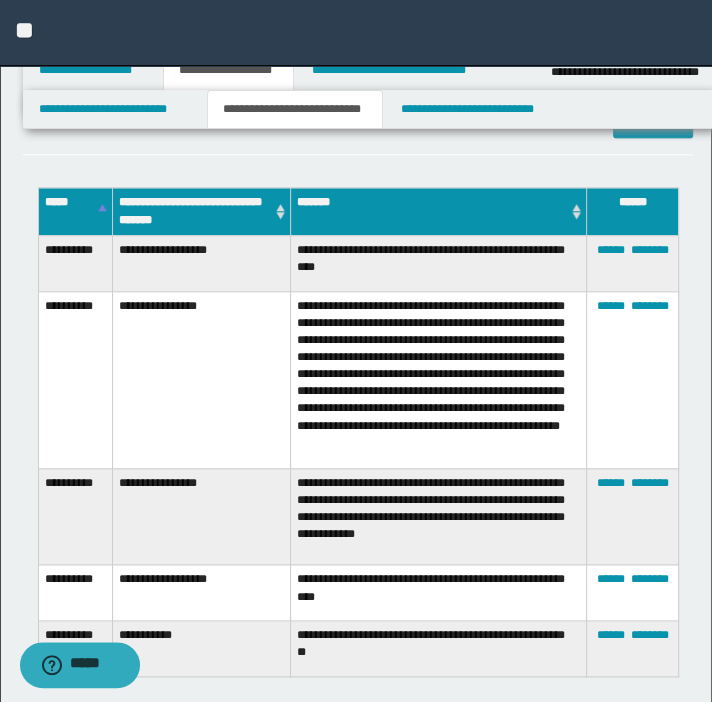 scroll, scrollTop: 950, scrollLeft: 0, axis: vertical 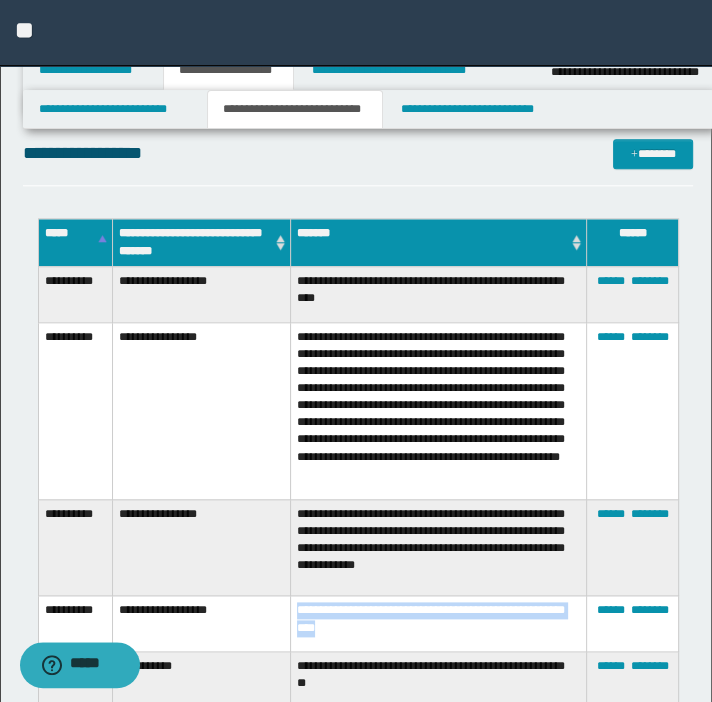 drag, startPoint x: 417, startPoint y: 646, endPoint x: 291, endPoint y: 634, distance: 126.57014 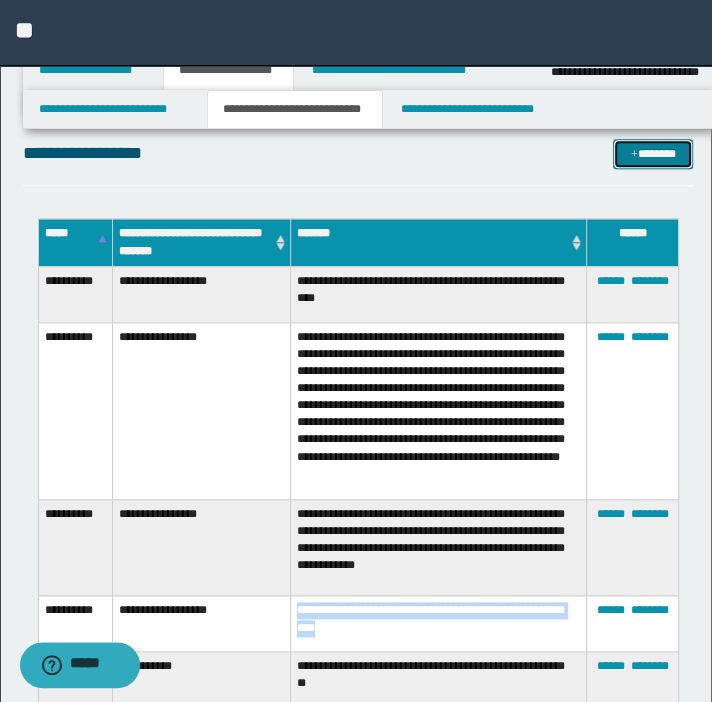 drag, startPoint x: 654, startPoint y: 150, endPoint x: 597, endPoint y: 151, distance: 57.00877 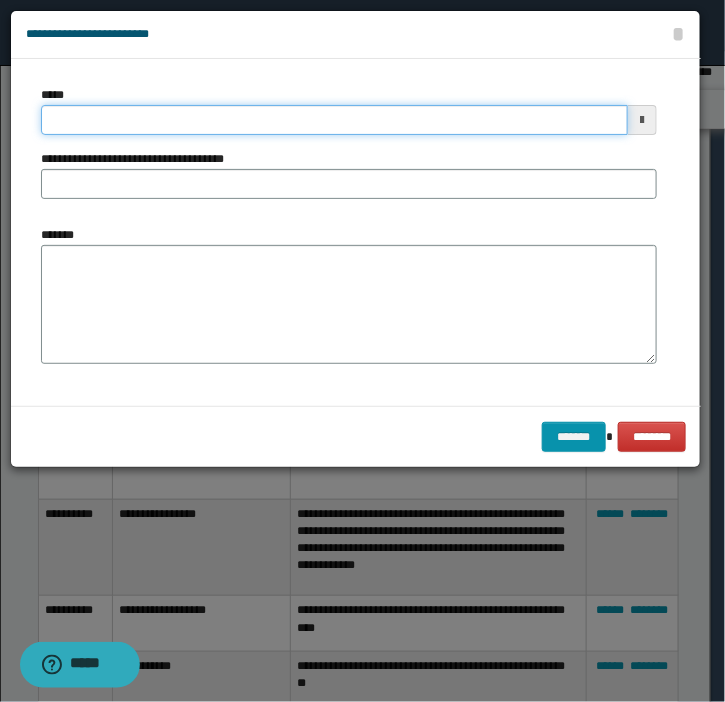 click on "*****" at bounding box center (334, 120) 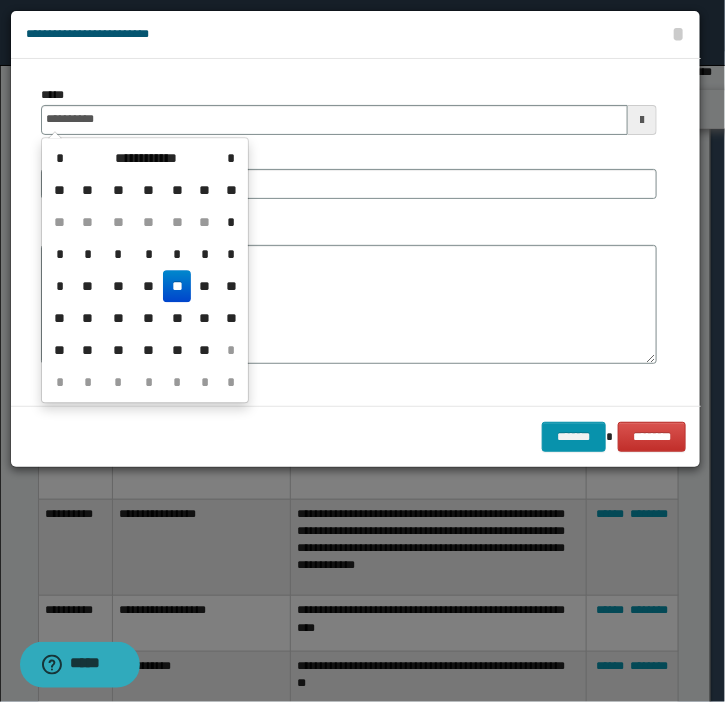 click on "**" at bounding box center (177, 286) 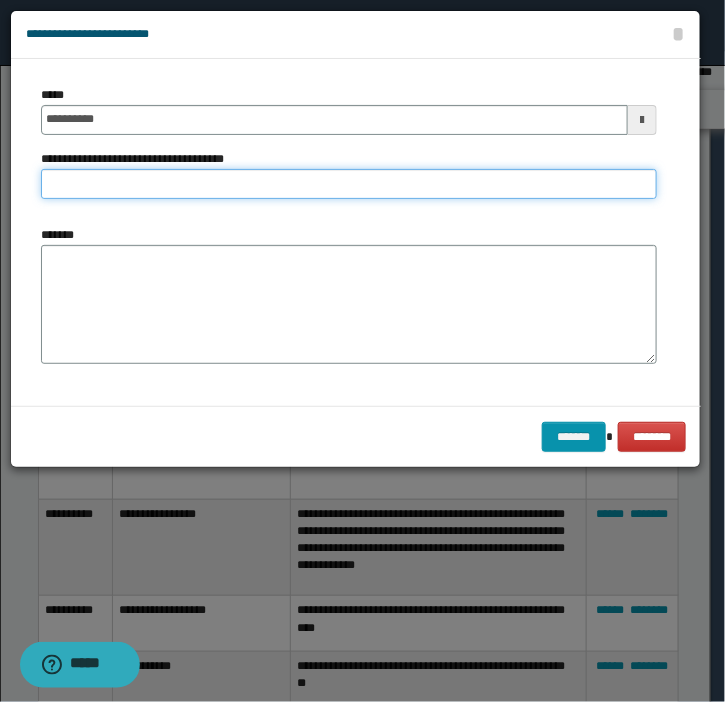 click on "**********" at bounding box center (349, 184) 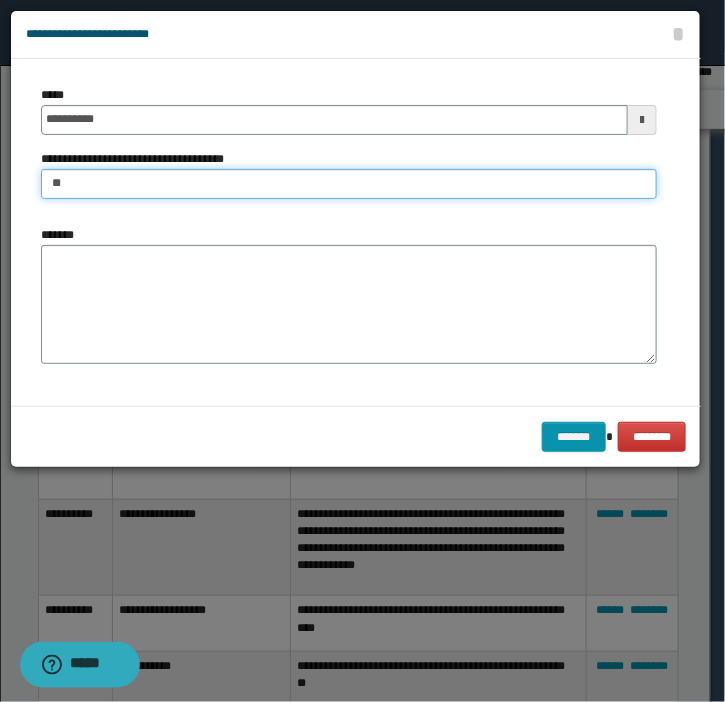 type on "**********" 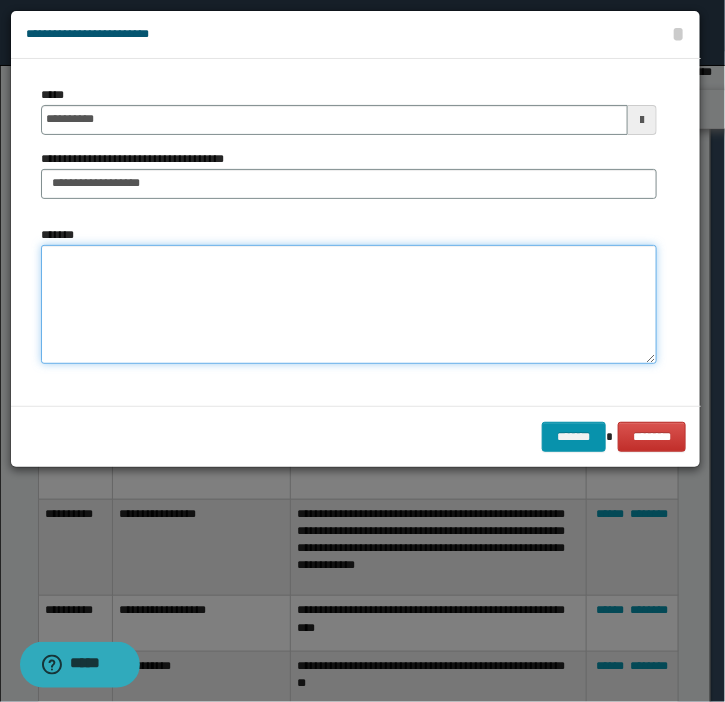 click on "*******" at bounding box center [349, 305] 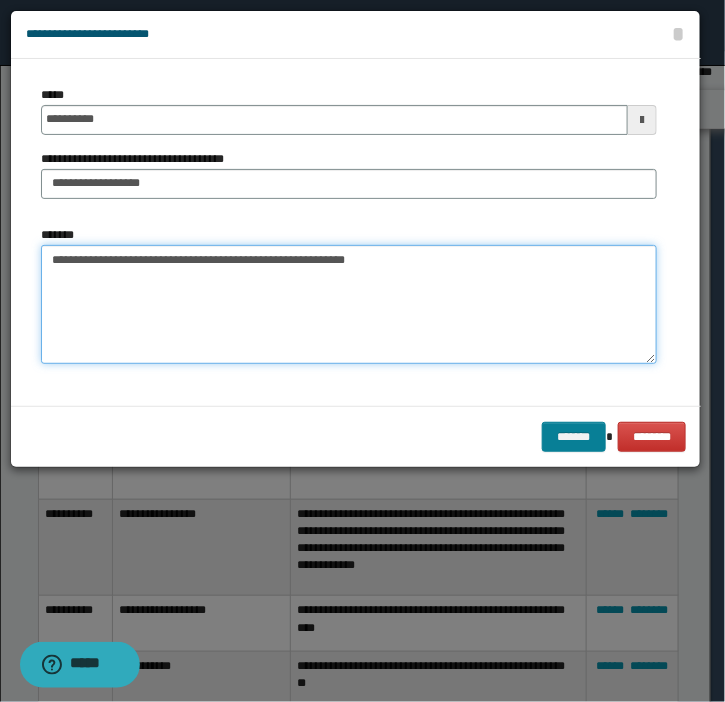 type on "**********" 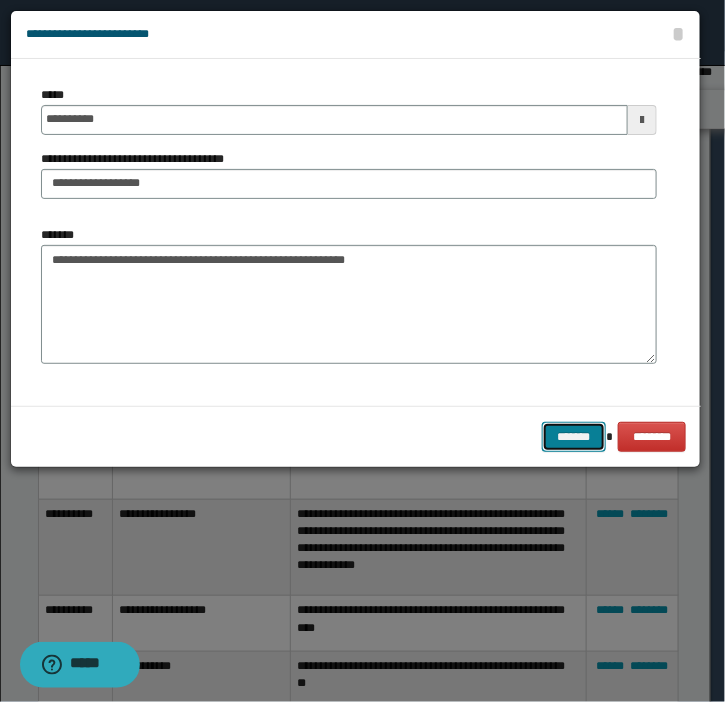 click on "*******" at bounding box center [574, 437] 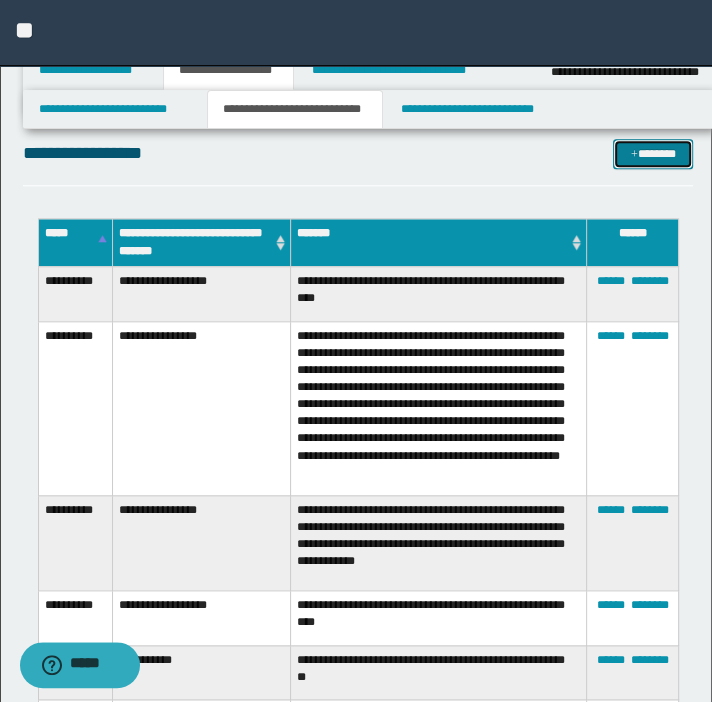 click on "*******" at bounding box center [653, 154] 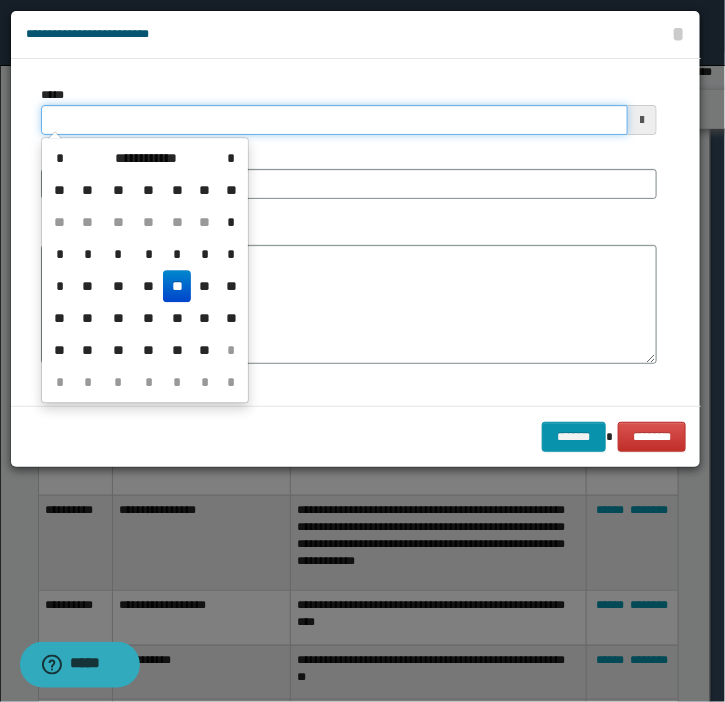 click on "*****" at bounding box center (334, 120) 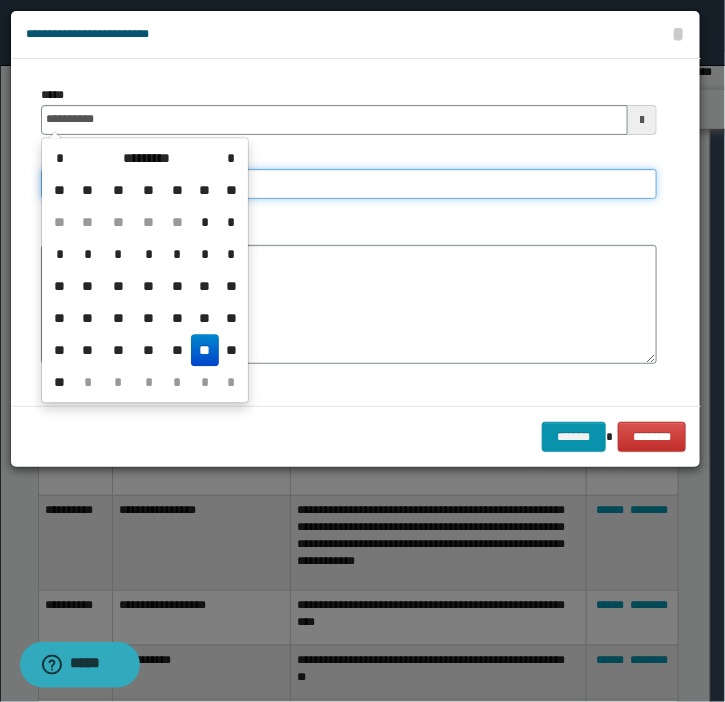 type on "**********" 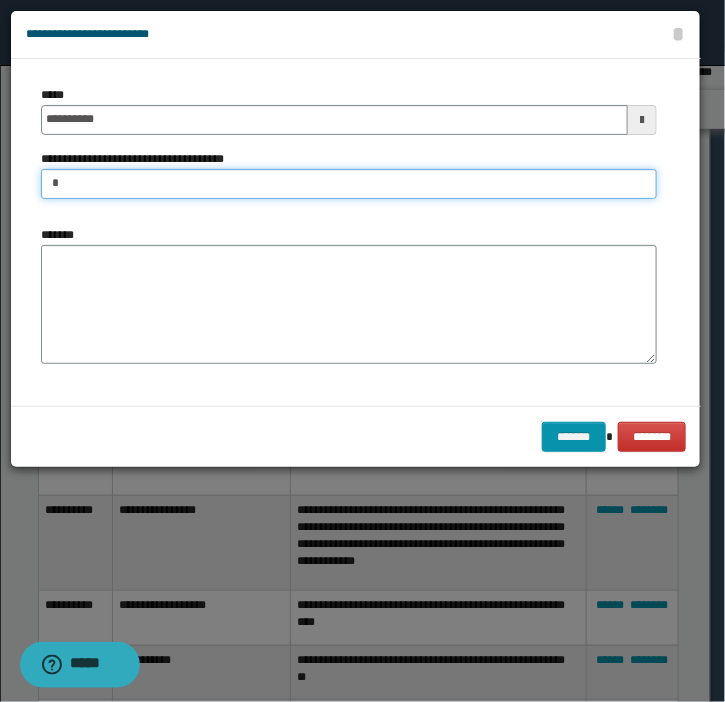 type on "**********" 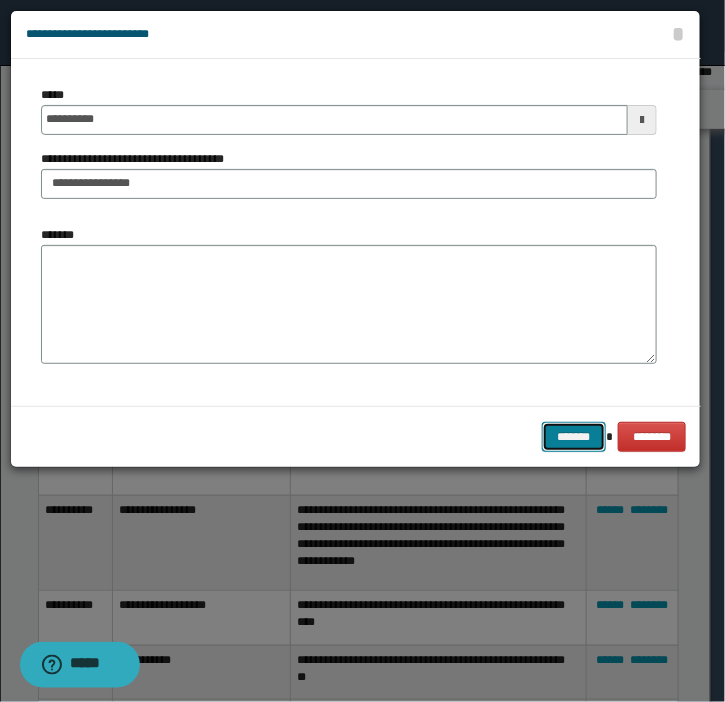 click on "*******" at bounding box center (574, 437) 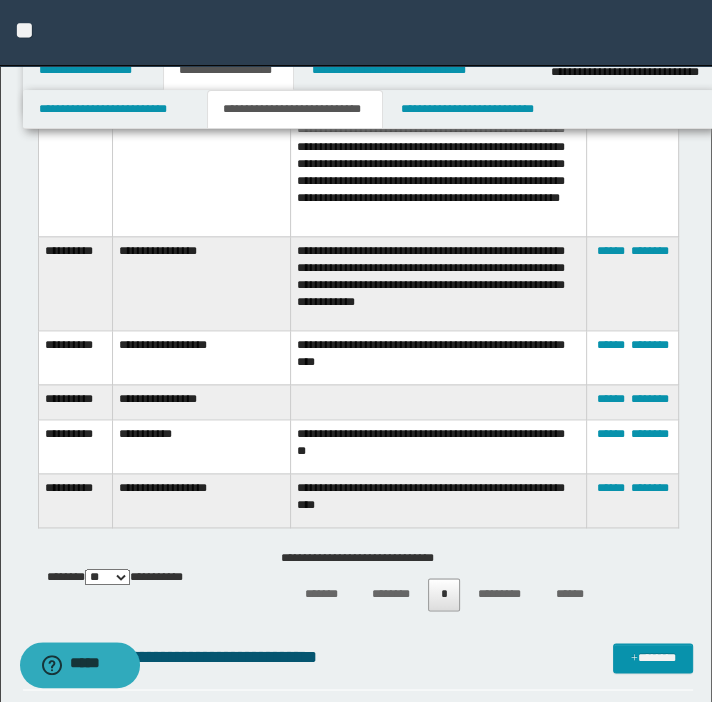 scroll, scrollTop: 1222, scrollLeft: 0, axis: vertical 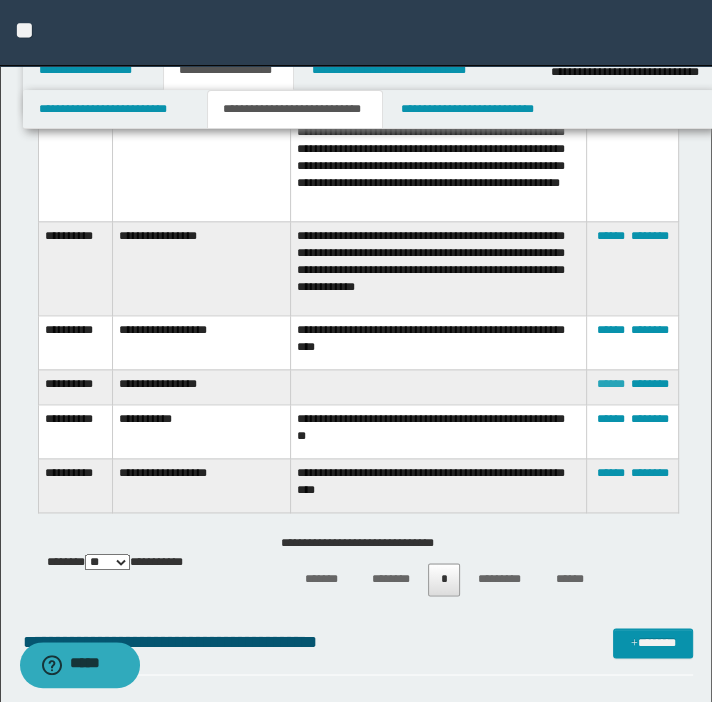 click on "******" at bounding box center (610, 384) 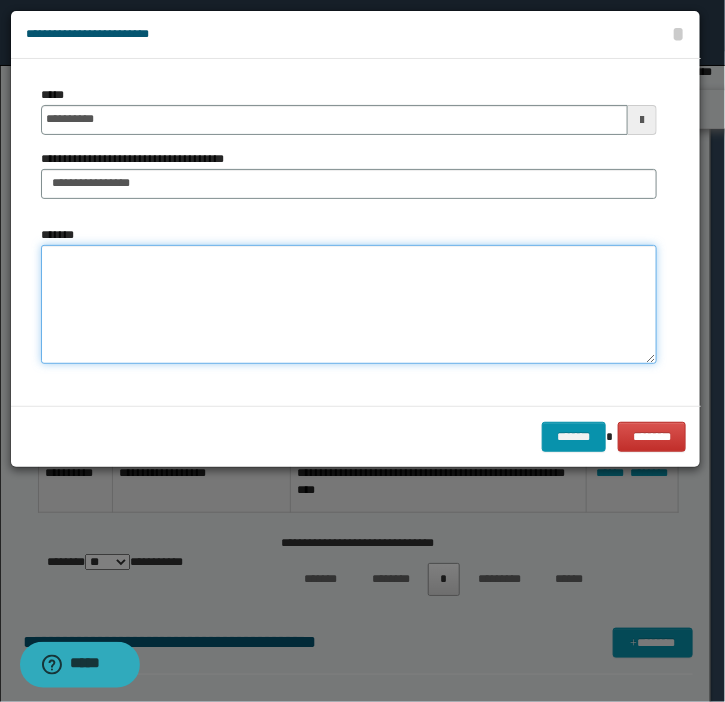 click on "*******" at bounding box center (349, 305) 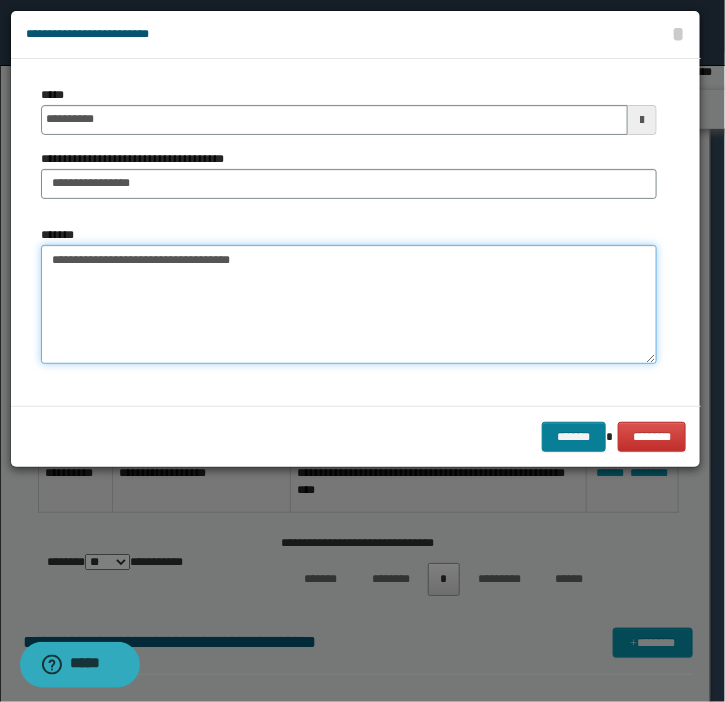 type on "**********" 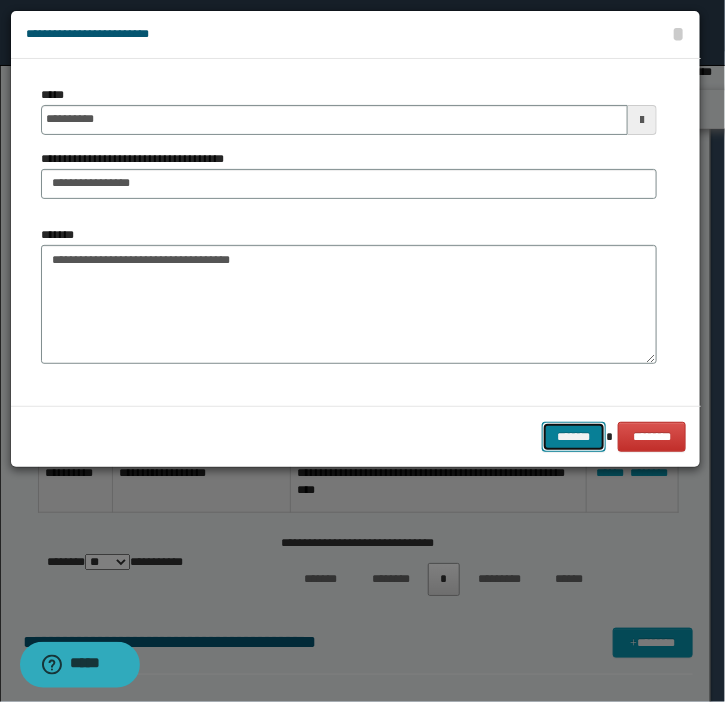click on "*******" at bounding box center [574, 437] 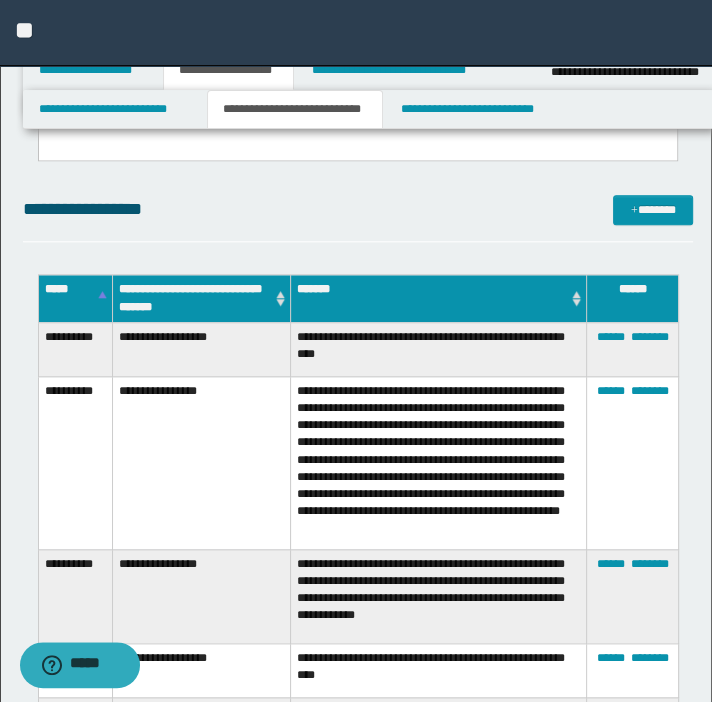 scroll, scrollTop: 677, scrollLeft: 0, axis: vertical 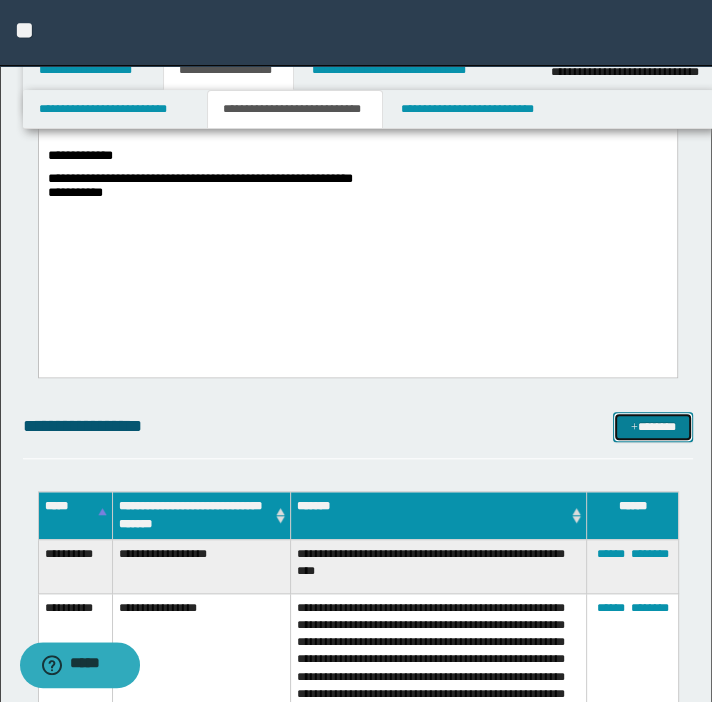 click on "*******" at bounding box center (653, 427) 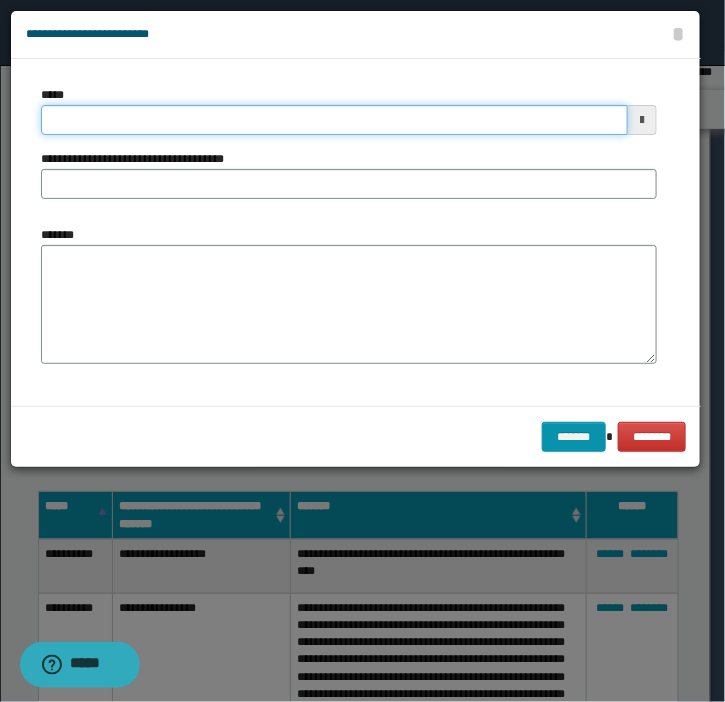click on "*****" at bounding box center (334, 120) 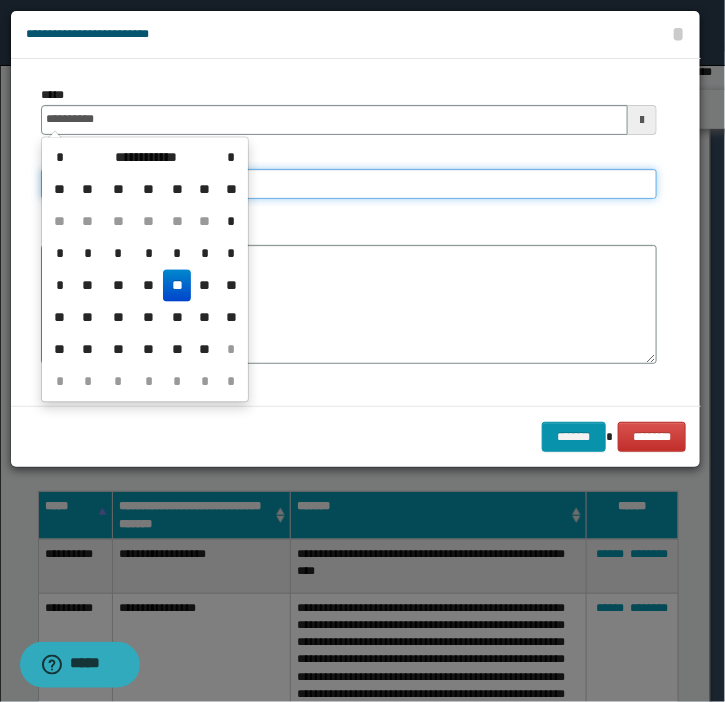 type on "**********" 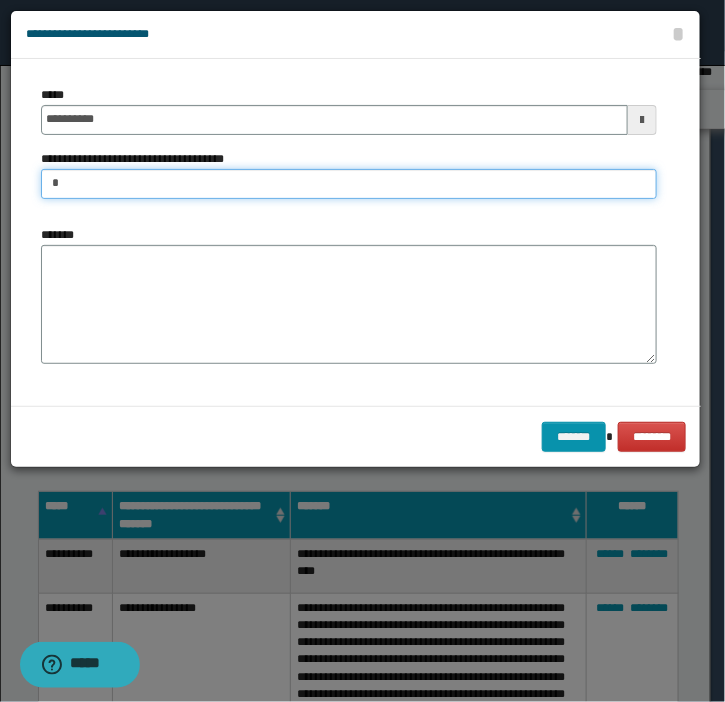 type on "**********" 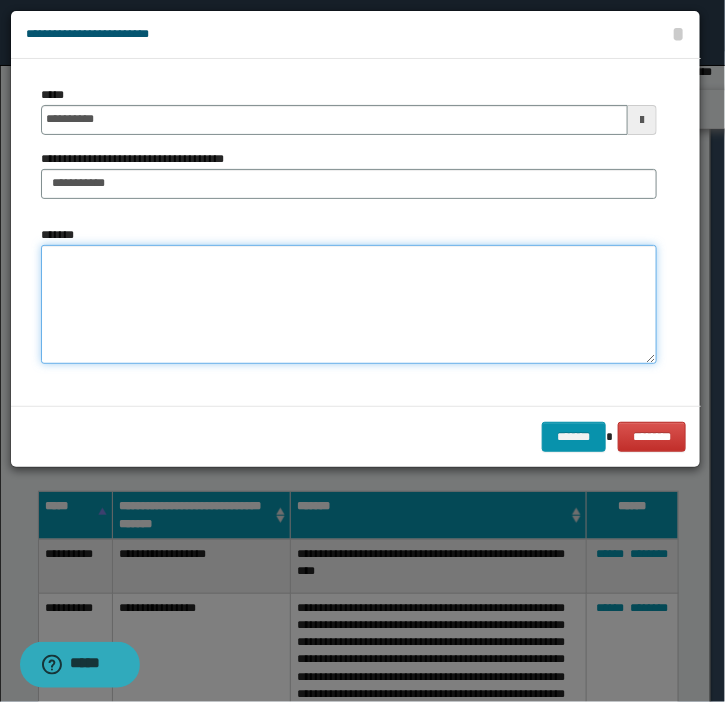 click on "*******" at bounding box center [349, 305] 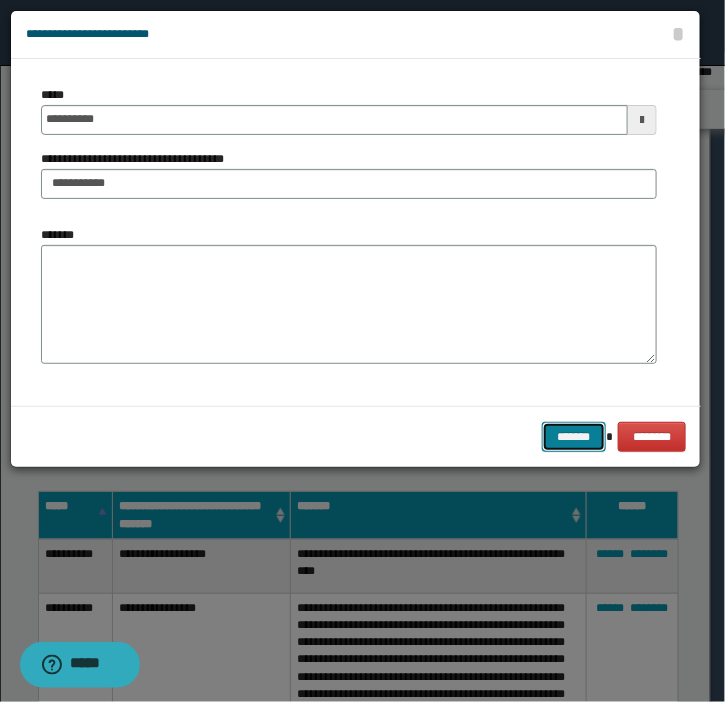 type 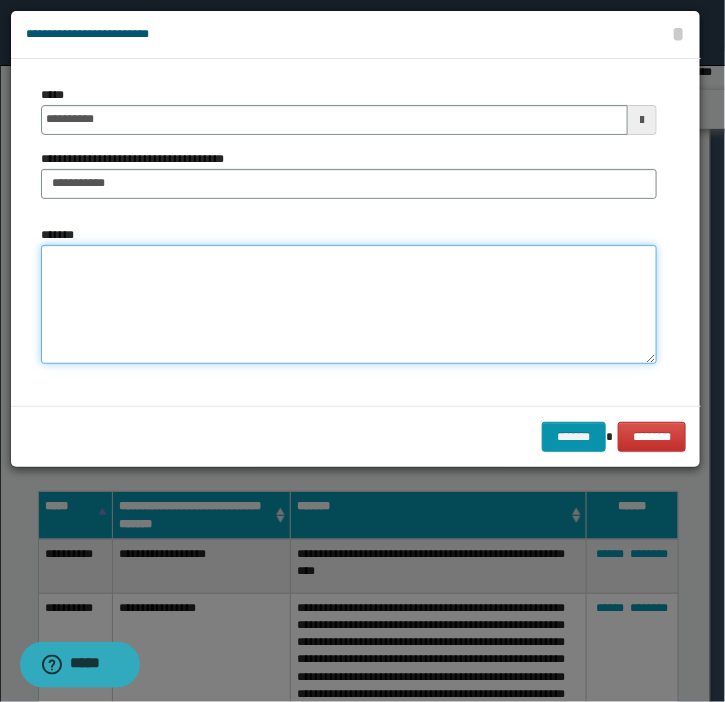 click on "*******" at bounding box center [349, 305] 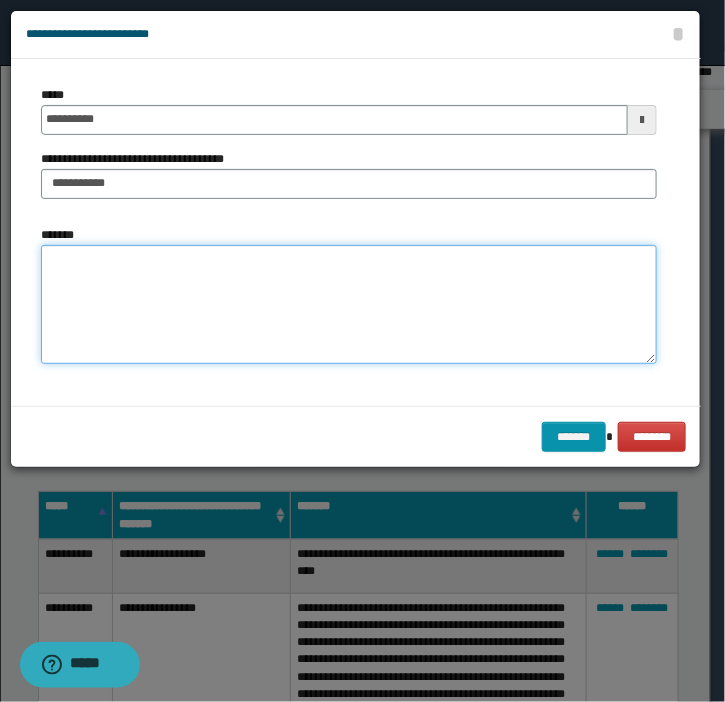 click on "*******" at bounding box center (349, 305) 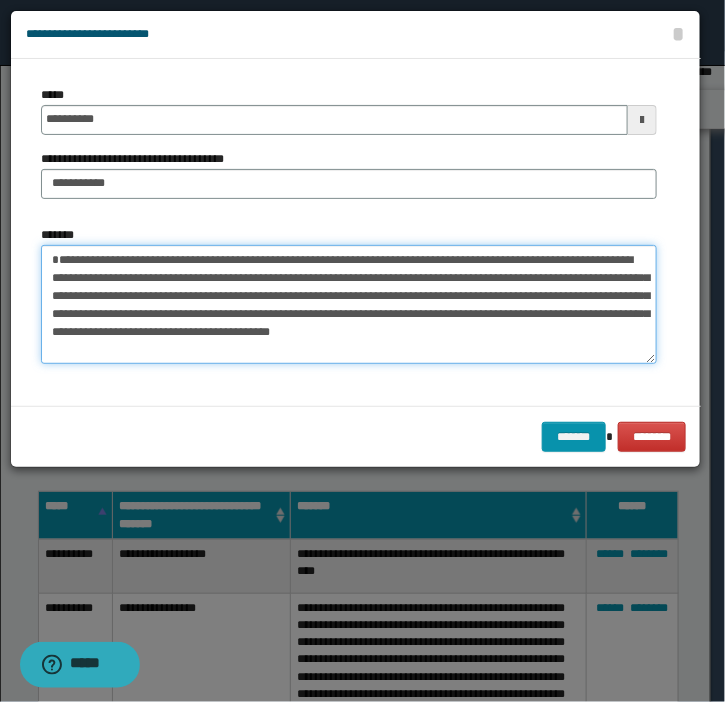 click on "**********" at bounding box center (349, 305) 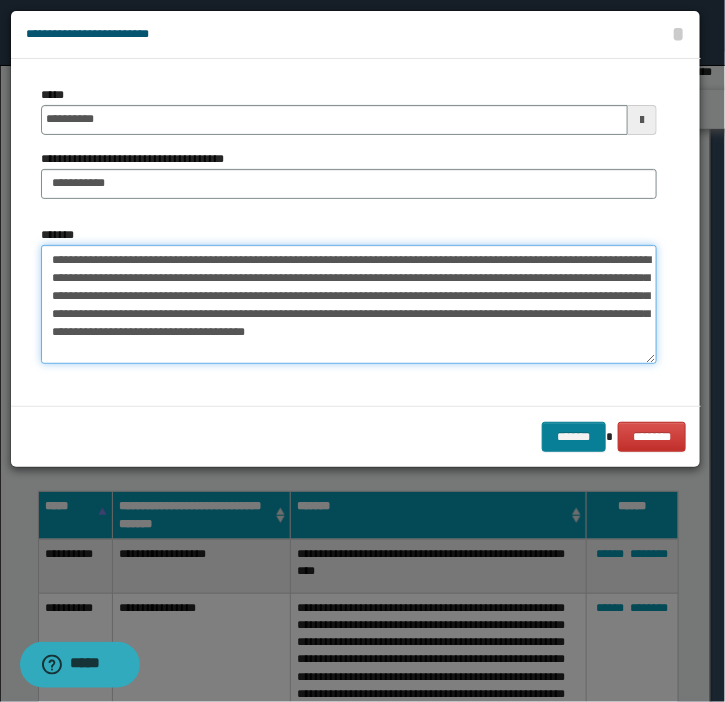type on "**********" 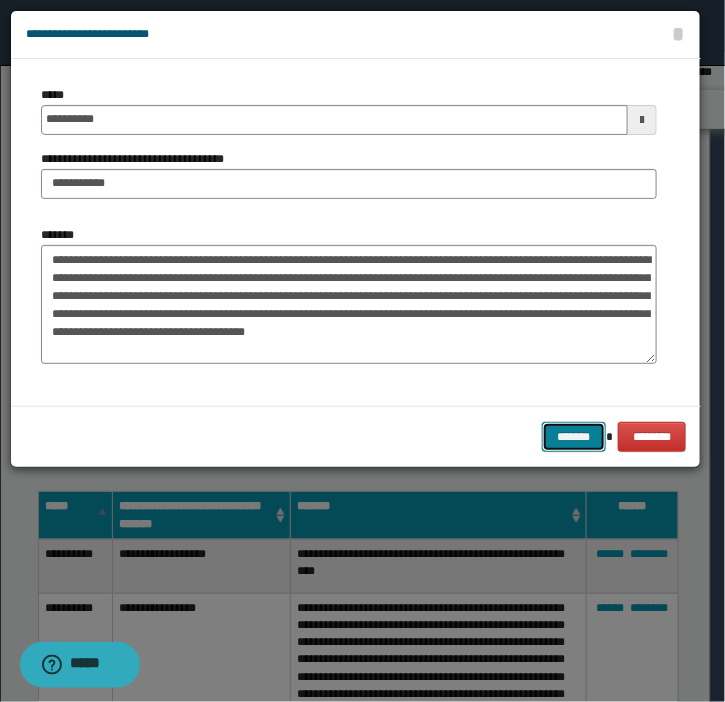 click on "*******" at bounding box center [574, 437] 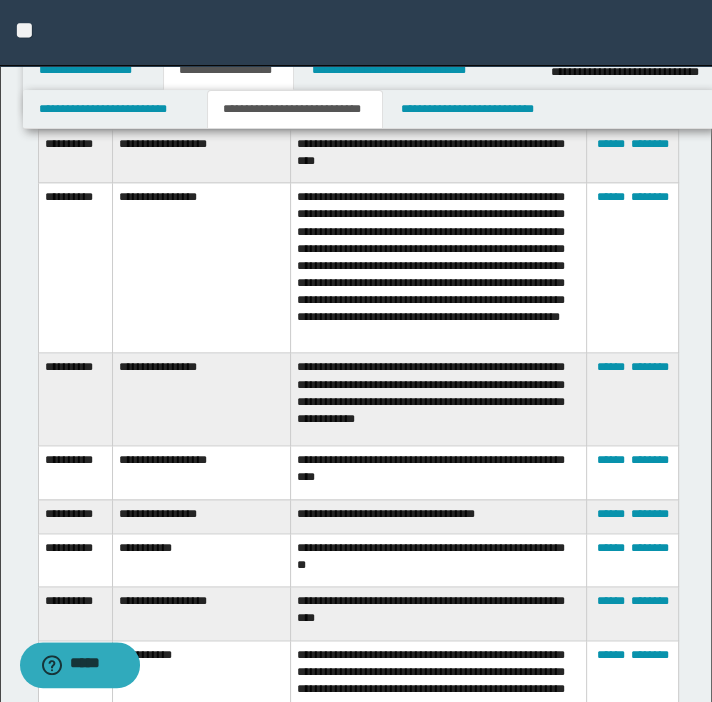 scroll, scrollTop: 1222, scrollLeft: 0, axis: vertical 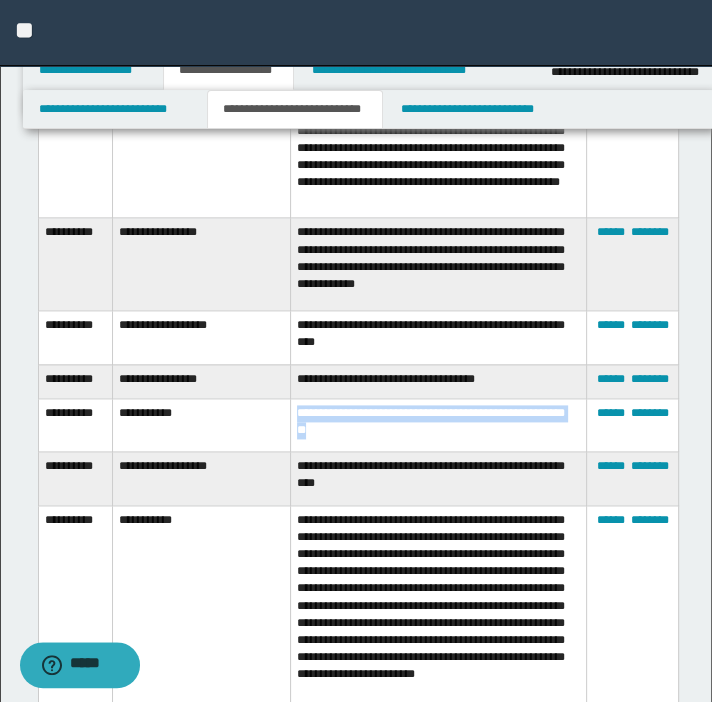 drag, startPoint x: 441, startPoint y: 454, endPoint x: 333, endPoint y: 439, distance: 109.03669 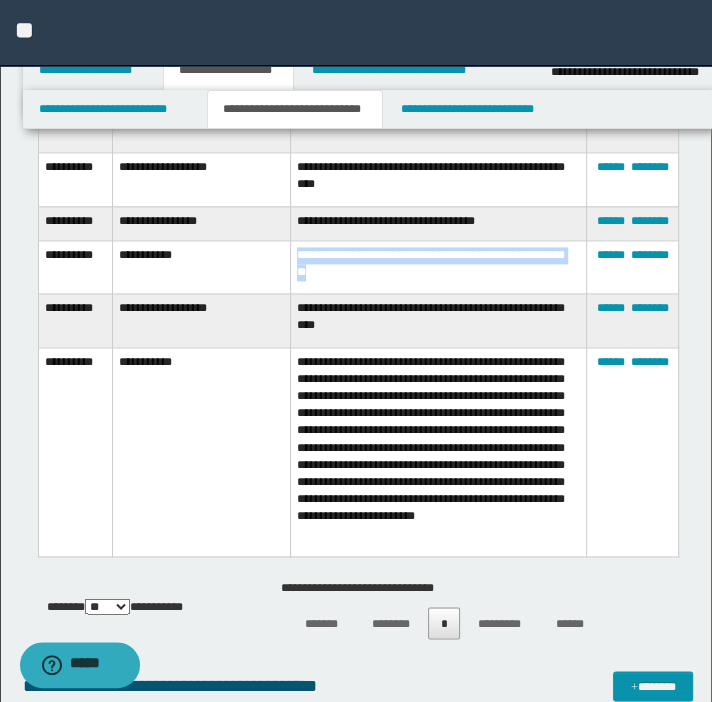 scroll, scrollTop: 1404, scrollLeft: 0, axis: vertical 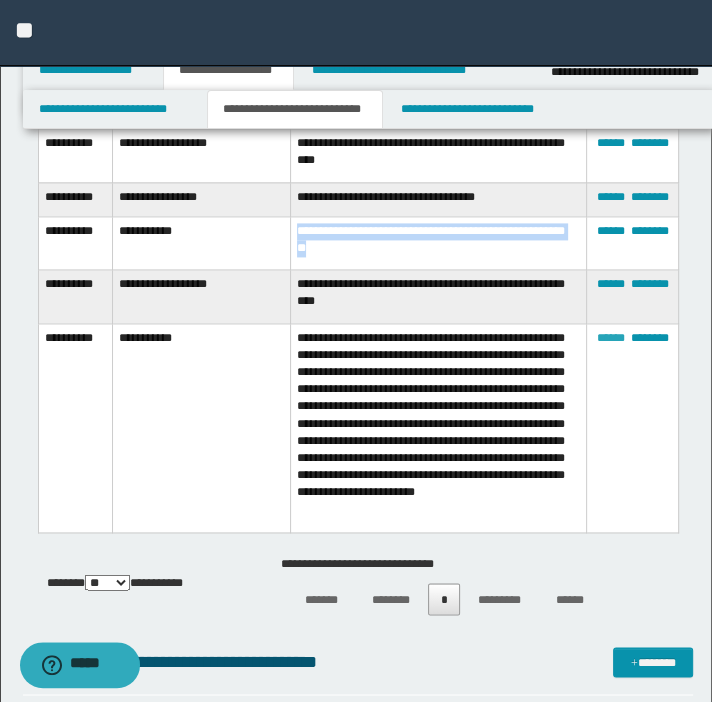 click on "******" at bounding box center [610, 338] 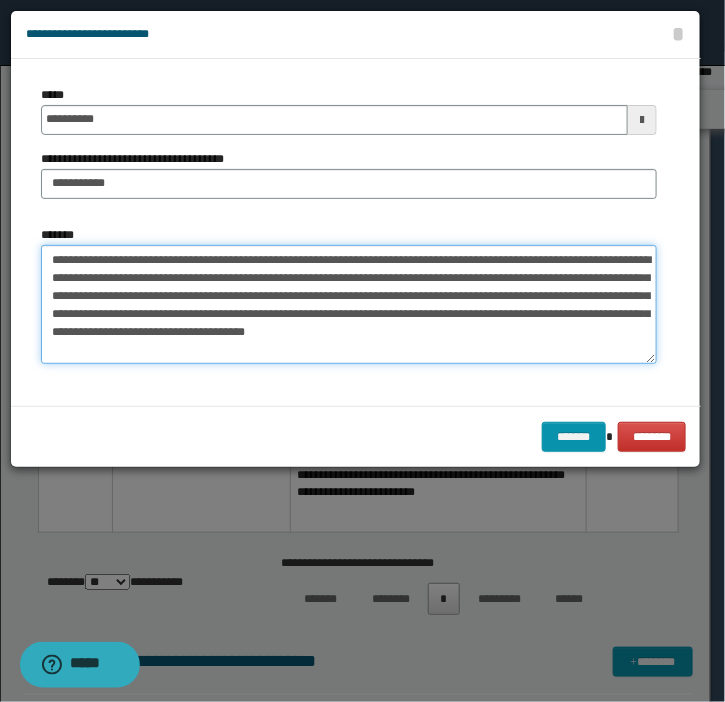 click on "**********" at bounding box center [349, 305] 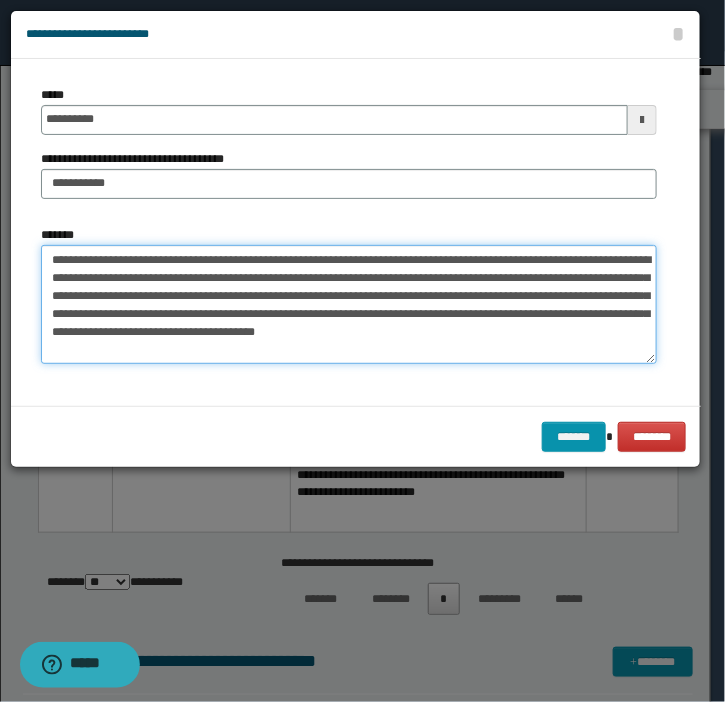 paste on "**********" 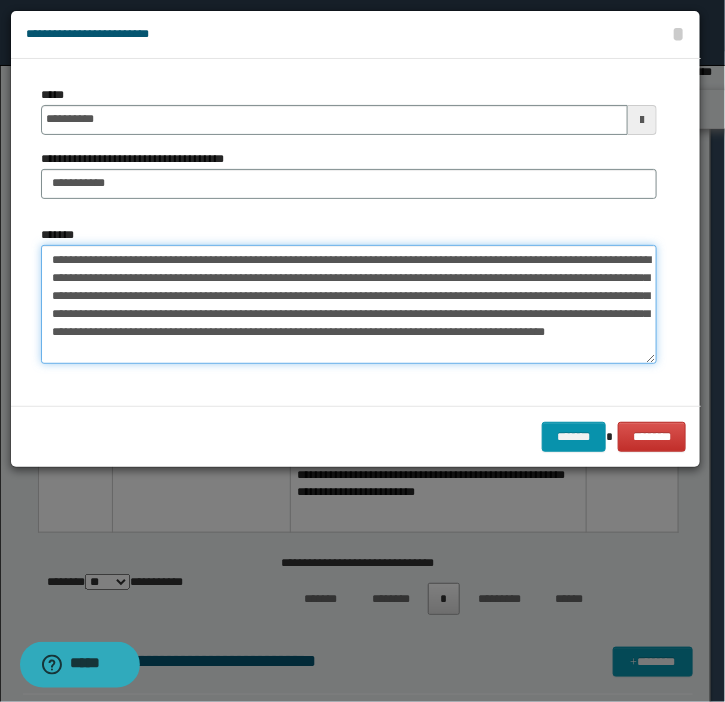 click on "**********" at bounding box center [349, 305] 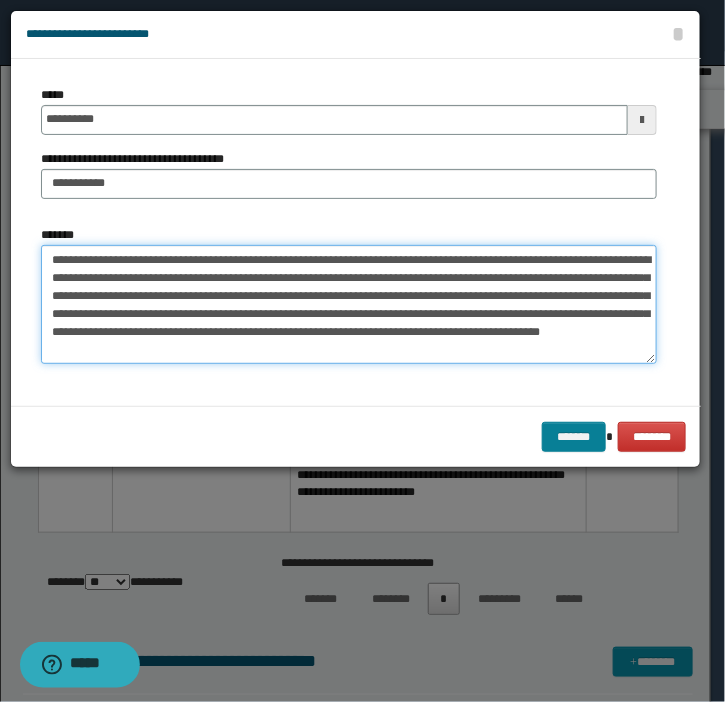 type on "**********" 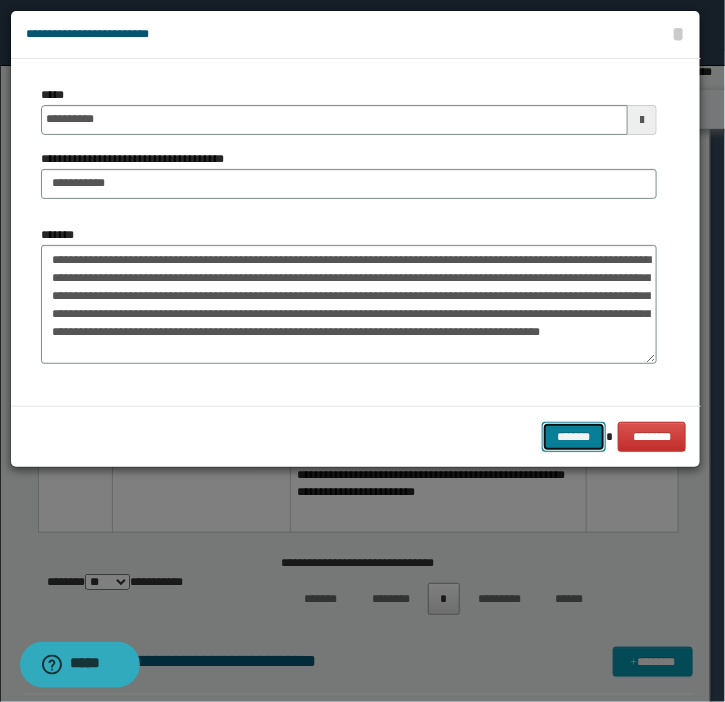 click on "*******" at bounding box center (574, 437) 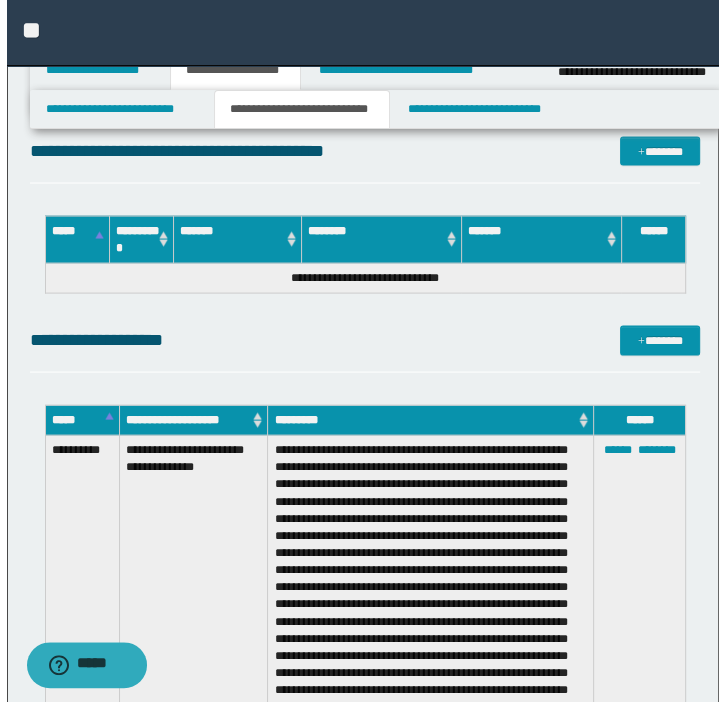 scroll, scrollTop: 1950, scrollLeft: 0, axis: vertical 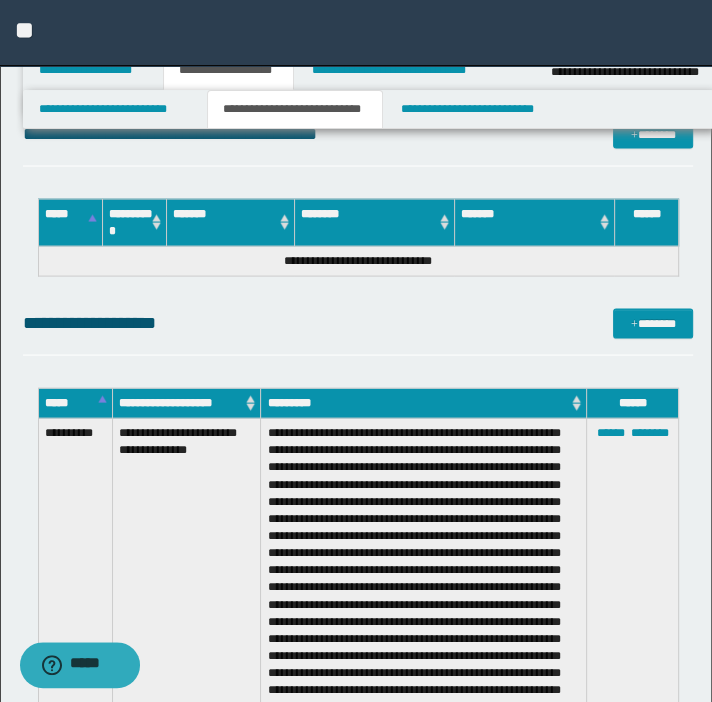 click on "**********" at bounding box center [358, -167] 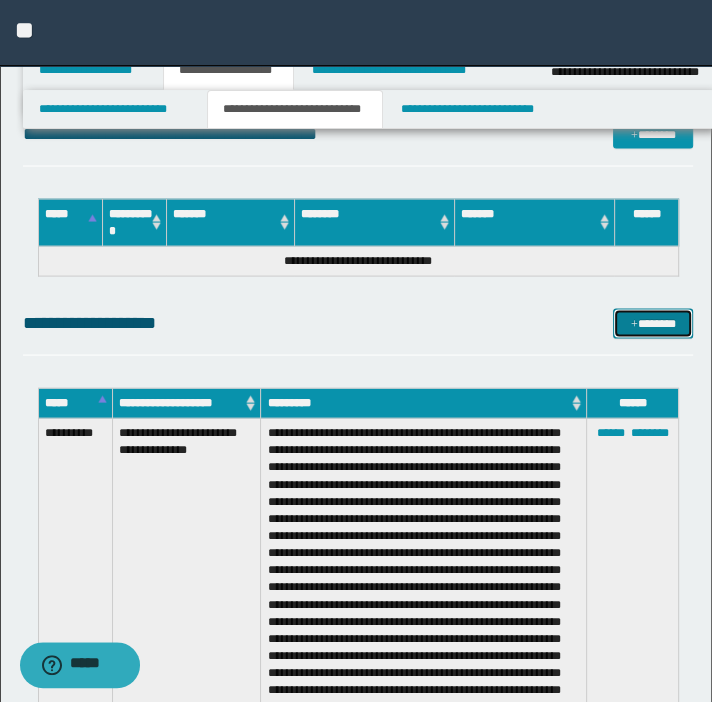 click on "*******" at bounding box center [653, 323] 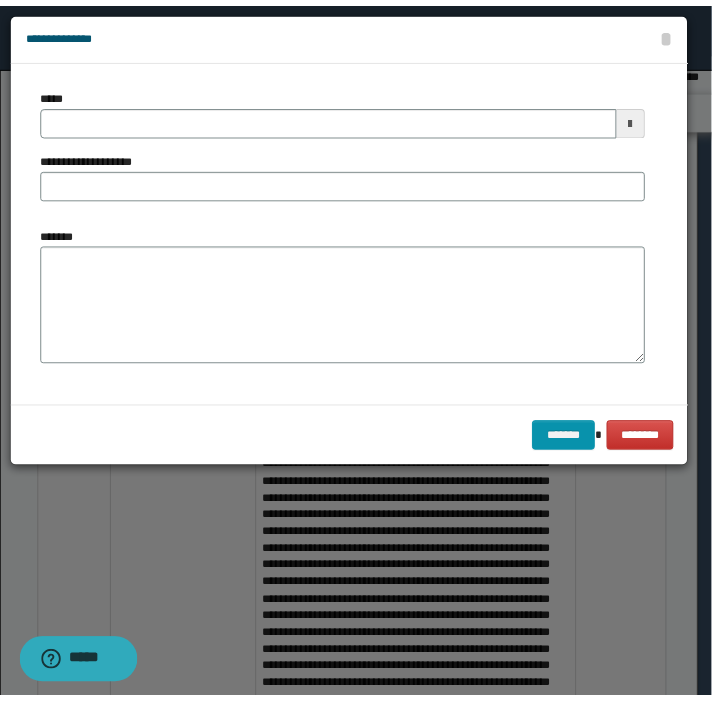 scroll, scrollTop: 0, scrollLeft: 0, axis: both 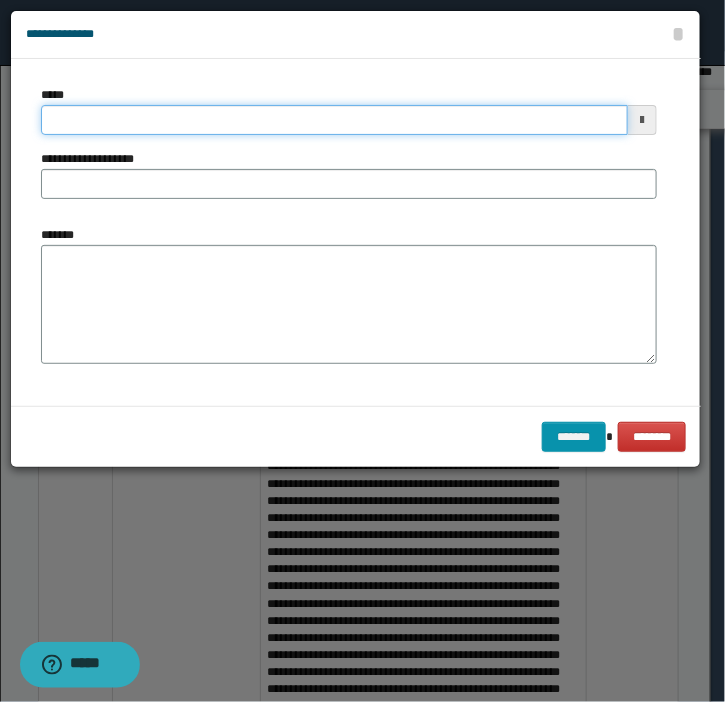 click on "*****" at bounding box center [334, 120] 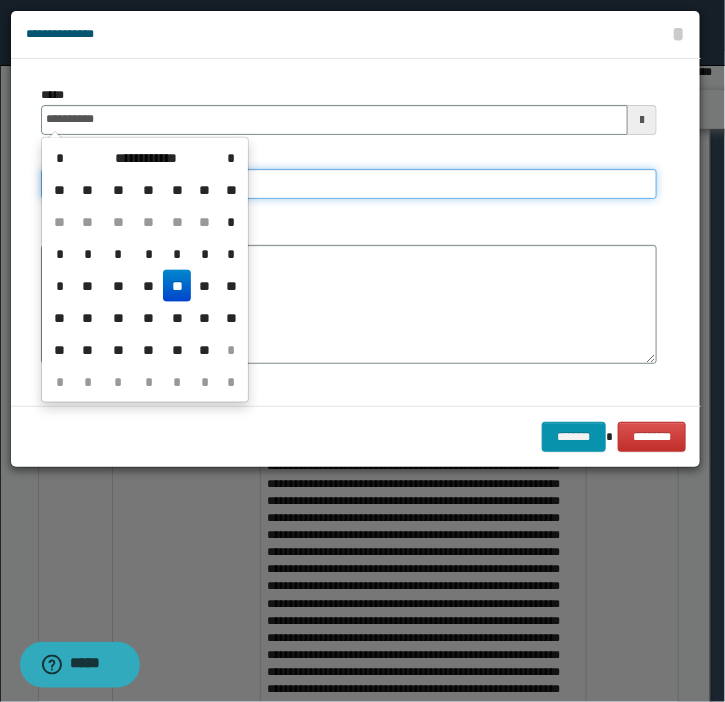type on "**********" 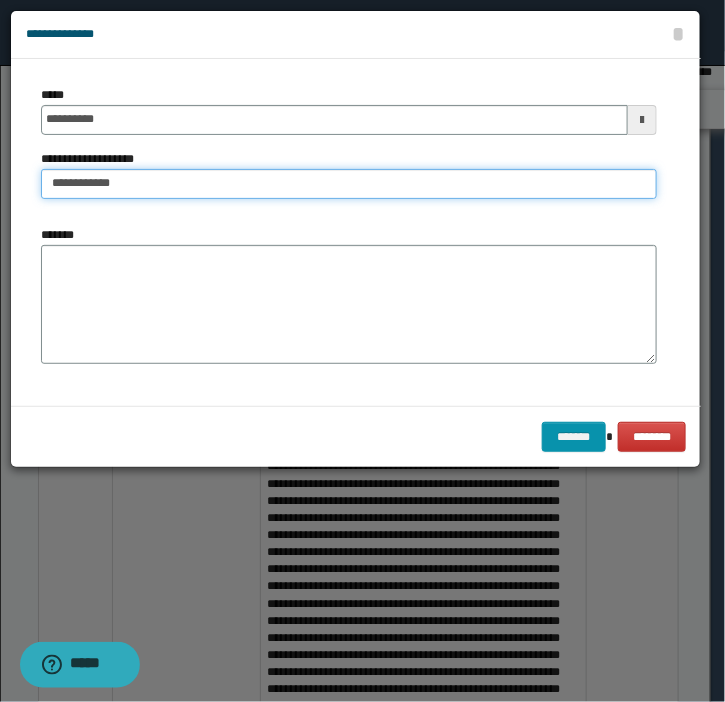 click on "**********" at bounding box center (349, 184) 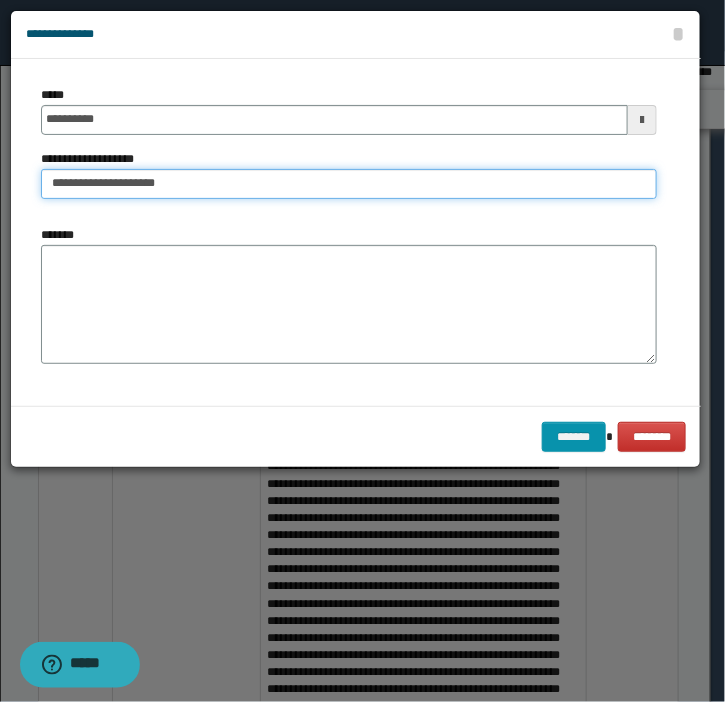 type on "**********" 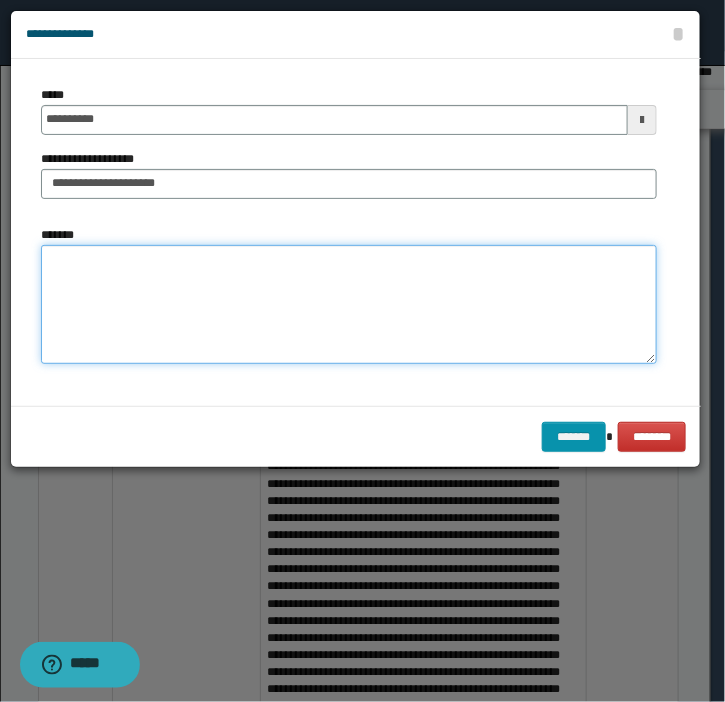 click on "*******" at bounding box center [349, 305] 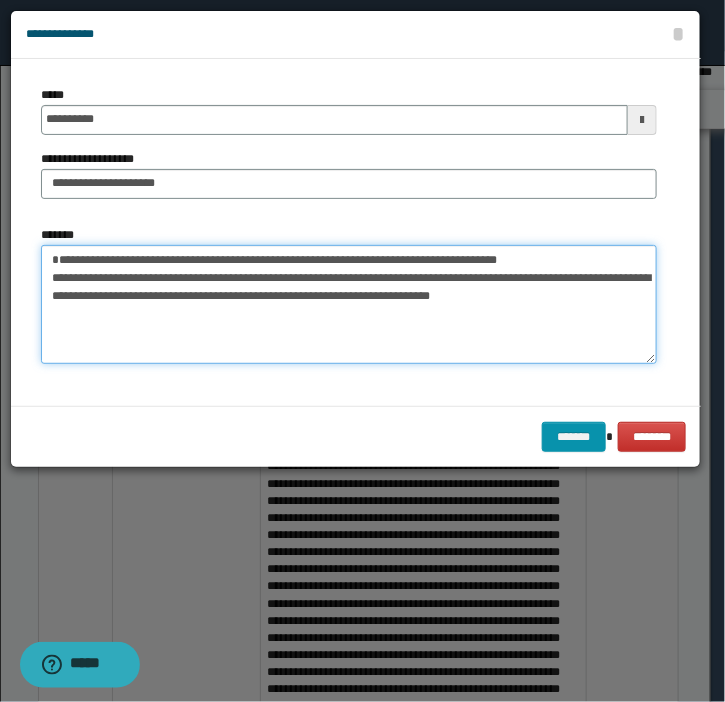 drag, startPoint x: 53, startPoint y: 279, endPoint x: 73, endPoint y: 279, distance: 20 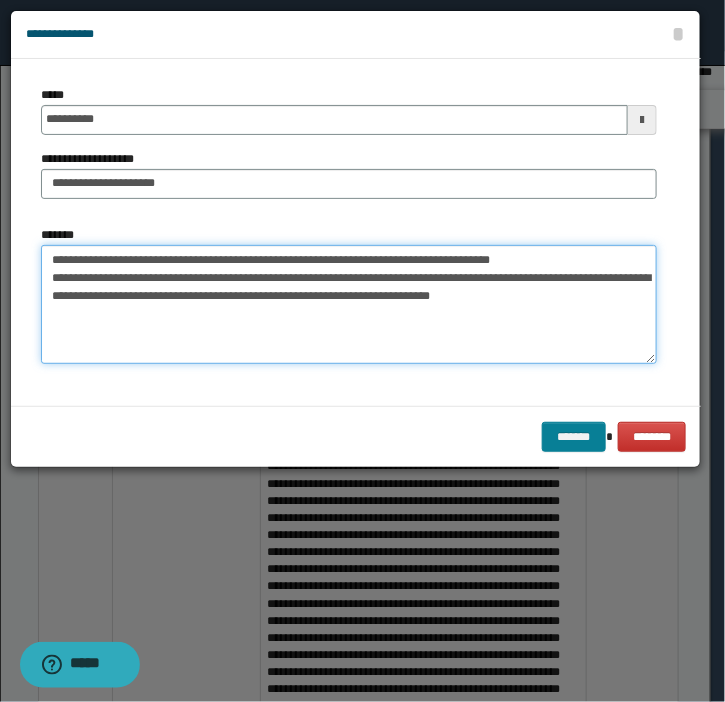type on "**********" 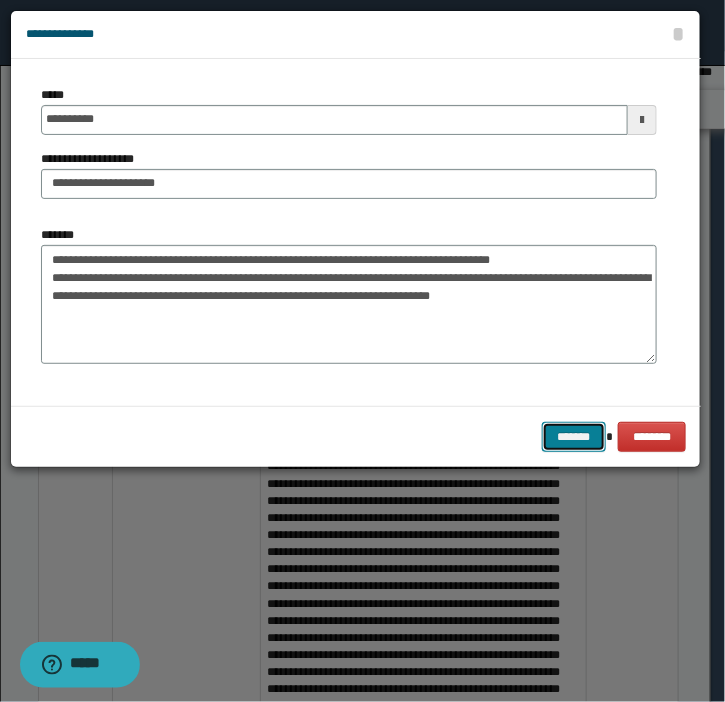 click on "*******" at bounding box center (574, 437) 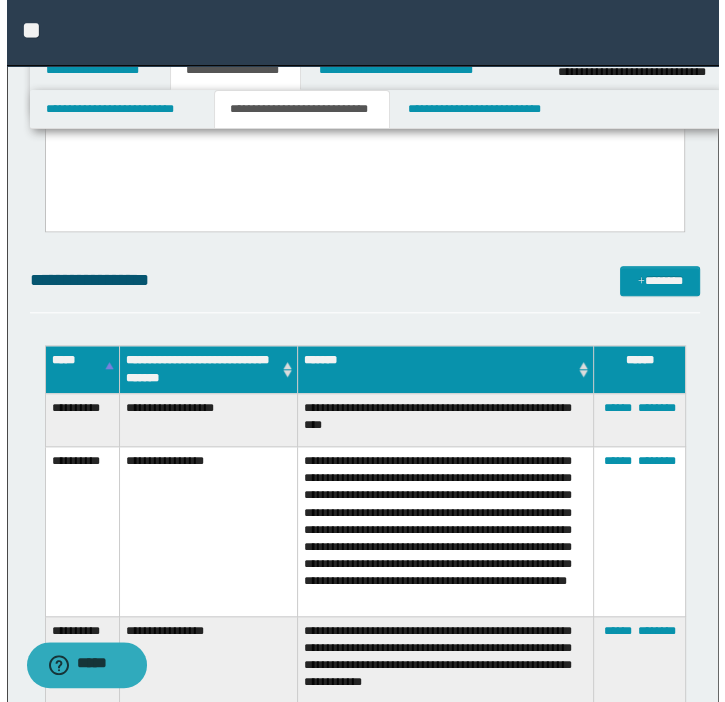 scroll, scrollTop: 586, scrollLeft: 0, axis: vertical 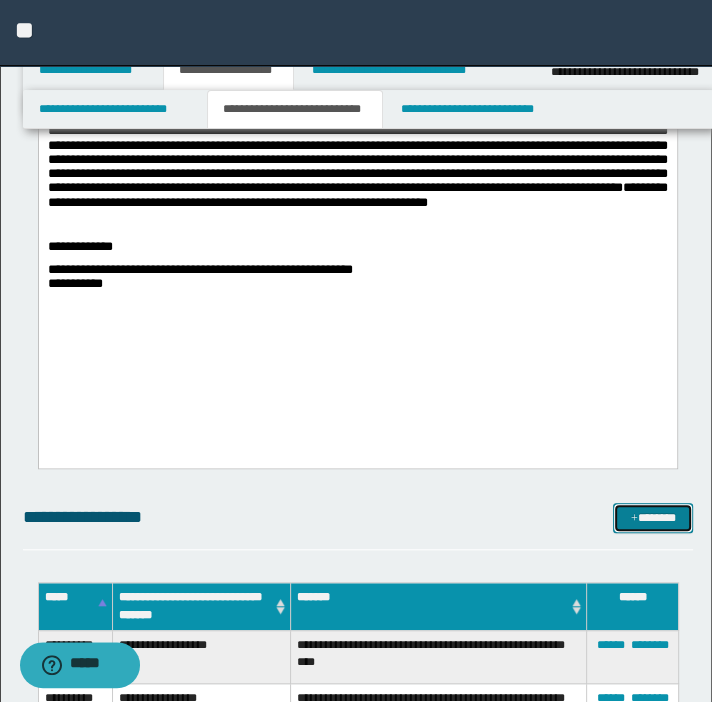 click on "*******" at bounding box center (653, 518) 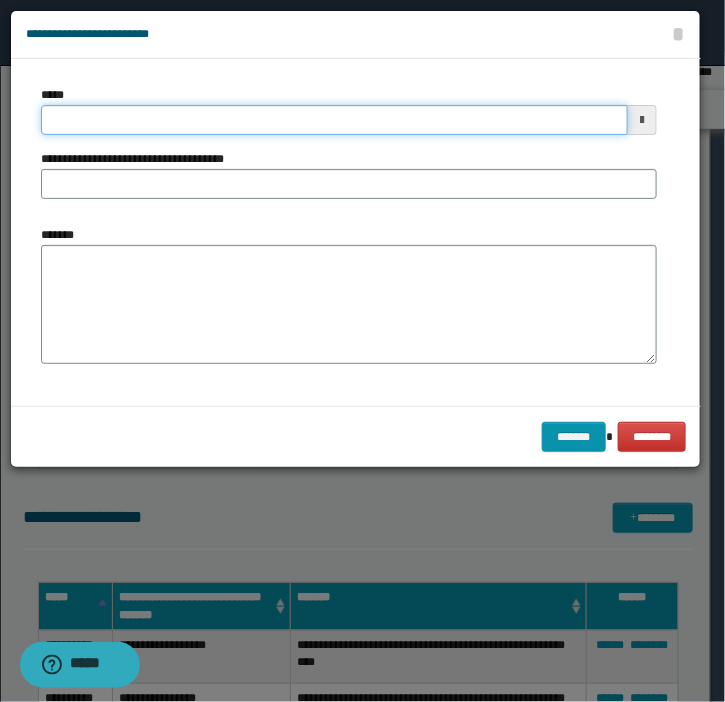 click on "*****" at bounding box center [334, 120] 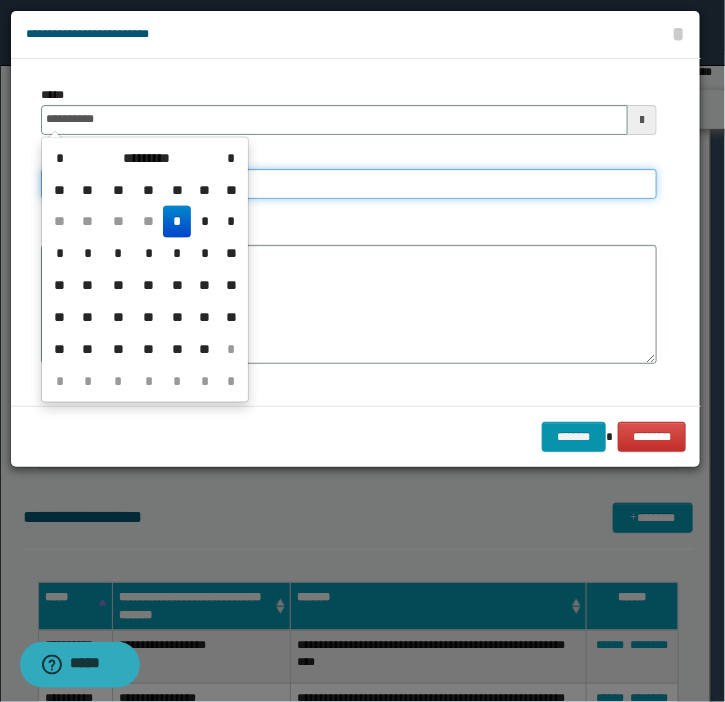 type on "**********" 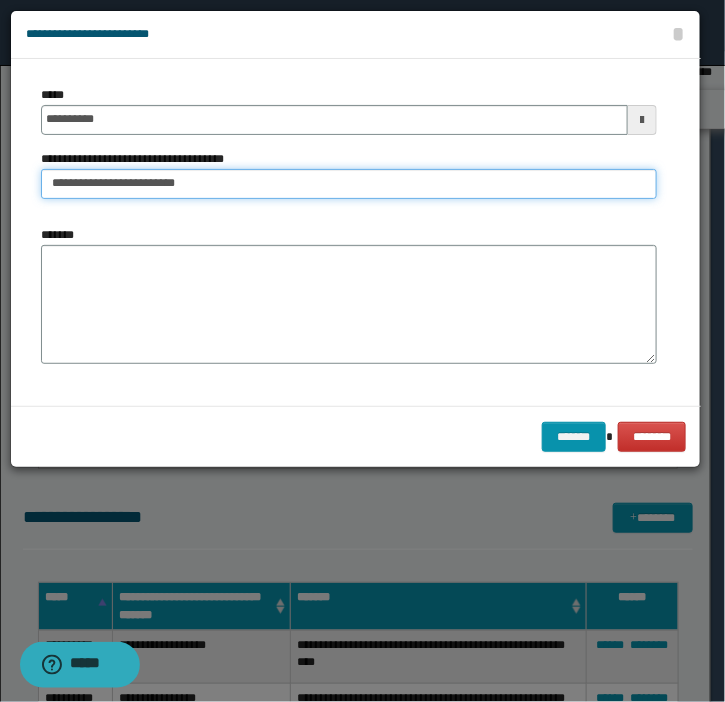 type on "**********" 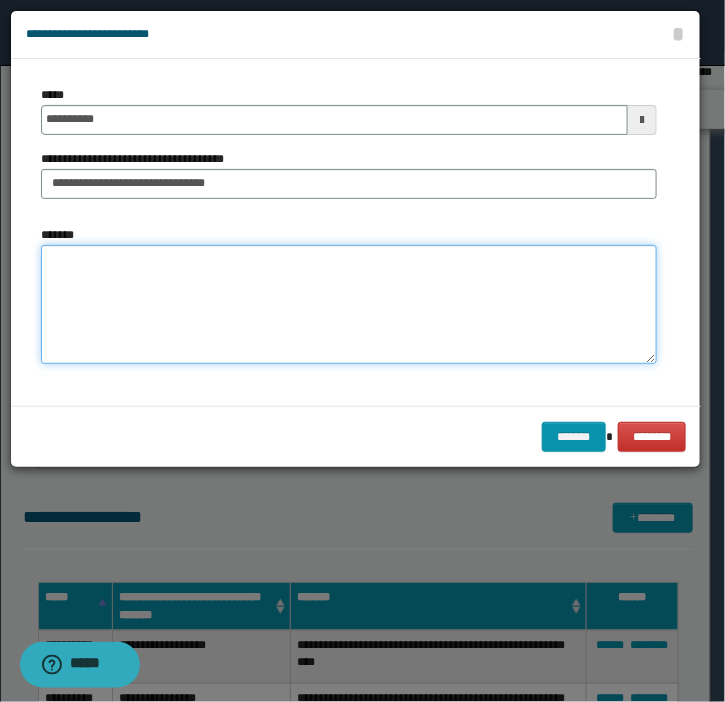 click on "*******" at bounding box center [349, 305] 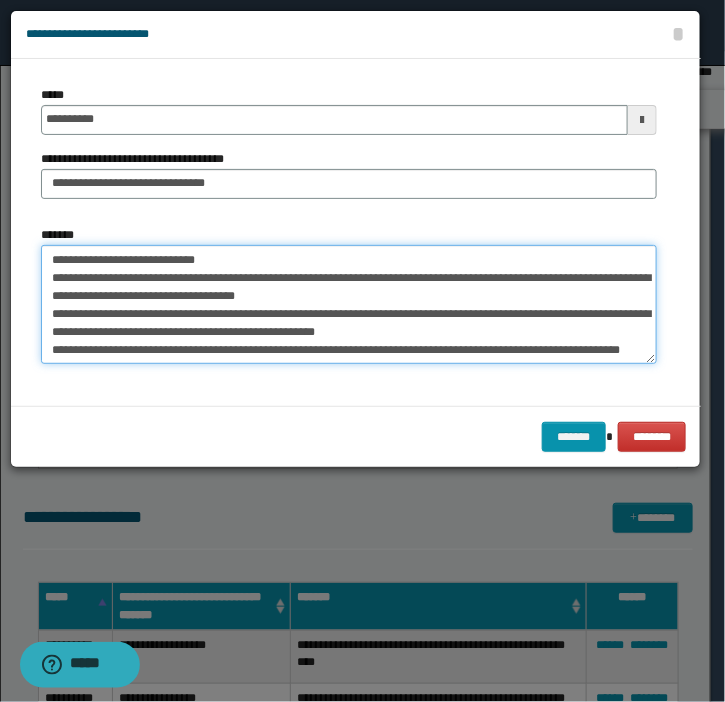scroll, scrollTop: 227, scrollLeft: 0, axis: vertical 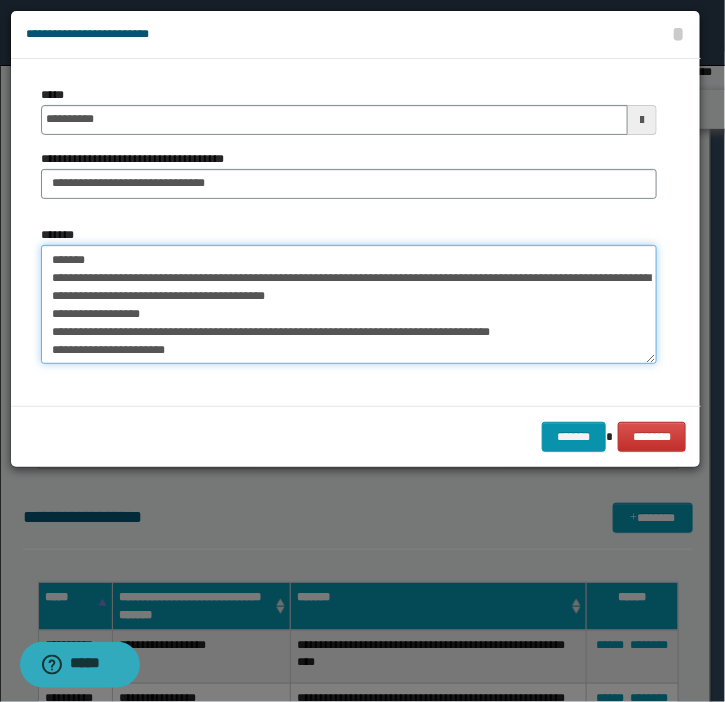 drag, startPoint x: 265, startPoint y: 351, endPoint x: 256, endPoint y: 366, distance: 17.492855 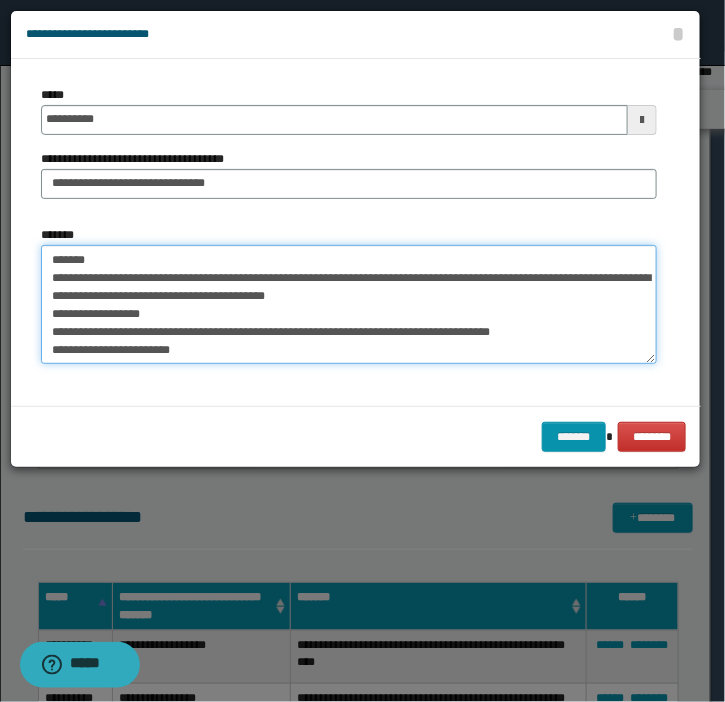 paste on "**********" 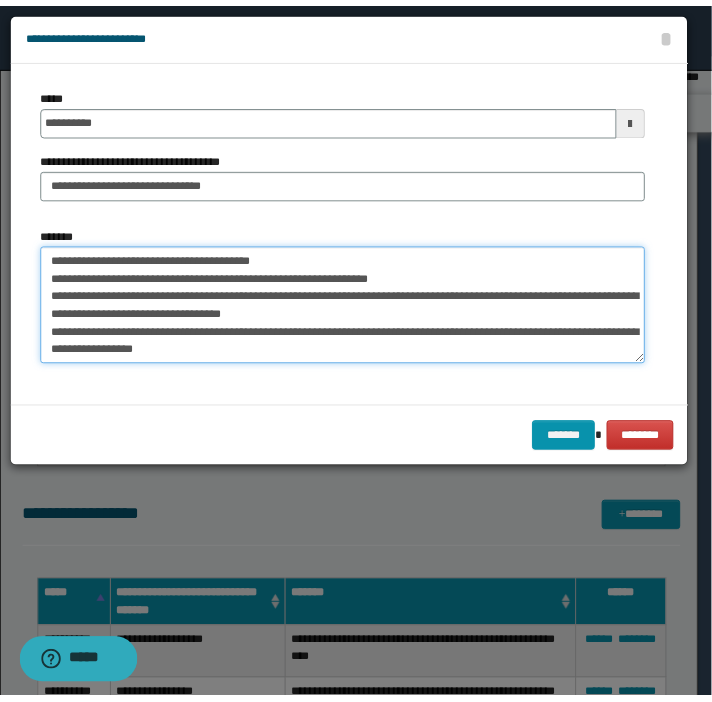 scroll, scrollTop: 1547, scrollLeft: 0, axis: vertical 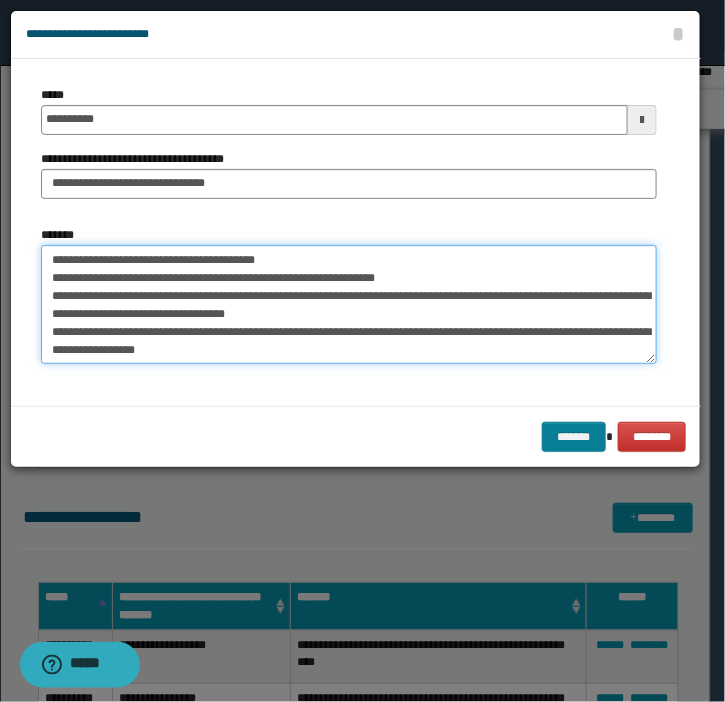 type on "**********" 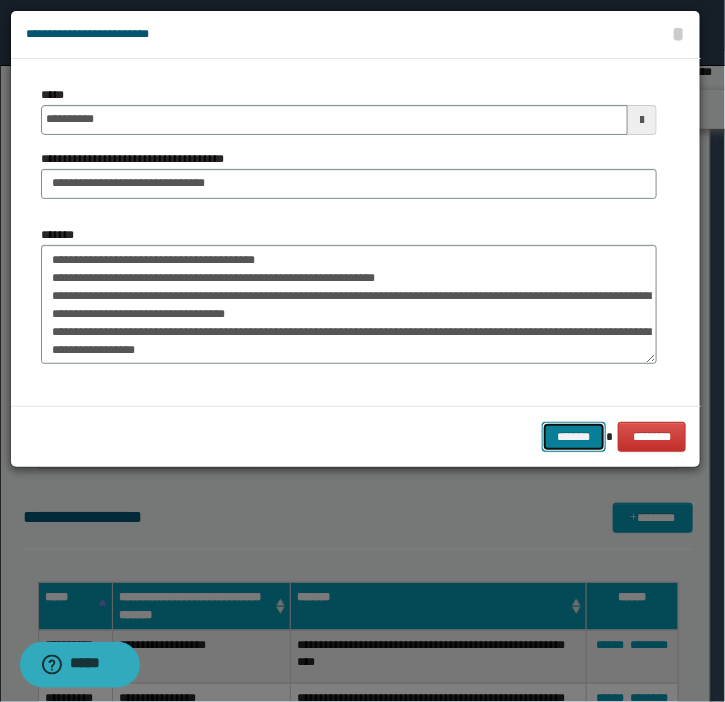 click on "*******" at bounding box center (574, 437) 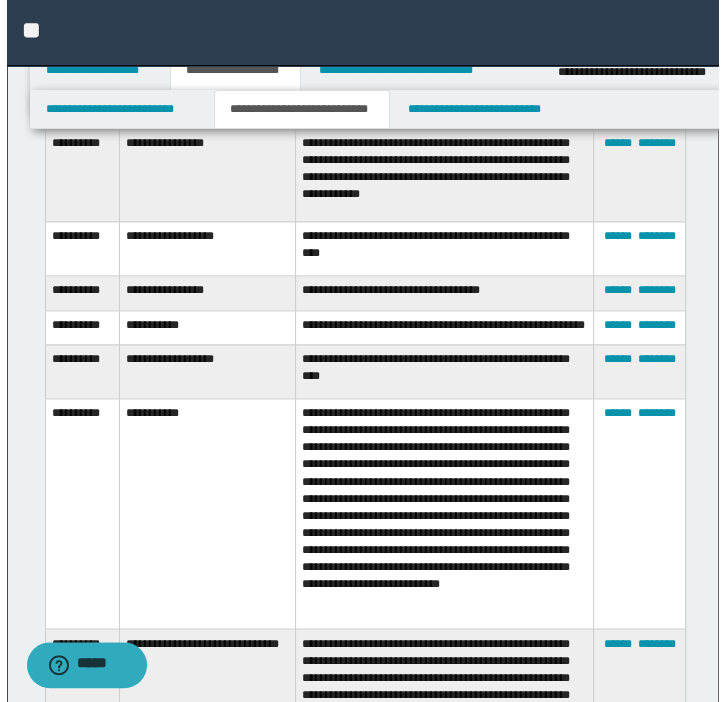 scroll, scrollTop: 1495, scrollLeft: 0, axis: vertical 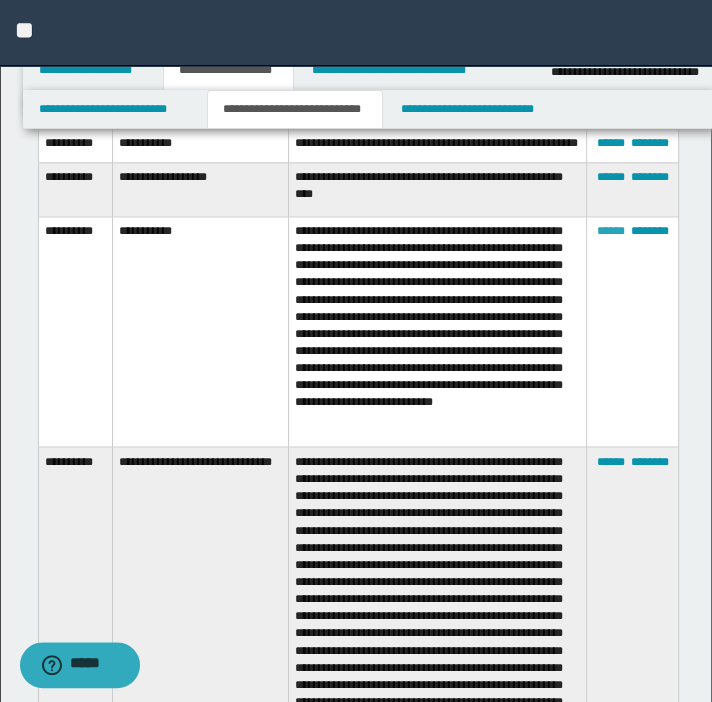 click on "******" at bounding box center [610, 231] 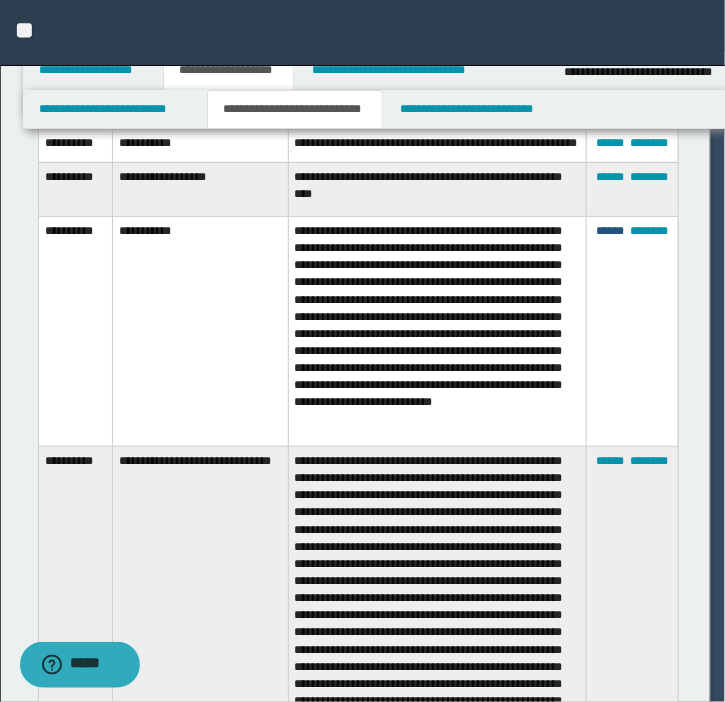 scroll, scrollTop: 0, scrollLeft: 0, axis: both 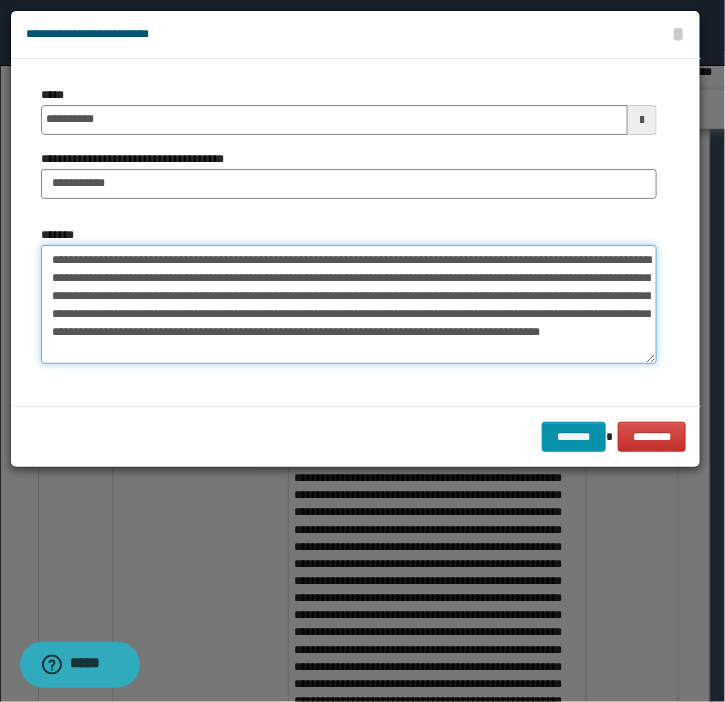click on "**********" at bounding box center (349, 305) 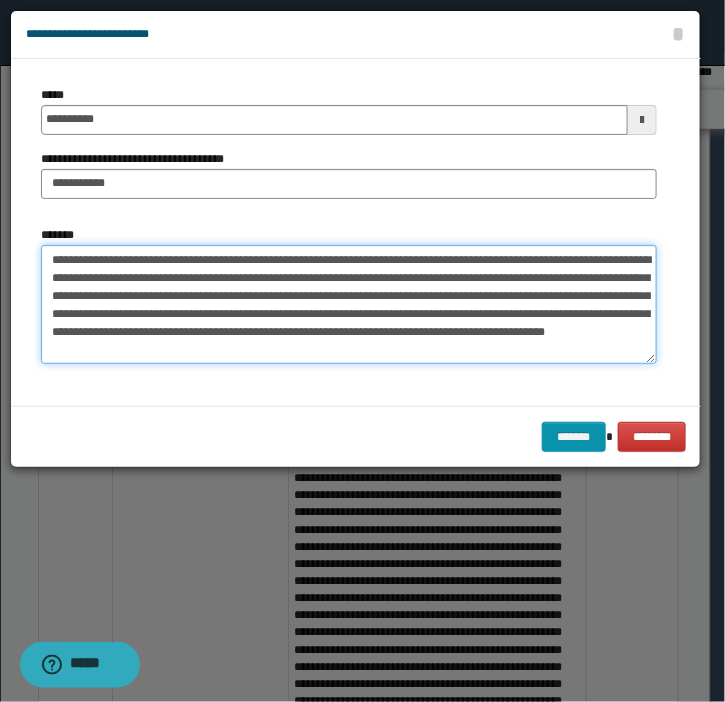 paste on "**********" 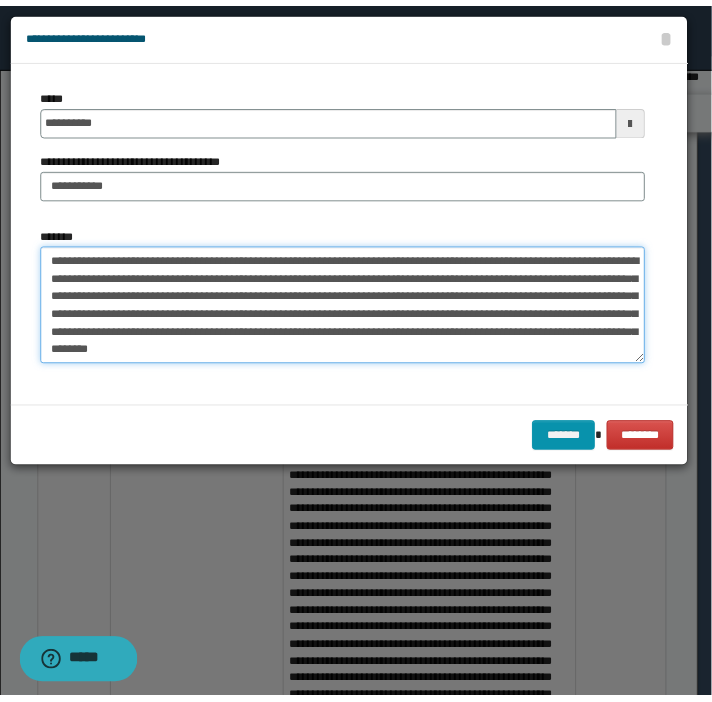 scroll, scrollTop: 893, scrollLeft: 0, axis: vertical 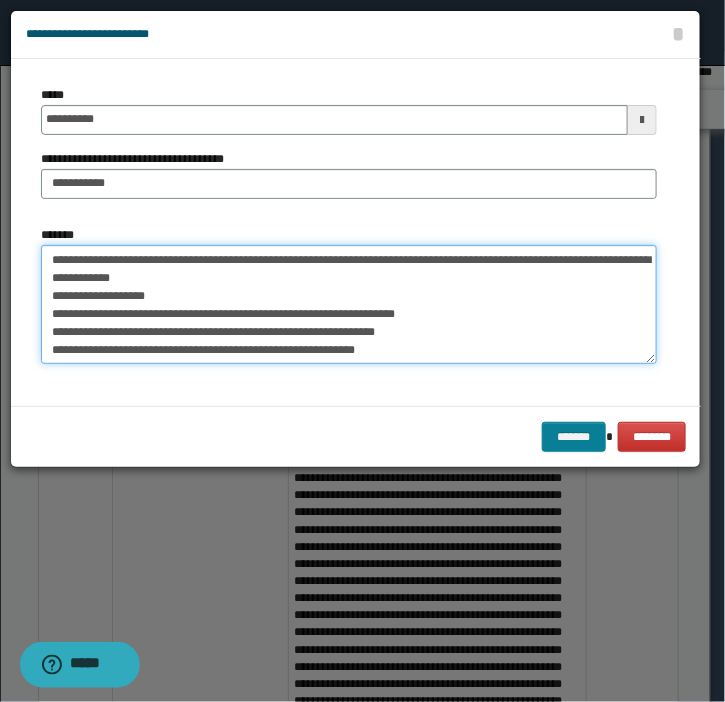 type on "**********" 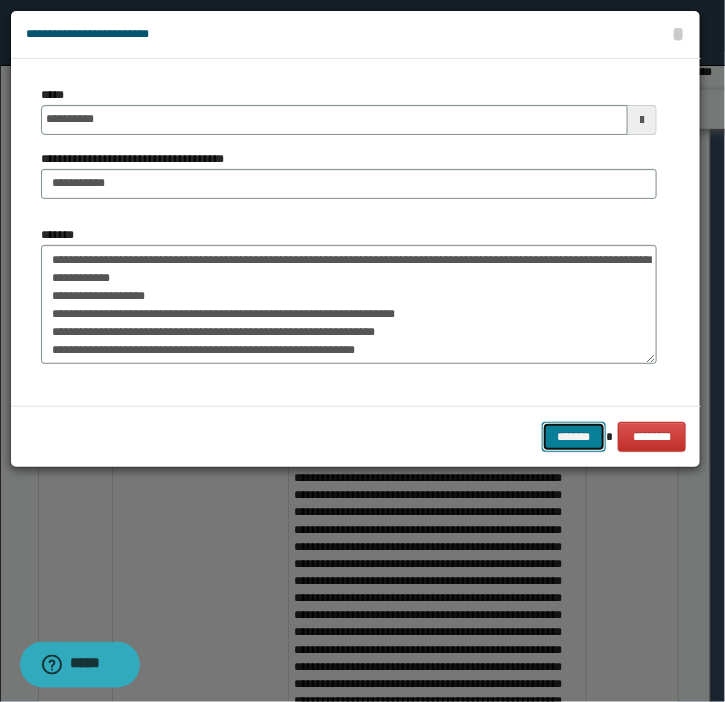 click on "*******" at bounding box center [574, 437] 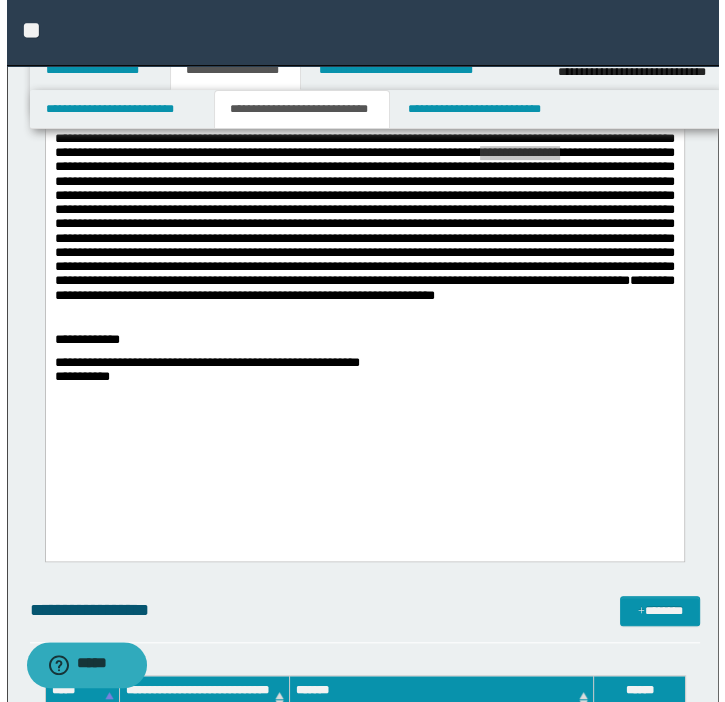 scroll, scrollTop: 677, scrollLeft: 0, axis: vertical 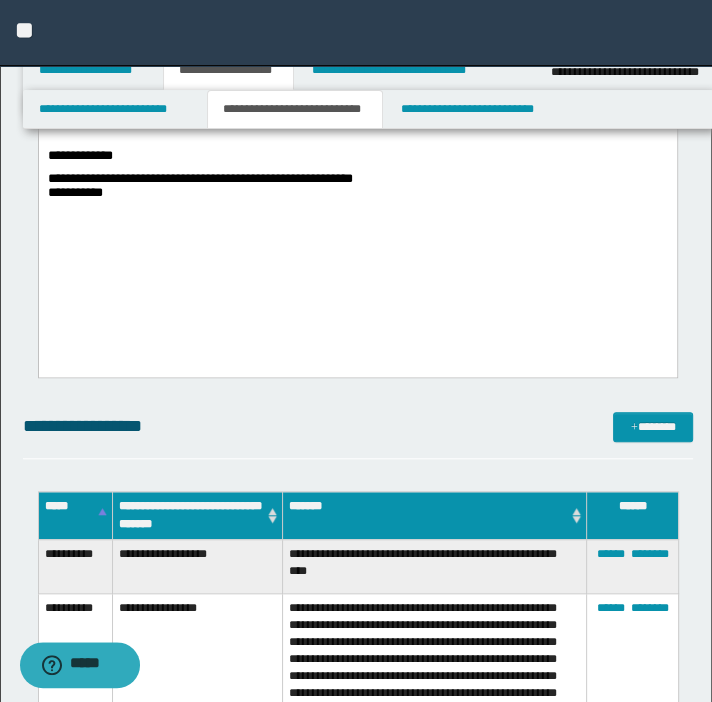 click on "**********" at bounding box center (358, 2653) 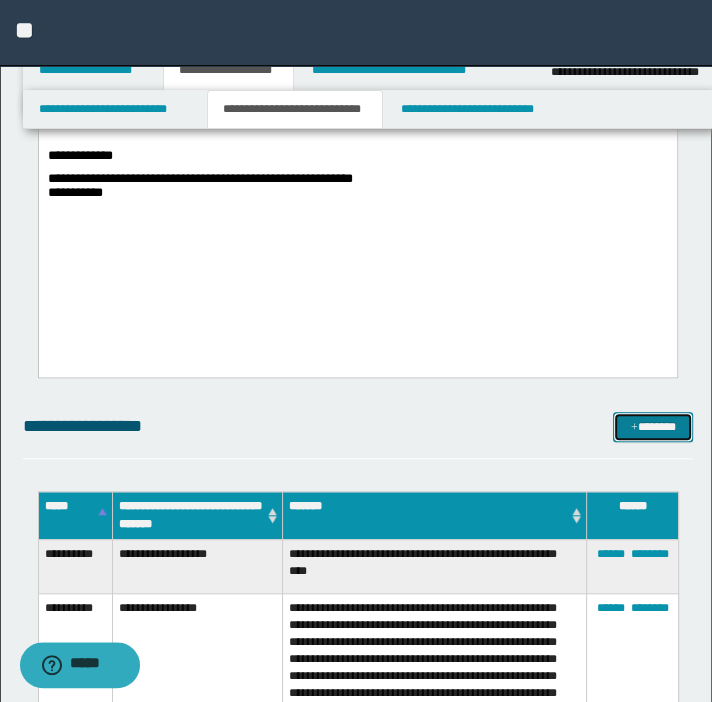 click on "*******" at bounding box center (653, 427) 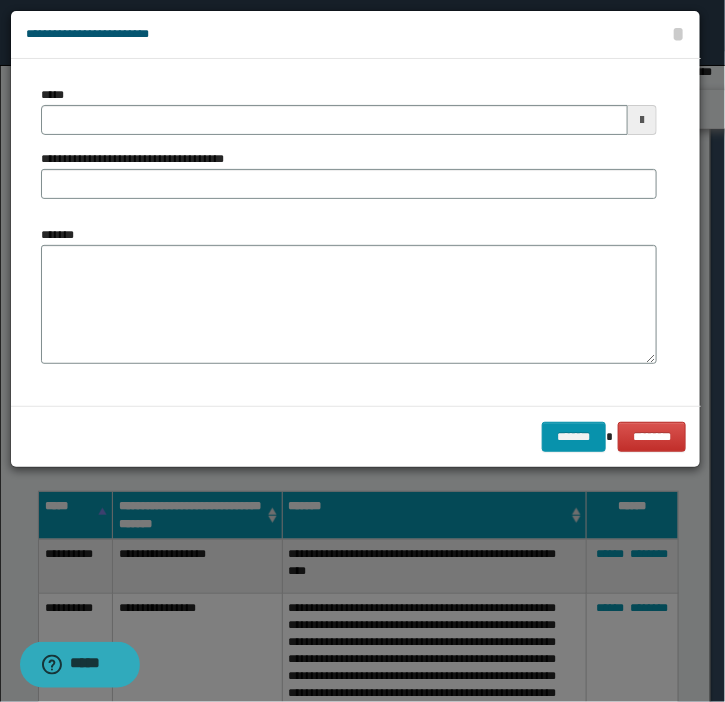 scroll, scrollTop: 0, scrollLeft: 0, axis: both 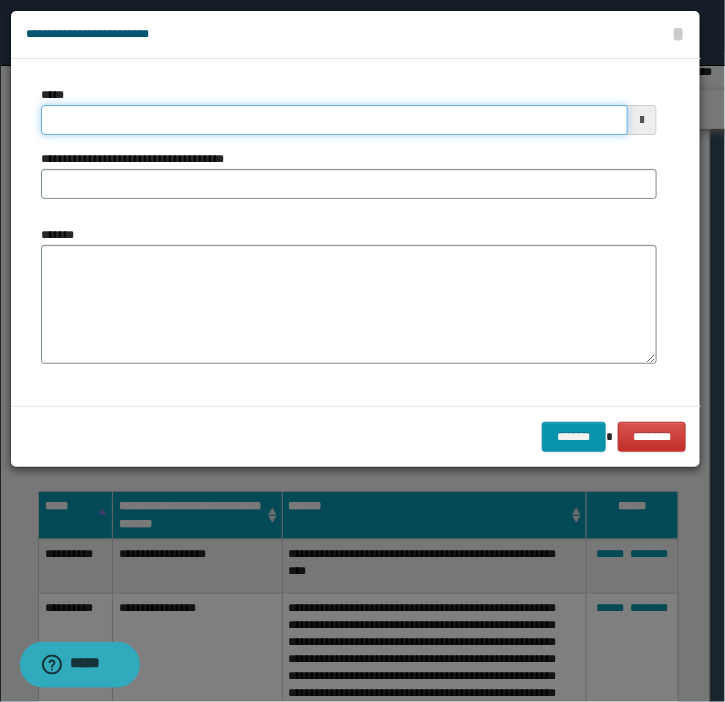 click on "*****" at bounding box center (334, 120) 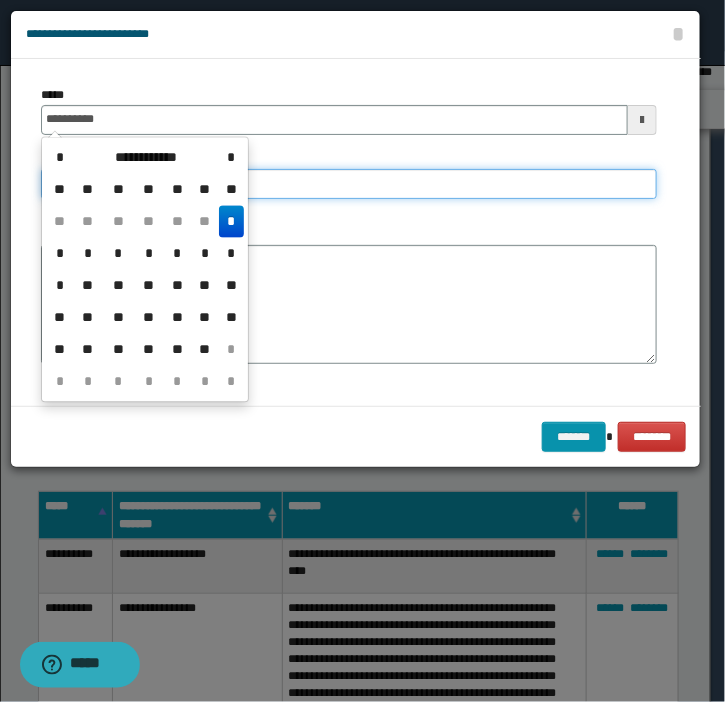 type on "**********" 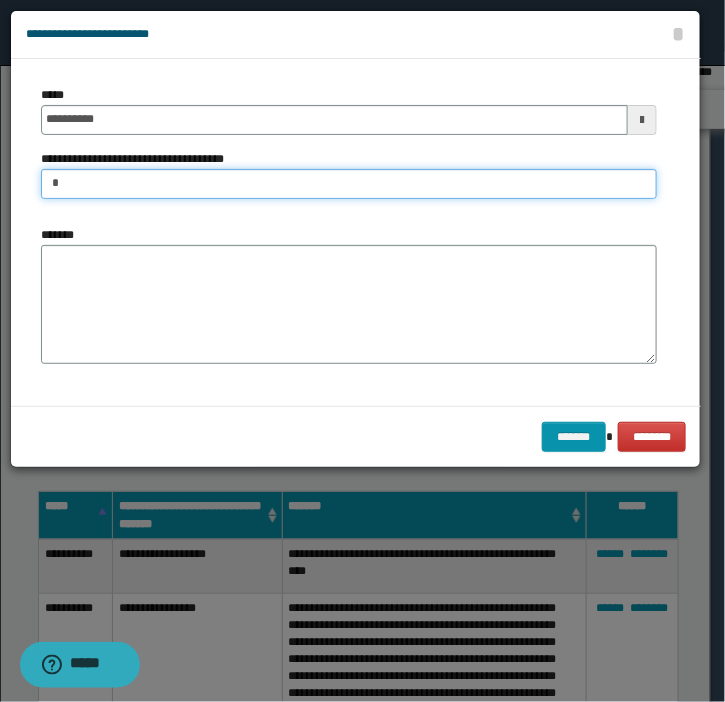 type on "**********" 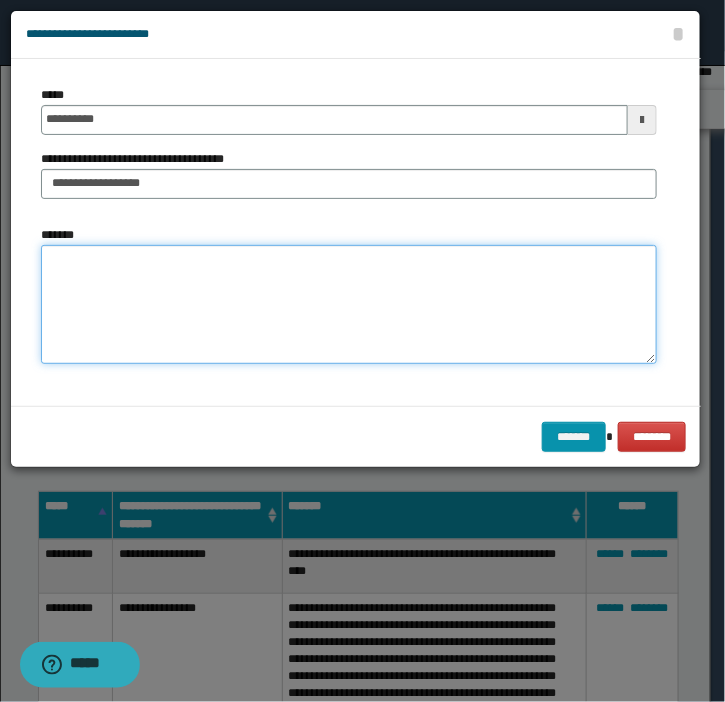 click on "*******" at bounding box center [349, 305] 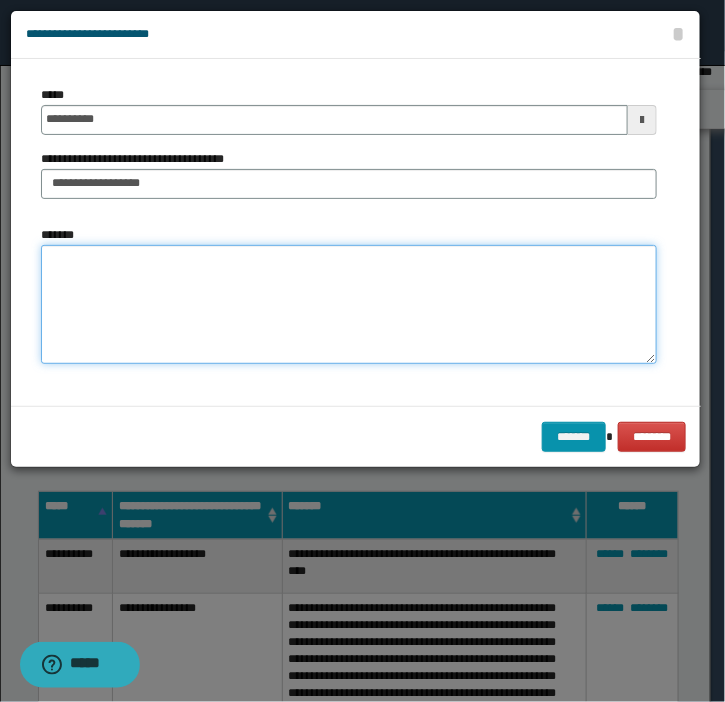 click on "*******" at bounding box center (349, 305) 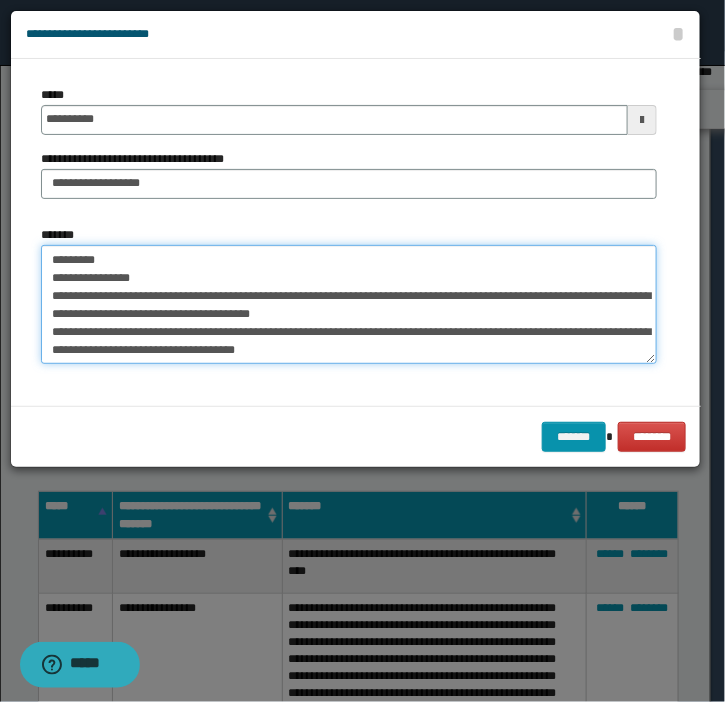 scroll, scrollTop: 389, scrollLeft: 0, axis: vertical 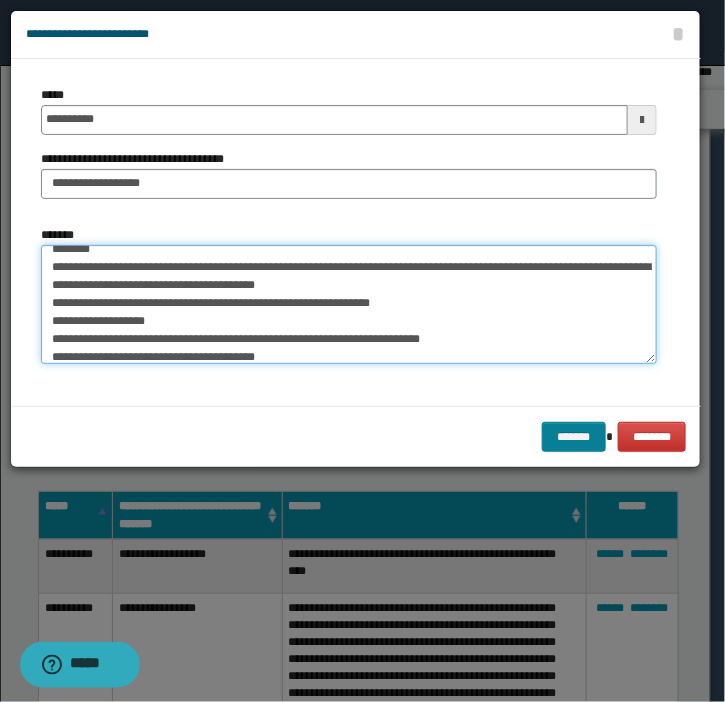 type on "**********" 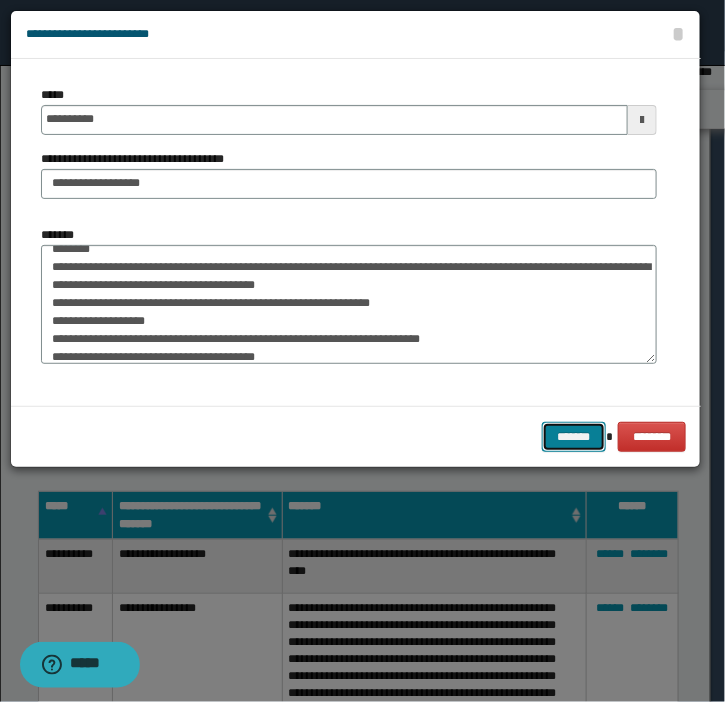 click on "*******" at bounding box center (574, 437) 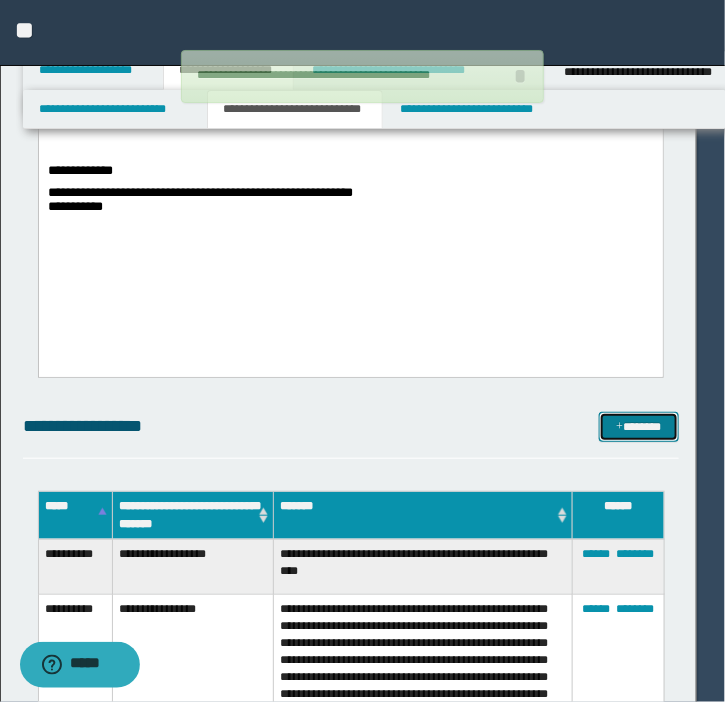 type 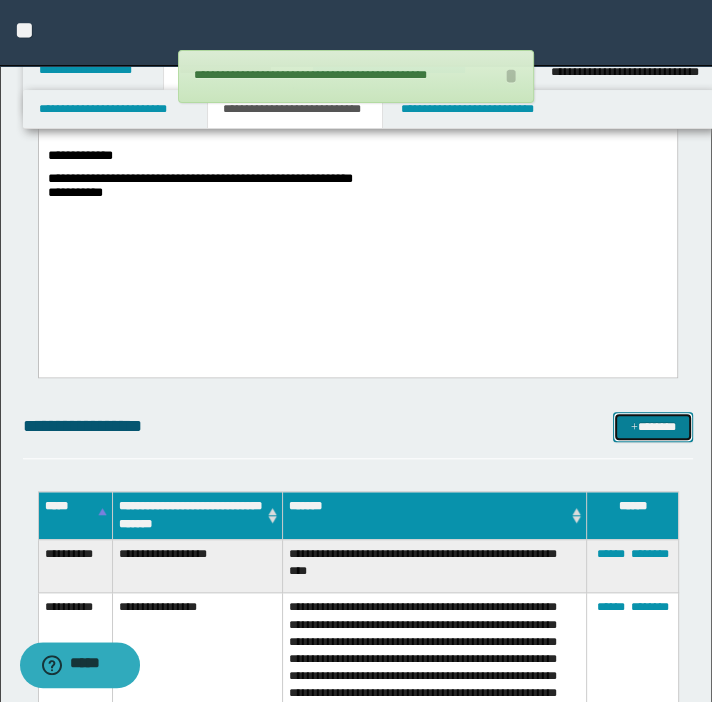 click on "*******" at bounding box center (653, 427) 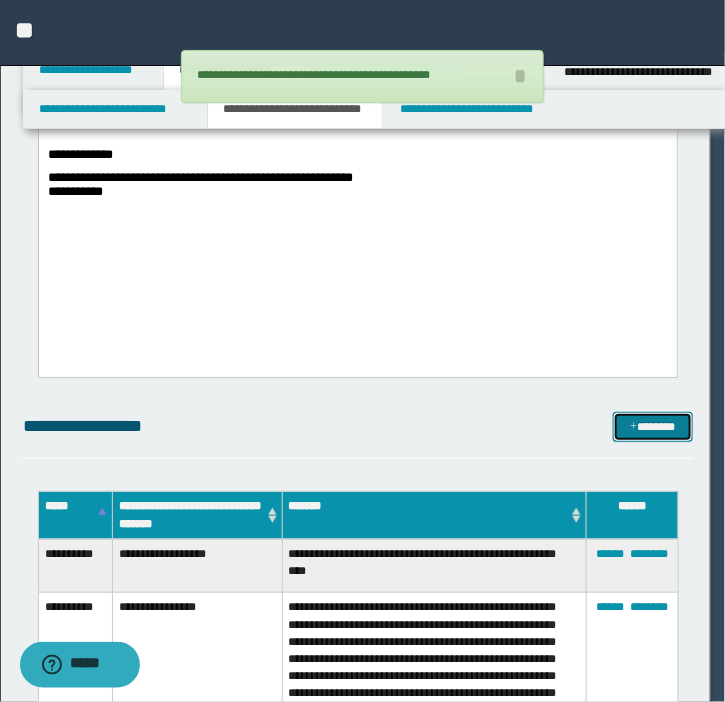 scroll, scrollTop: 0, scrollLeft: 0, axis: both 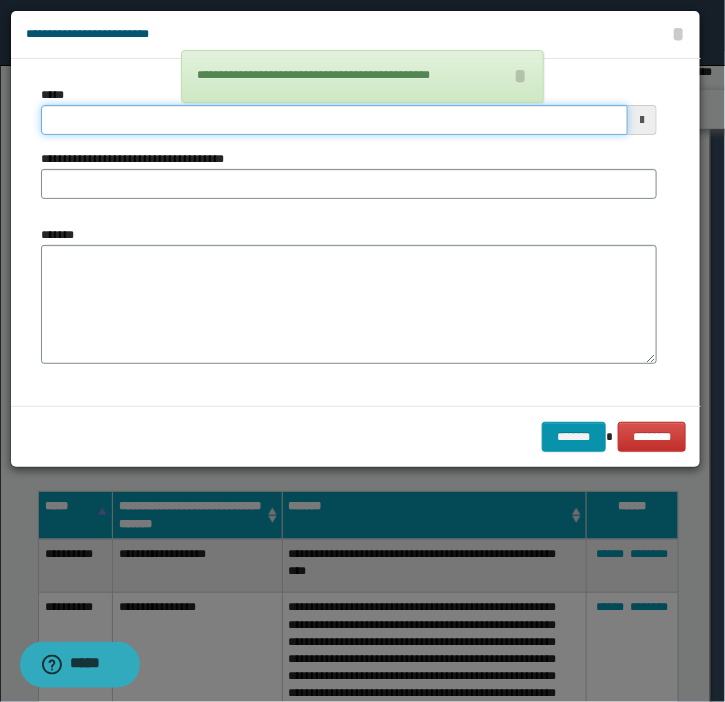 click on "*****" at bounding box center [334, 120] 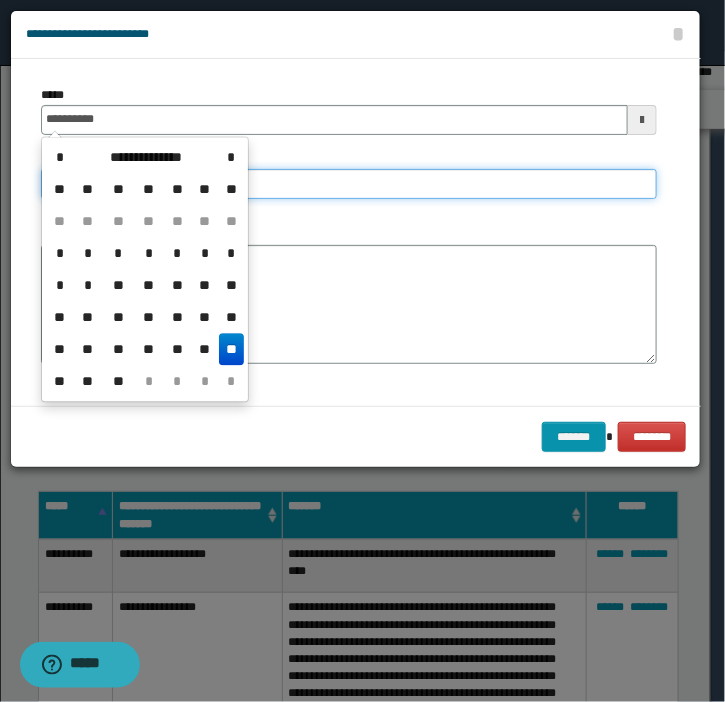 type on "**********" 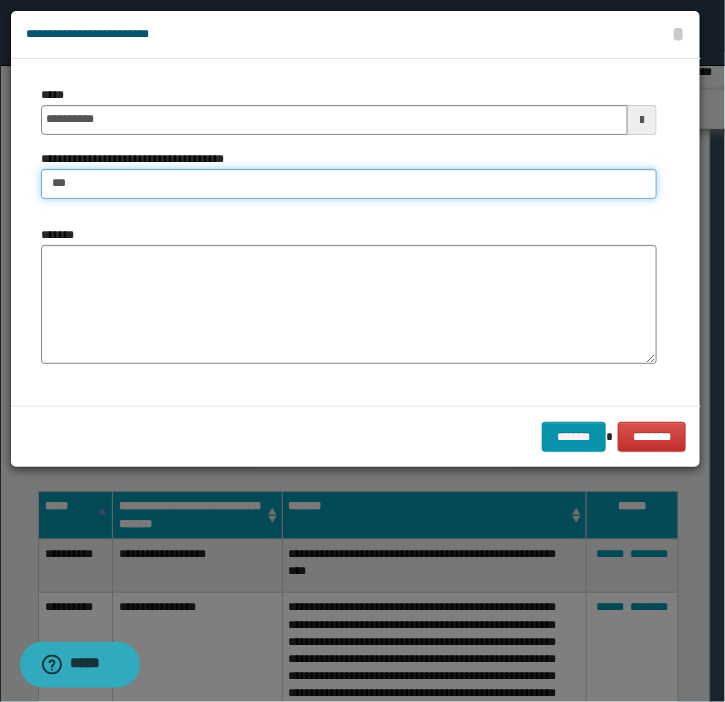 type on "***" 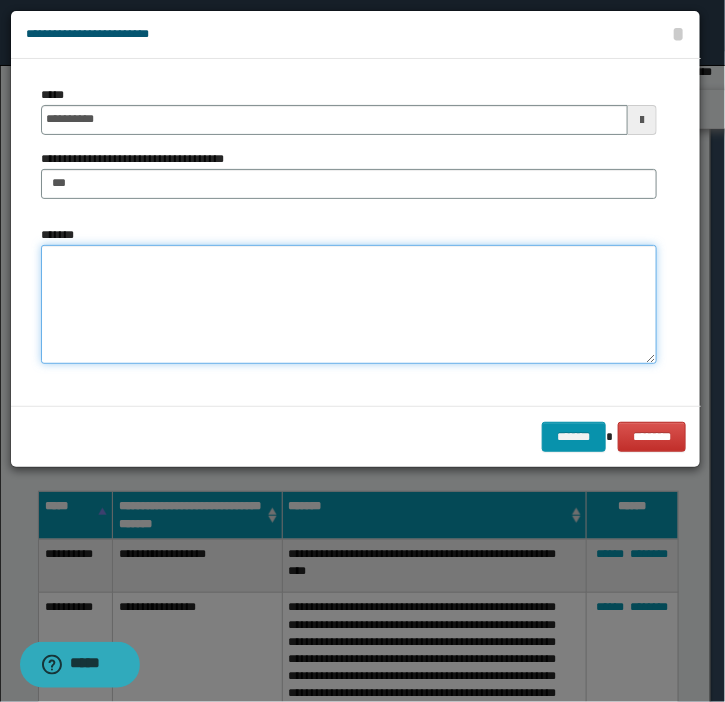 click on "*******" at bounding box center [349, 305] 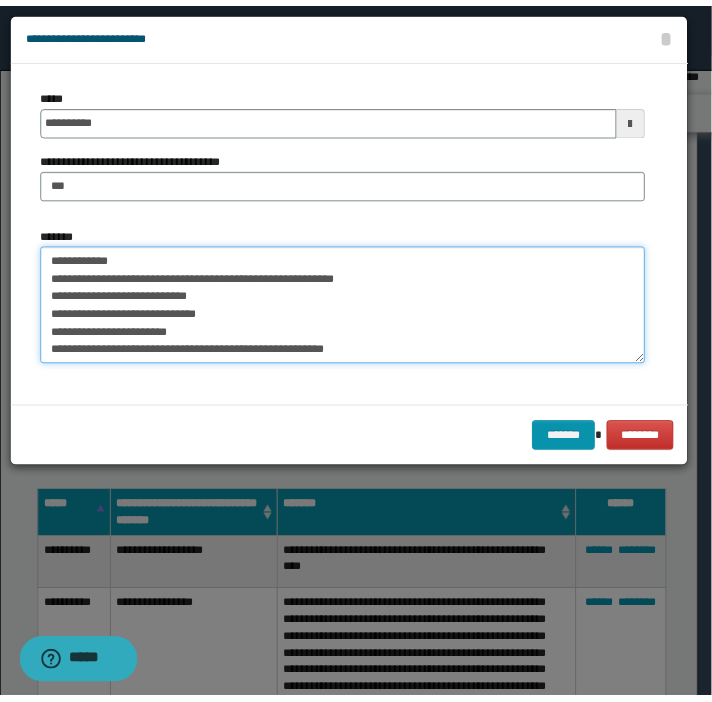 scroll, scrollTop: 191, scrollLeft: 0, axis: vertical 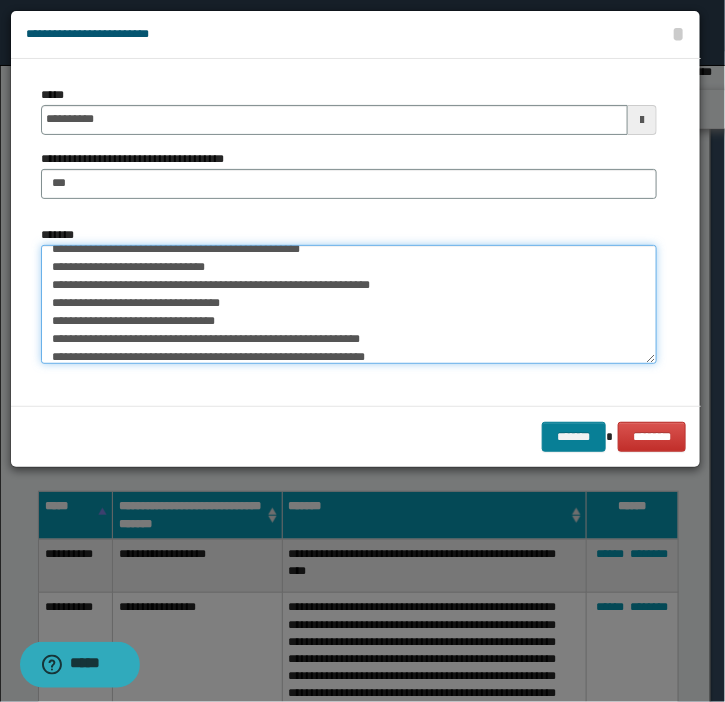 type on "**********" 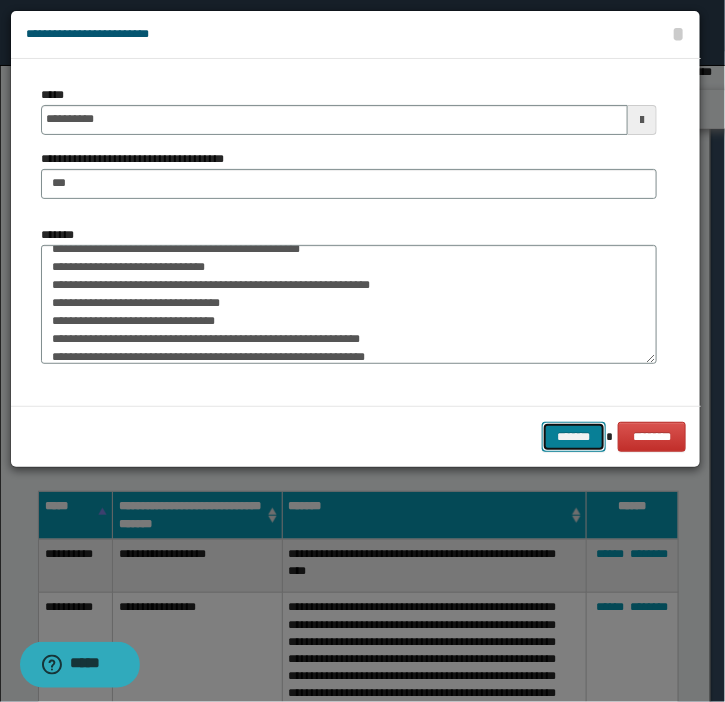 click on "*******" at bounding box center [574, 437] 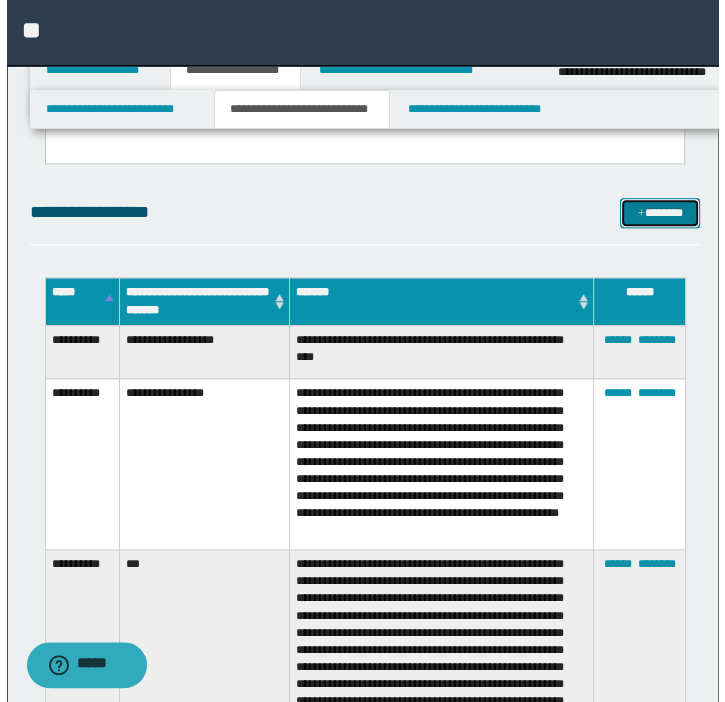 scroll, scrollTop: 859, scrollLeft: 0, axis: vertical 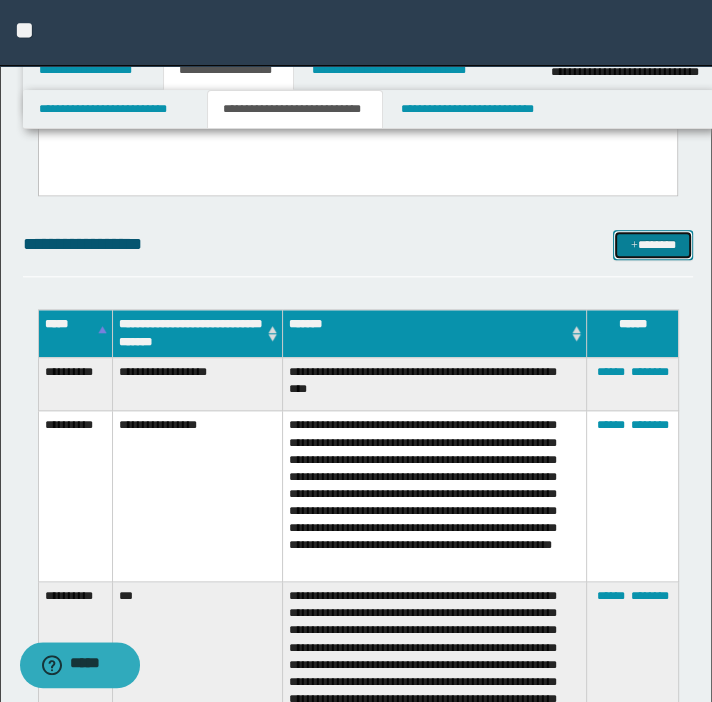 click on "*******" at bounding box center [653, 245] 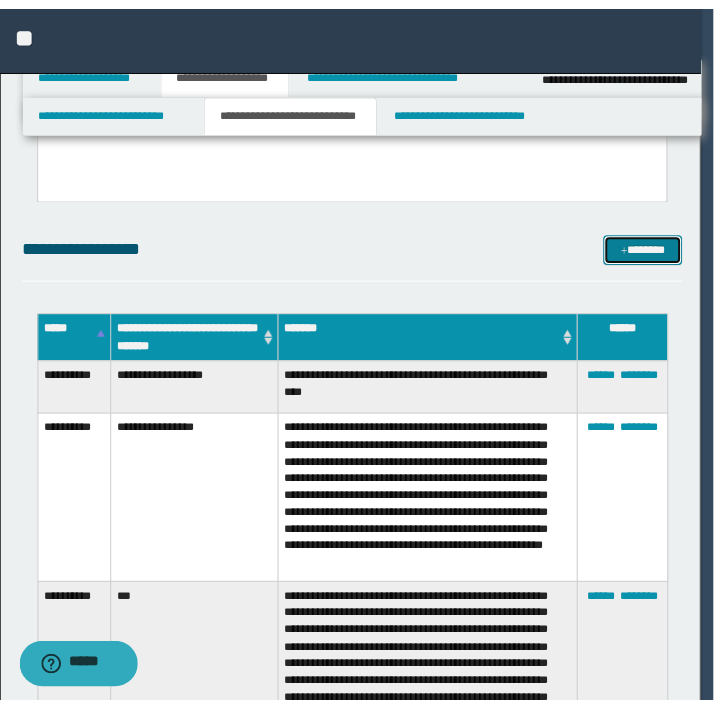scroll, scrollTop: 0, scrollLeft: 0, axis: both 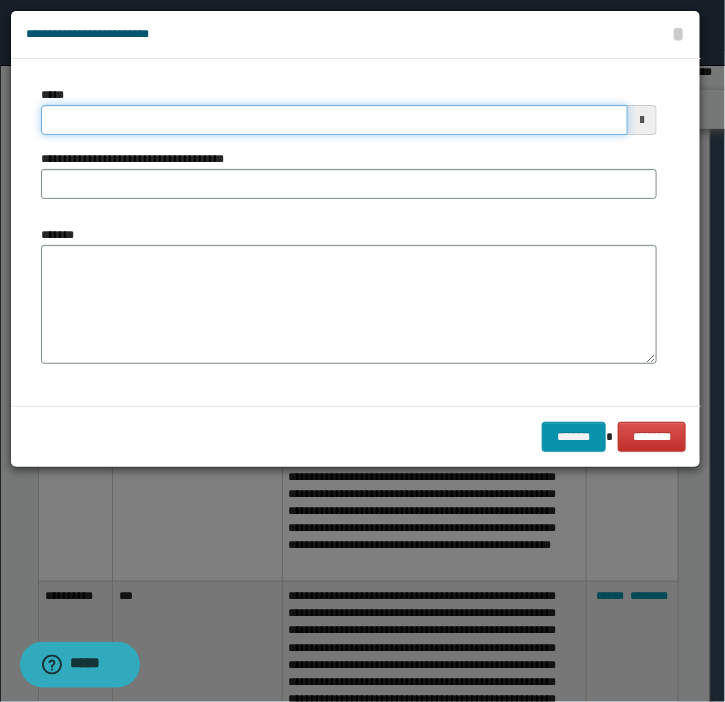click on "*****" at bounding box center [334, 120] 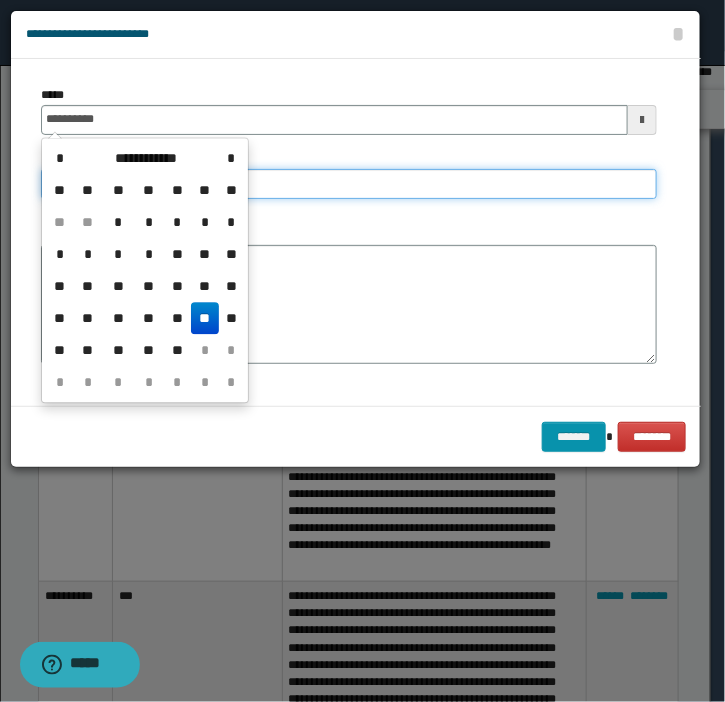 type on "**********" 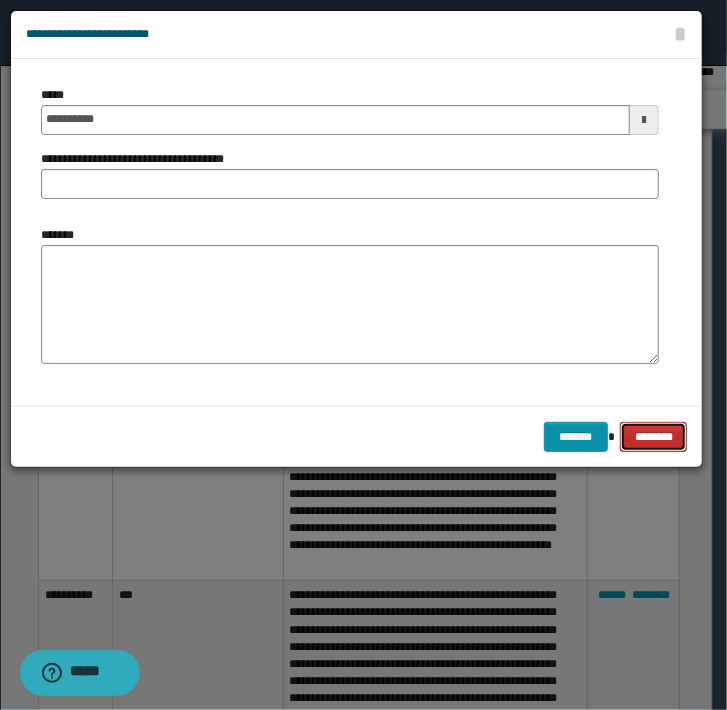 click on "********" at bounding box center [653, 437] 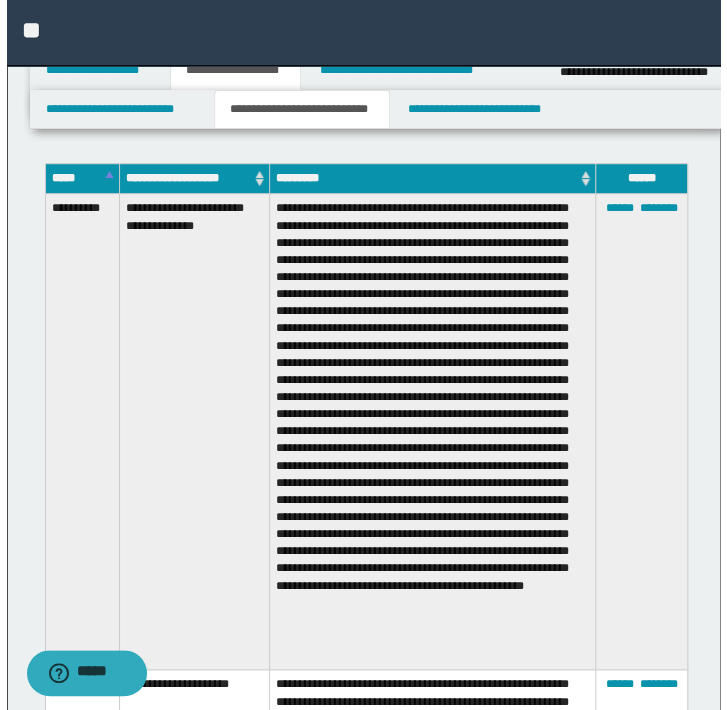 scroll, scrollTop: 5768, scrollLeft: 0, axis: vertical 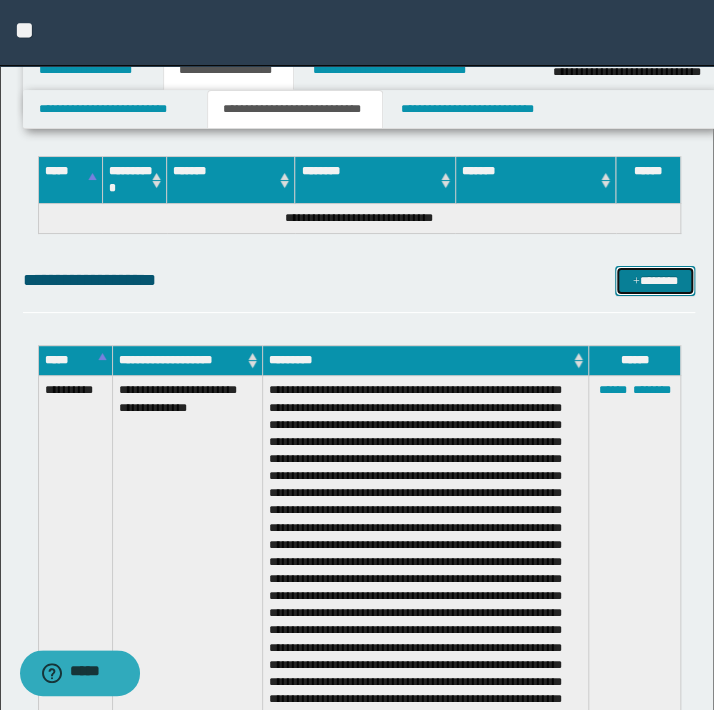 click on "*******" at bounding box center (655, 281) 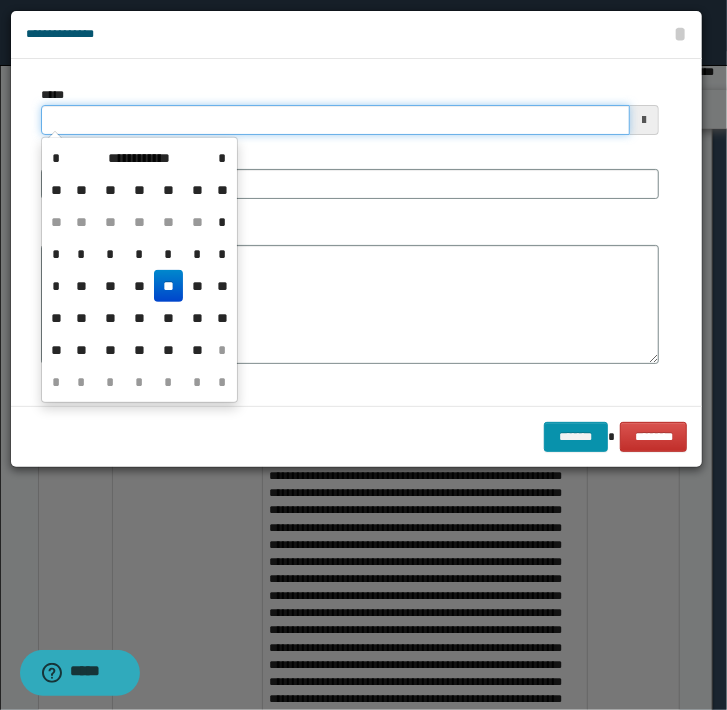 click on "*****" at bounding box center (335, 120) 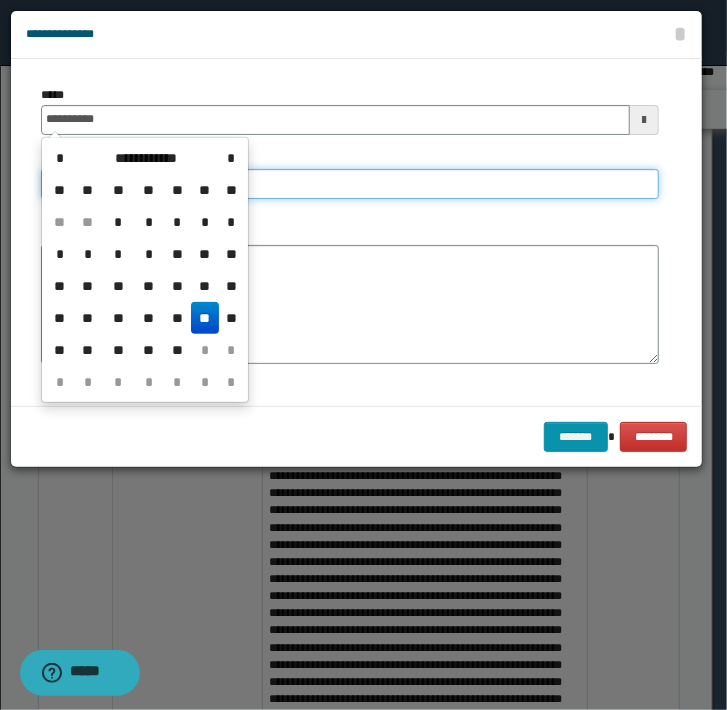 type on "**********" 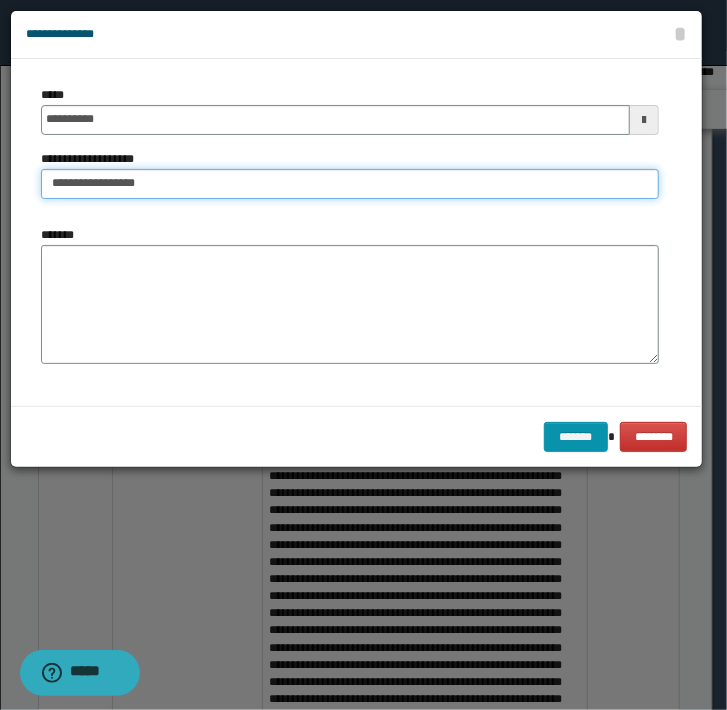 type on "**********" 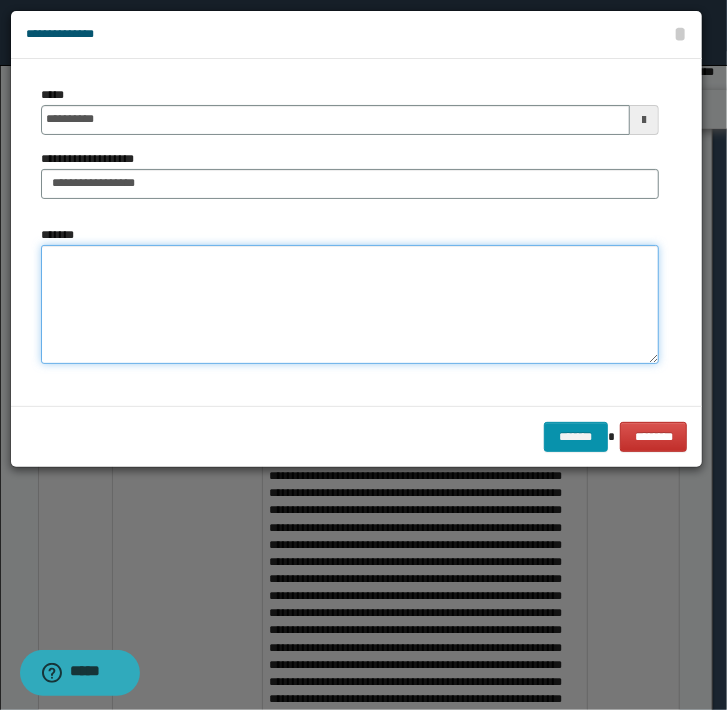 click on "*******" at bounding box center [350, 305] 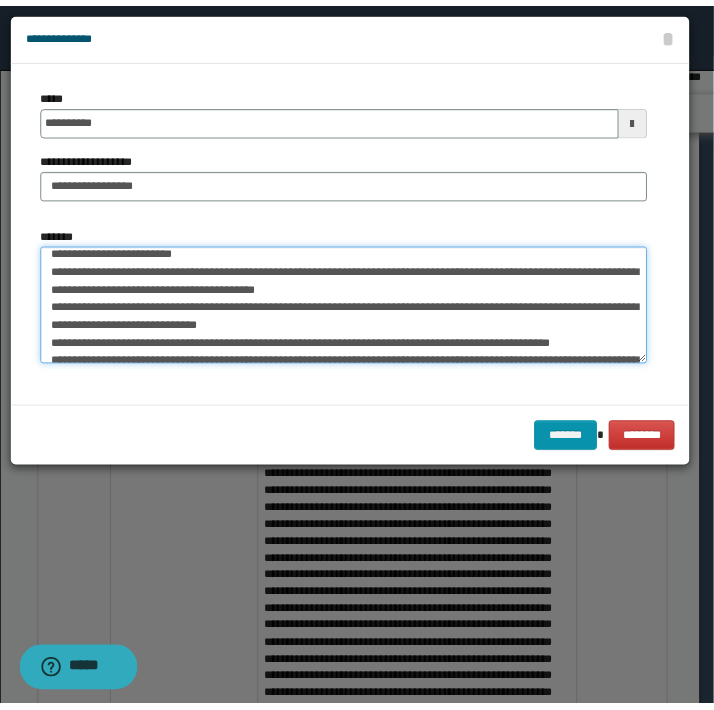 scroll, scrollTop: 0, scrollLeft: 0, axis: both 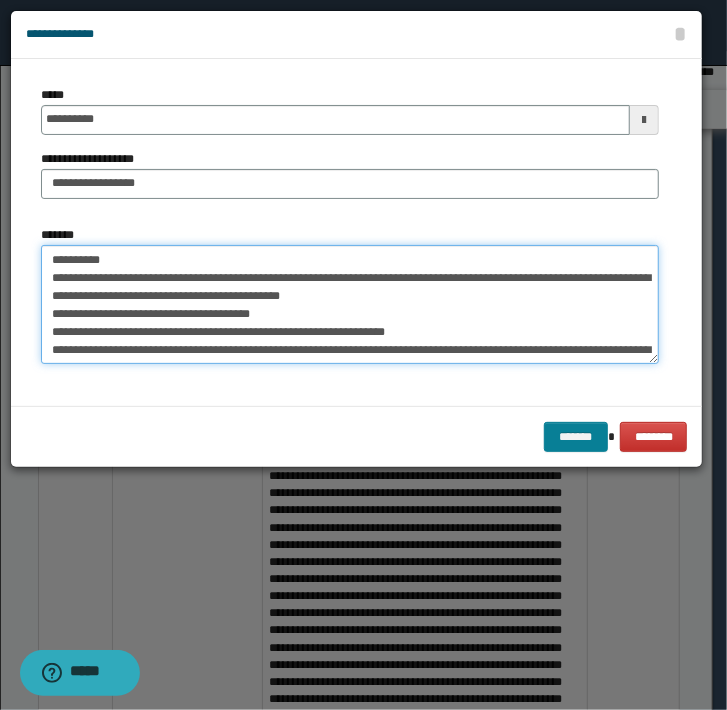 type on "**********" 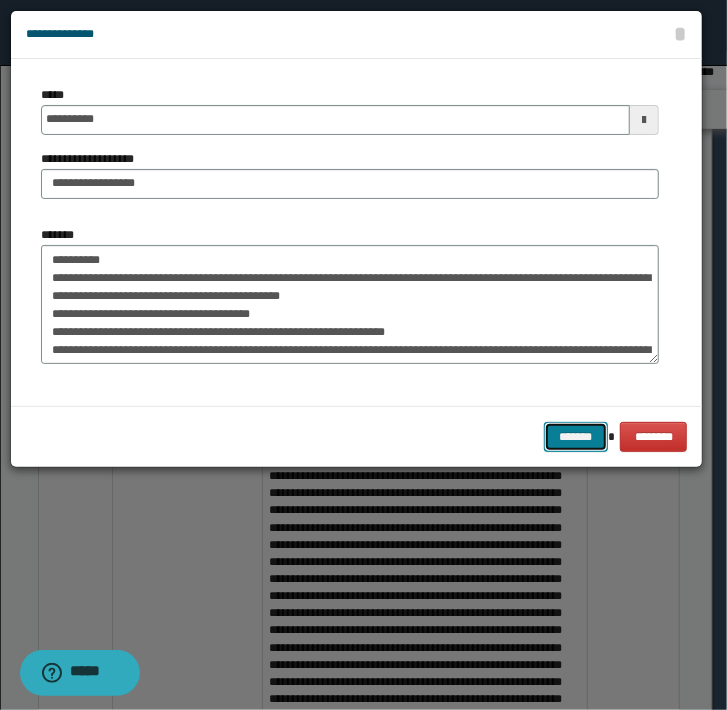 click on "*******" at bounding box center (576, 437) 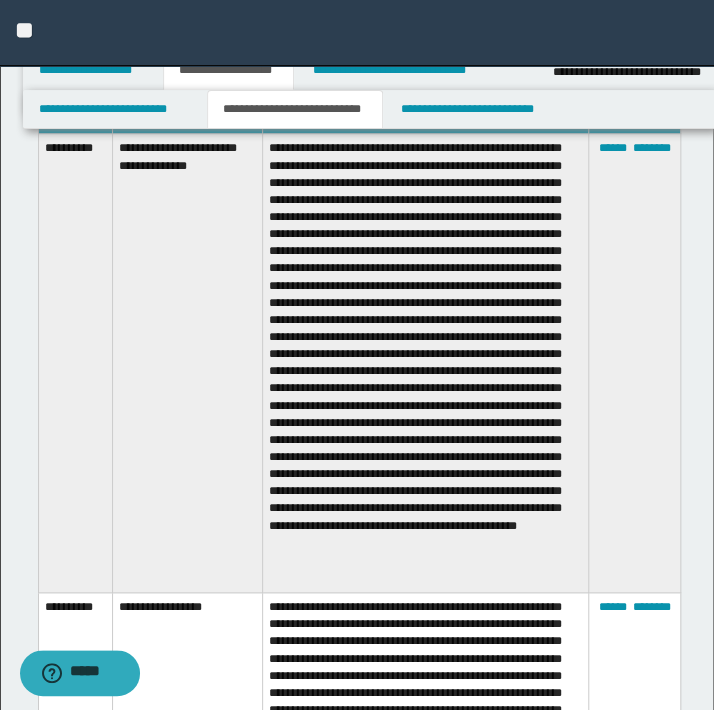scroll, scrollTop: 6404, scrollLeft: 0, axis: vertical 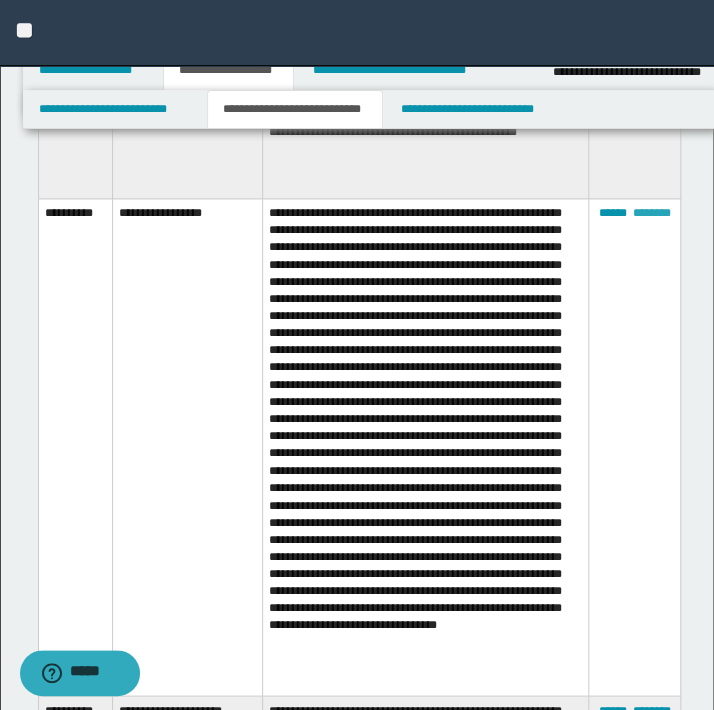 click on "********" at bounding box center [651, 213] 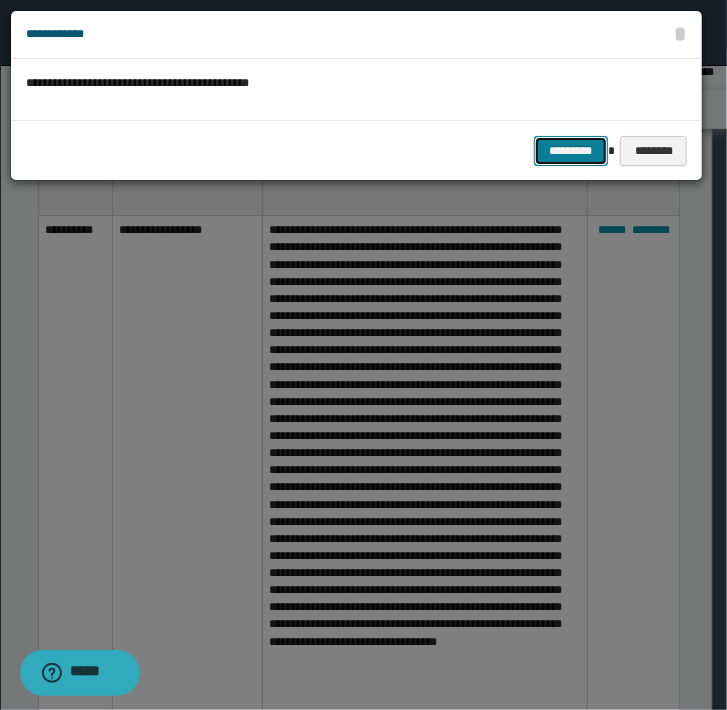 click on "*********" at bounding box center (571, 151) 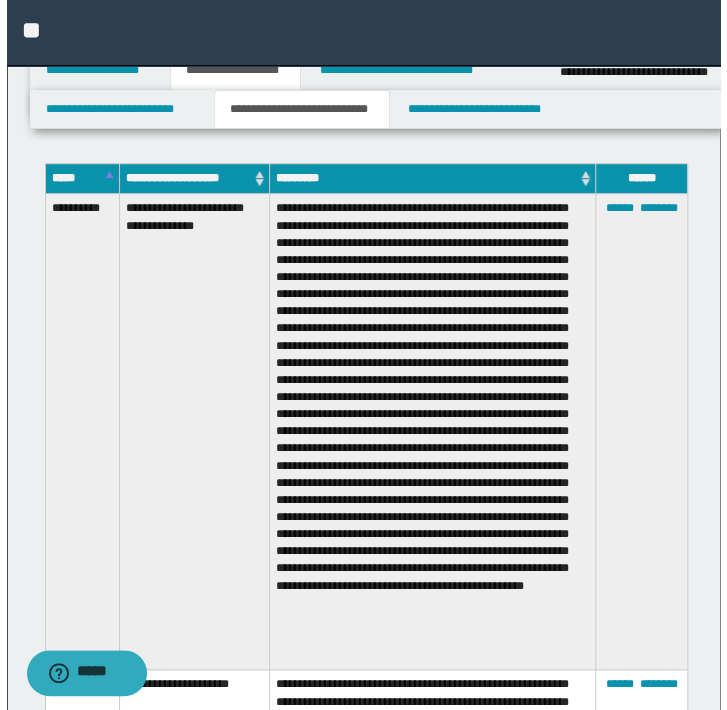 scroll, scrollTop: 5859, scrollLeft: 0, axis: vertical 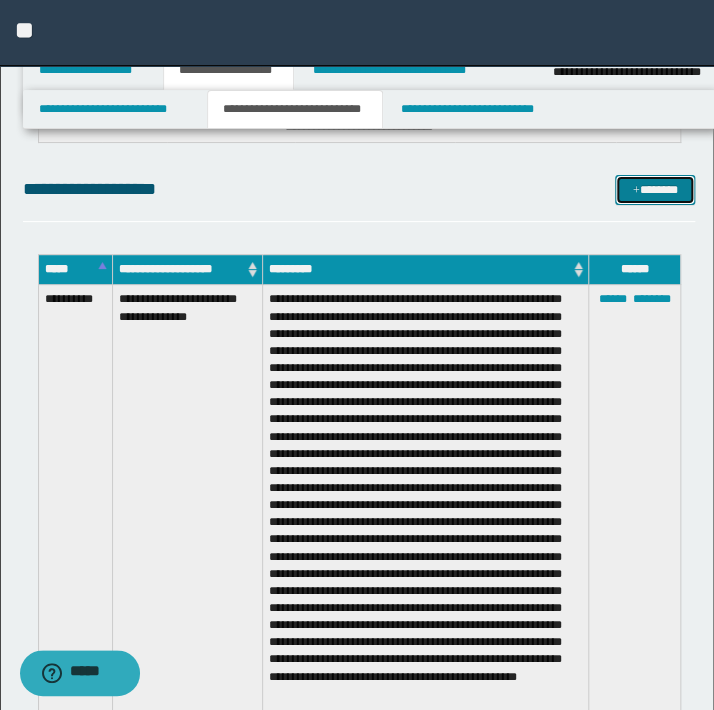 click on "*******" at bounding box center (655, 190) 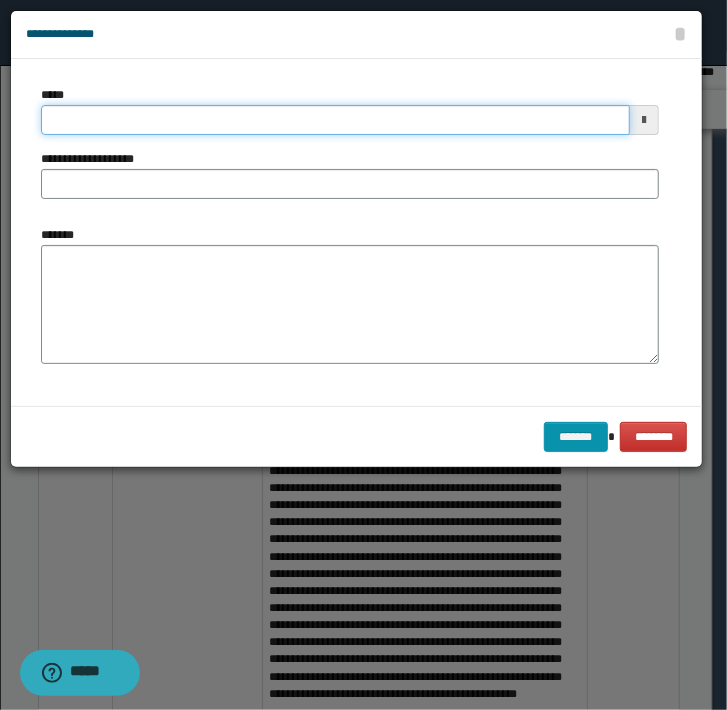 click on "*****" at bounding box center [335, 120] 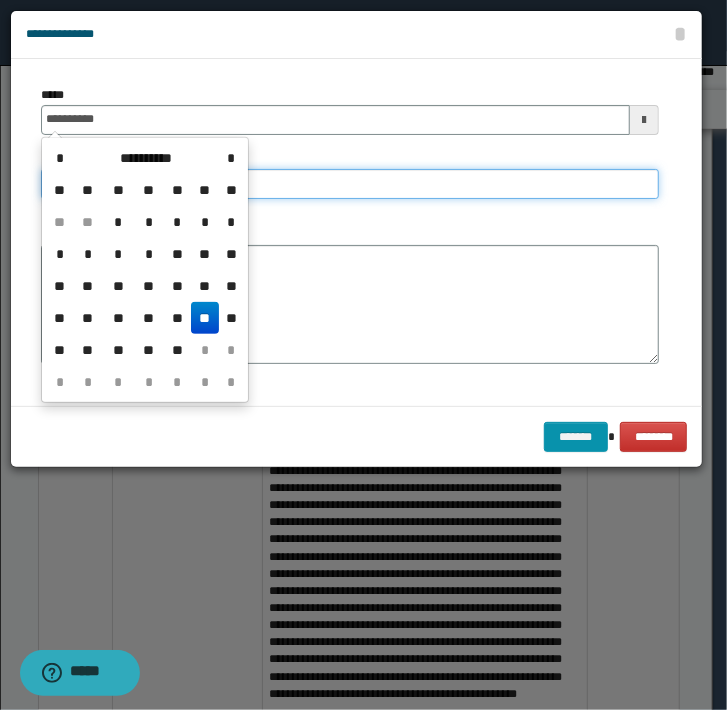 type on "**********" 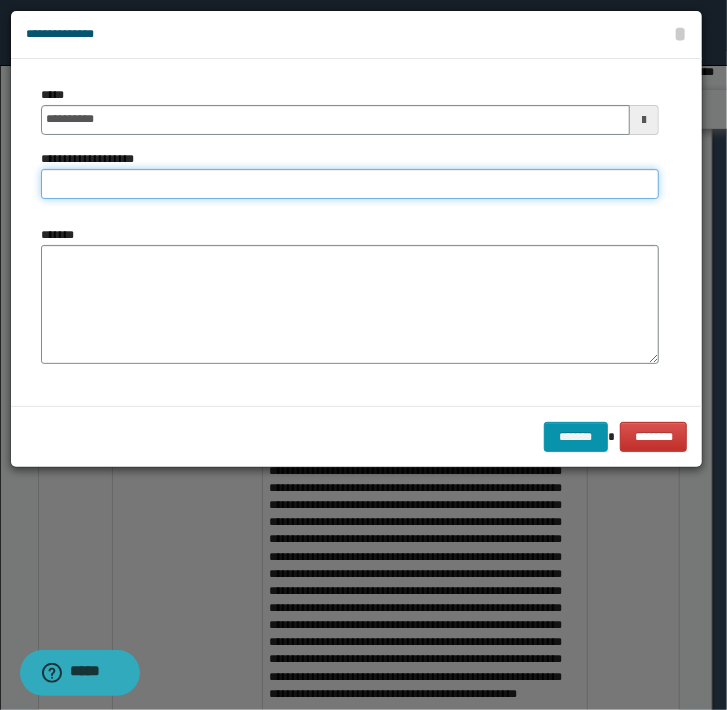 type on "*" 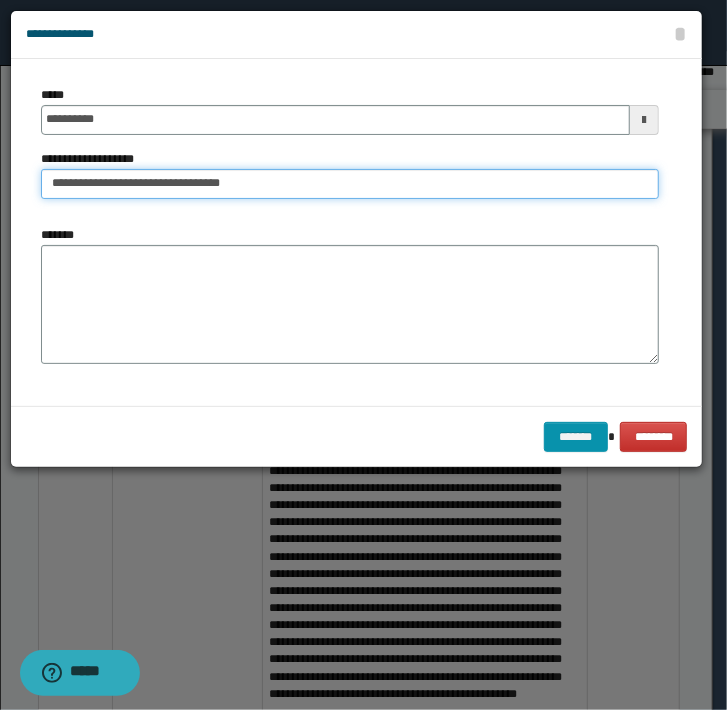 type on "**********" 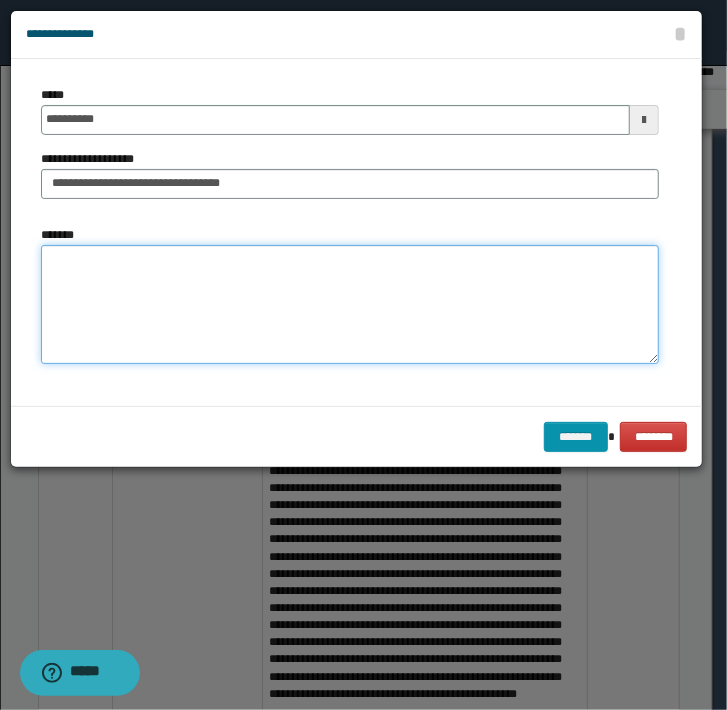 click on "*******" at bounding box center [350, 305] 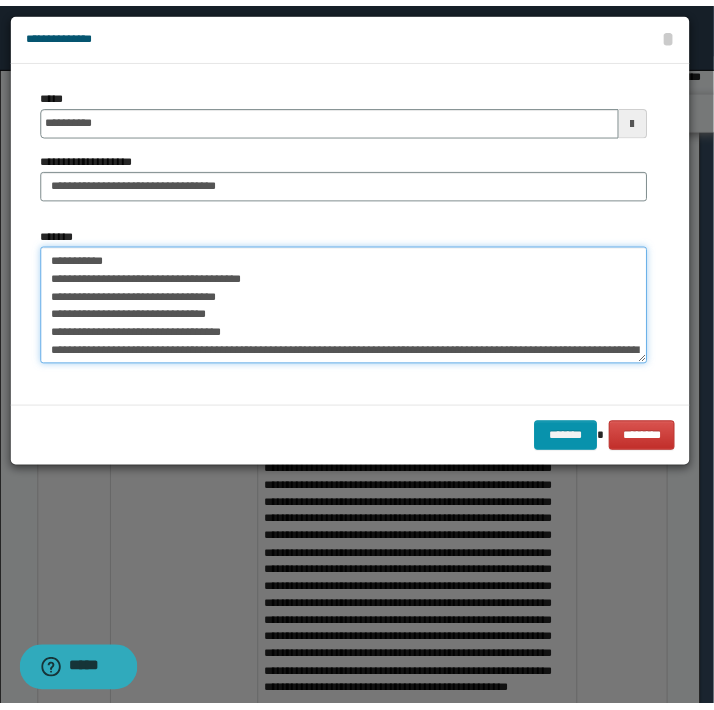 scroll, scrollTop: 30, scrollLeft: 0, axis: vertical 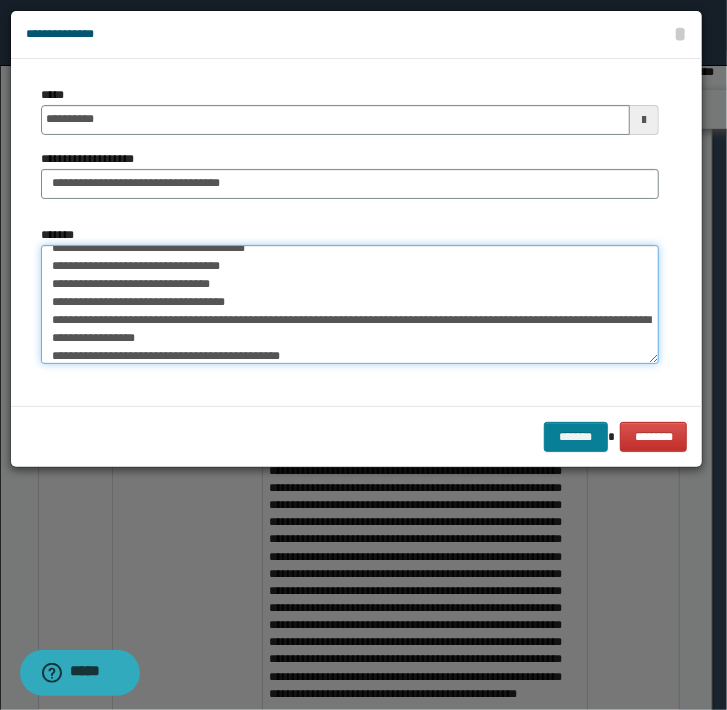 type on "**********" 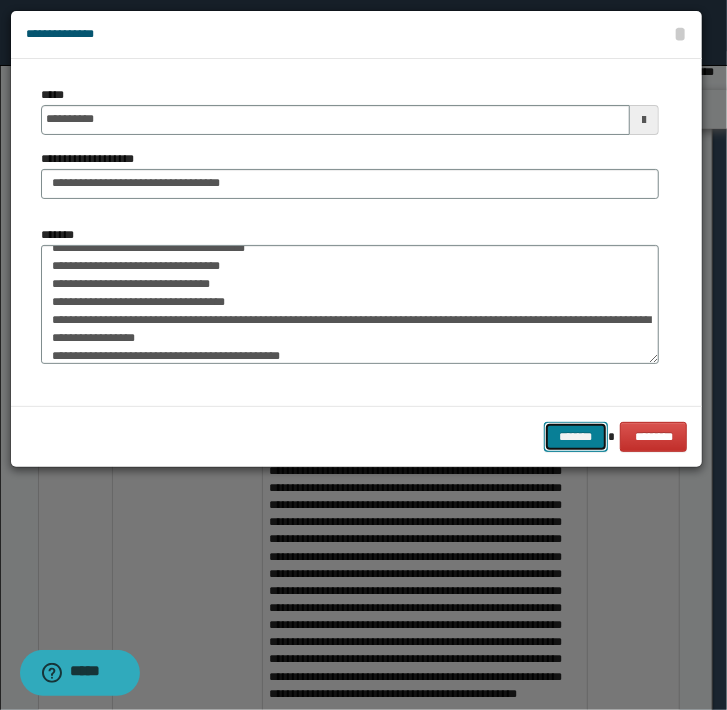click on "*******" at bounding box center [576, 437] 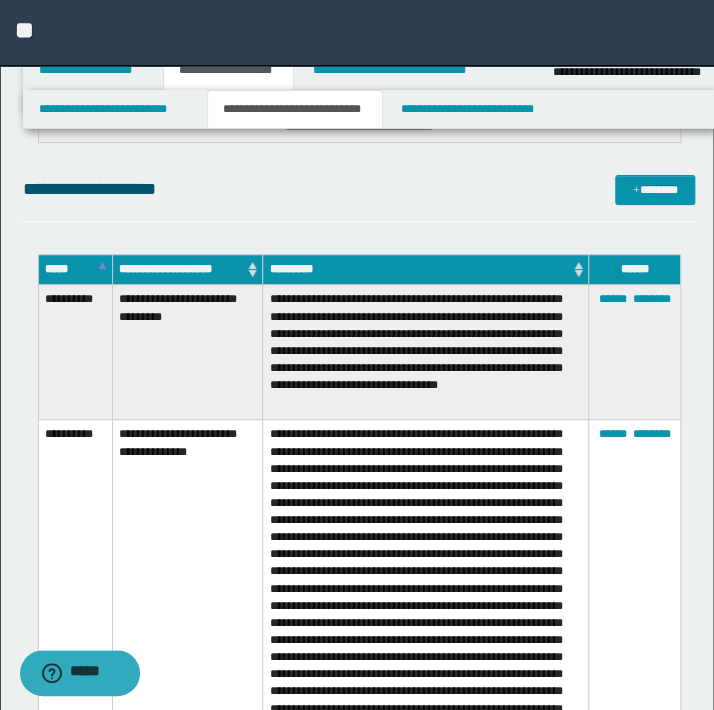 click on "**********" at bounding box center (357, 33) 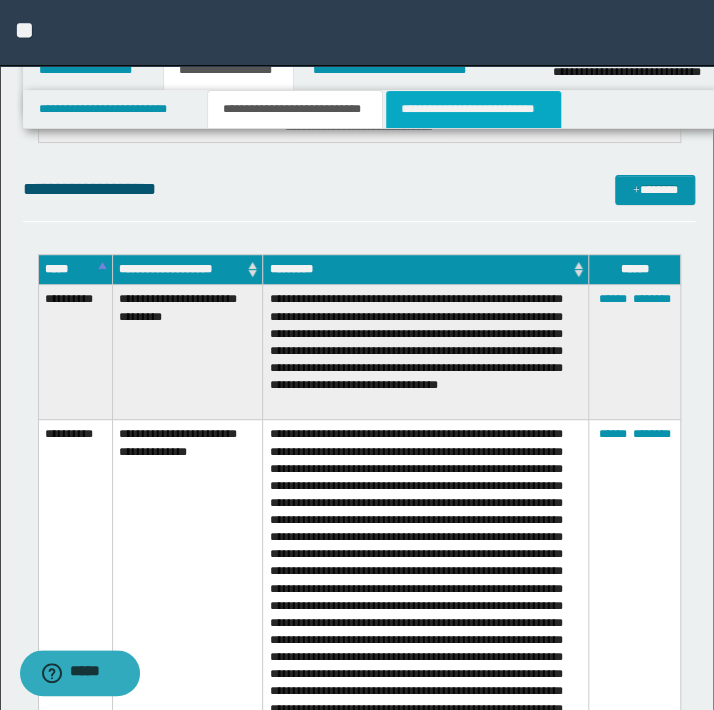 click on "**********" at bounding box center [473, 109] 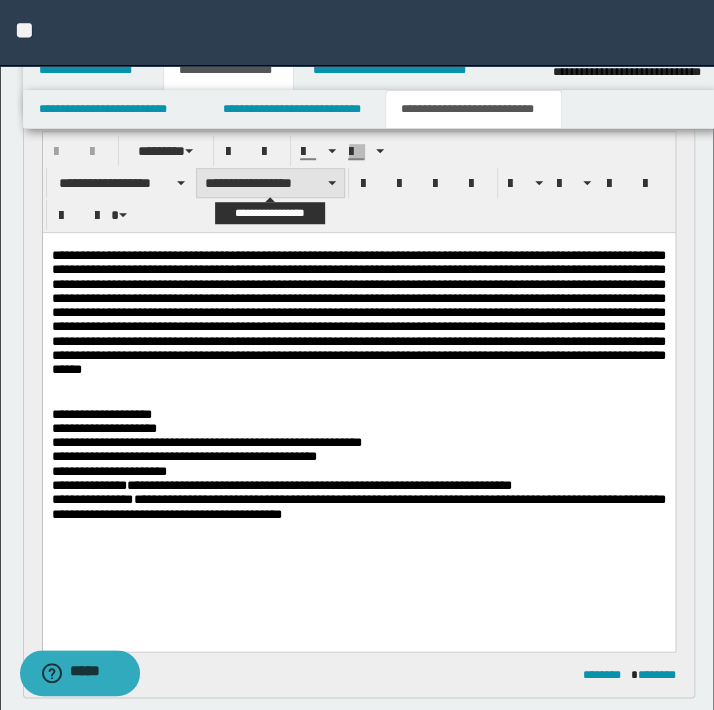 scroll, scrollTop: 272, scrollLeft: 0, axis: vertical 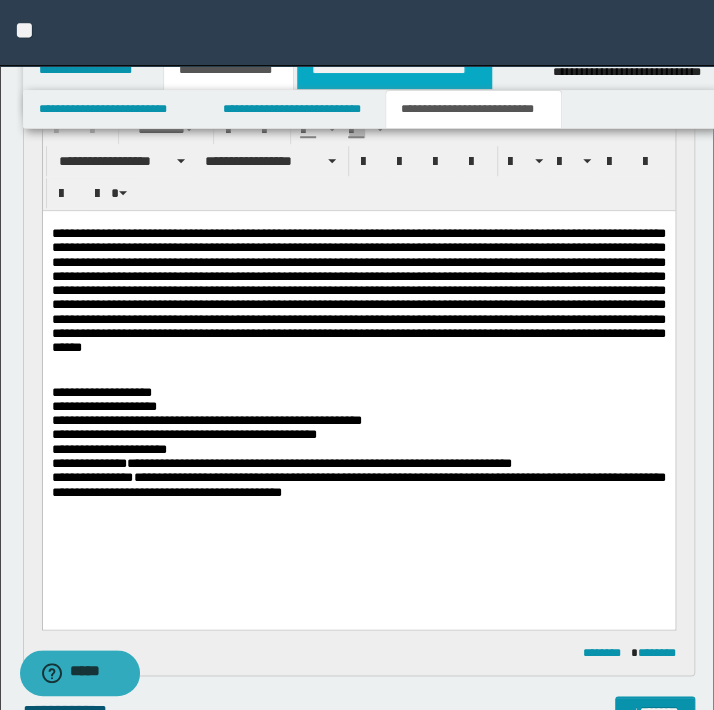 click on "**********" at bounding box center [394, 70] 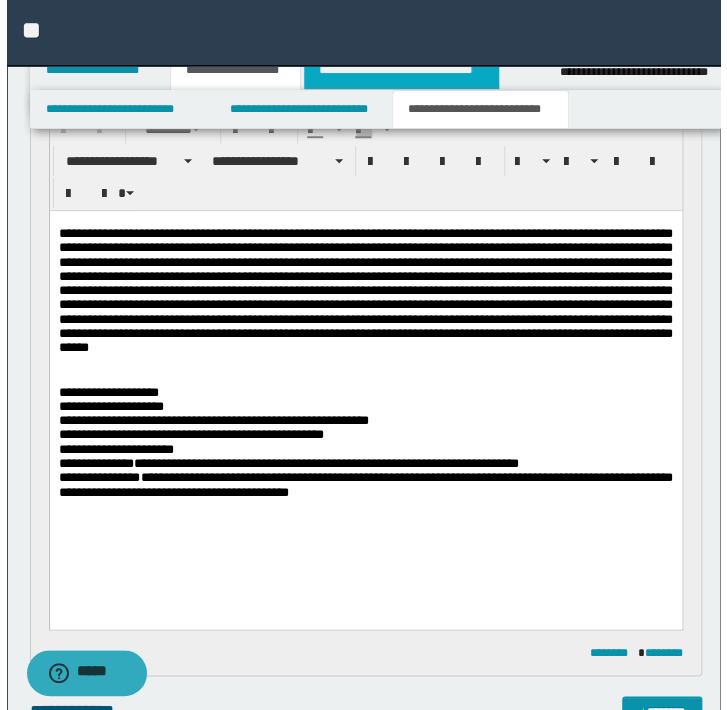 scroll, scrollTop: 0, scrollLeft: 0, axis: both 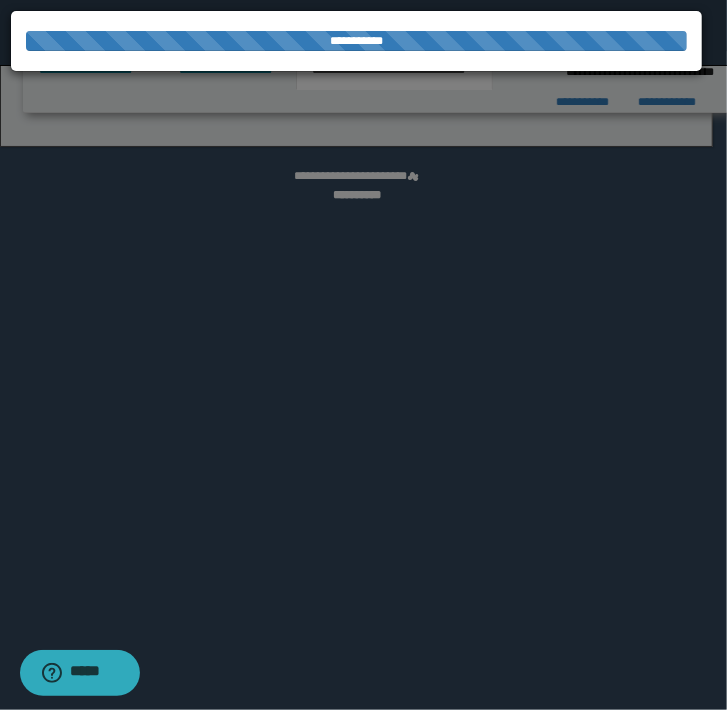 select on "*" 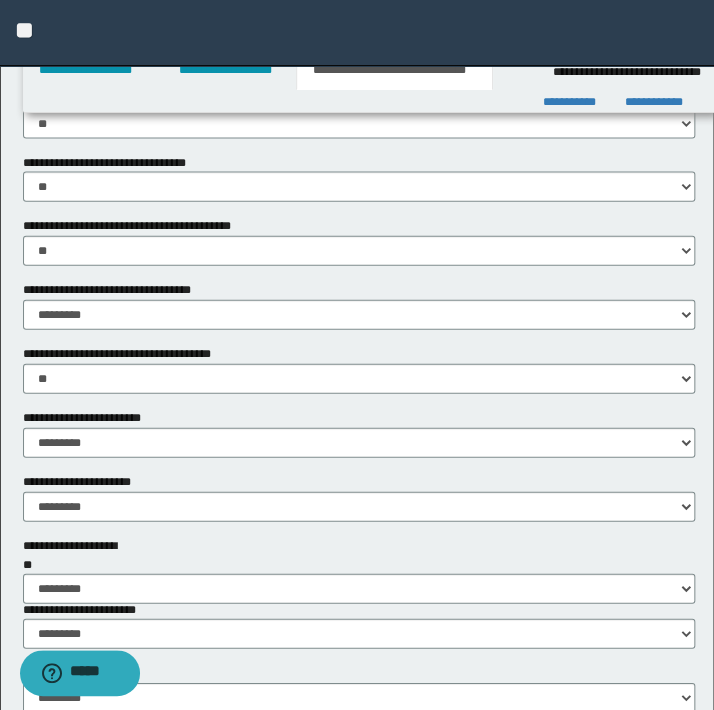 scroll, scrollTop: 909, scrollLeft: 0, axis: vertical 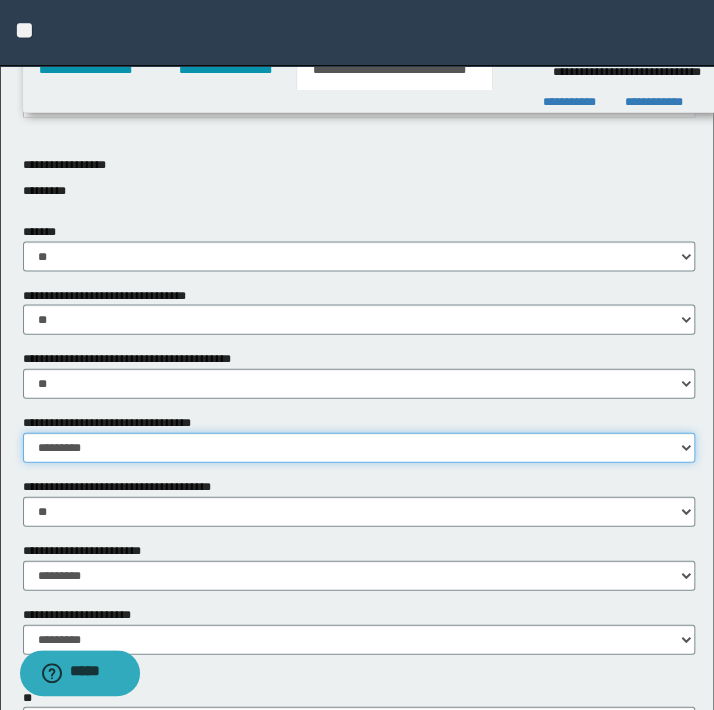 click on "*********
**
**" at bounding box center [359, 447] 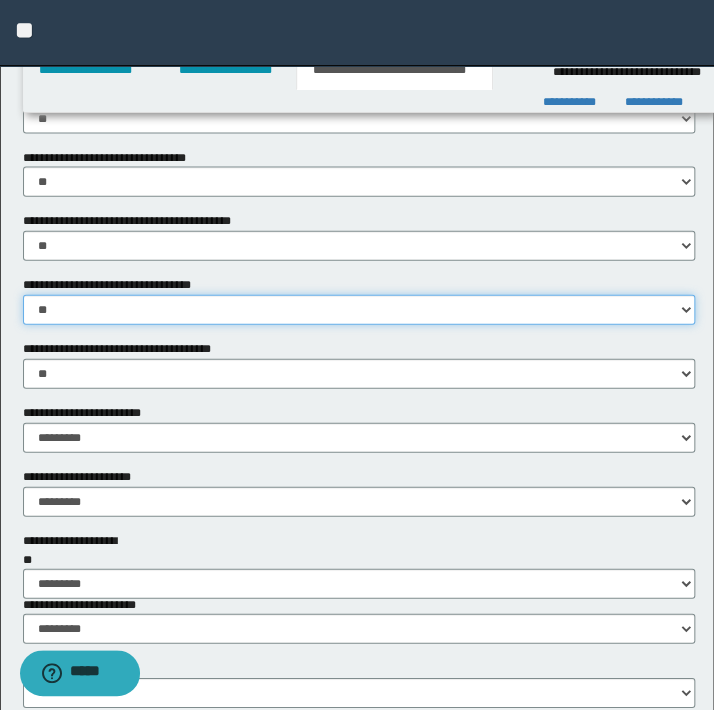 scroll, scrollTop: 1090, scrollLeft: 0, axis: vertical 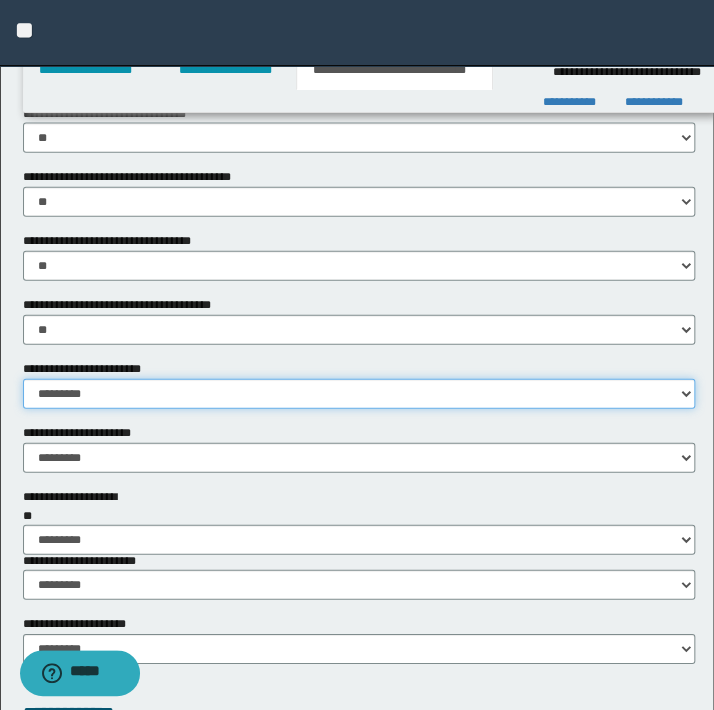 click on "*********
**
**" at bounding box center (359, 394) 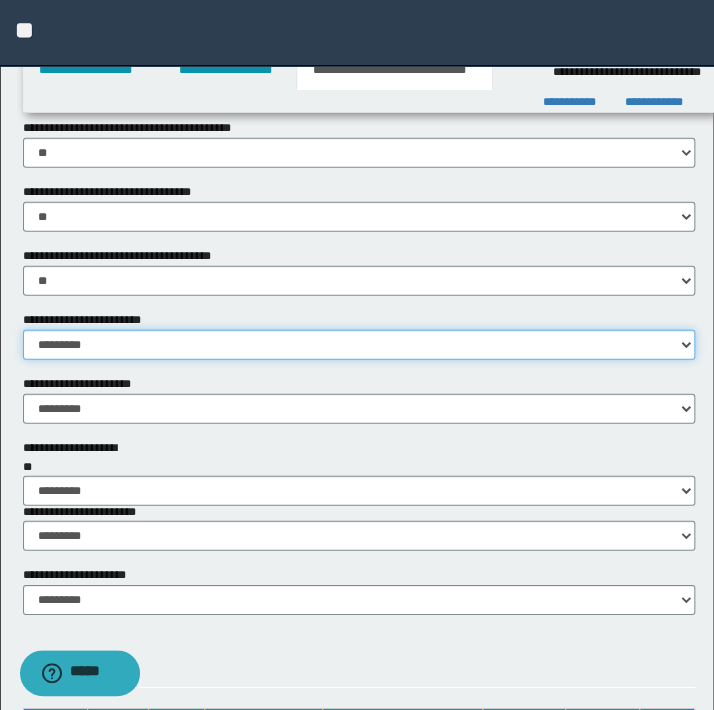 scroll, scrollTop: 1181, scrollLeft: 0, axis: vertical 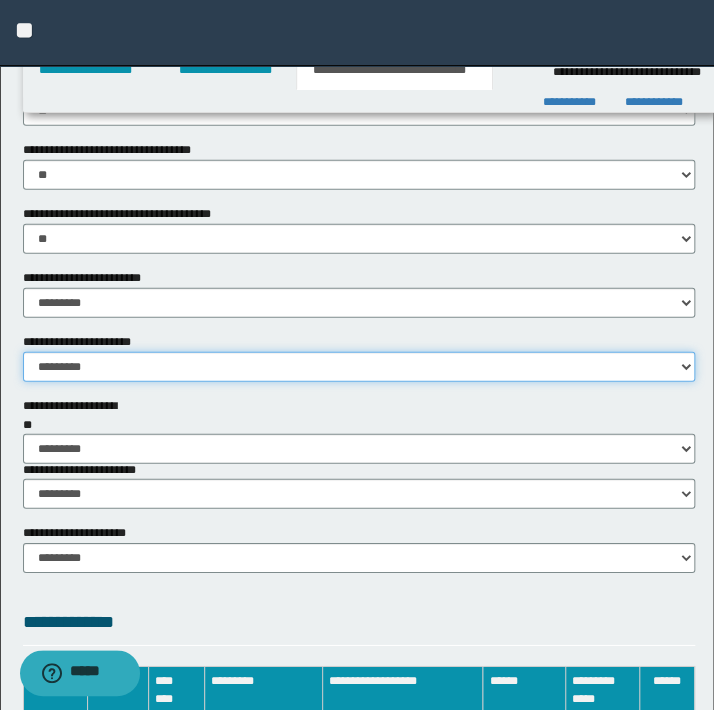 click on "*********
**
**" at bounding box center (359, 367) 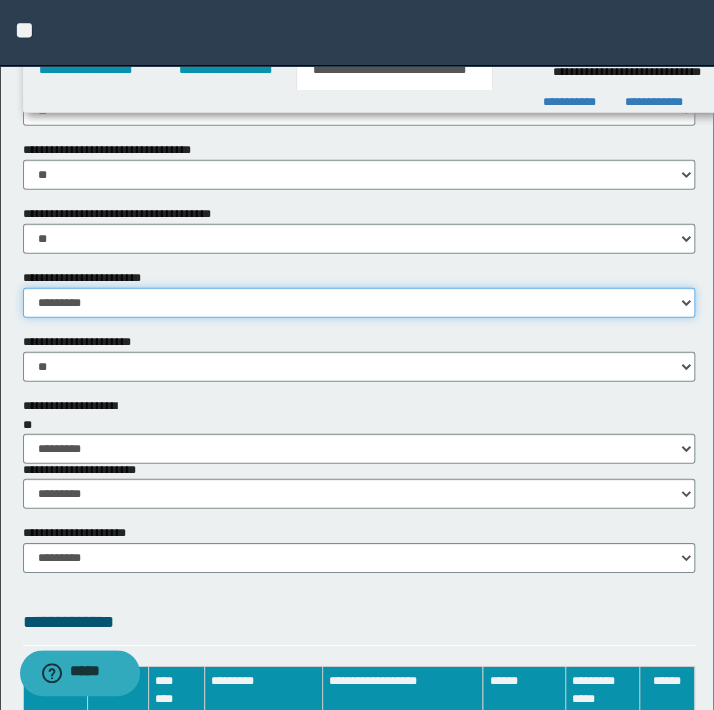 click on "*********
**
**" at bounding box center [359, 303] 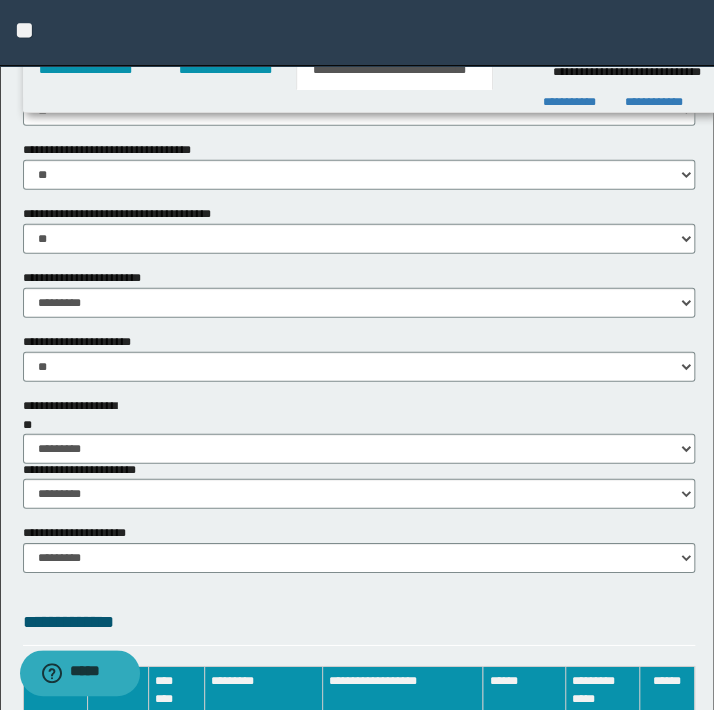 click on "**********" at bounding box center [359, 301] 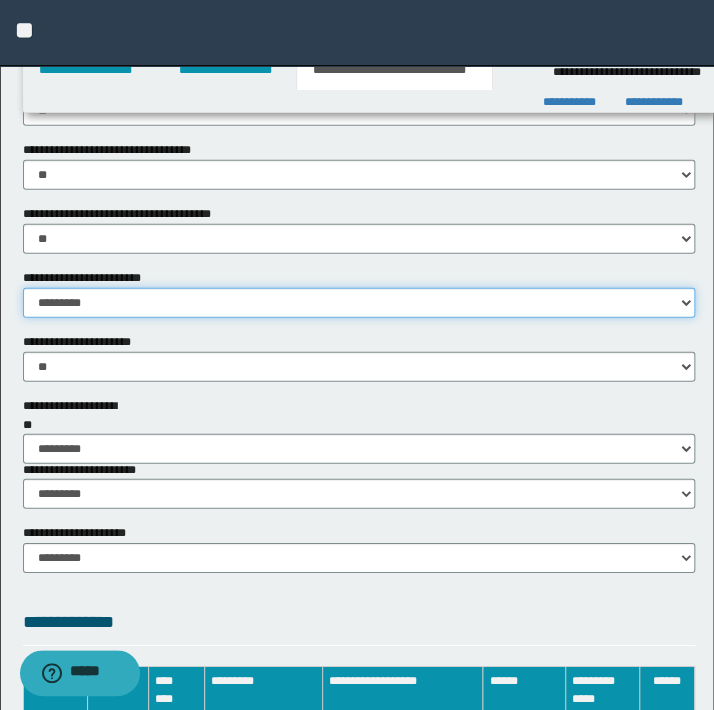 click on "*********
**
**" at bounding box center [359, 303] 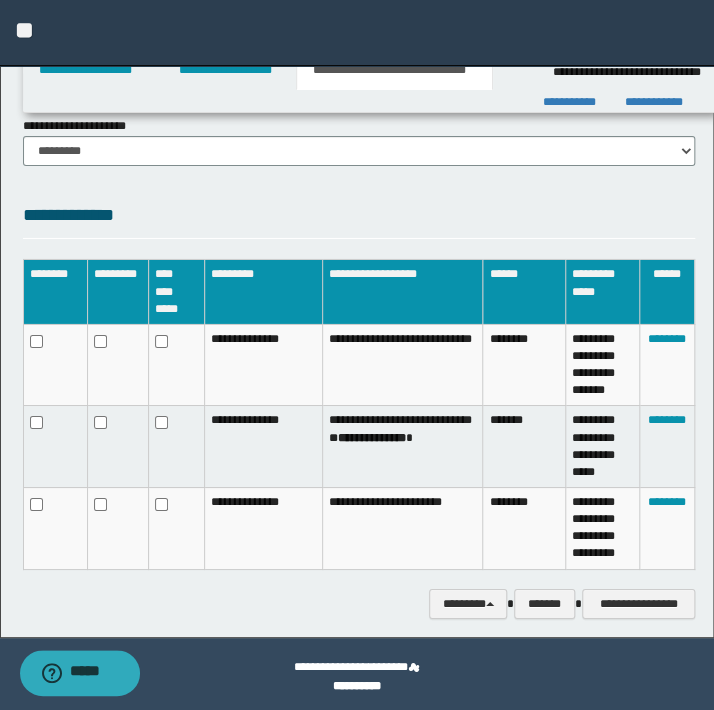 scroll, scrollTop: 1593, scrollLeft: 0, axis: vertical 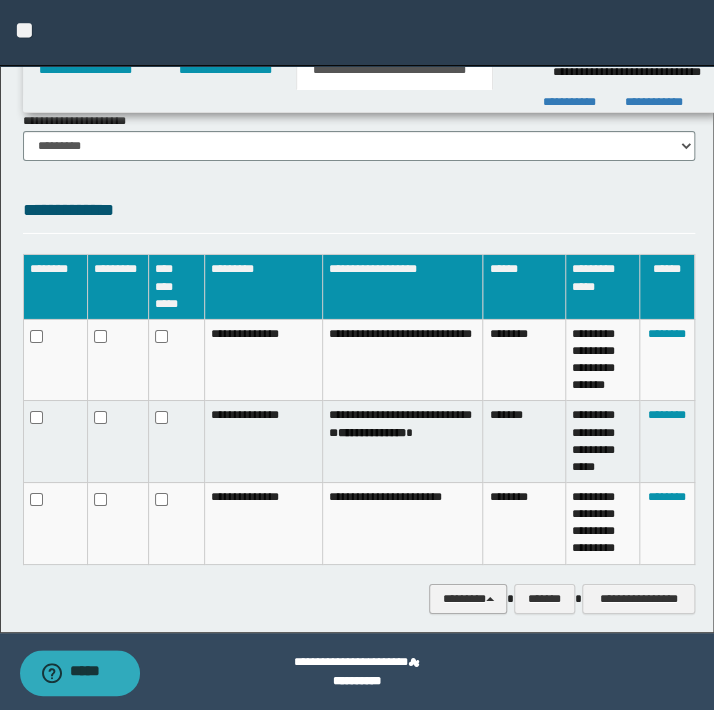 drag, startPoint x: 485, startPoint y: 595, endPoint x: 463, endPoint y: 568, distance: 34.828148 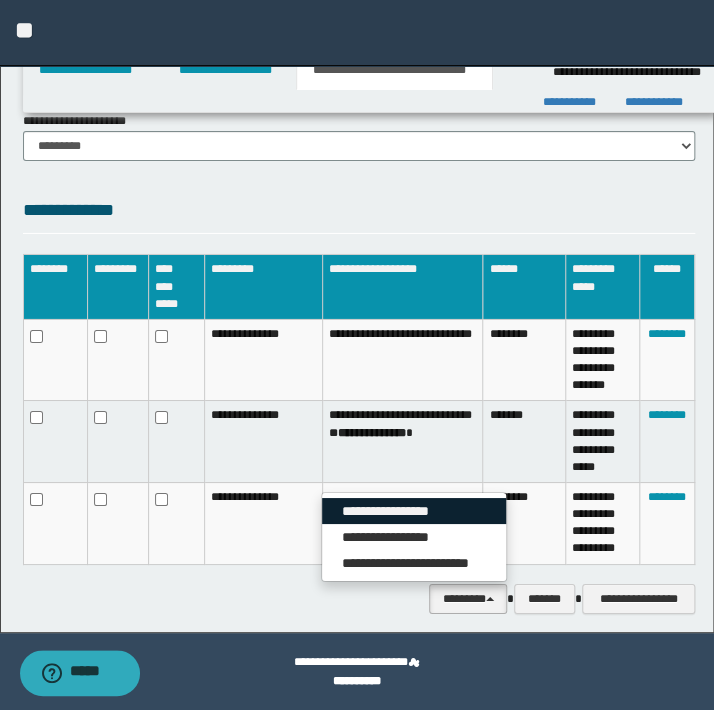 click on "**********" at bounding box center [414, 511] 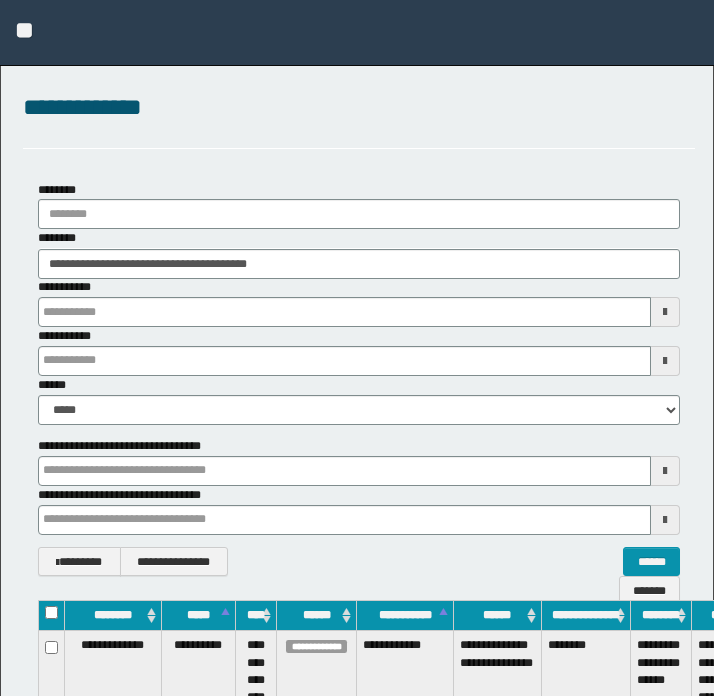 scroll, scrollTop: 0, scrollLeft: 0, axis: both 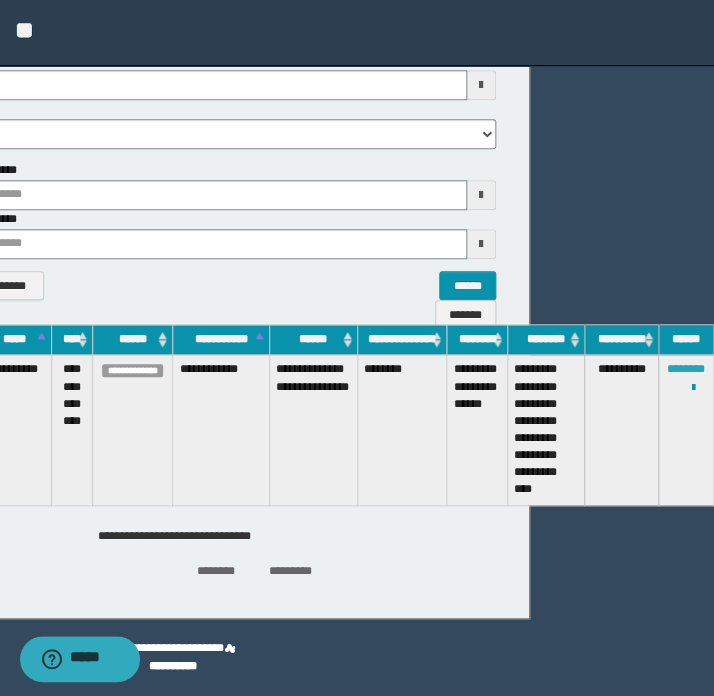 click on "********" at bounding box center (686, 369) 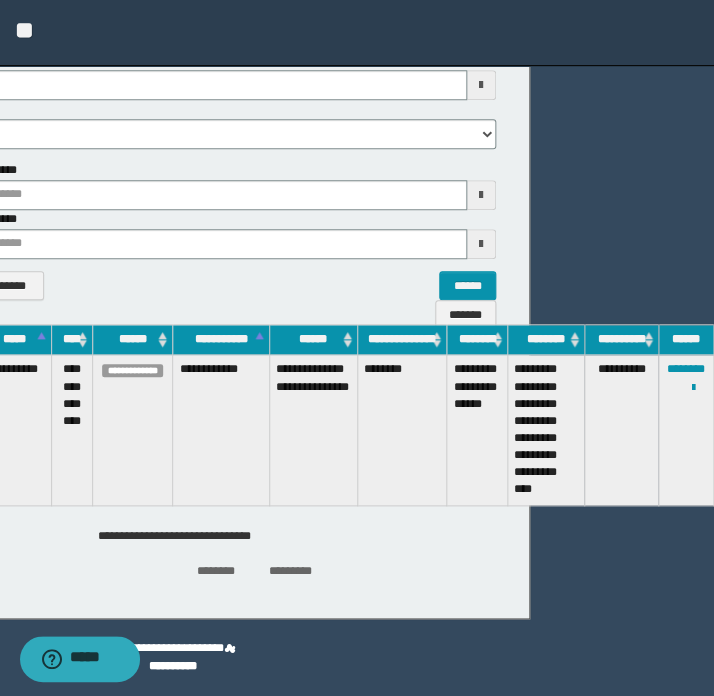 scroll, scrollTop: 276, scrollLeft: 64, axis: both 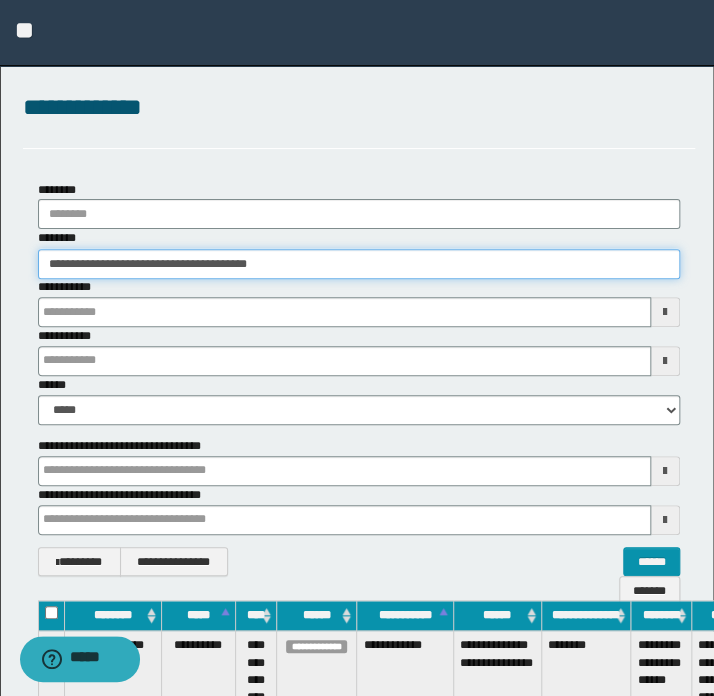 drag, startPoint x: 296, startPoint y: 259, endPoint x: -131, endPoint y: 260, distance: 427.00116 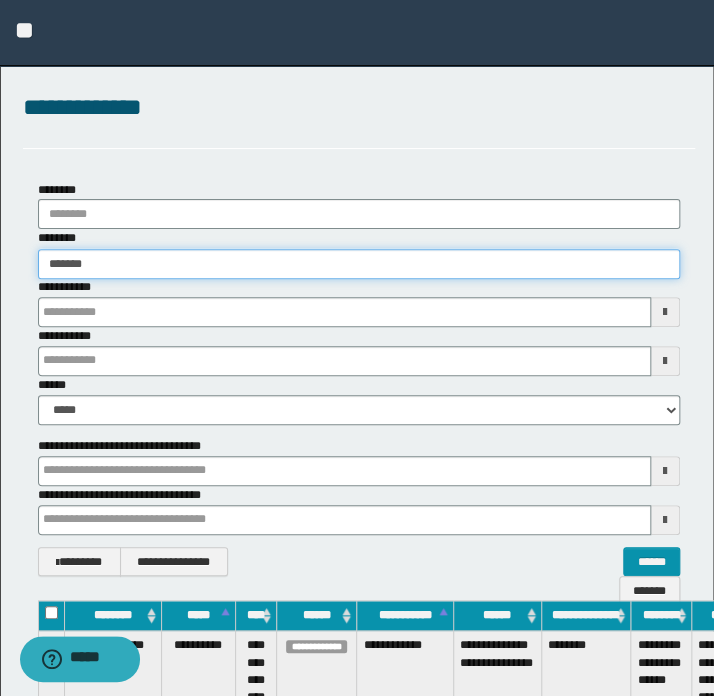 type on "********" 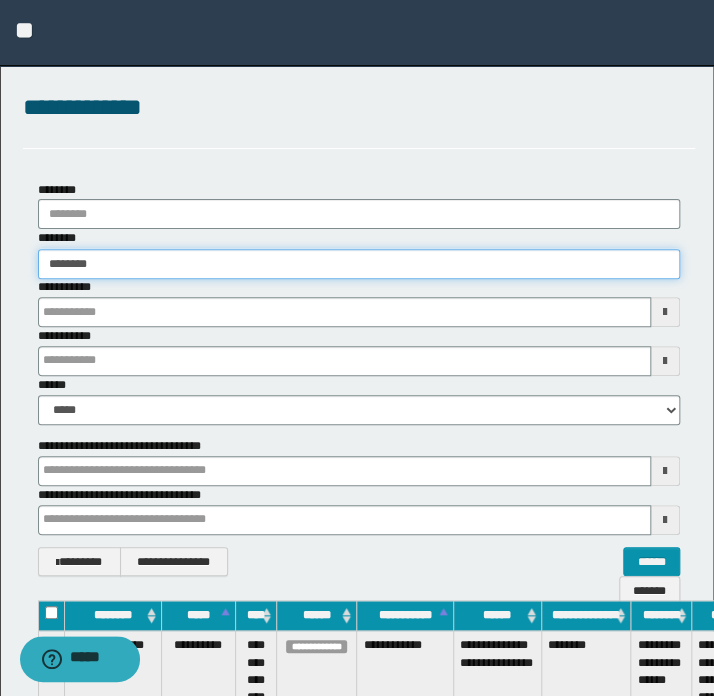 type on "********" 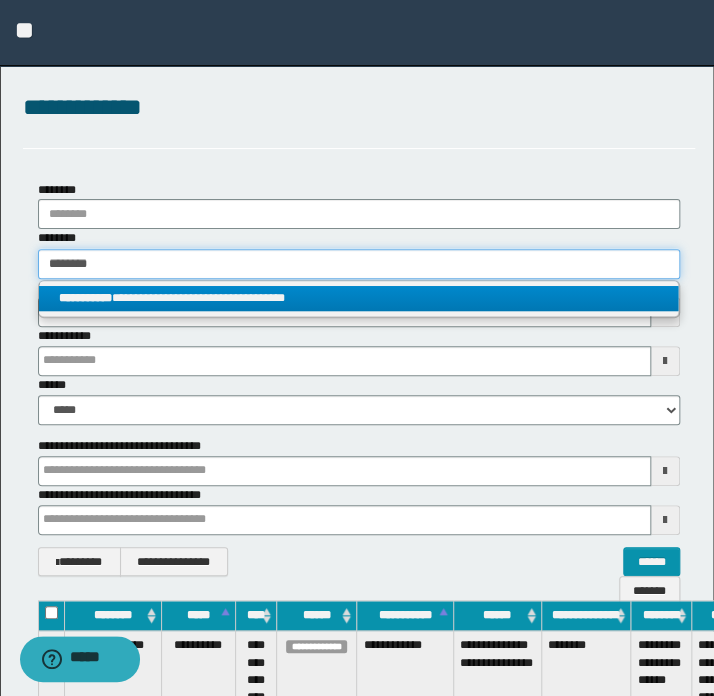 type on "********" 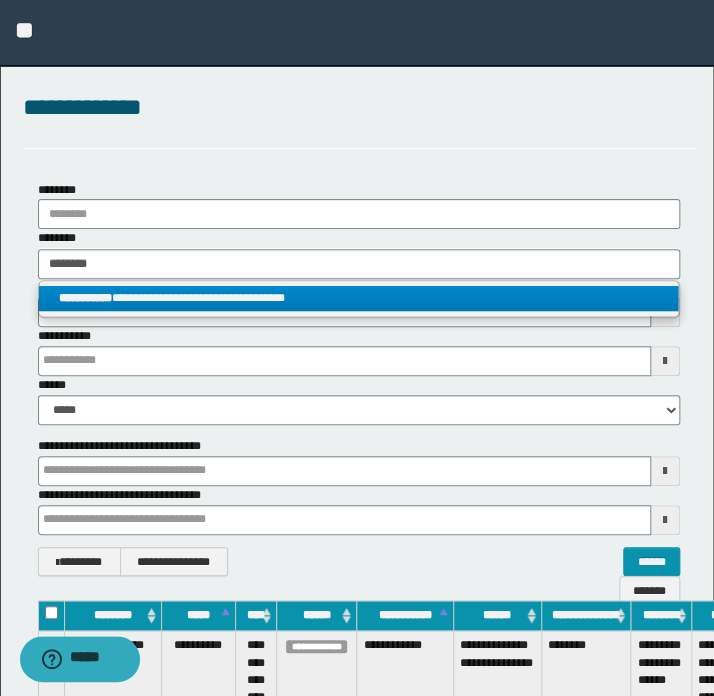 click on "**********" at bounding box center (359, 298) 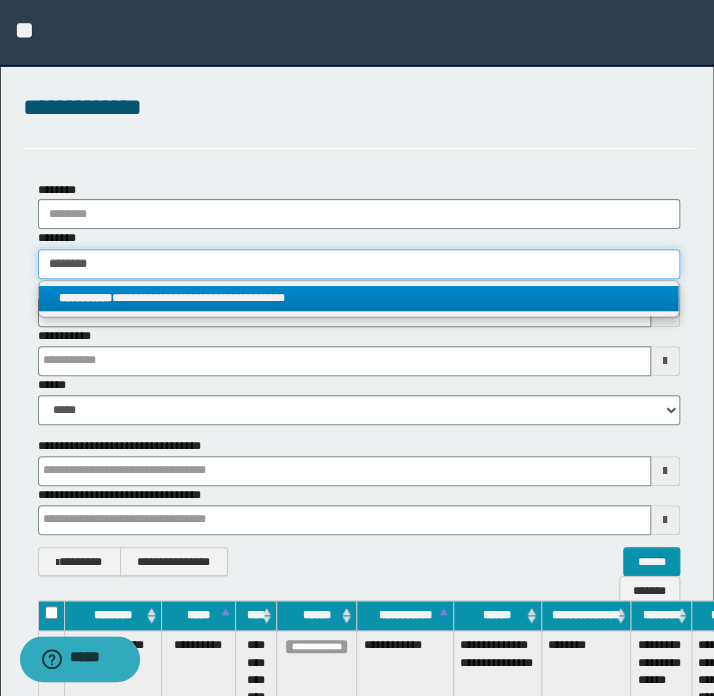 type 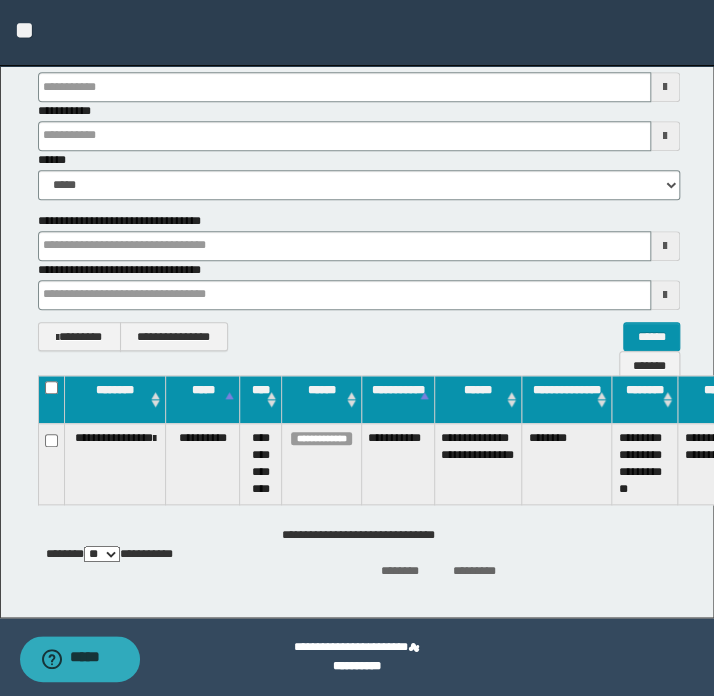 scroll, scrollTop: 224, scrollLeft: 0, axis: vertical 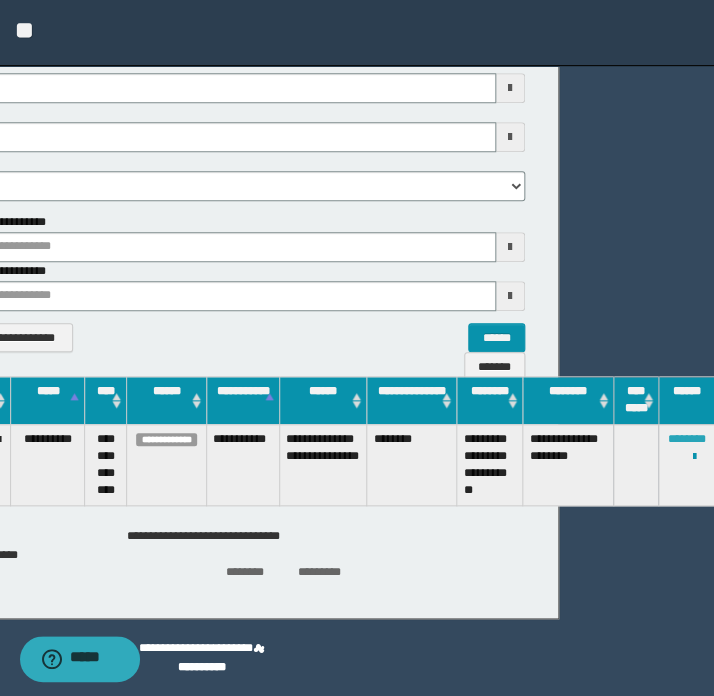 click on "********" at bounding box center (686, 439) 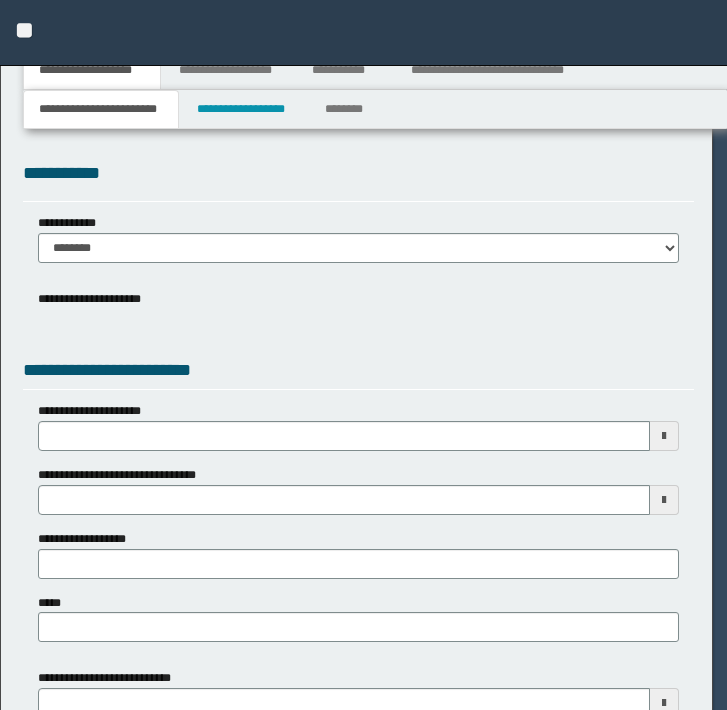 scroll, scrollTop: 0, scrollLeft: 0, axis: both 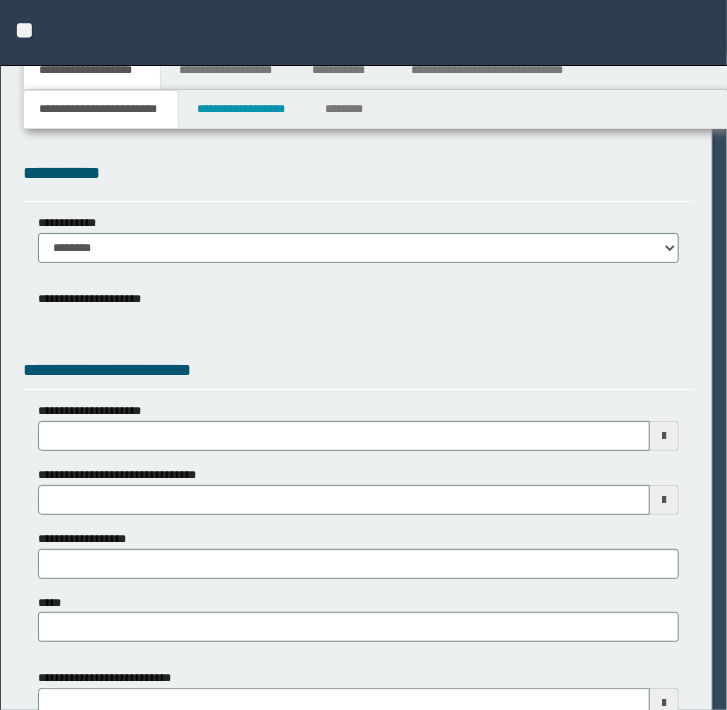 select on "*" 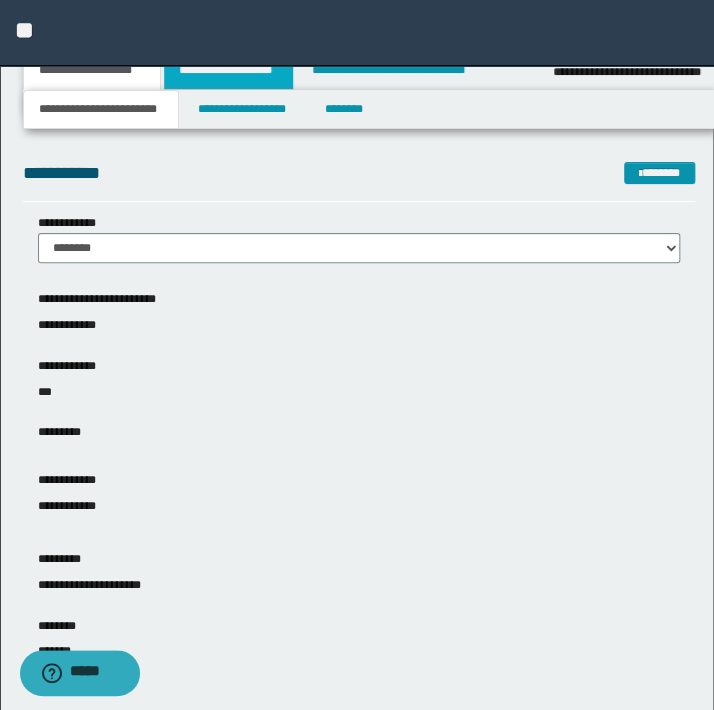 click on "**********" at bounding box center (228, 70) 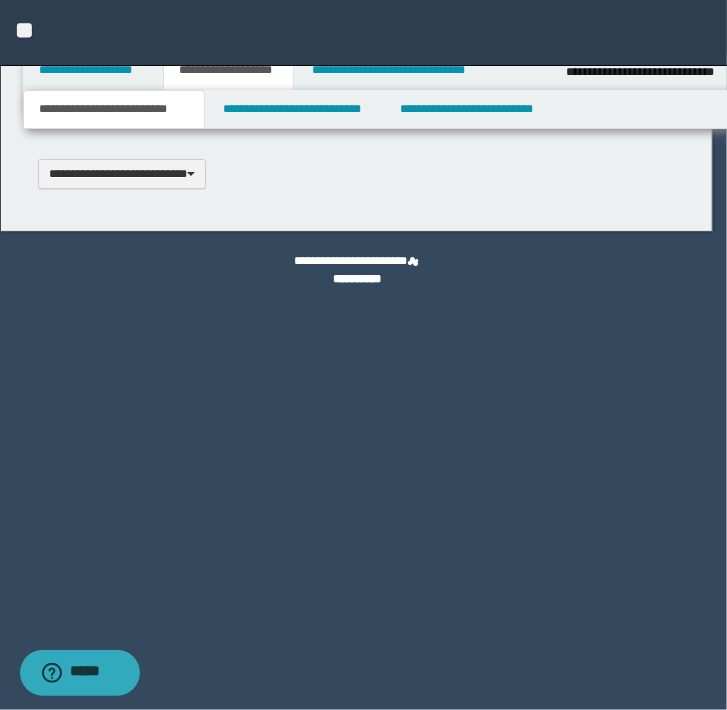 scroll, scrollTop: 0, scrollLeft: 0, axis: both 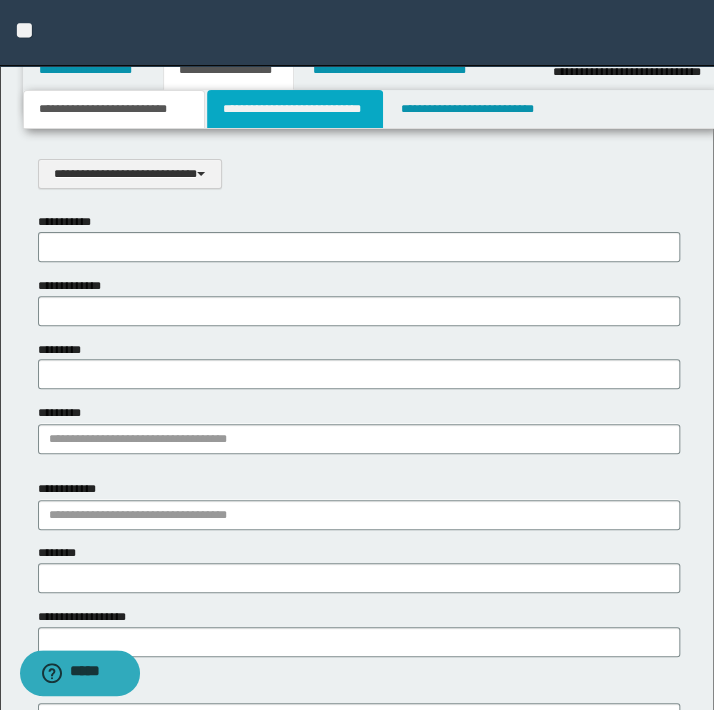 click on "**********" at bounding box center [294, 109] 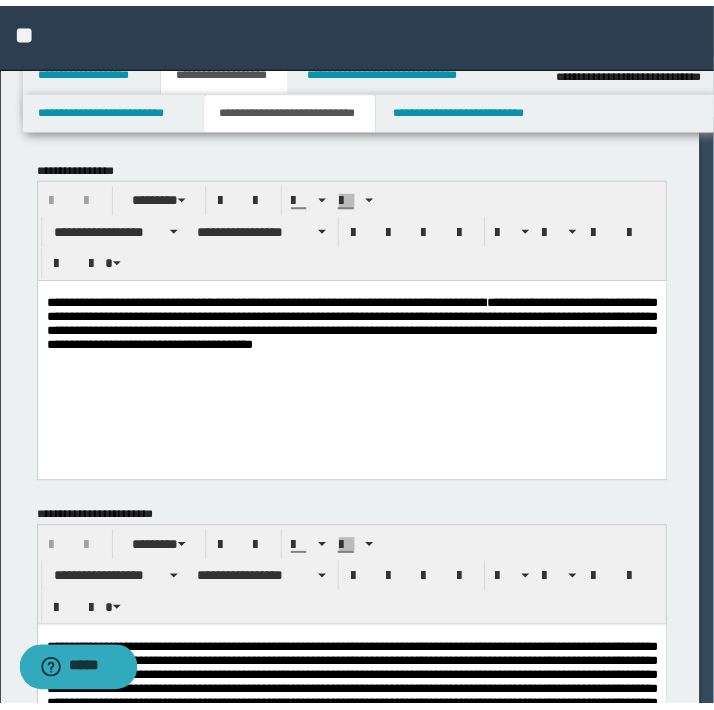scroll, scrollTop: 0, scrollLeft: 0, axis: both 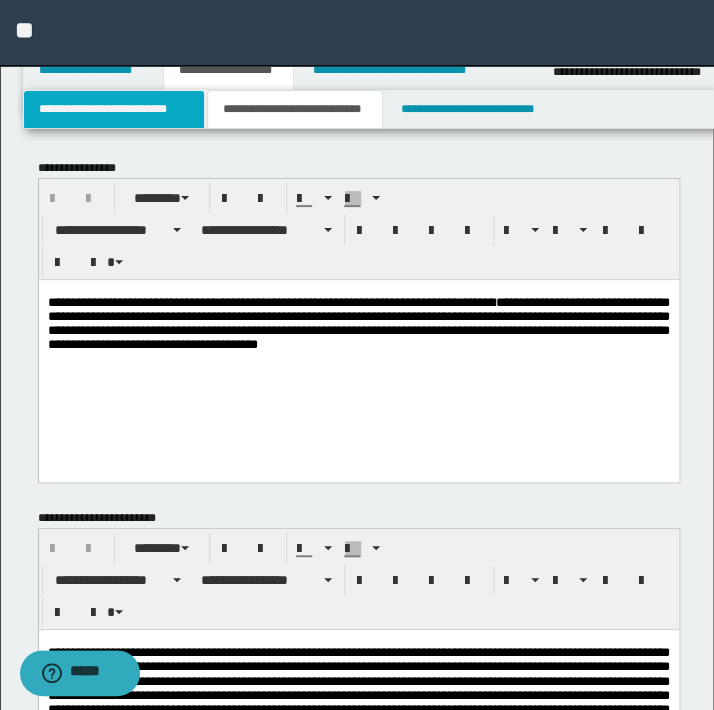 click on "**********" at bounding box center (114, 109) 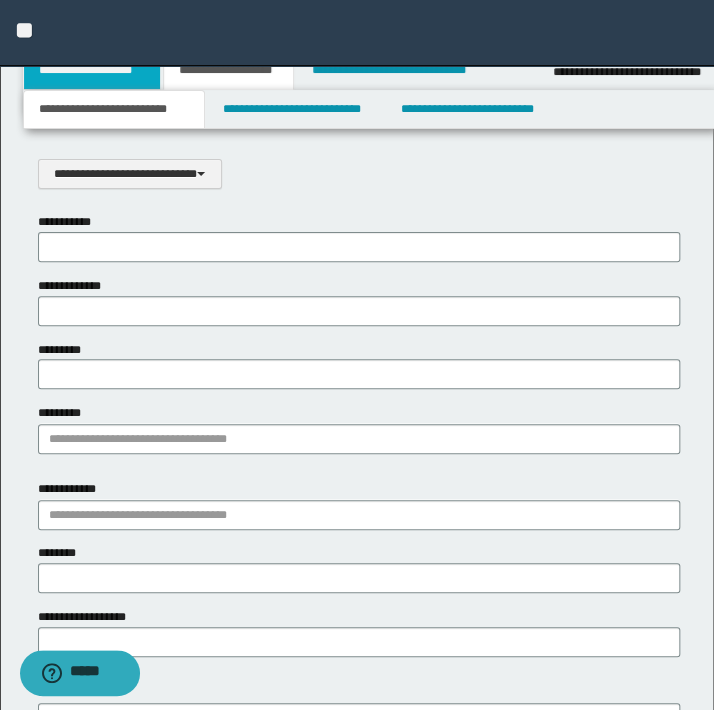 click on "**********" at bounding box center (92, 70) 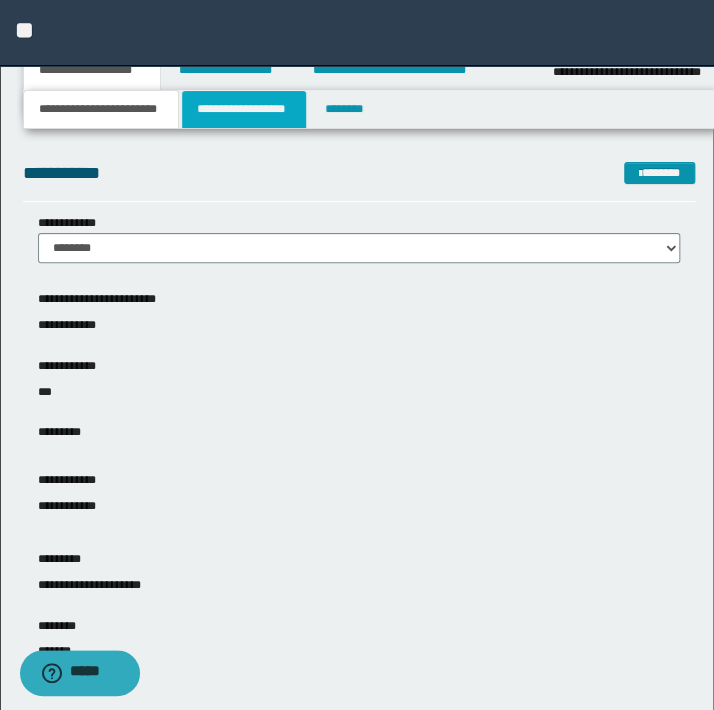 click on "**********" at bounding box center (244, 109) 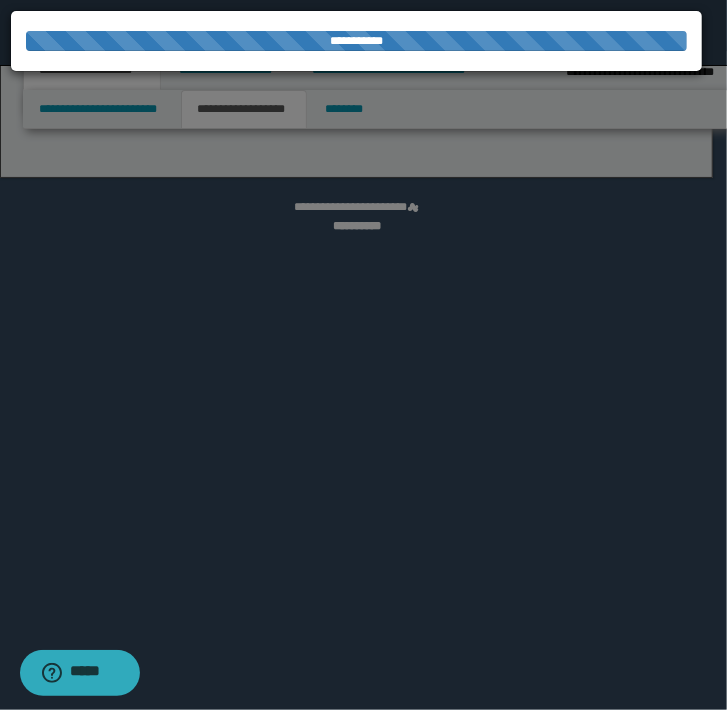 select on "*" 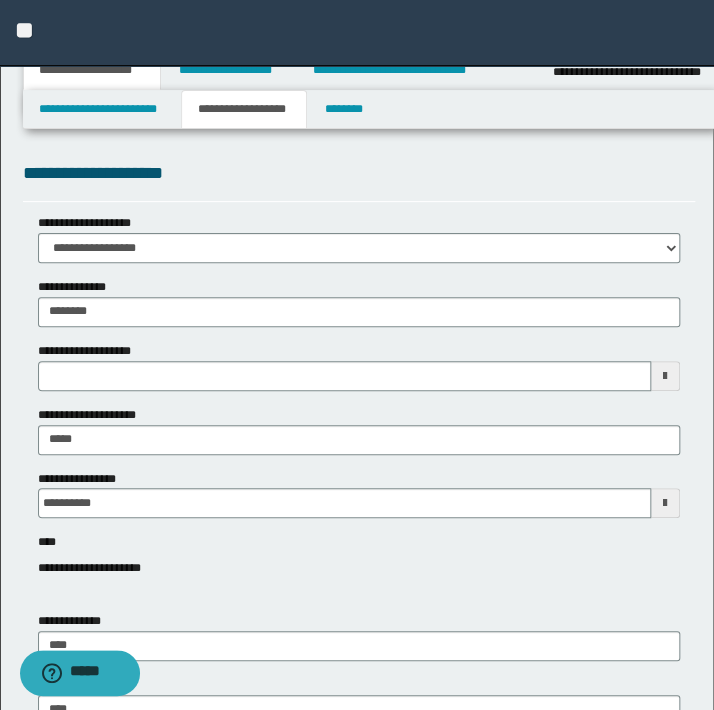 type 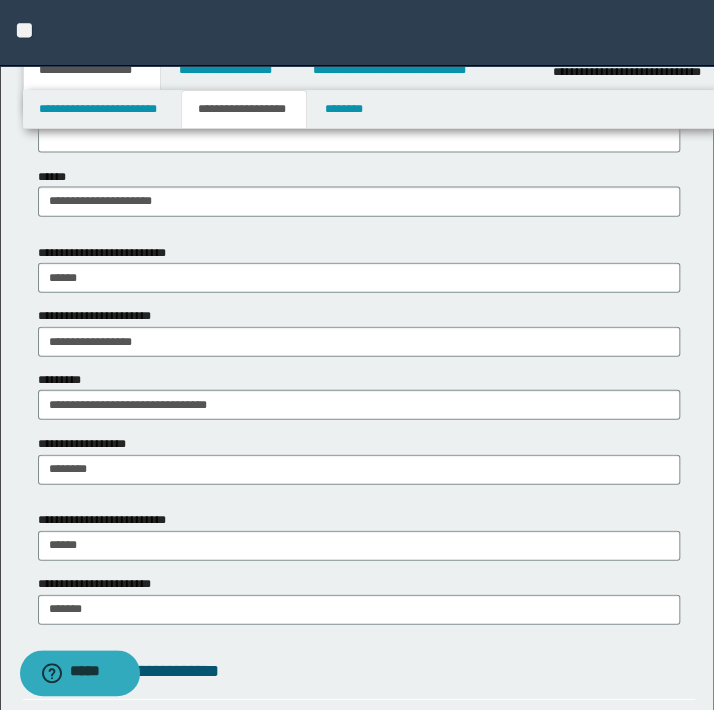 scroll, scrollTop: 1090, scrollLeft: 0, axis: vertical 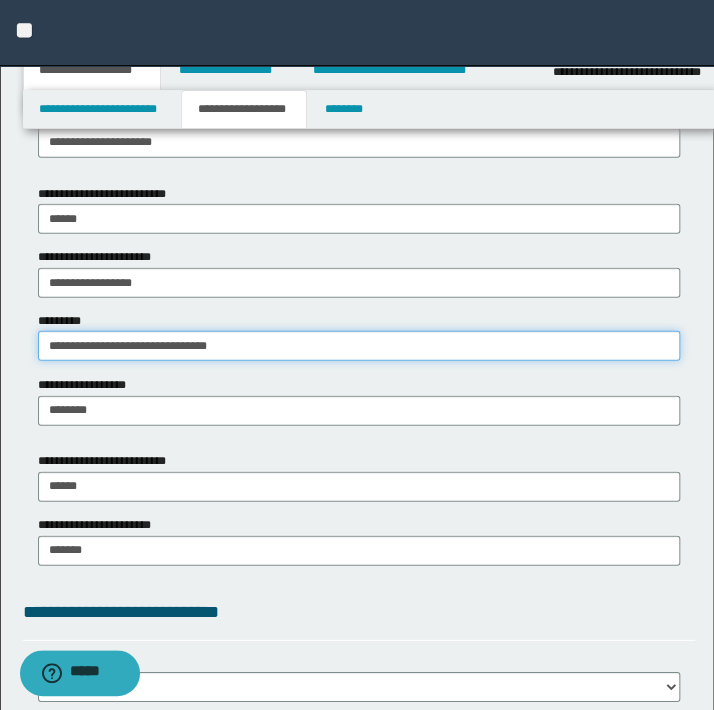 drag, startPoint x: 242, startPoint y: 341, endPoint x: 20, endPoint y: 345, distance: 222.03603 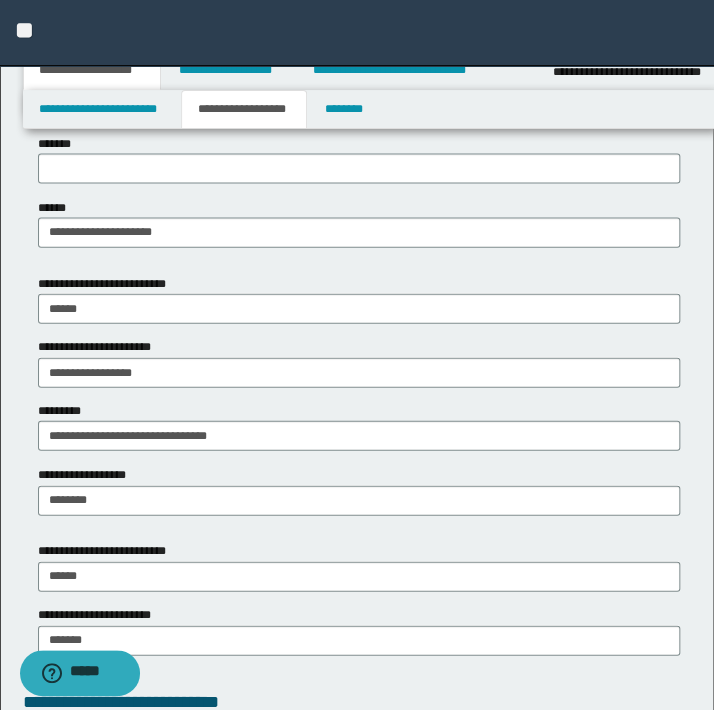 scroll, scrollTop: 1000, scrollLeft: 0, axis: vertical 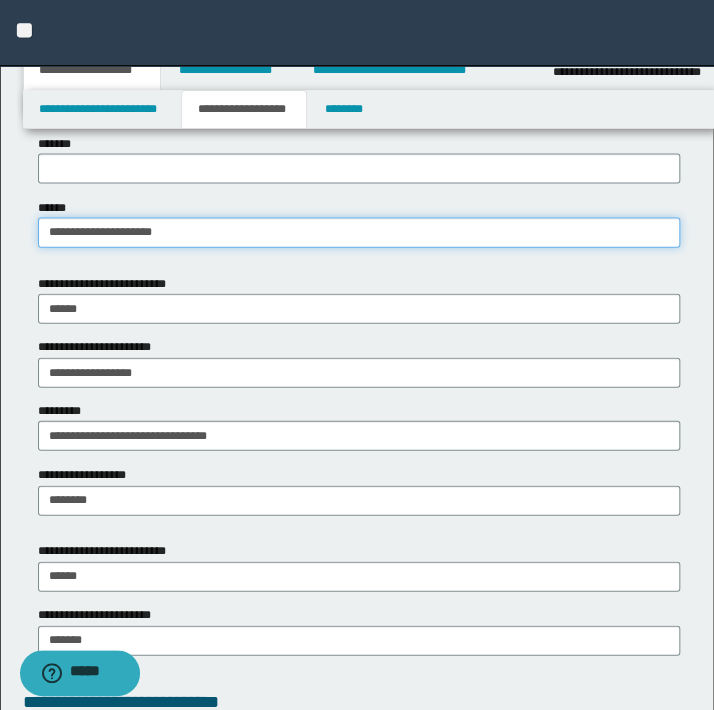 drag, startPoint x: 201, startPoint y: 241, endPoint x: -14, endPoint y: 244, distance: 215.02094 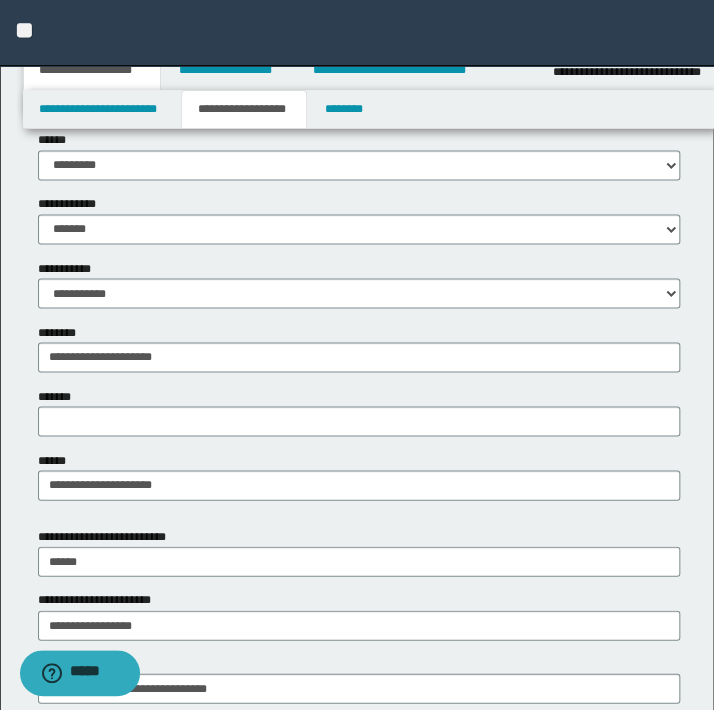scroll, scrollTop: 727, scrollLeft: 0, axis: vertical 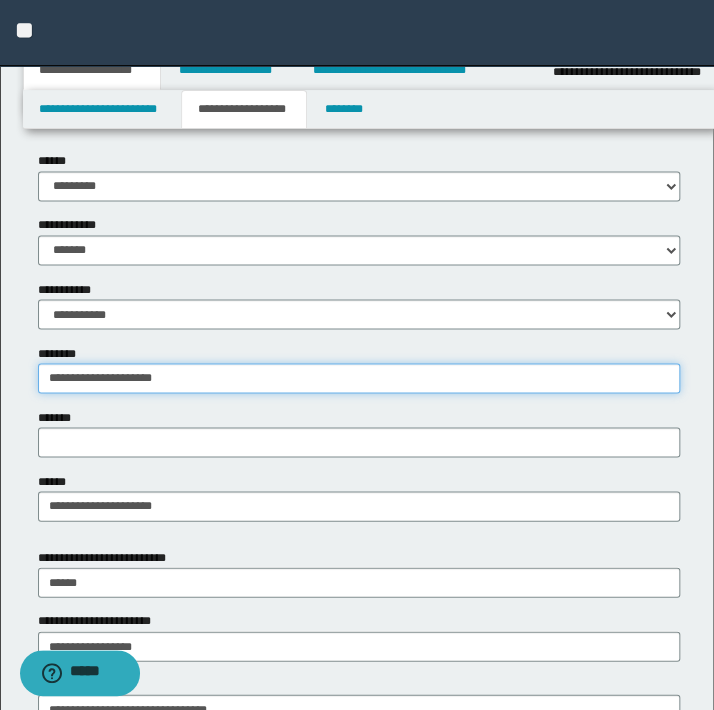 drag, startPoint x: 193, startPoint y: 385, endPoint x: -63, endPoint y: 390, distance: 256.04883 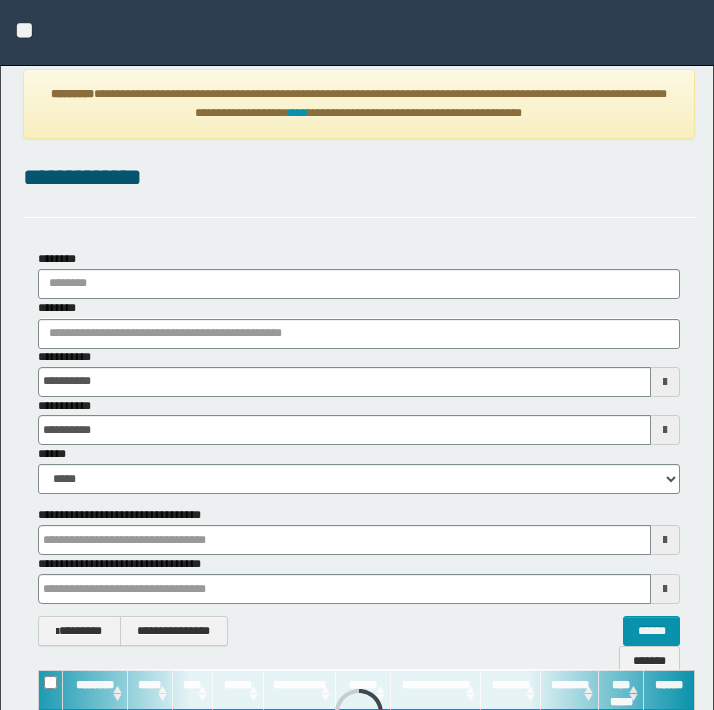 scroll, scrollTop: 0, scrollLeft: 0, axis: both 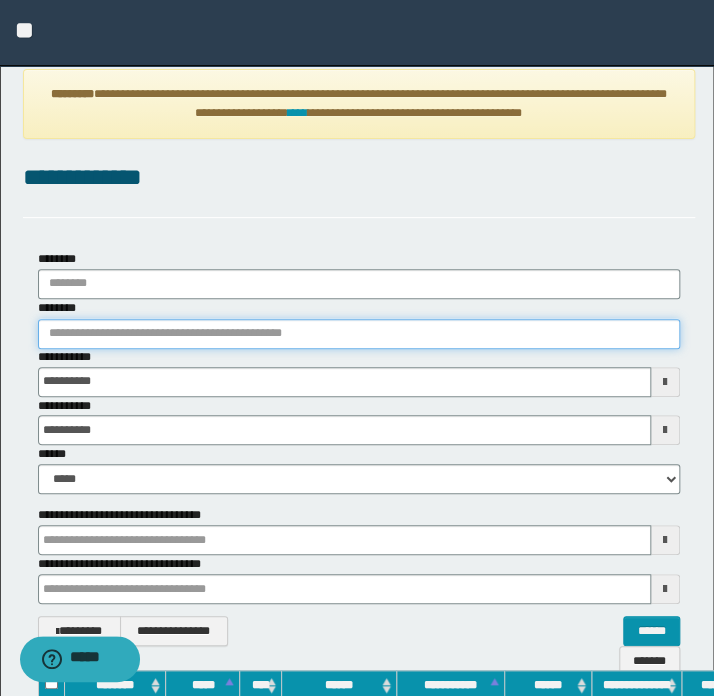 click on "********" at bounding box center [359, 334] 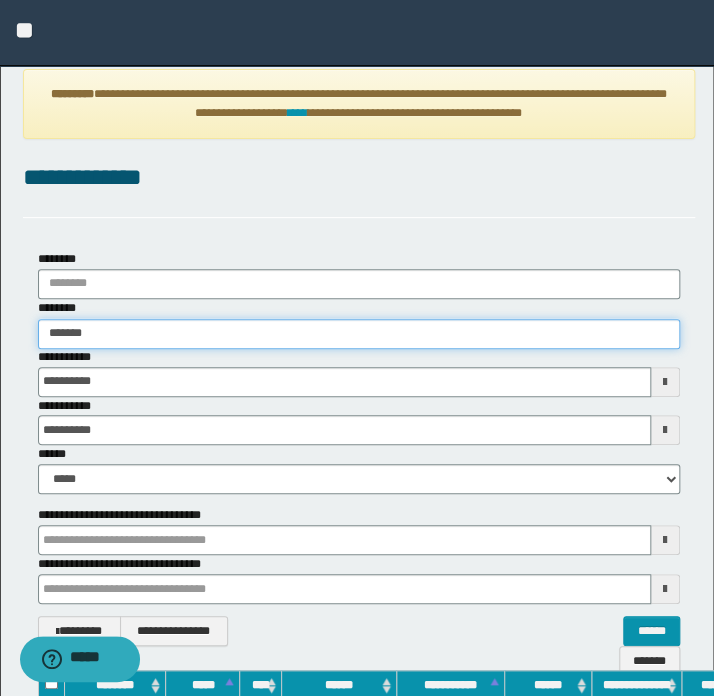 type on "********" 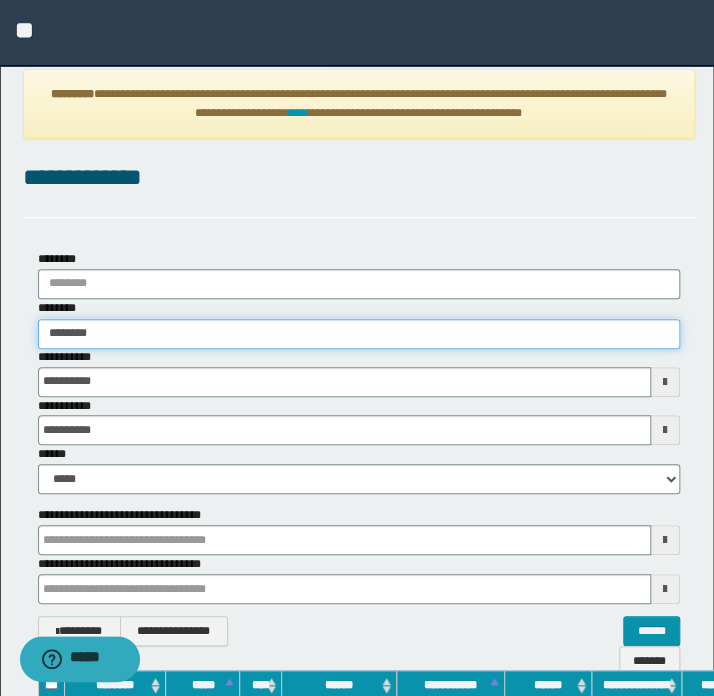 type on "********" 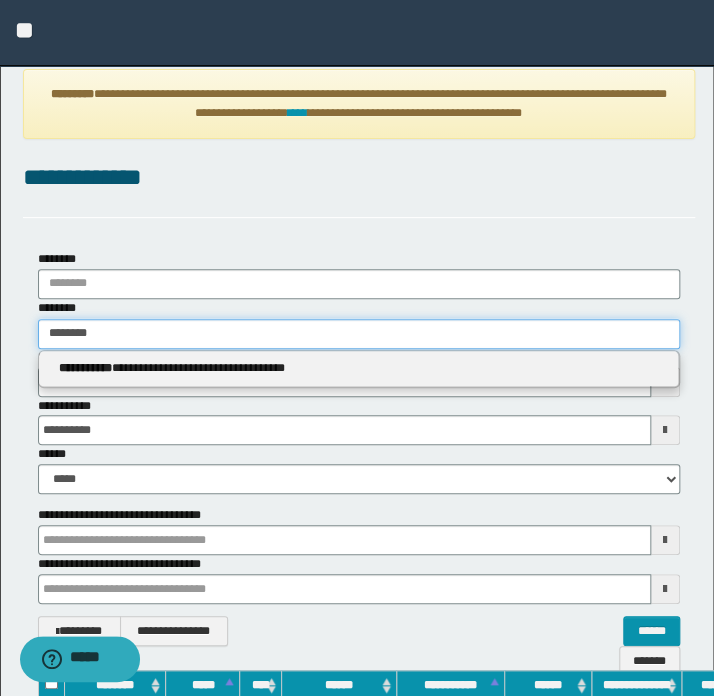 type on "********" 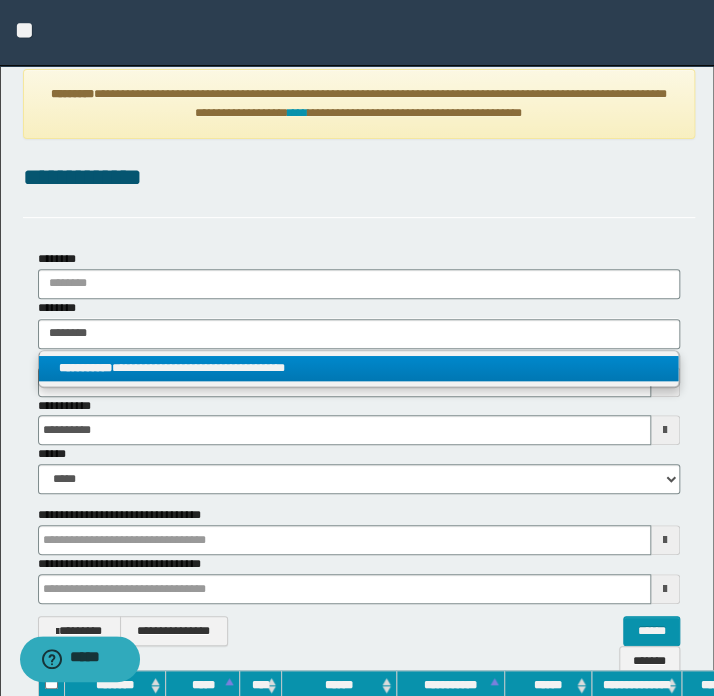 click on "**********" at bounding box center (359, 368) 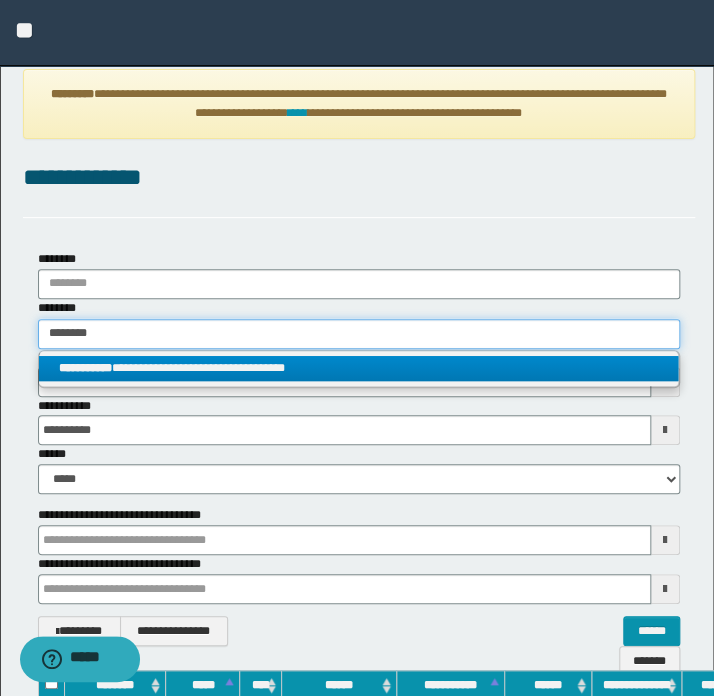 type 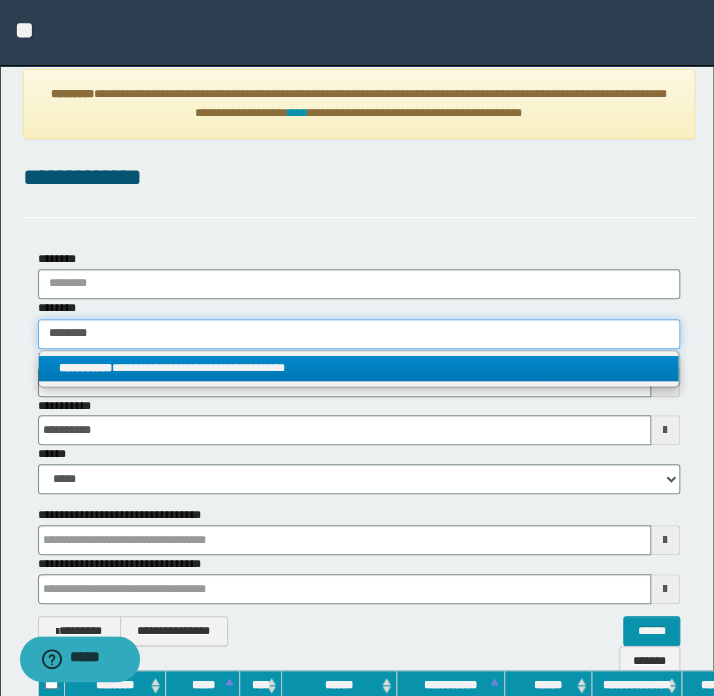 type on "**********" 